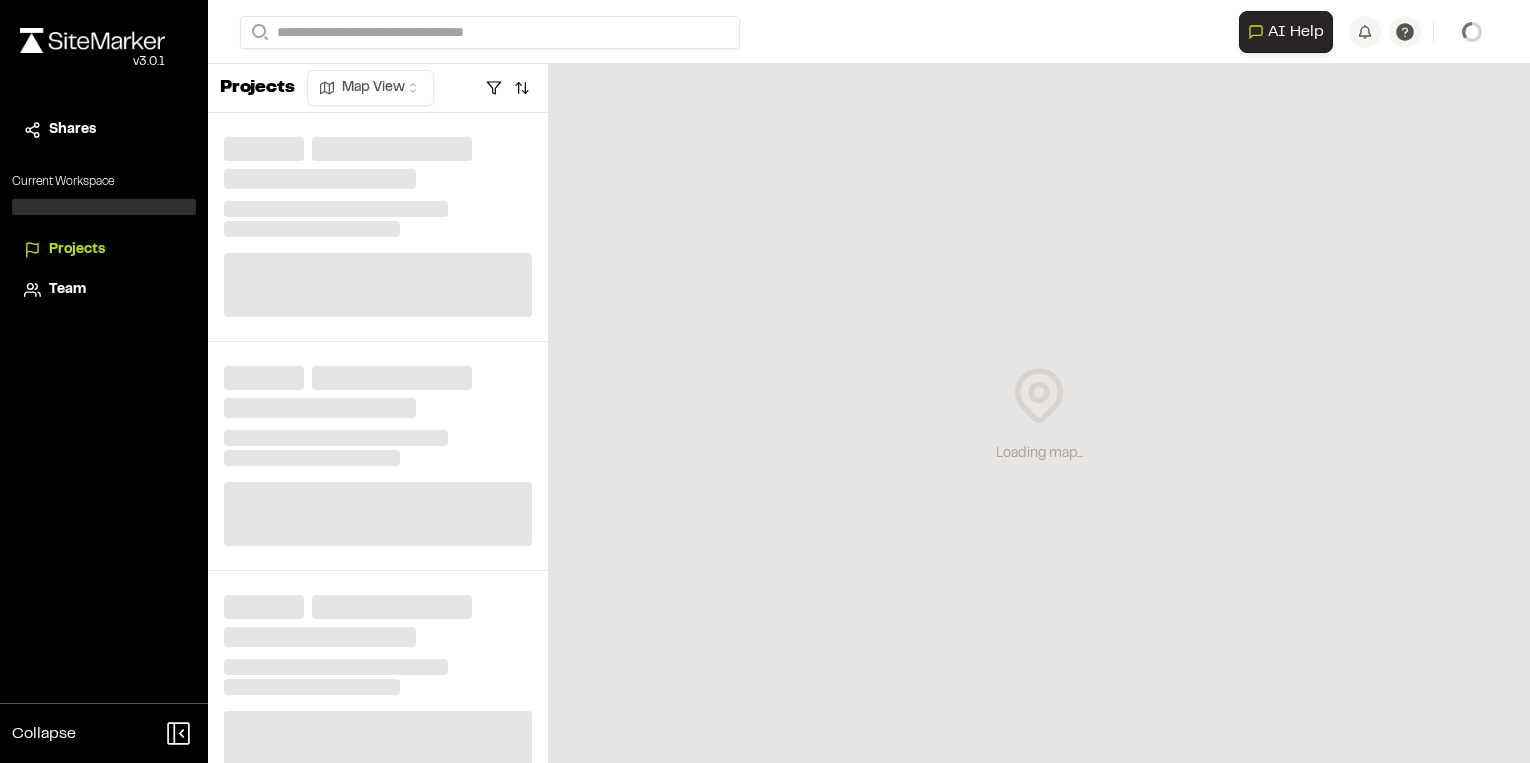 scroll, scrollTop: 0, scrollLeft: 0, axis: both 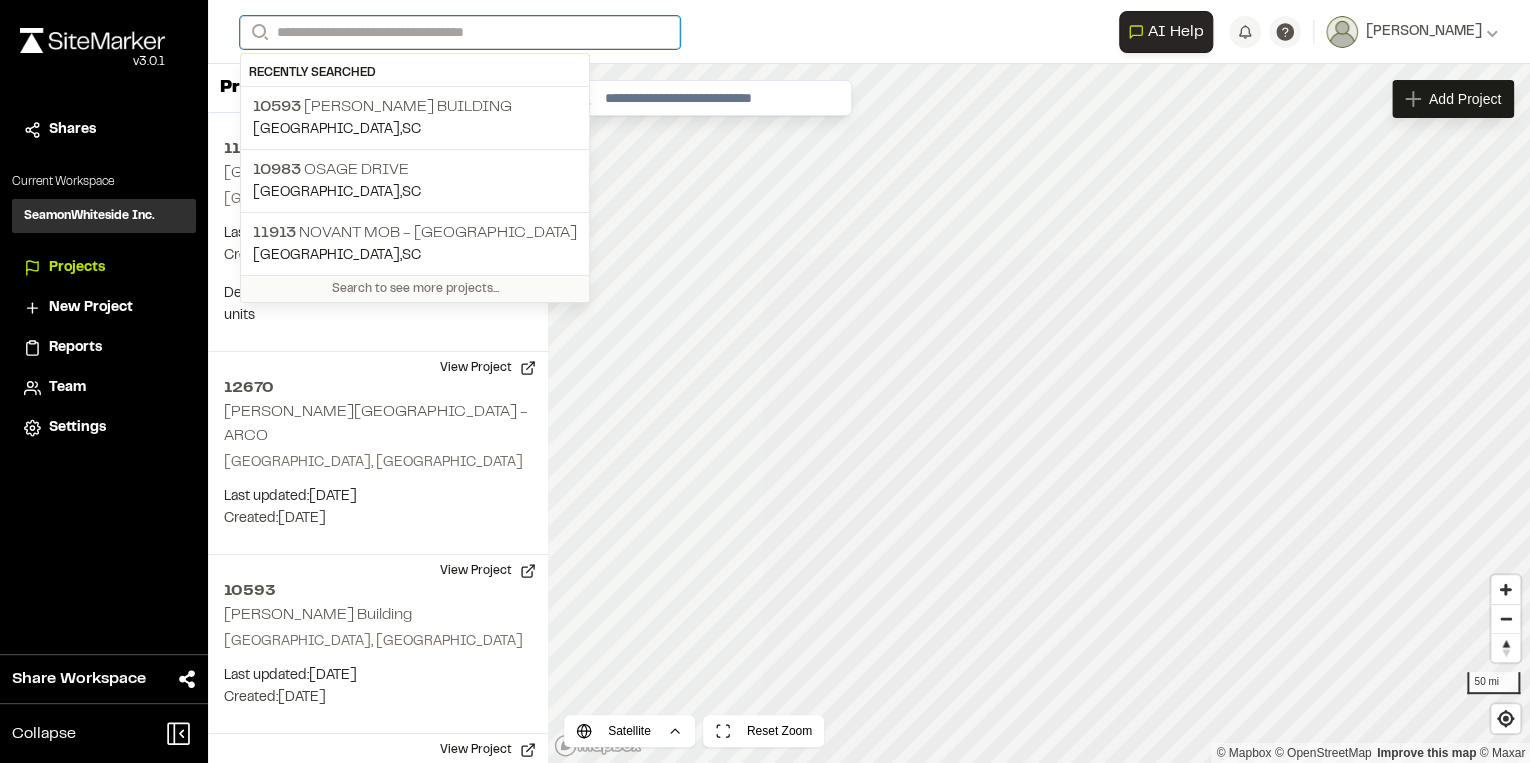 click on "Search" at bounding box center [460, 32] 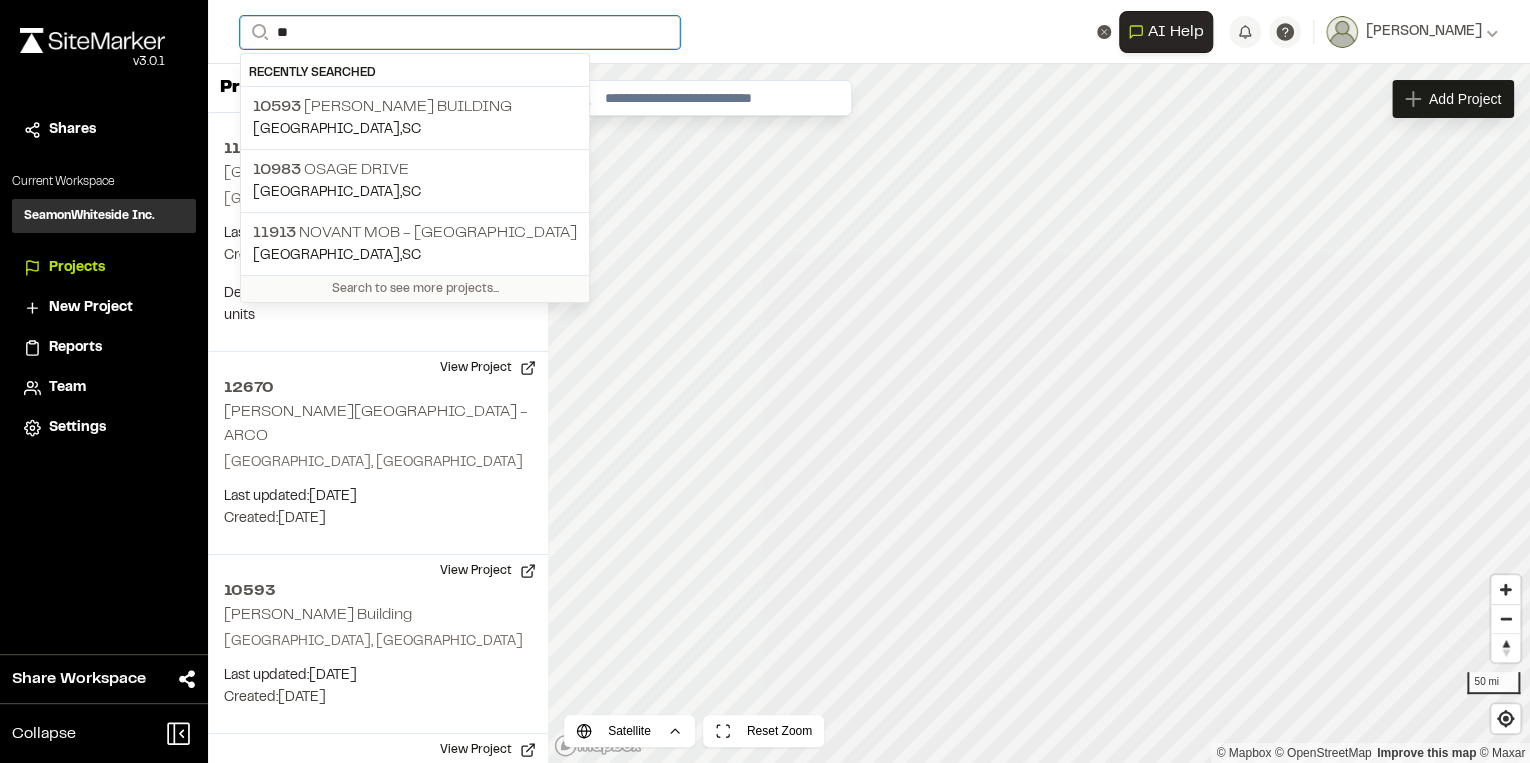 type on "*" 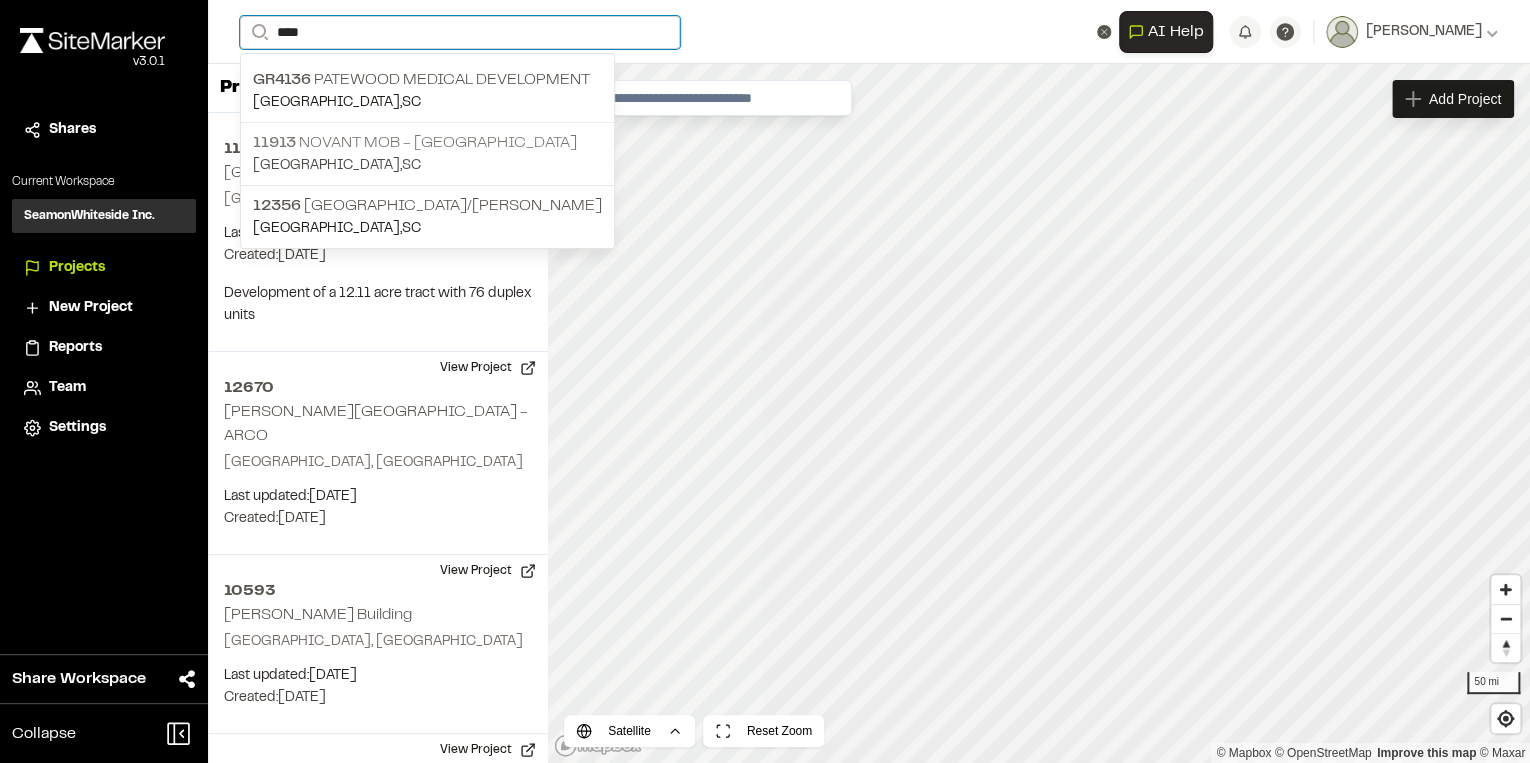 type on "****" 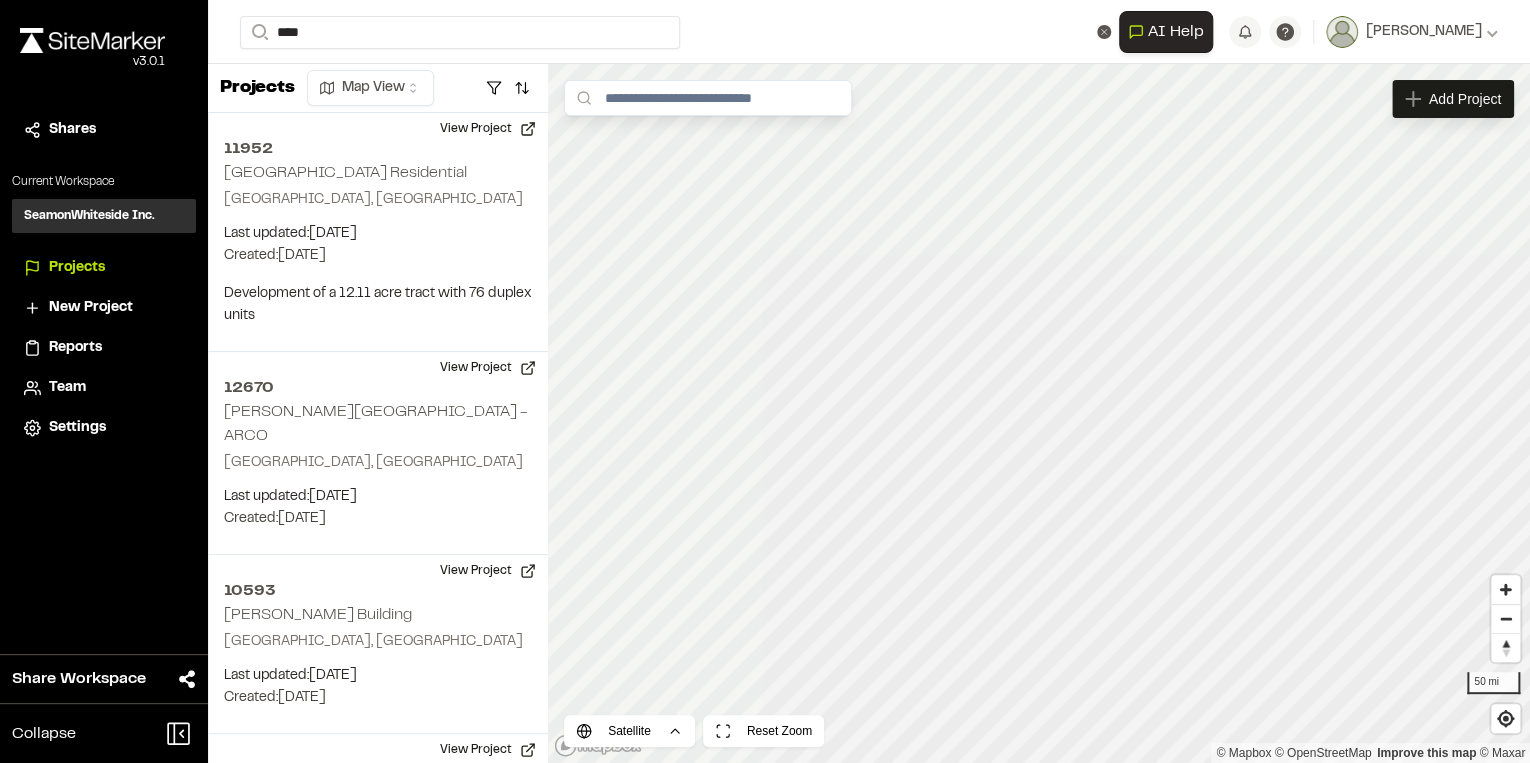 click on "11913   Novant MOB - [GEOGRAPHIC_DATA]" at bounding box center [427, 143] 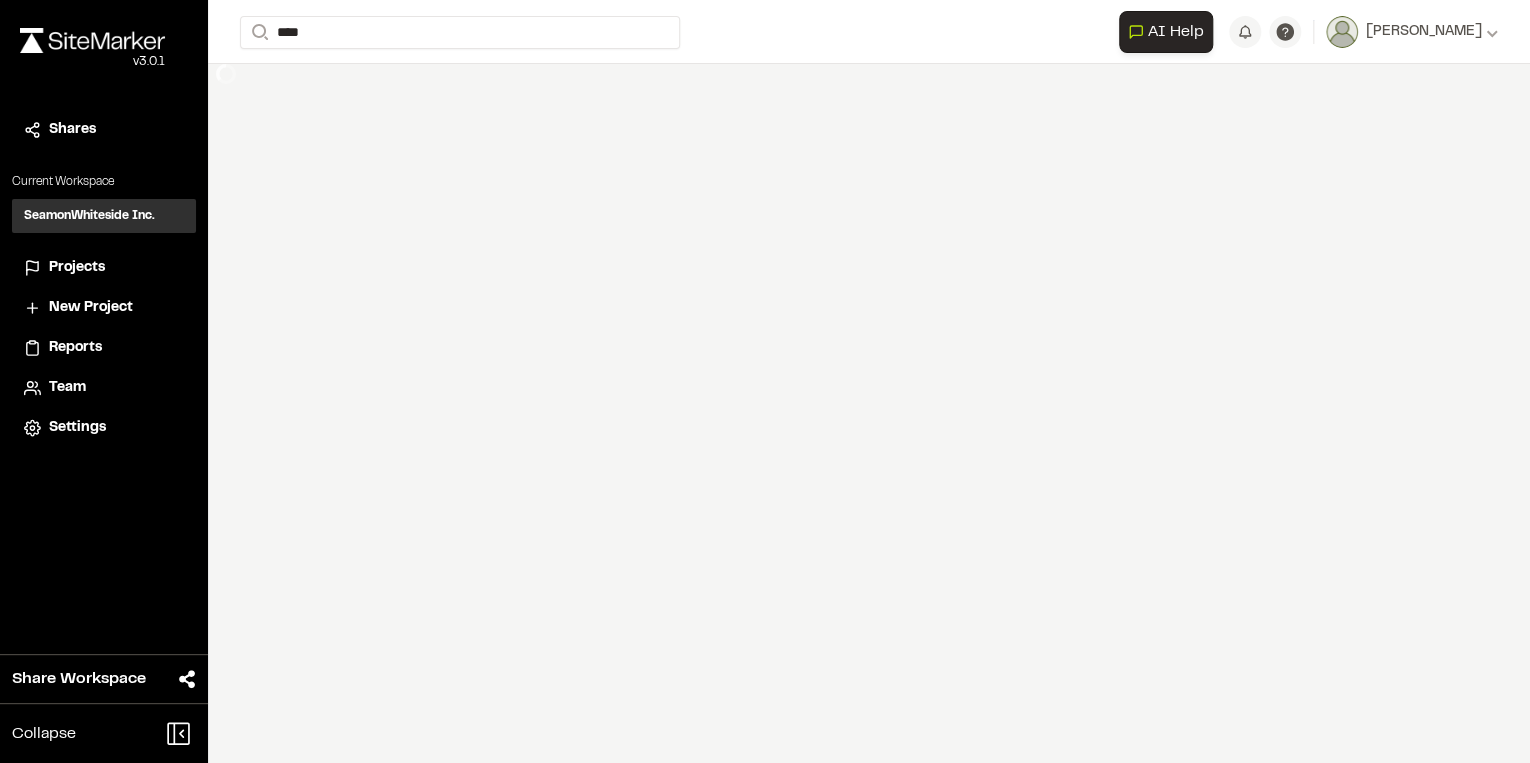type 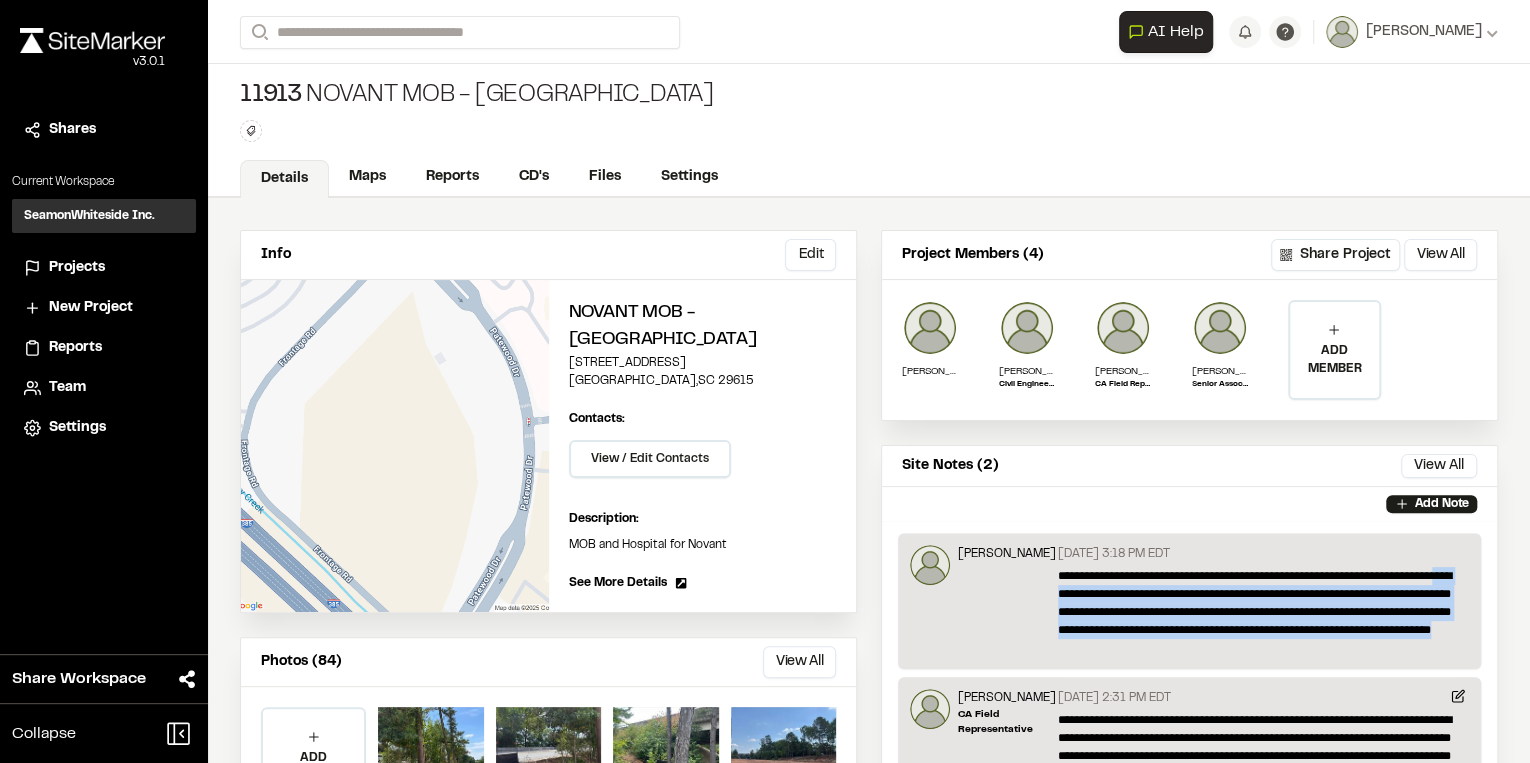 drag, startPoint x: 1223, startPoint y: 651, endPoint x: 1044, endPoint y: 584, distance: 191.12823 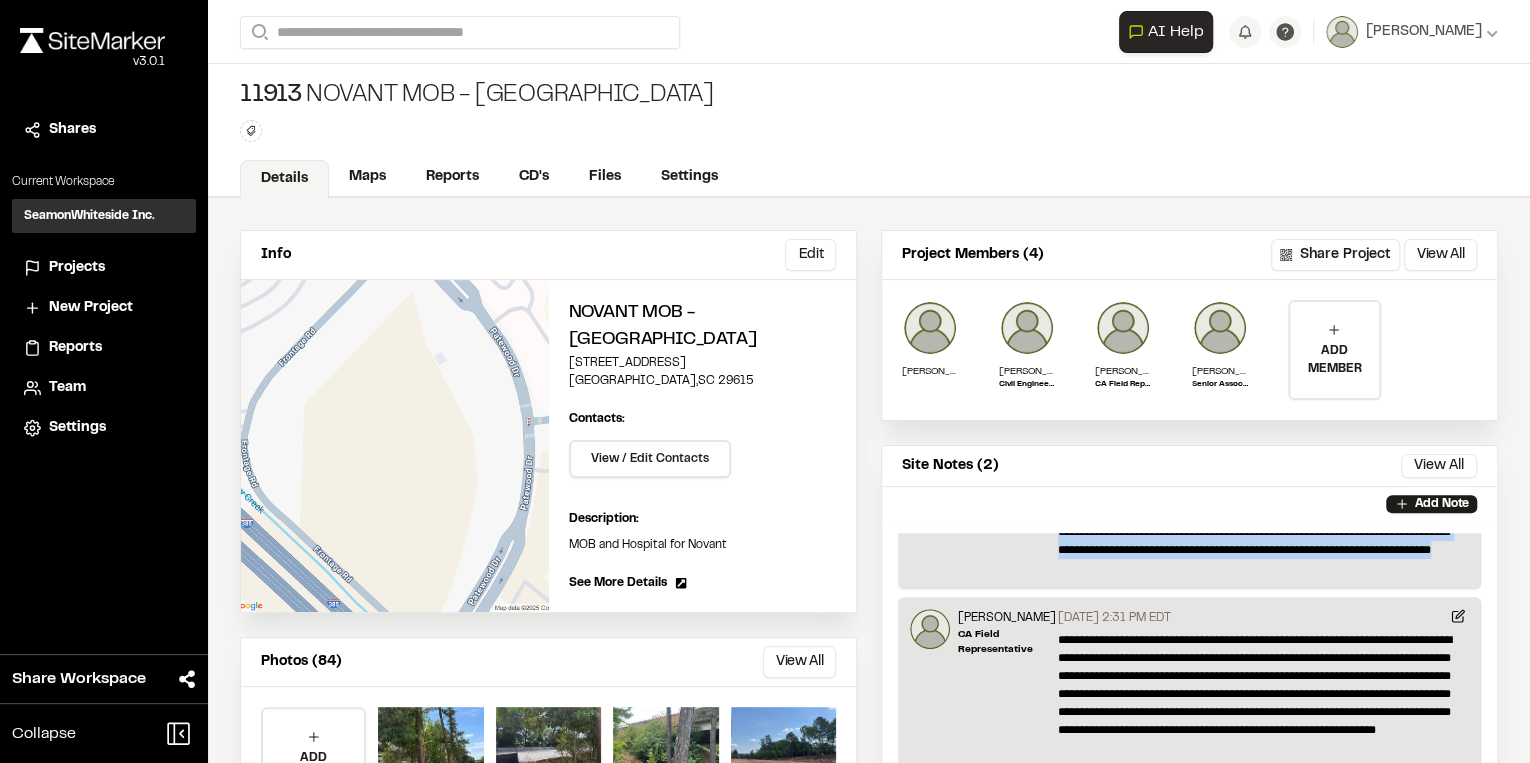 click on "**********" at bounding box center (1257, 532) 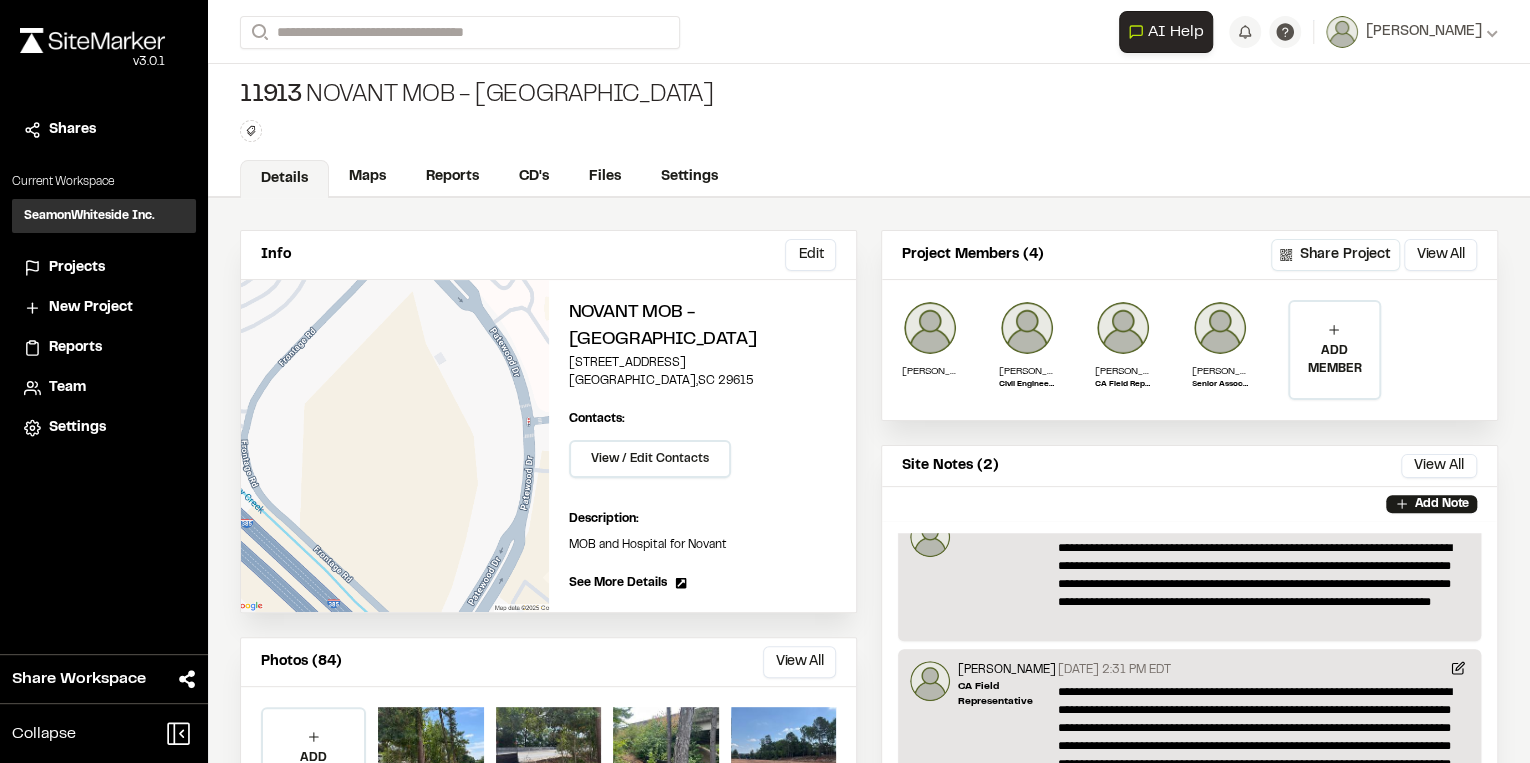 scroll, scrollTop: 0, scrollLeft: 0, axis: both 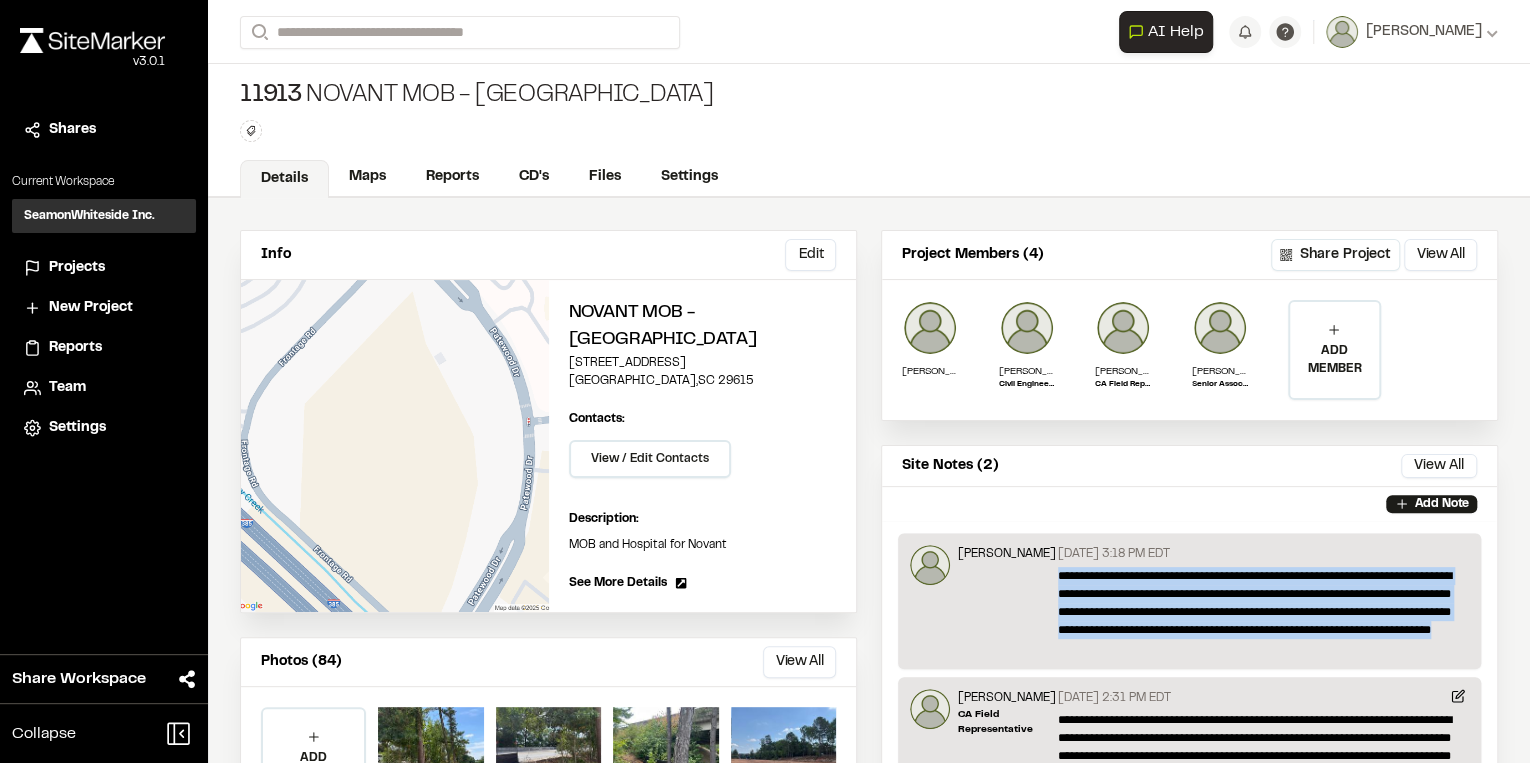 drag, startPoint x: 1219, startPoint y: 648, endPoint x: 1044, endPoint y: 568, distance: 192.41881 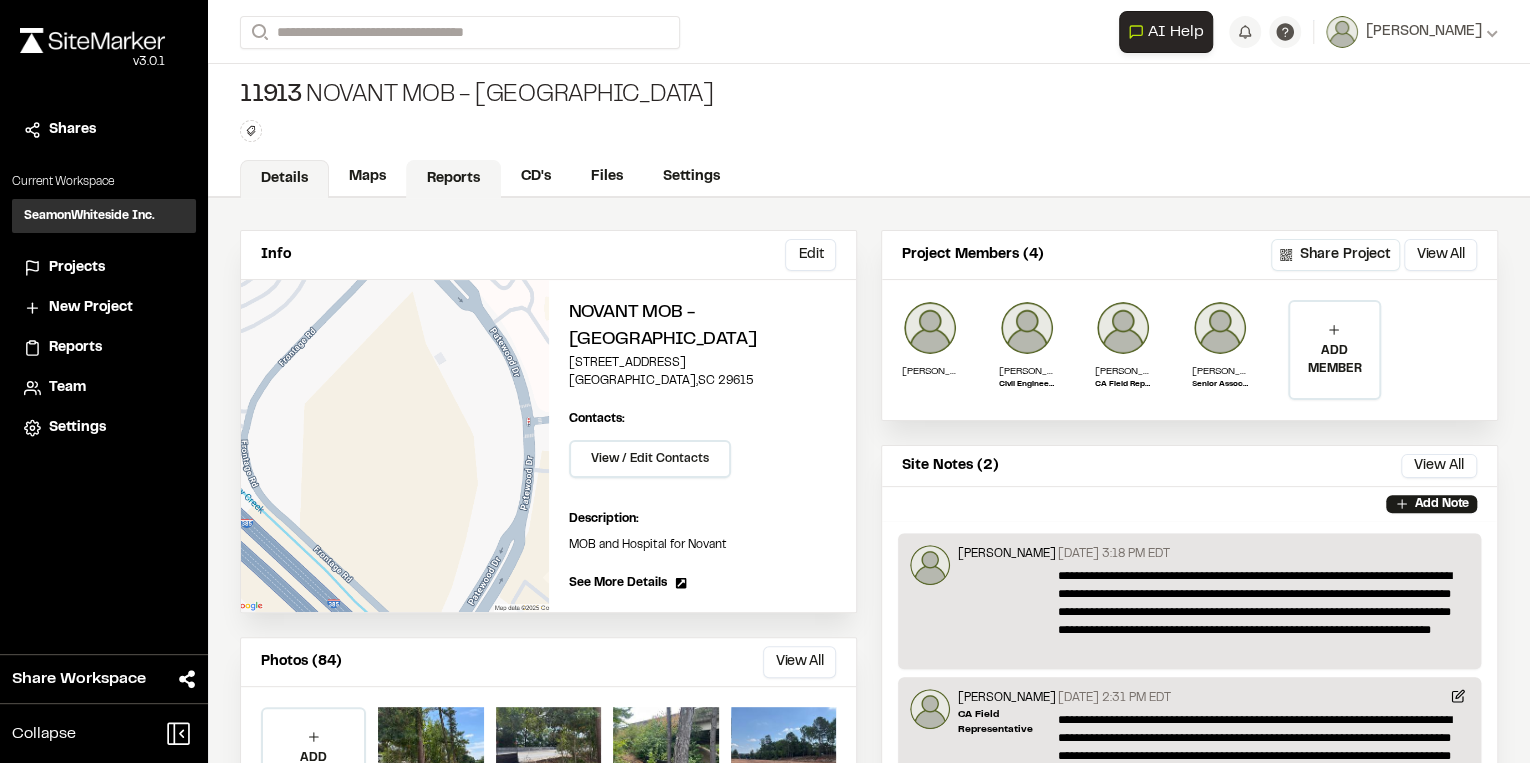 click on "Reports" at bounding box center [453, 179] 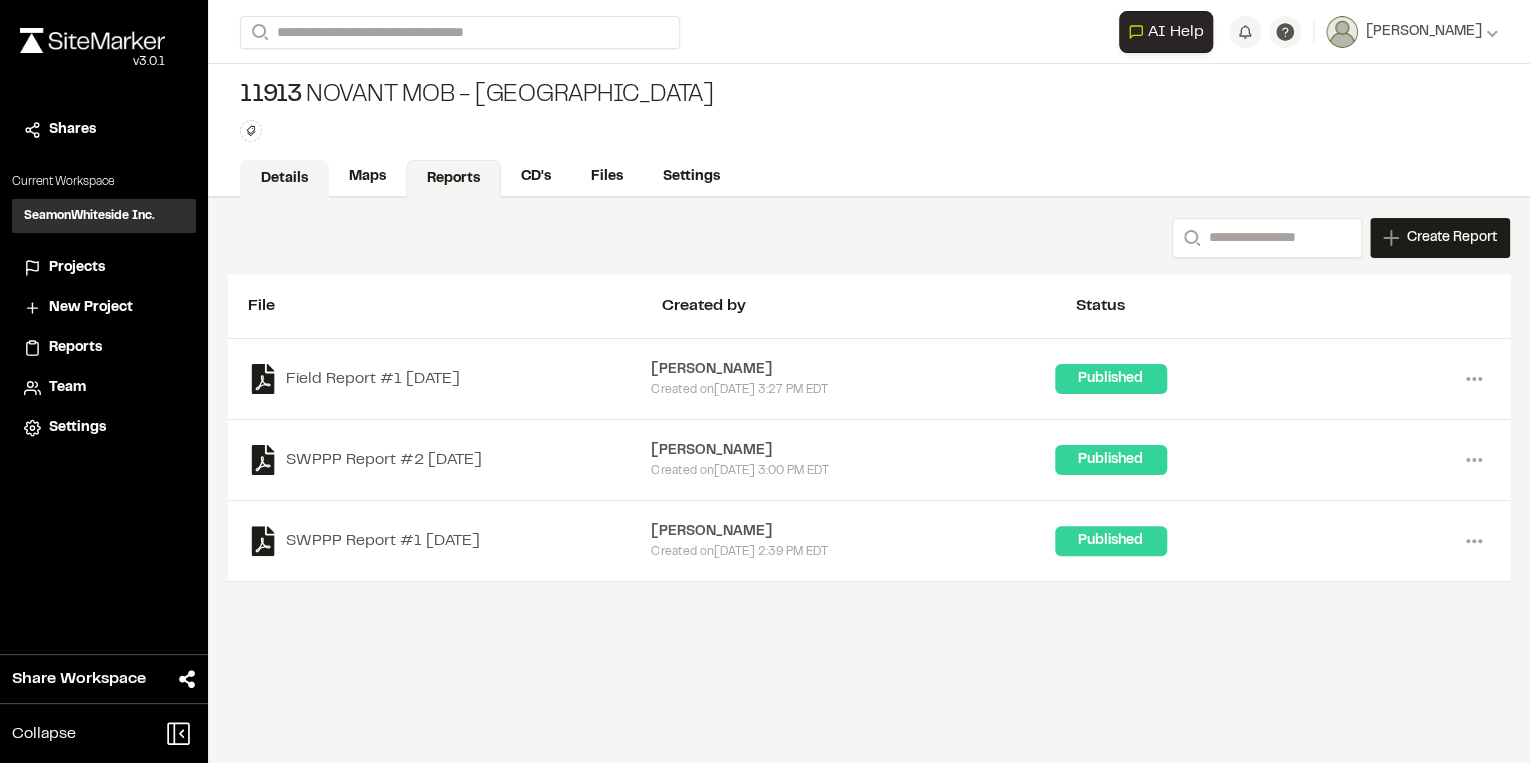 click on "Details" at bounding box center (284, 179) 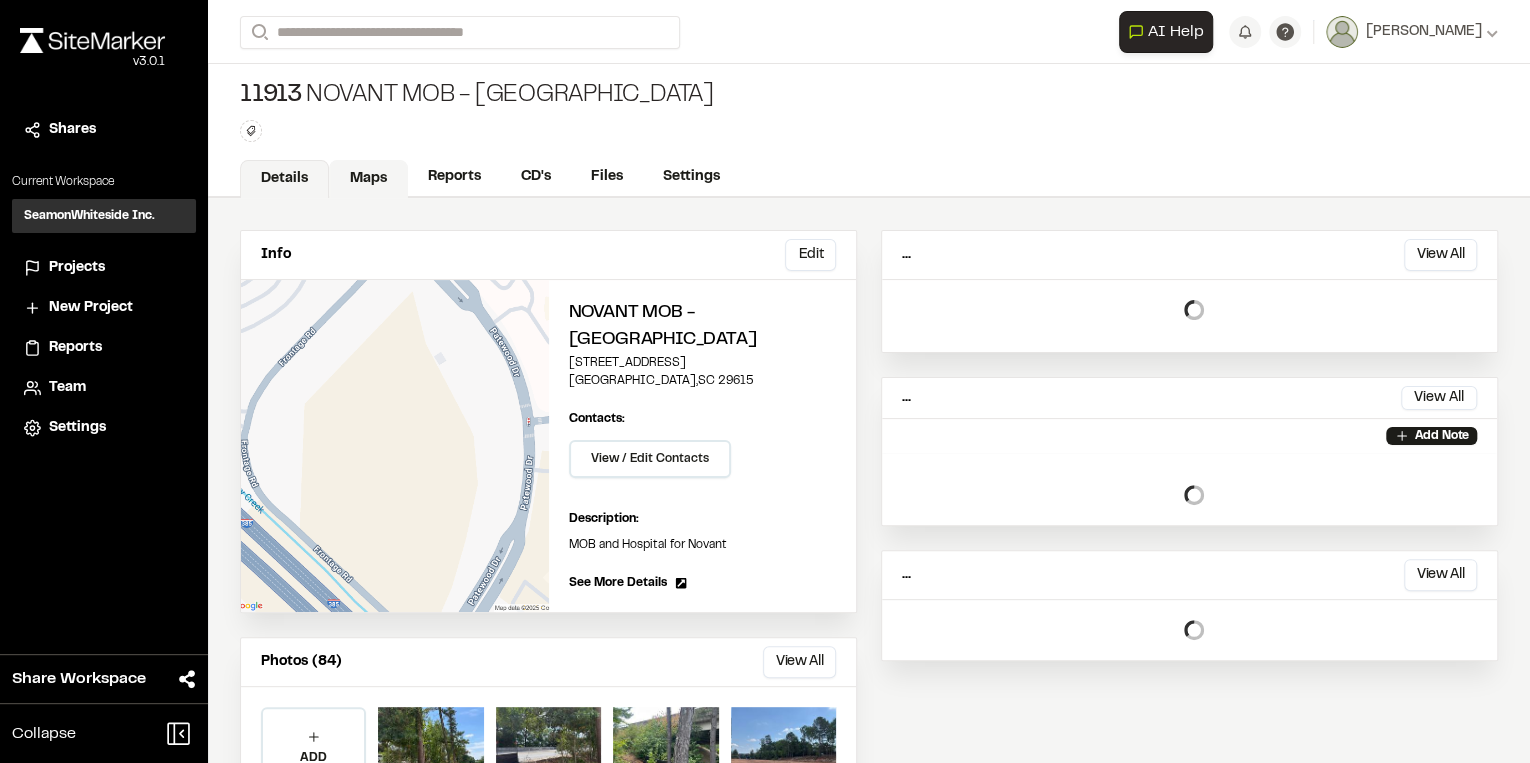 click on "Maps" at bounding box center (368, 179) 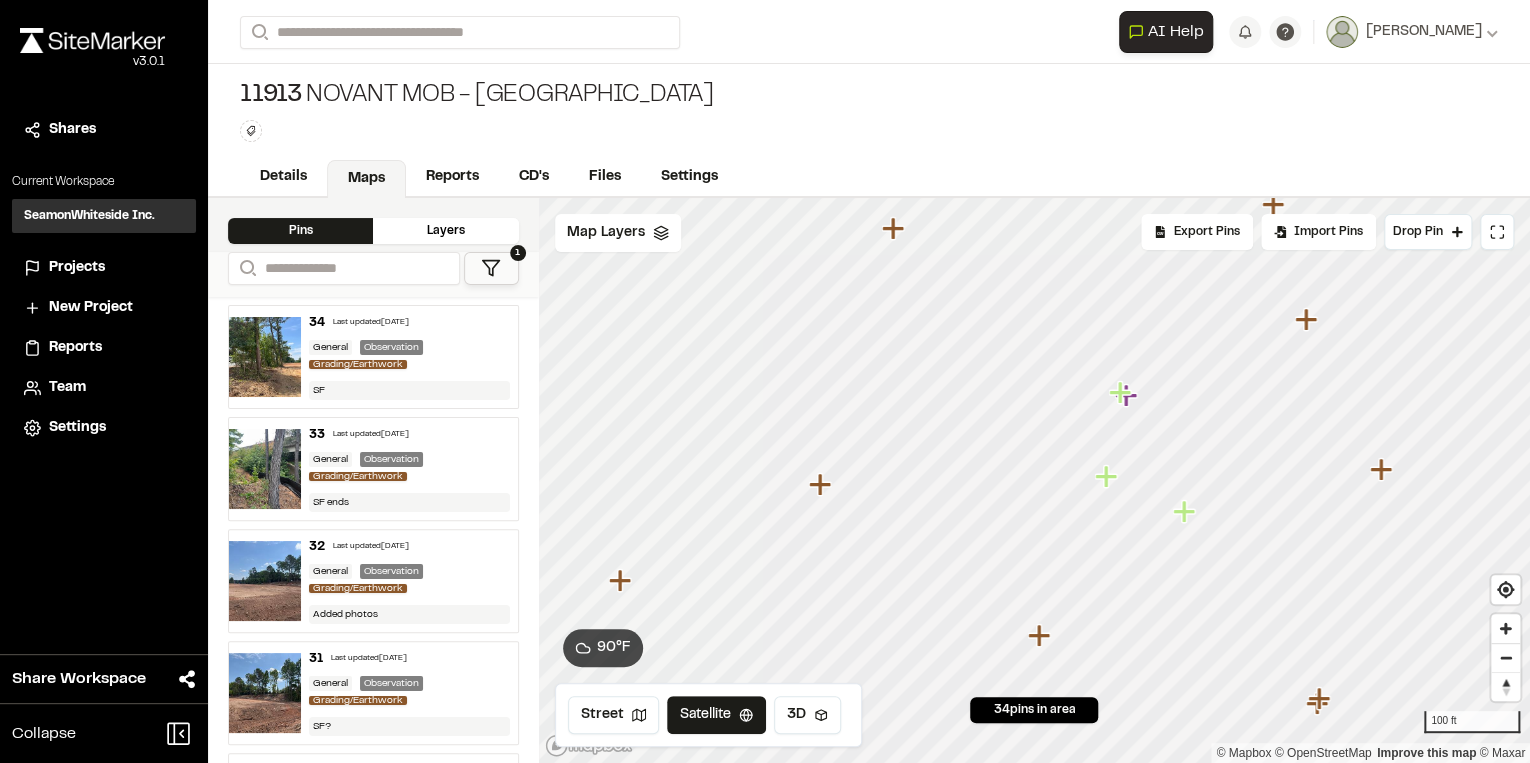 click on "1" at bounding box center [491, 268] 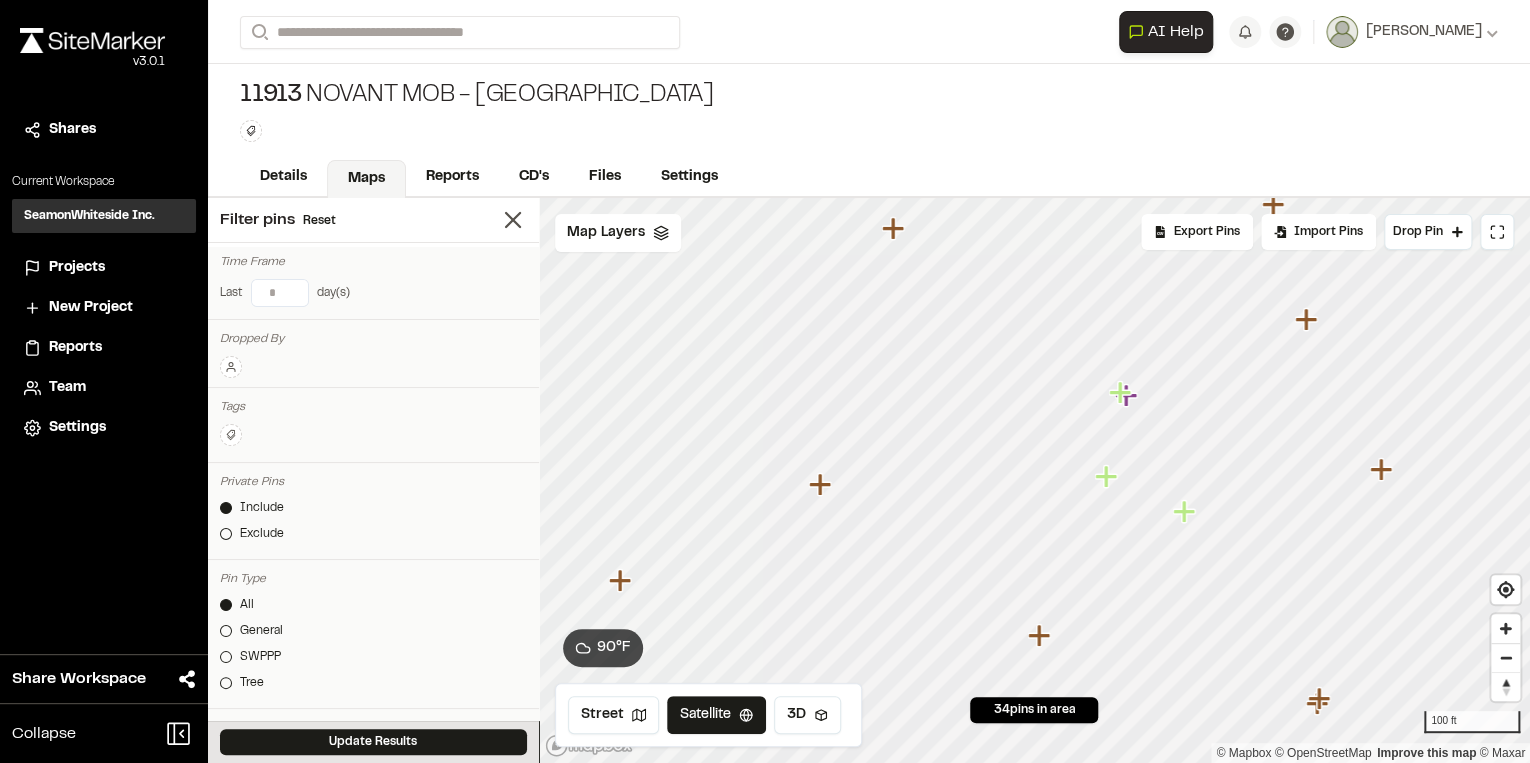 type on "*" 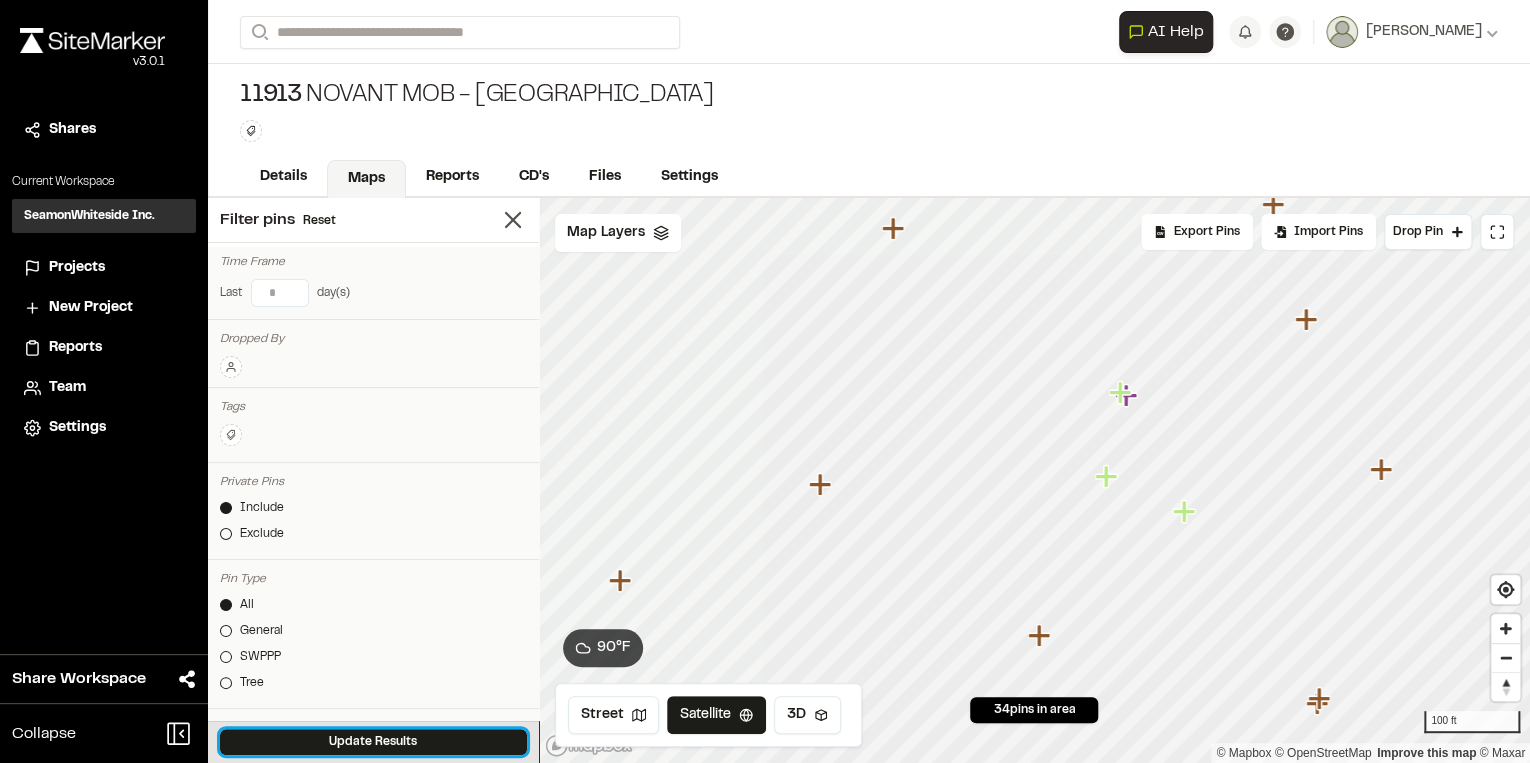 click on "Update Results" at bounding box center [373, 742] 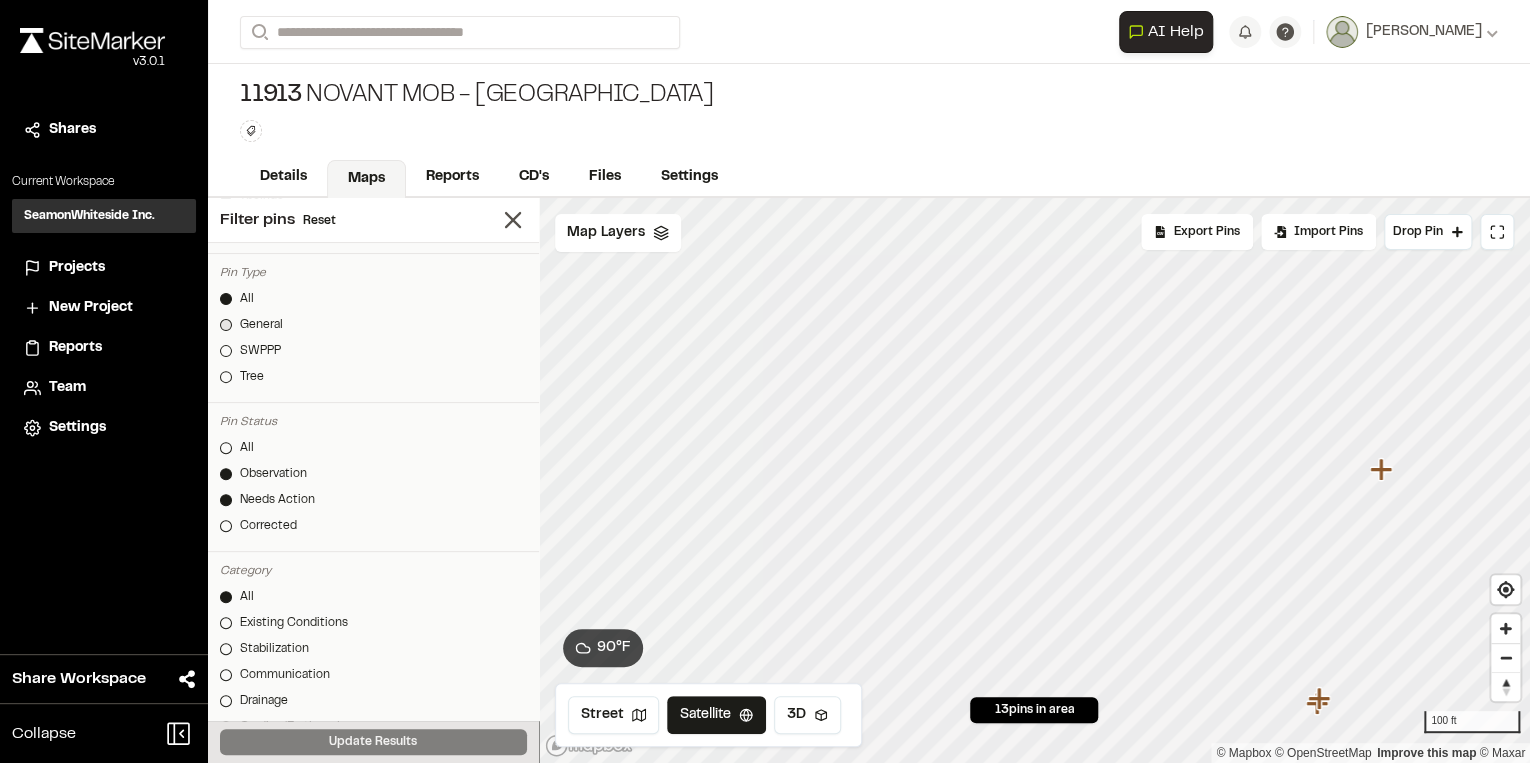 scroll, scrollTop: 400, scrollLeft: 0, axis: vertical 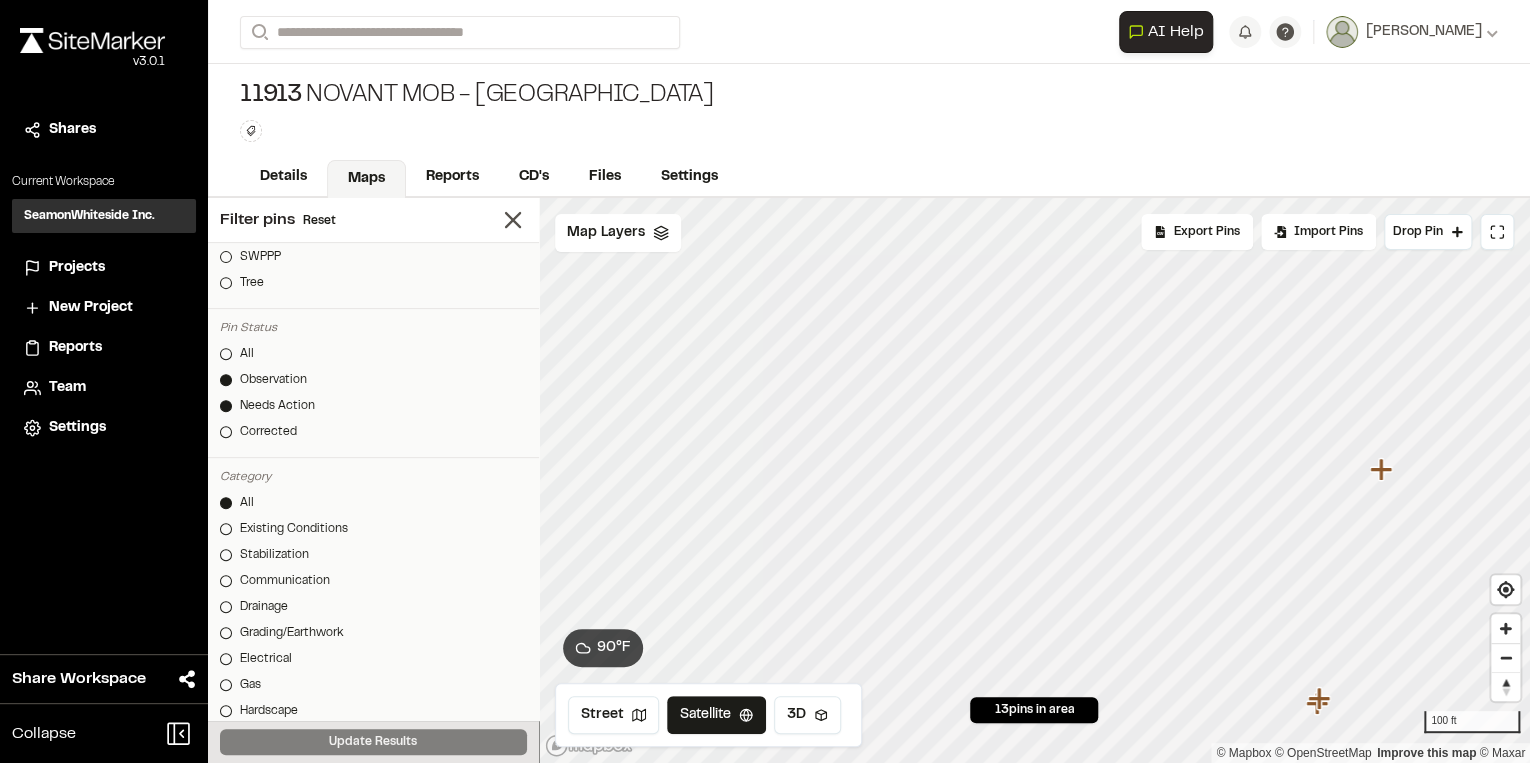 click on "Pin Status All Observation Needs Action Corrected" at bounding box center (373, 385) 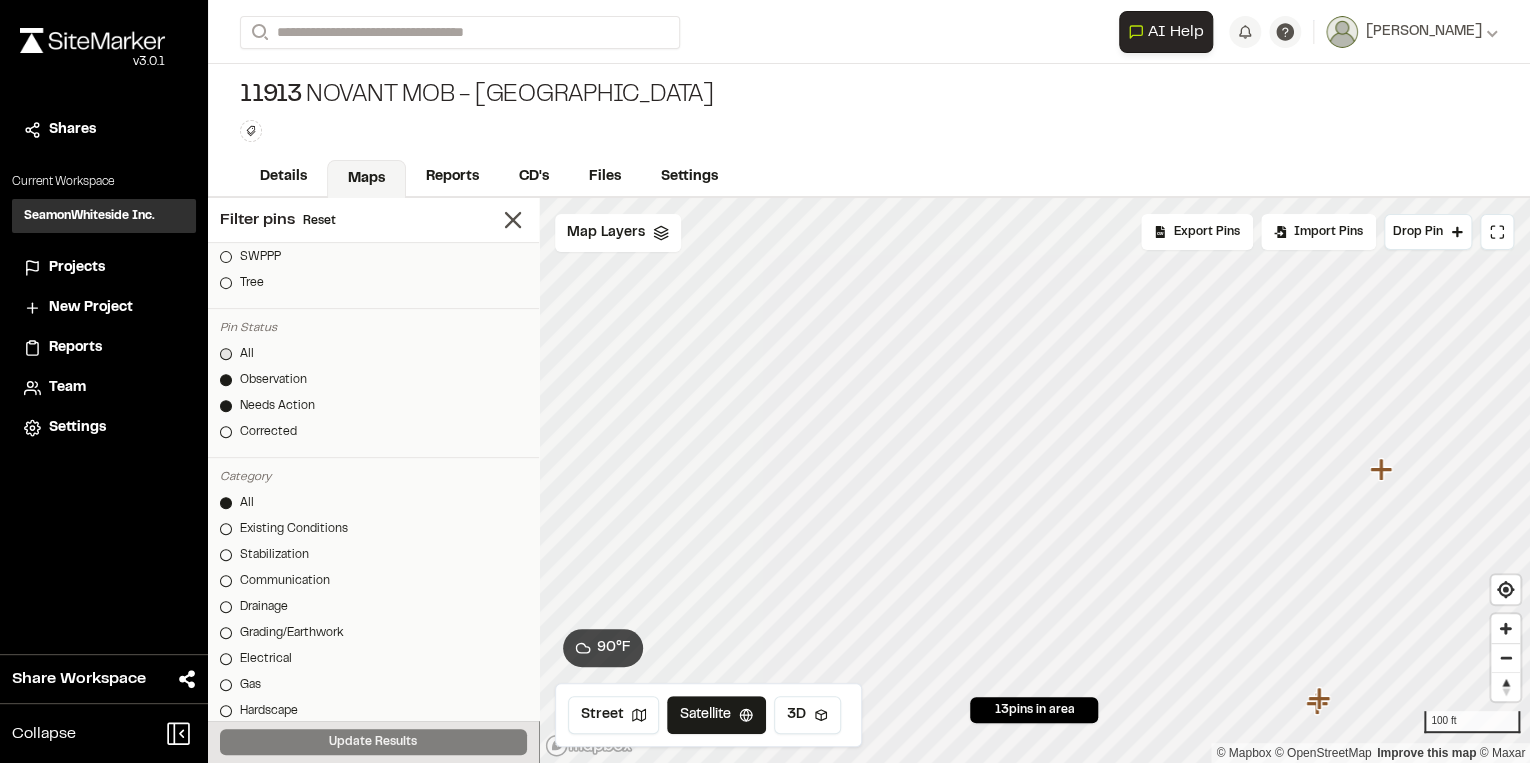click on "All" at bounding box center [373, 354] 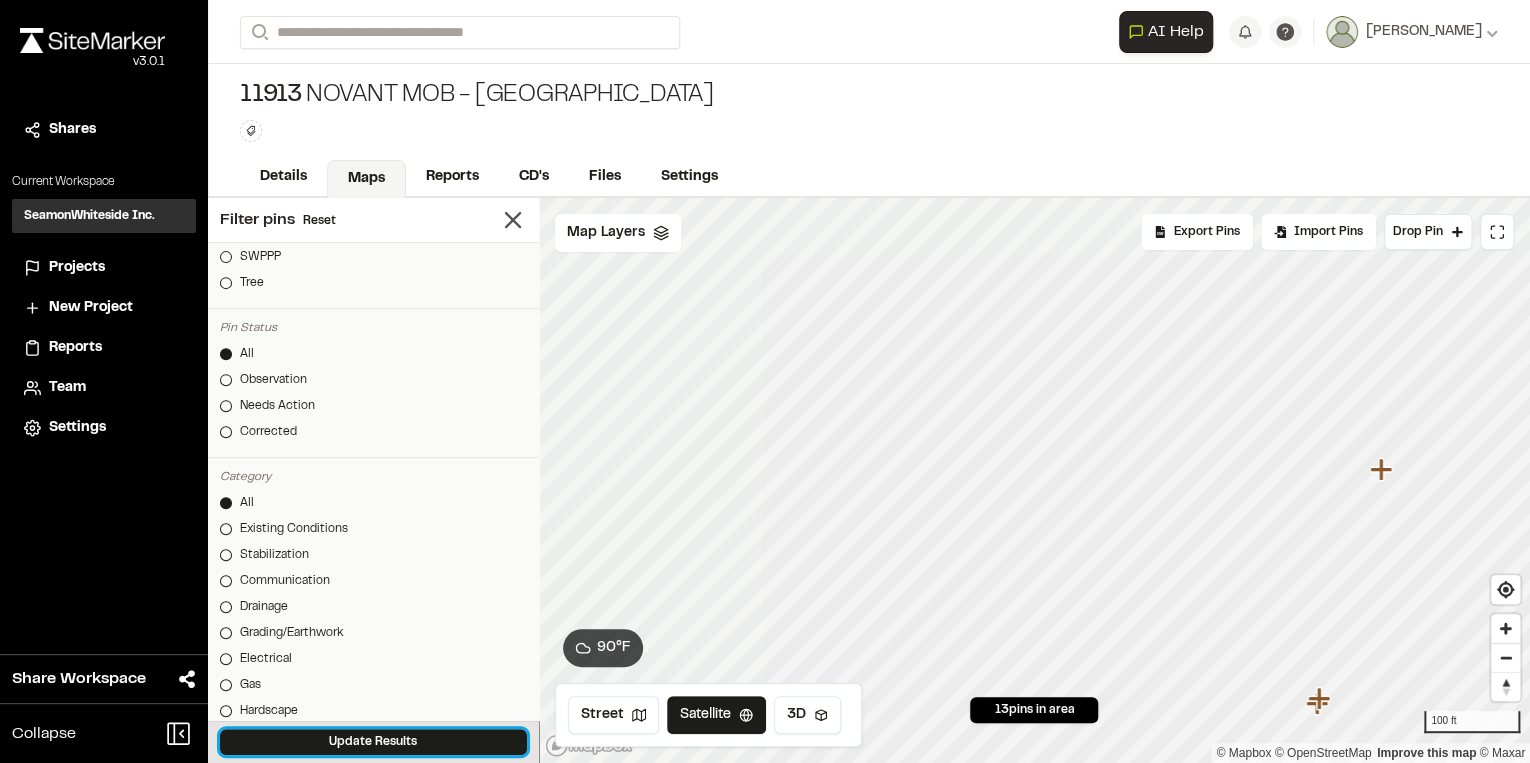 click on "Update Results" at bounding box center [373, 742] 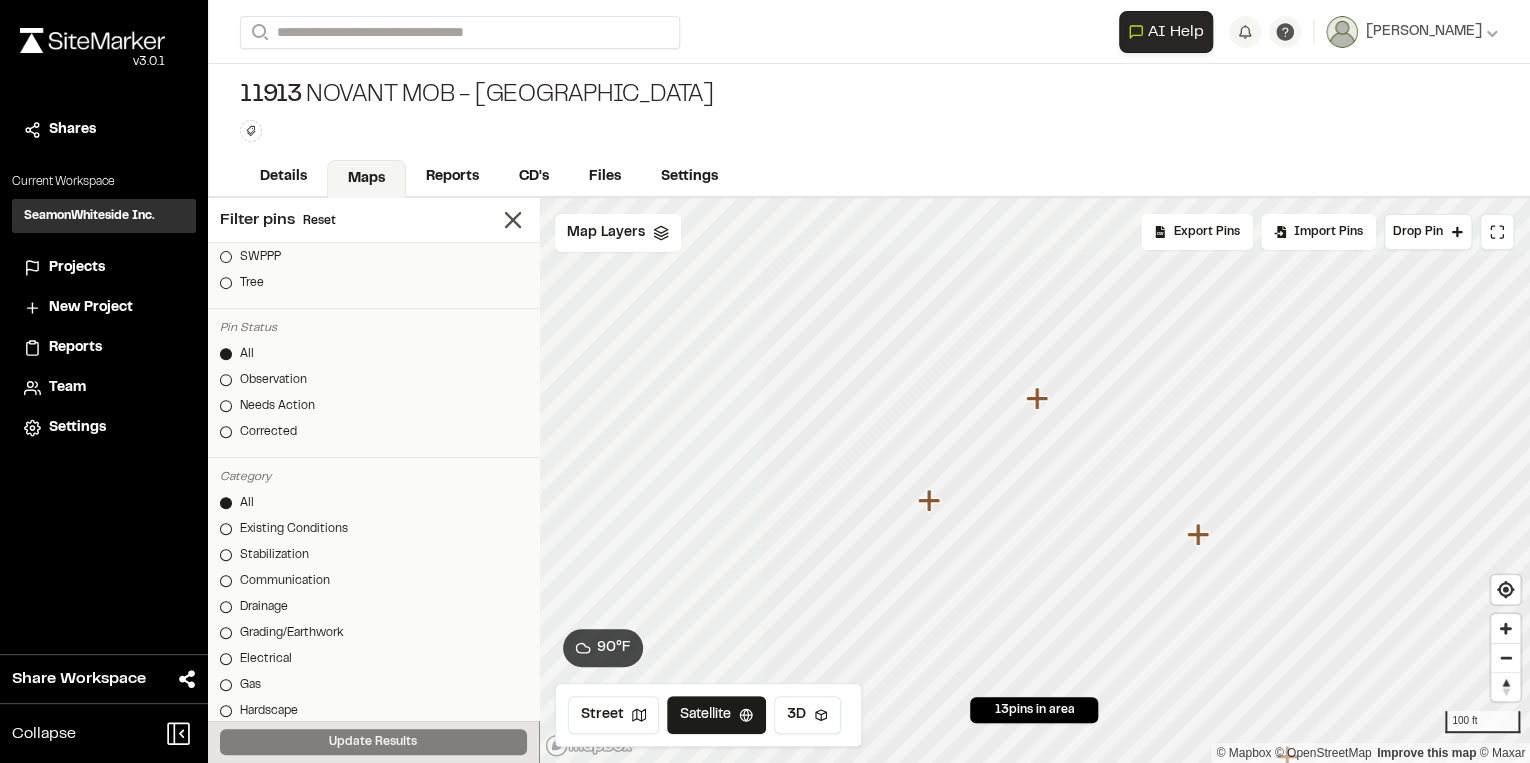 click 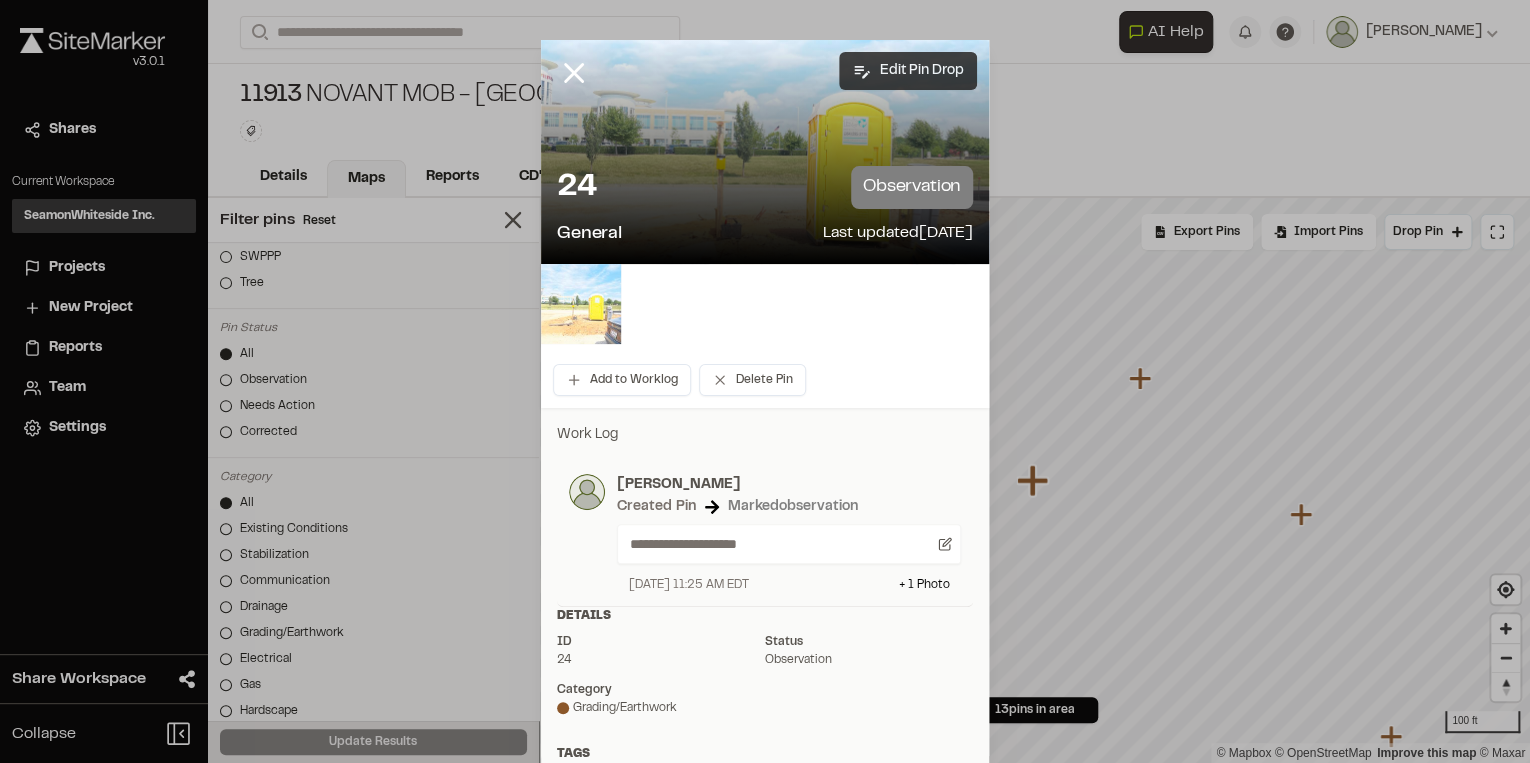 click on "Edit Pin Drop" at bounding box center (908, 71) 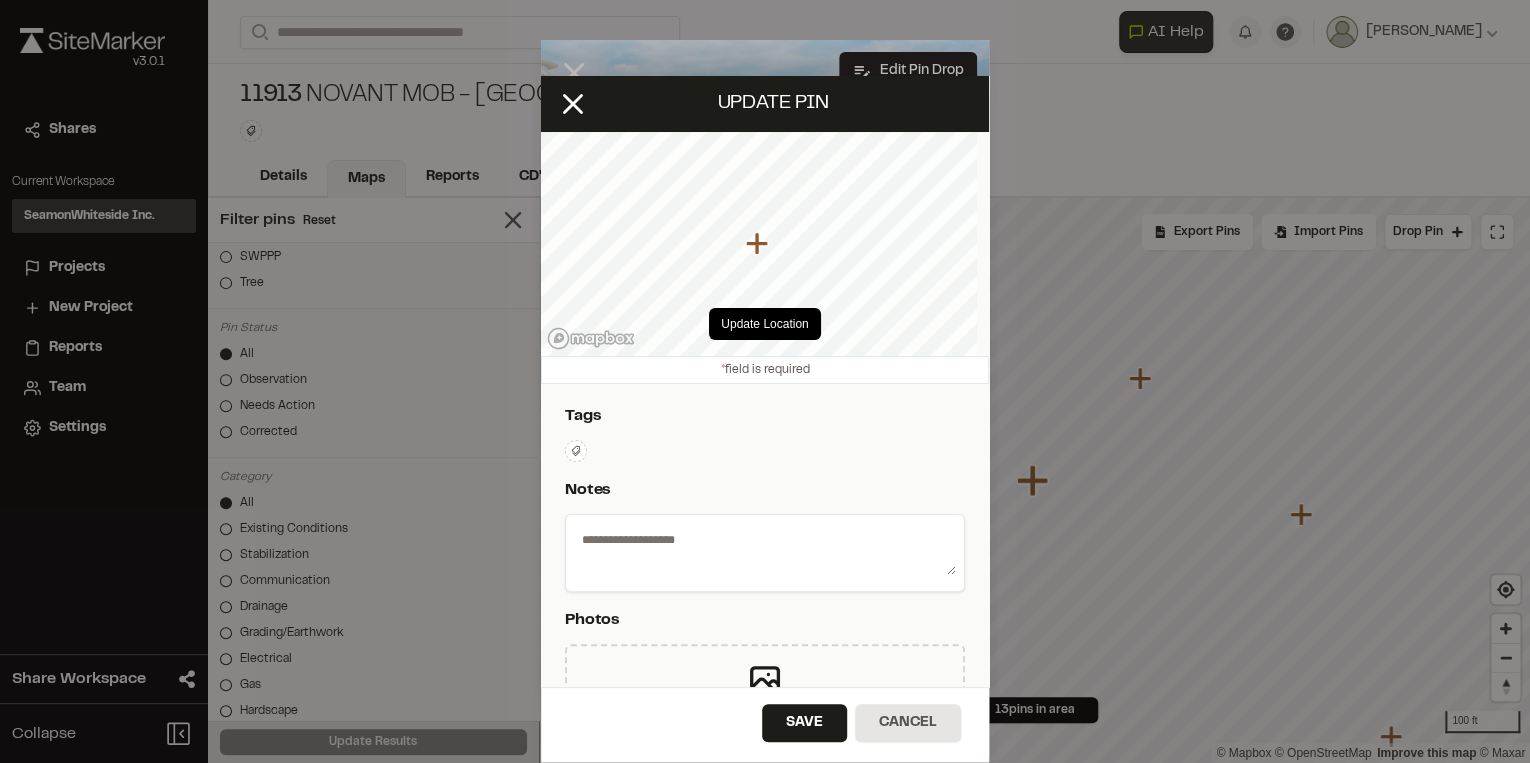 type on "**********" 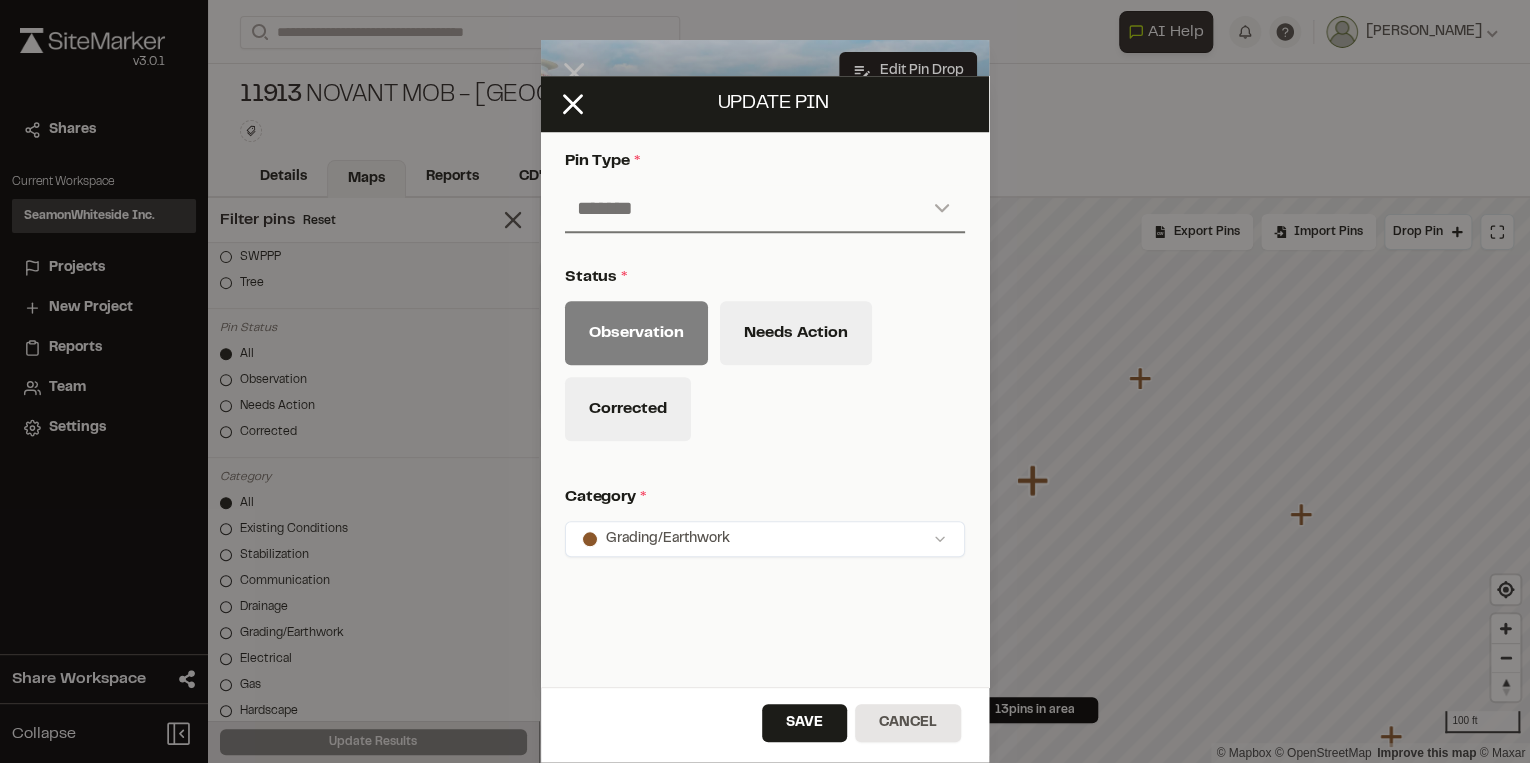 scroll, scrollTop: 720, scrollLeft: 0, axis: vertical 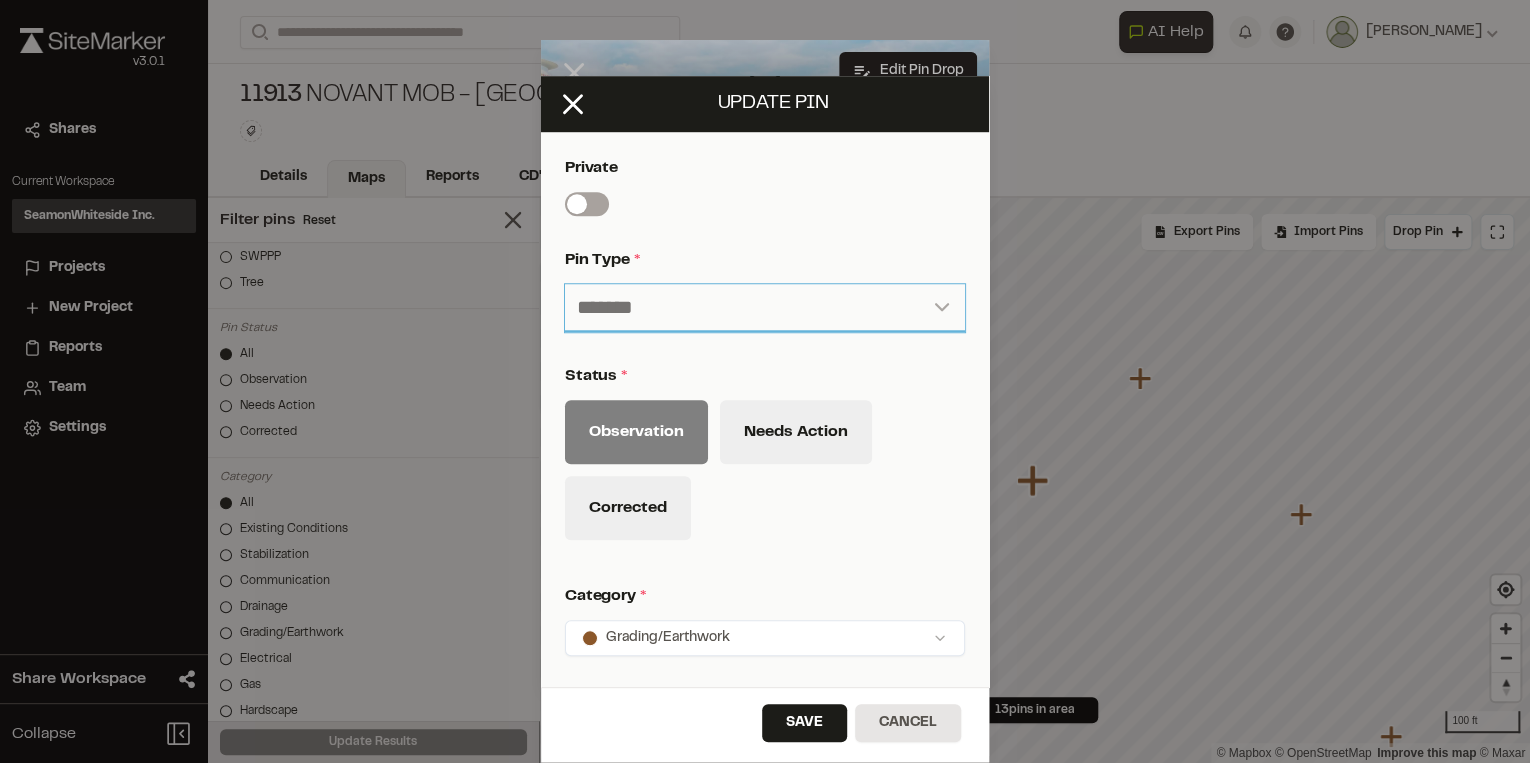click on "**********" at bounding box center (765, 308) 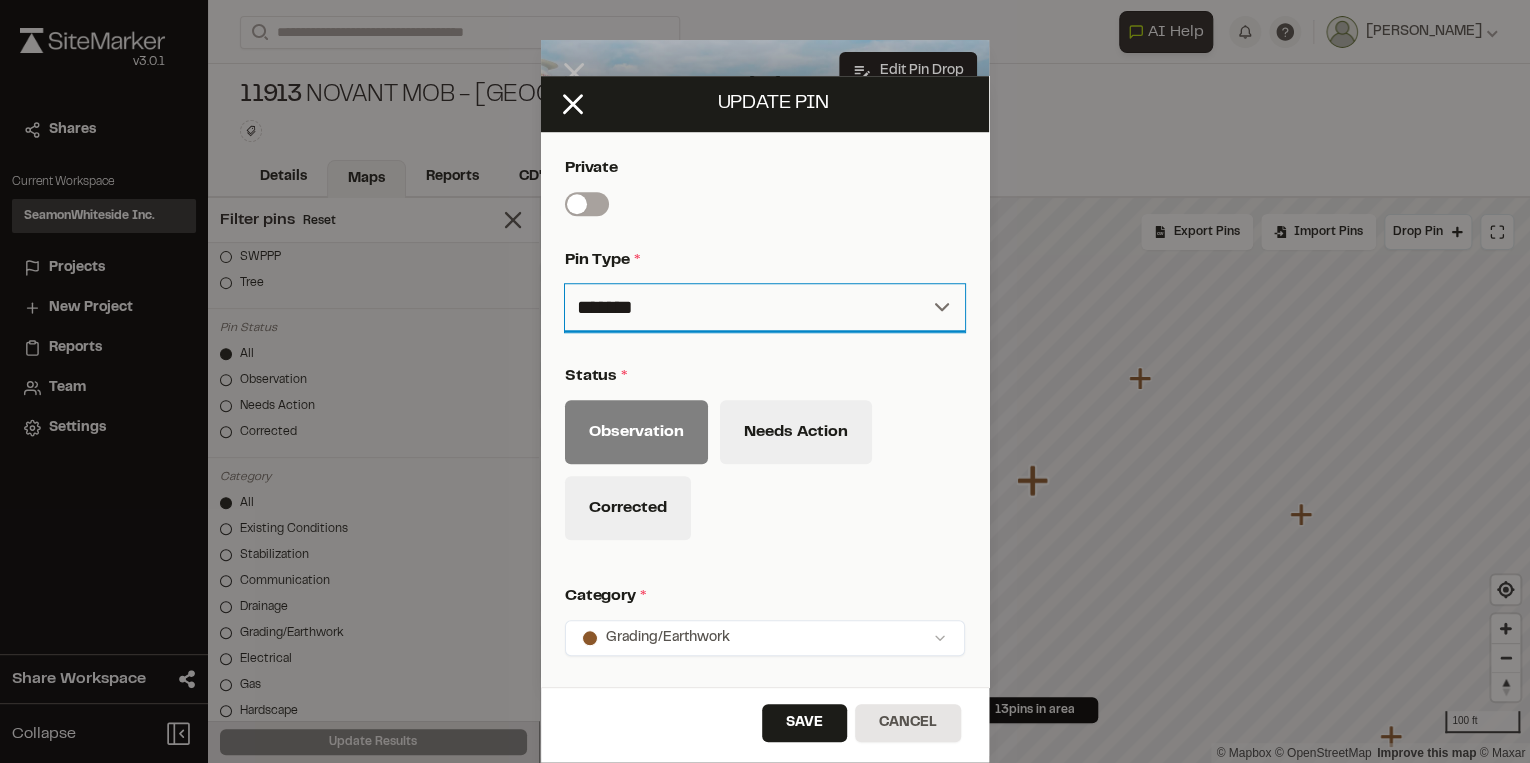 click on "**********" at bounding box center (765, 308) 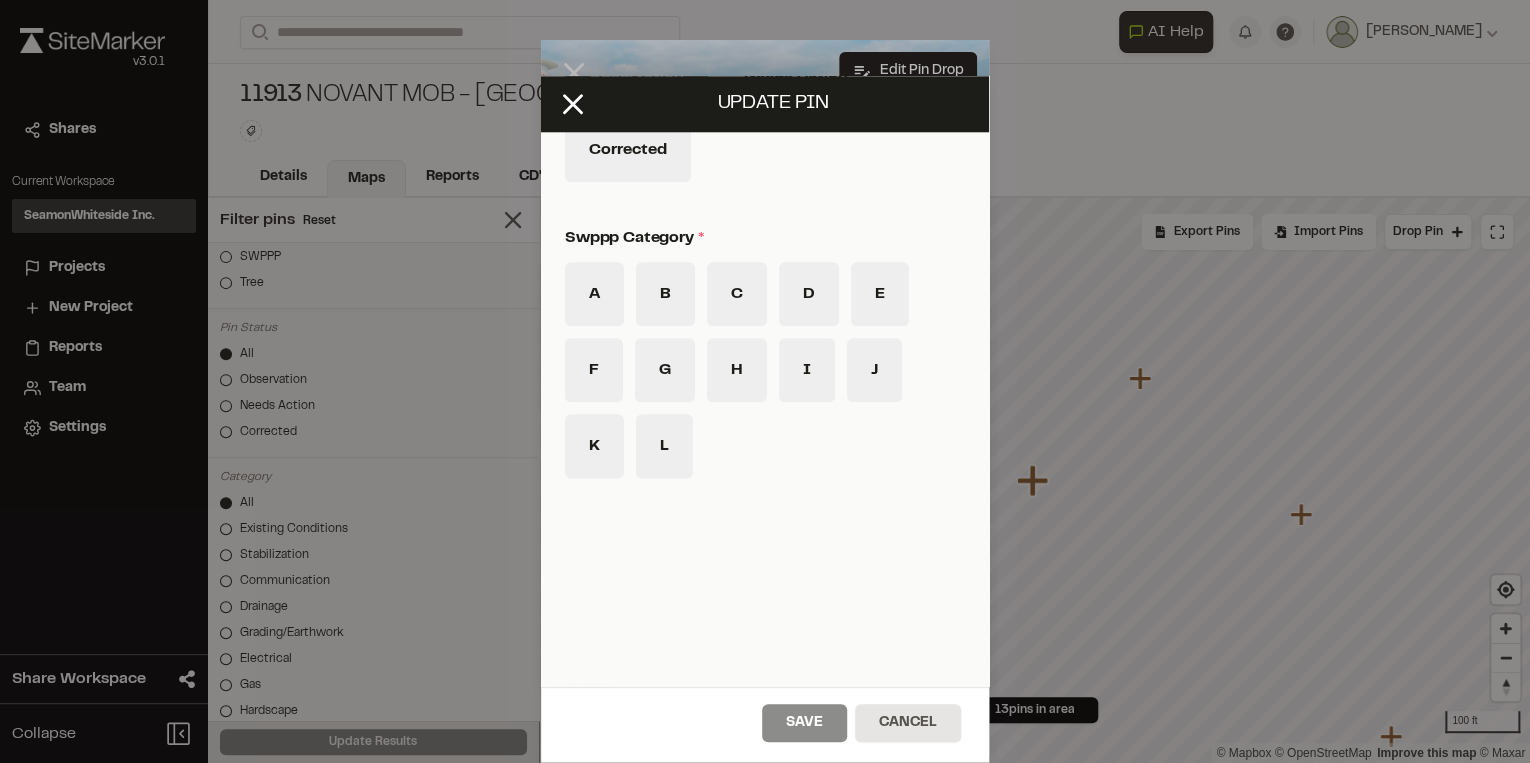 scroll, scrollTop: 1088, scrollLeft: 0, axis: vertical 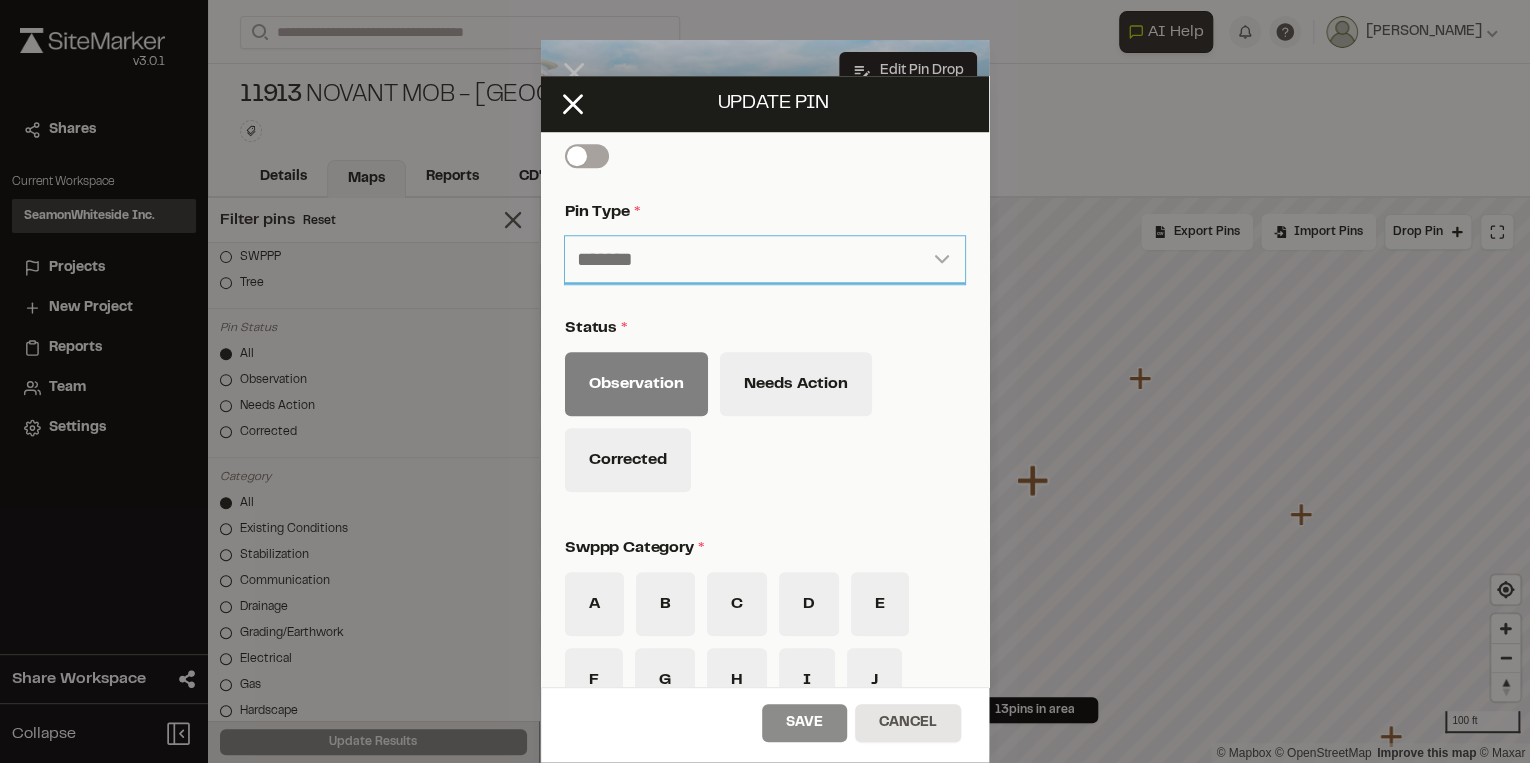 click on "**********" at bounding box center (765, 260) 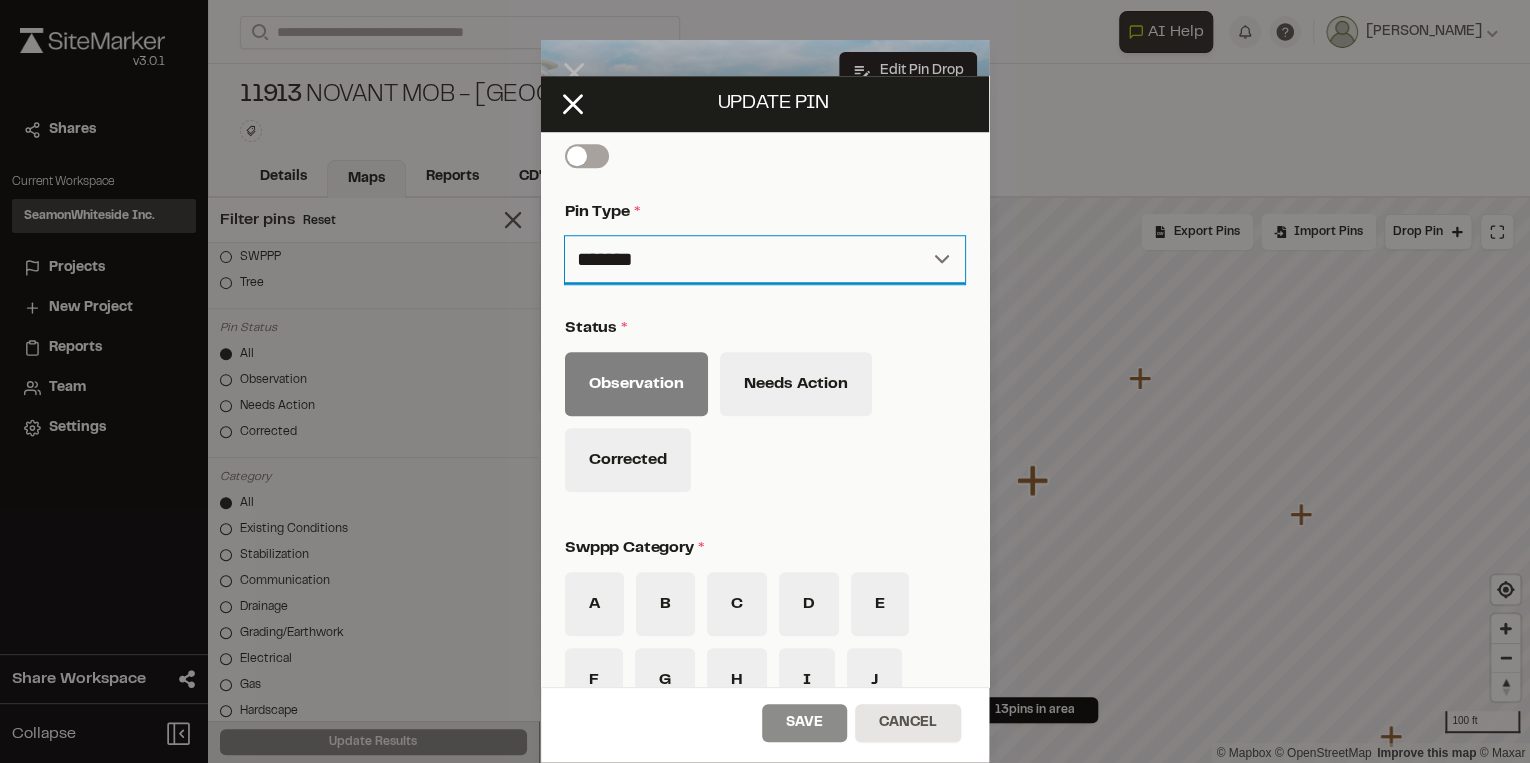 select on "*" 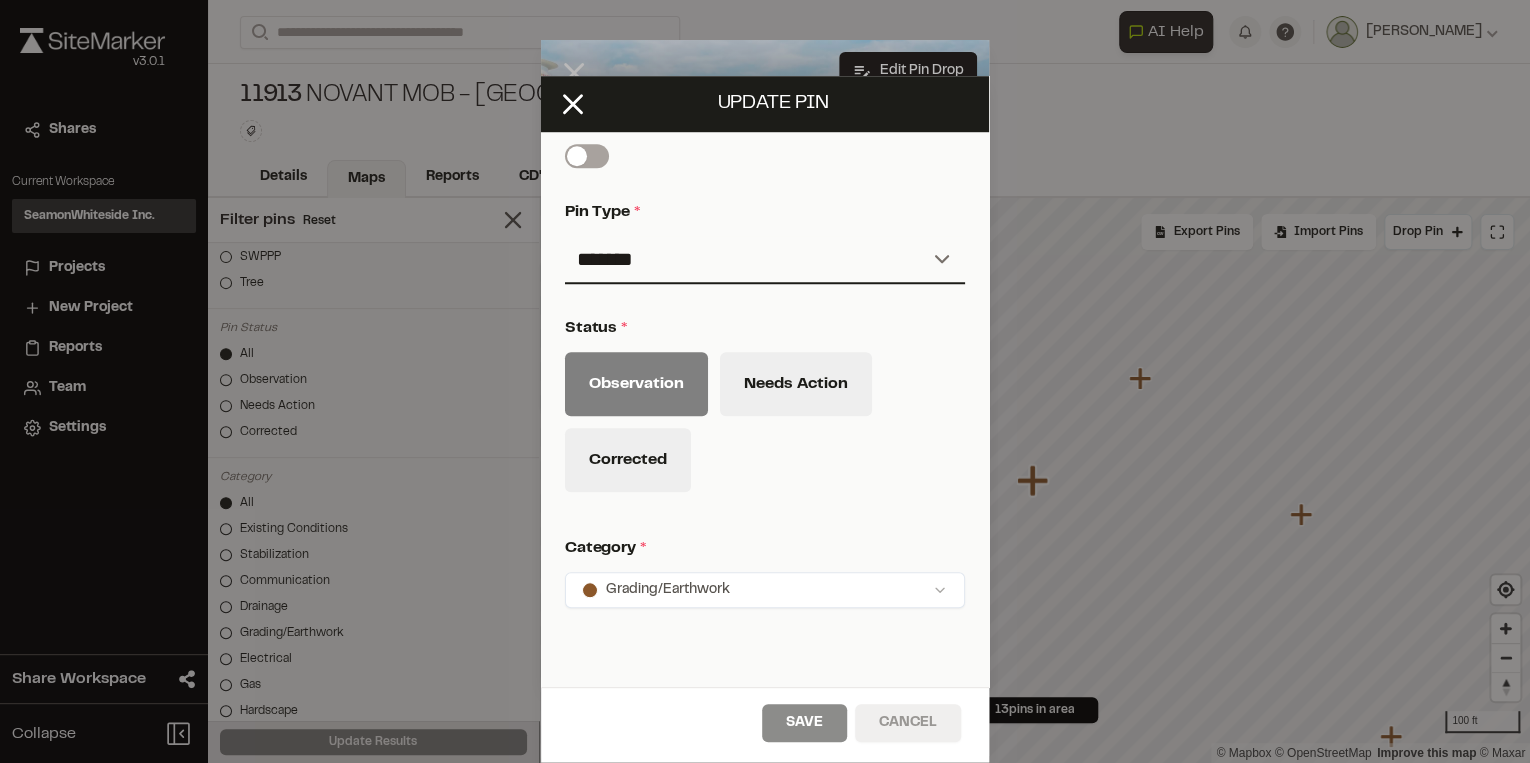 click on "Cancel" at bounding box center [908, 723] 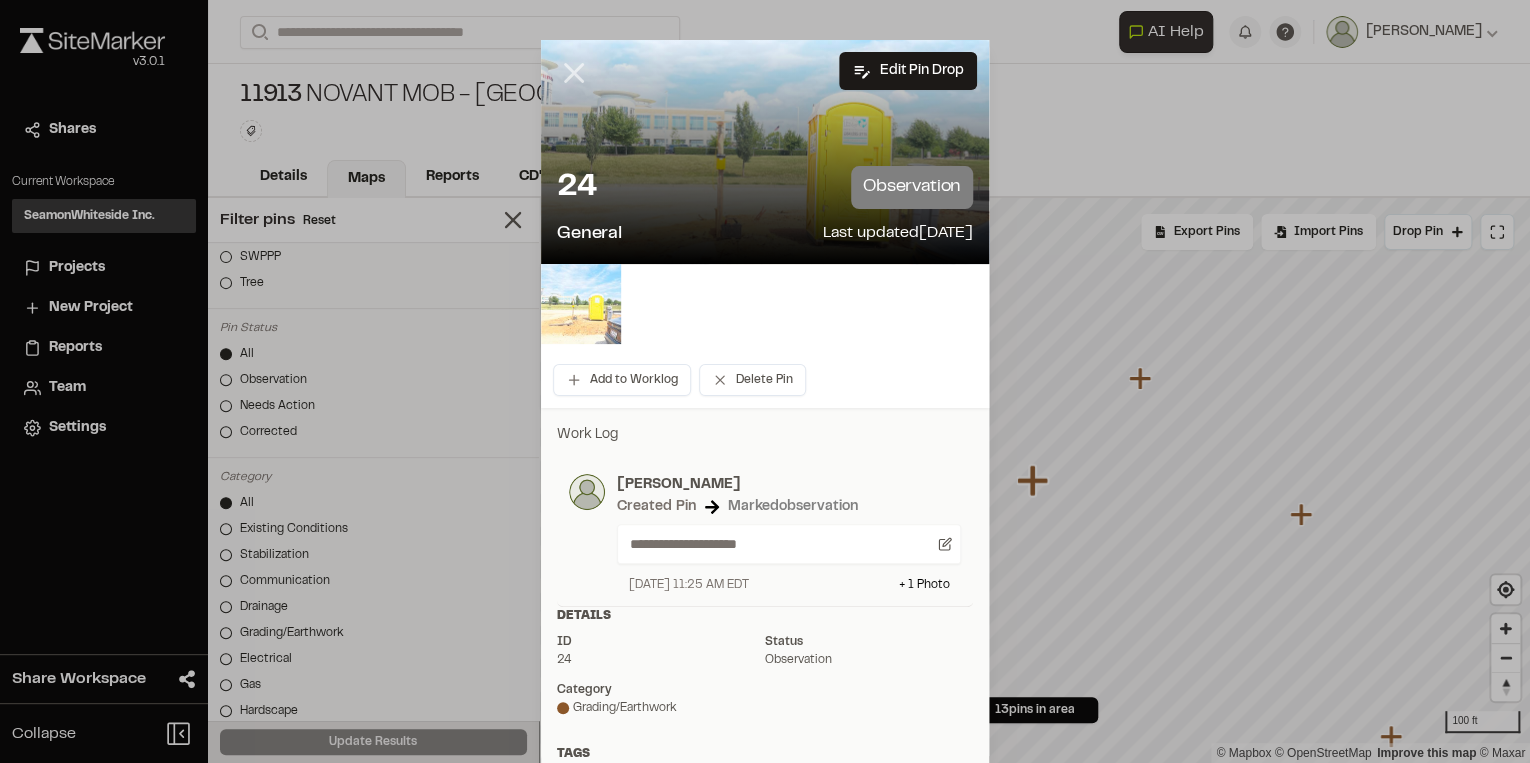 click 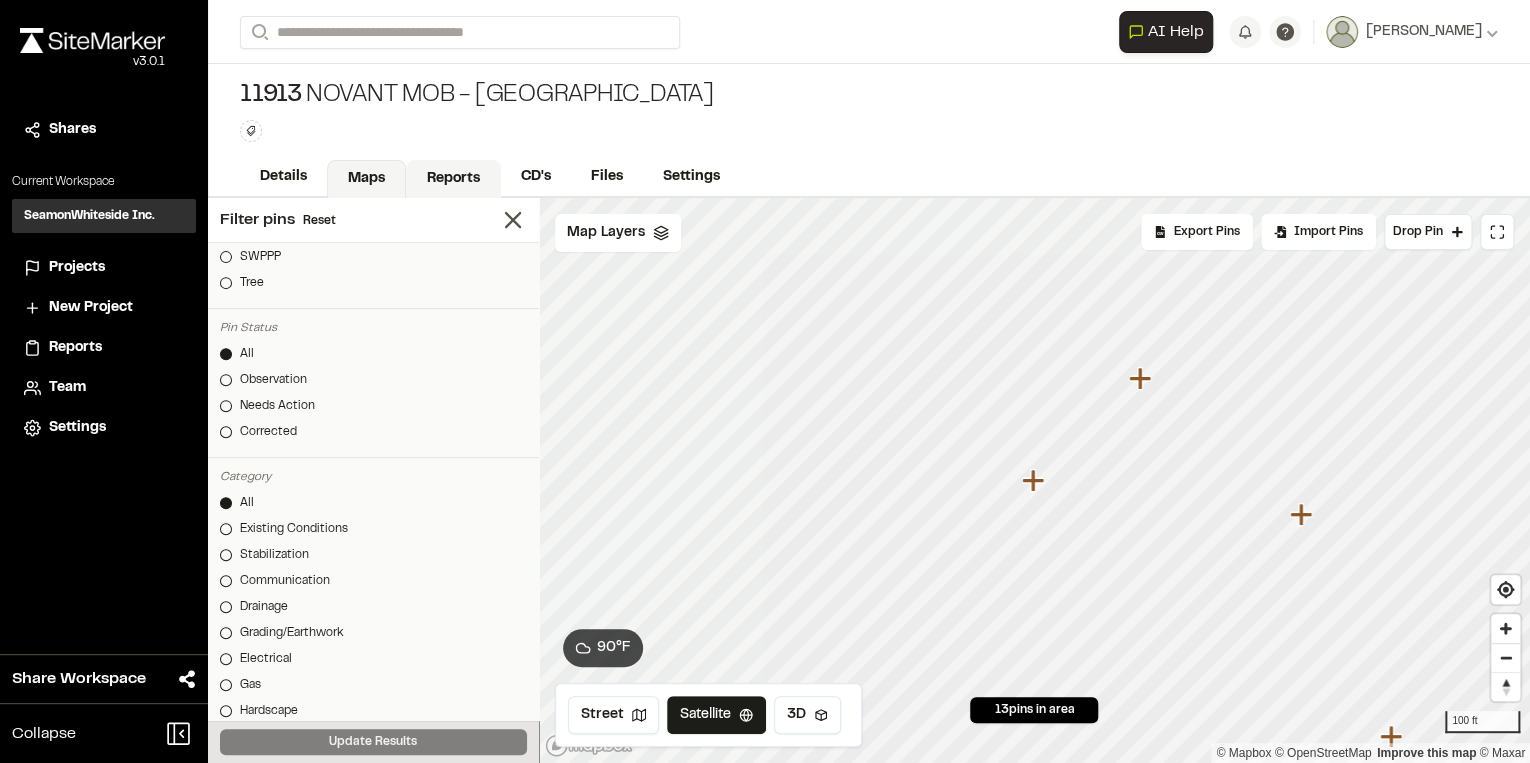 click on "Reports" at bounding box center [453, 179] 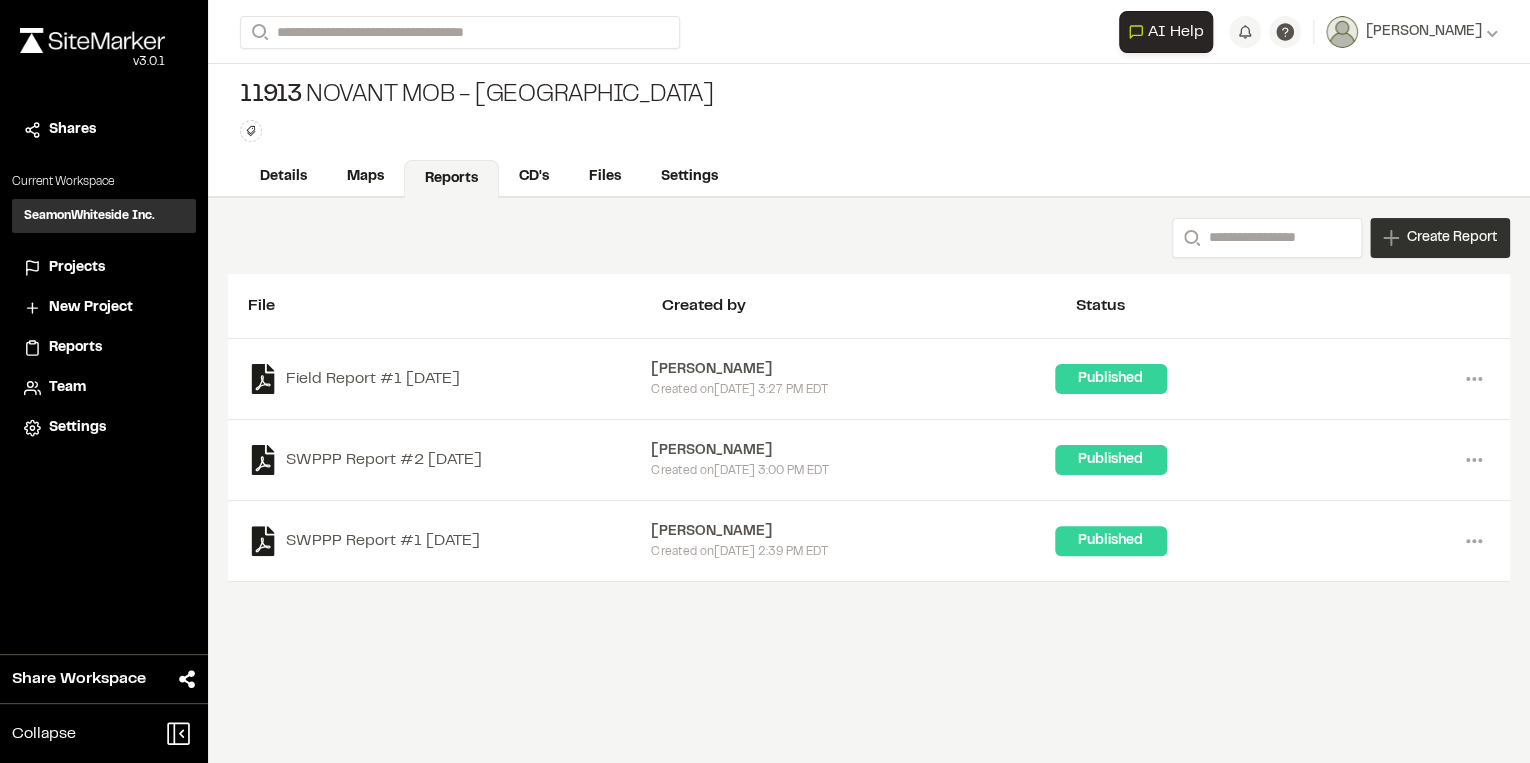 click on "Create Report" at bounding box center [1440, 238] 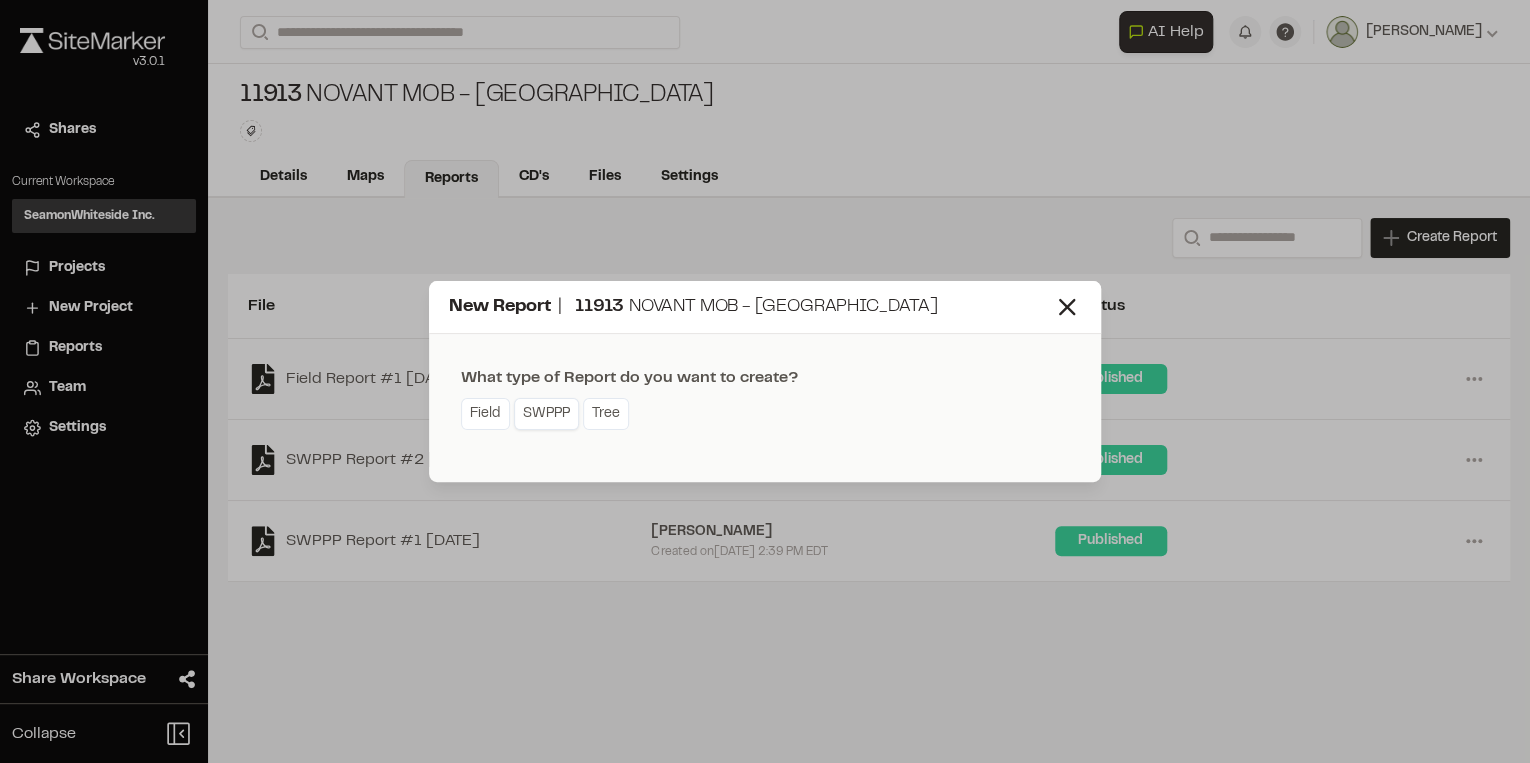 click on "SWPPP" at bounding box center (546, 414) 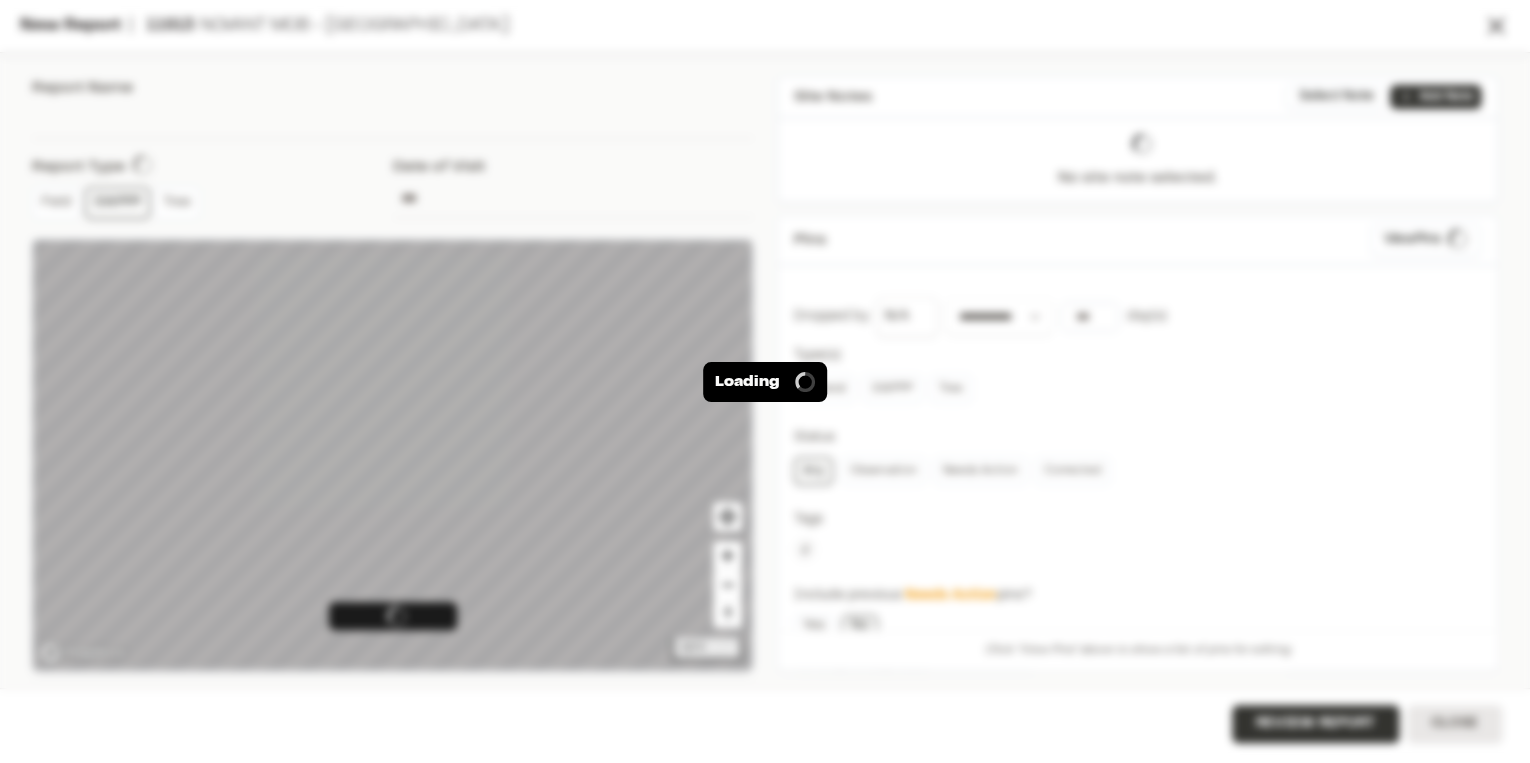 type on "**********" 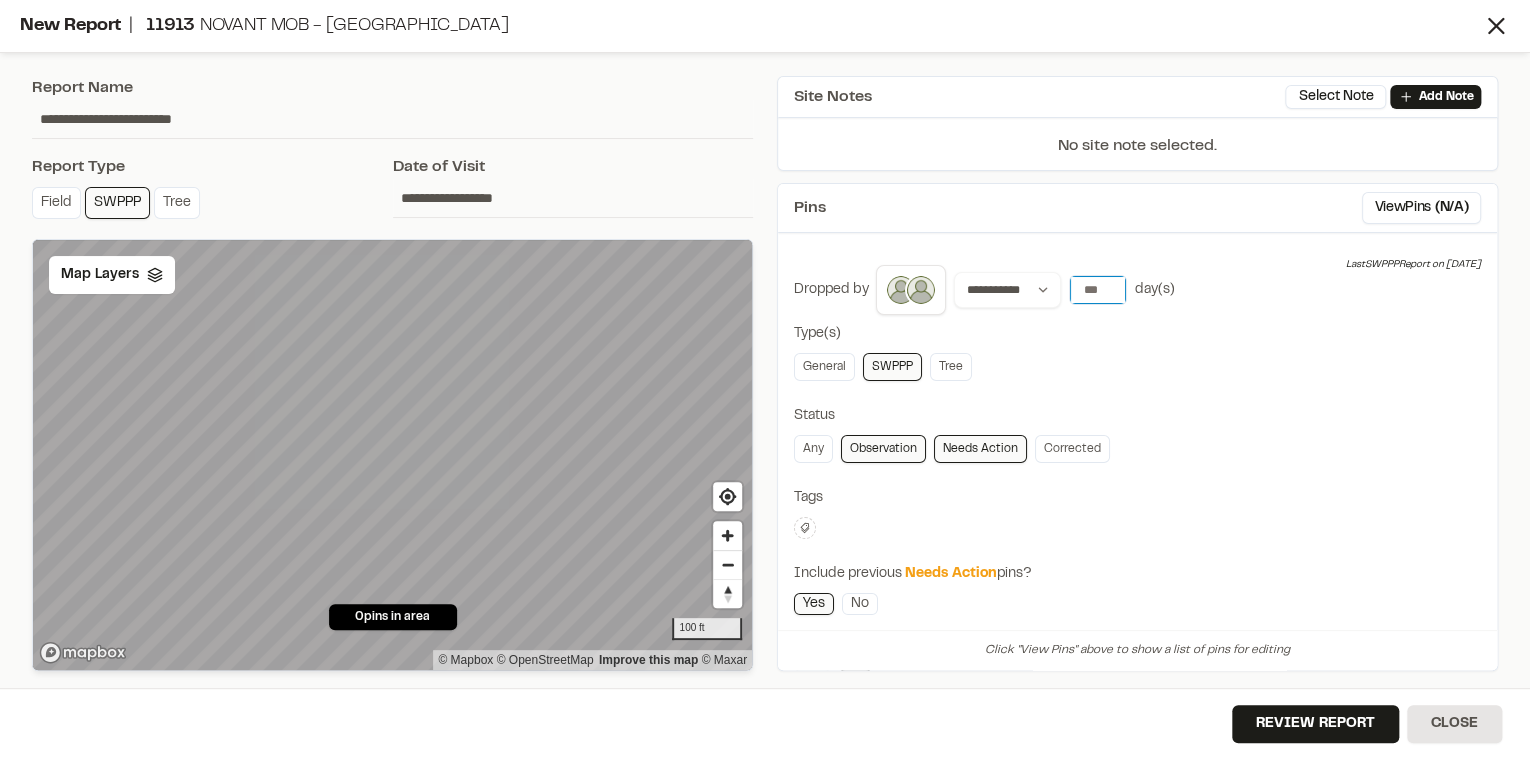 click at bounding box center [1098, 290] 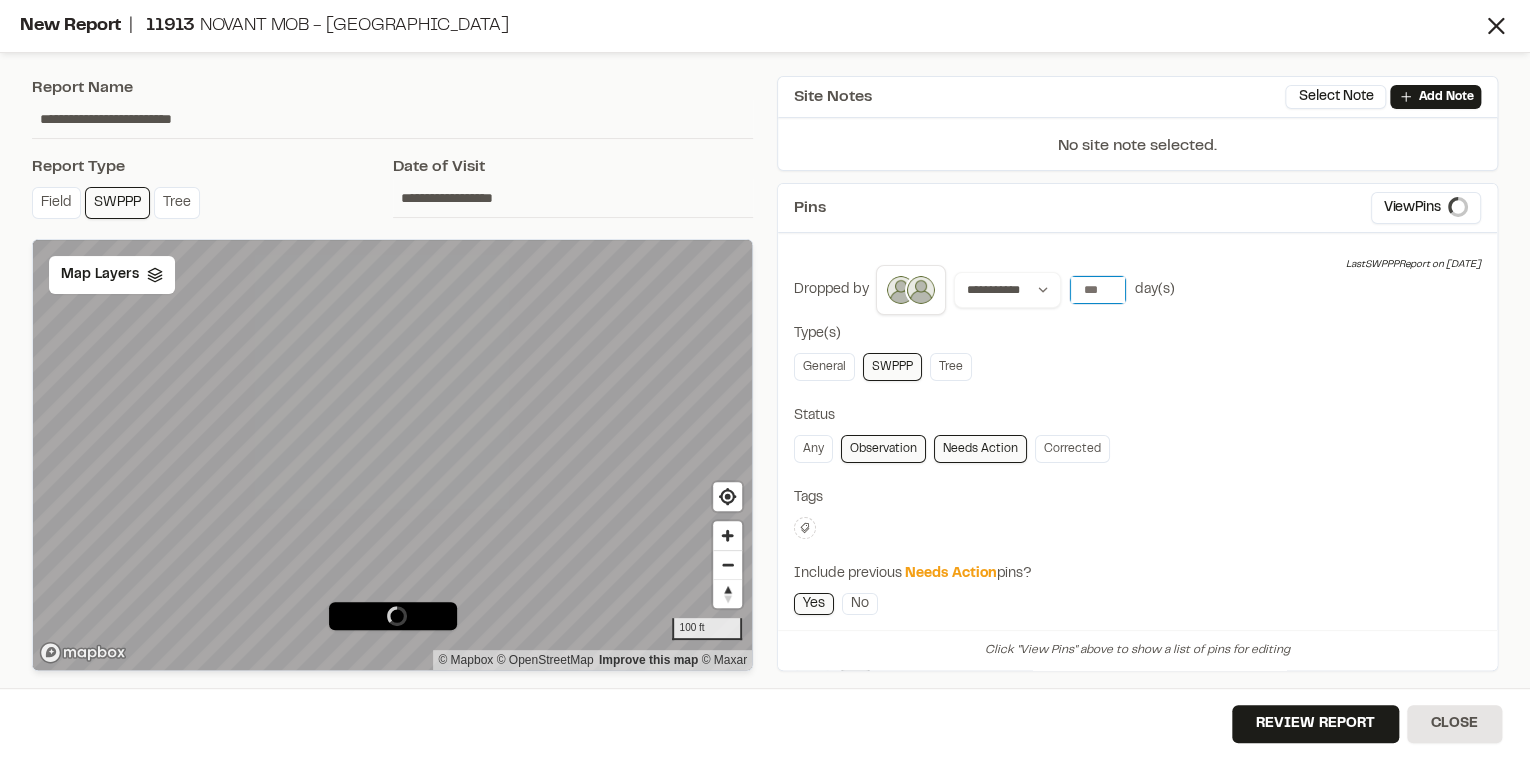 type on "*" 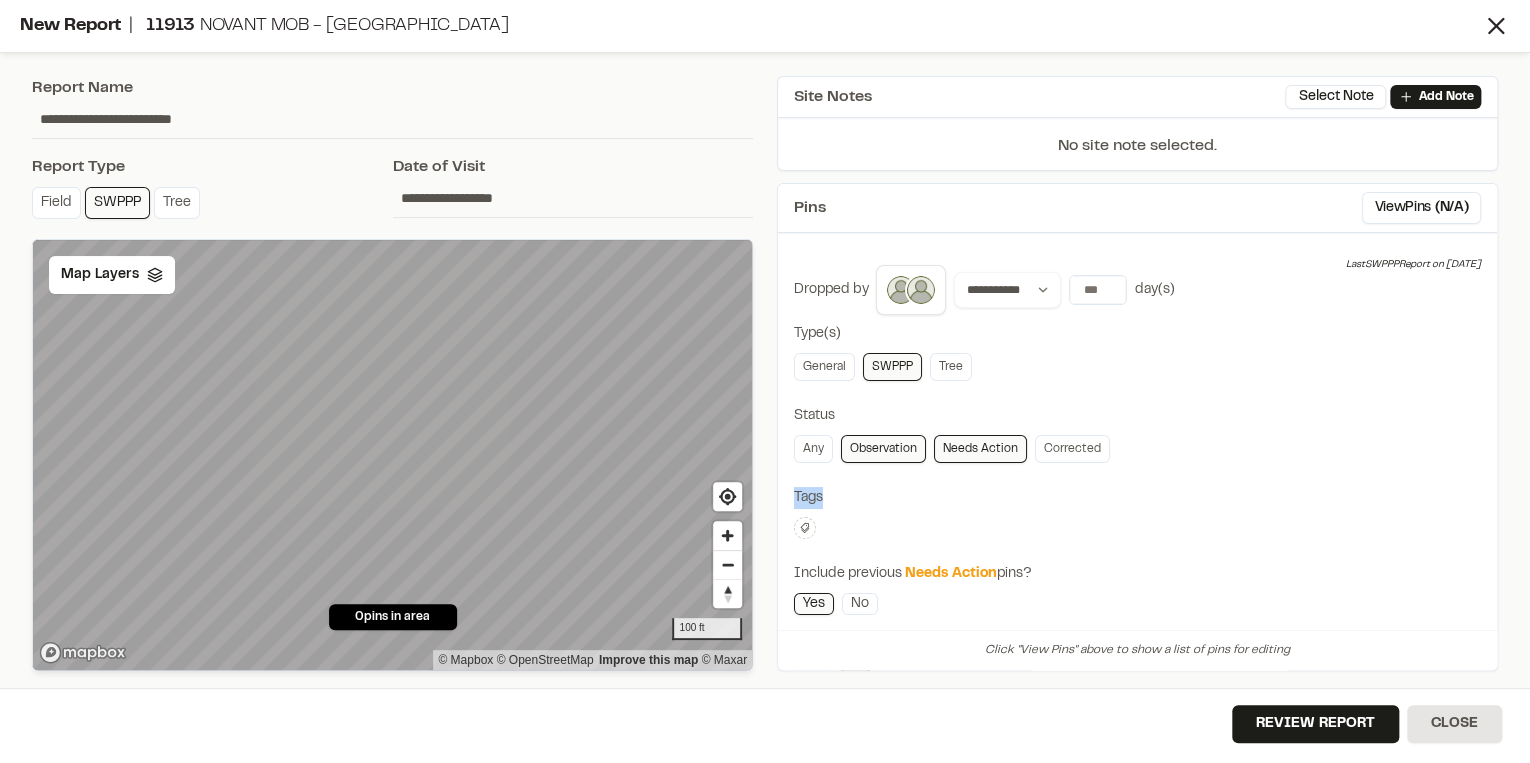 click on "**********" at bounding box center [1137, 550] 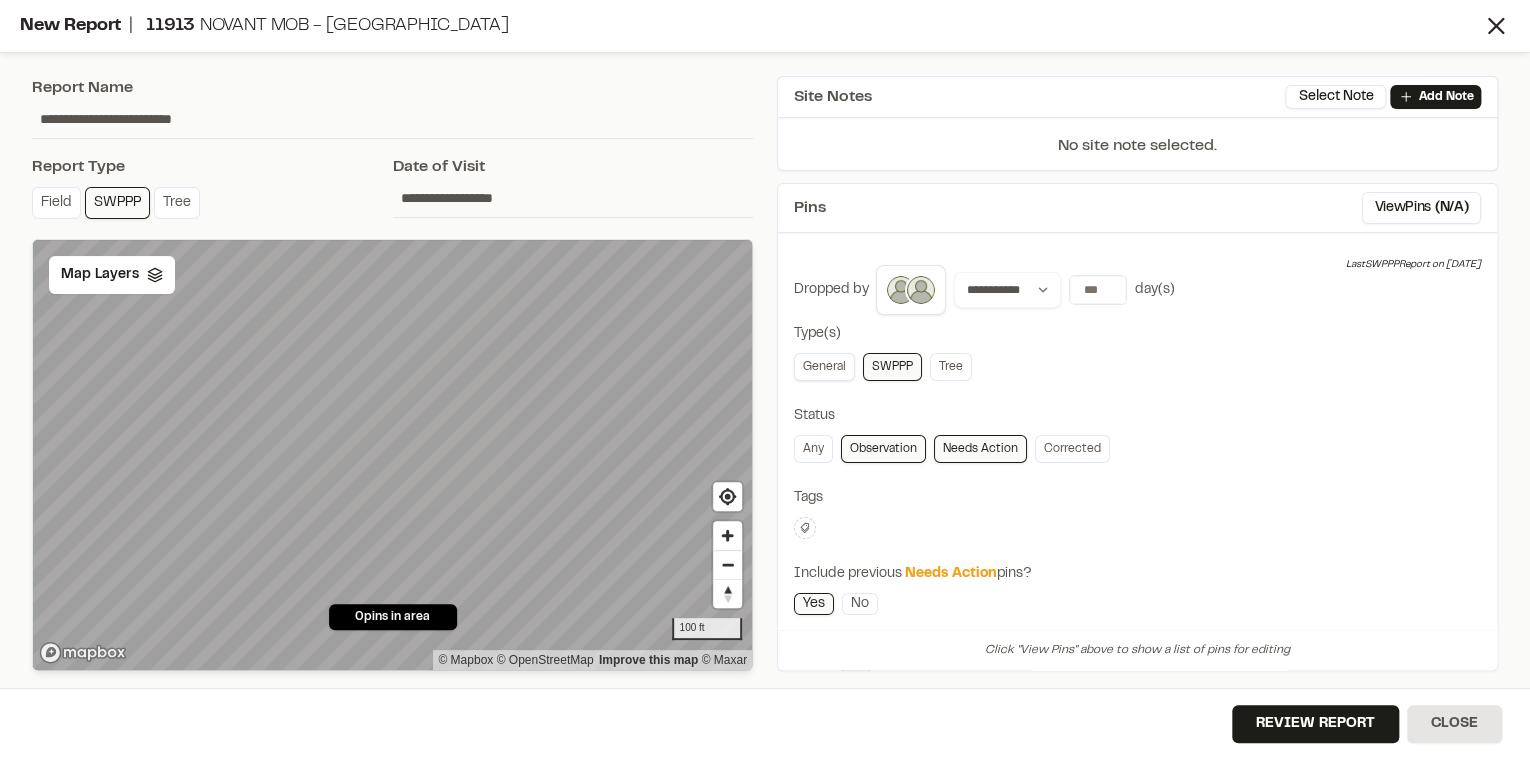 click on "General" at bounding box center (824, 367) 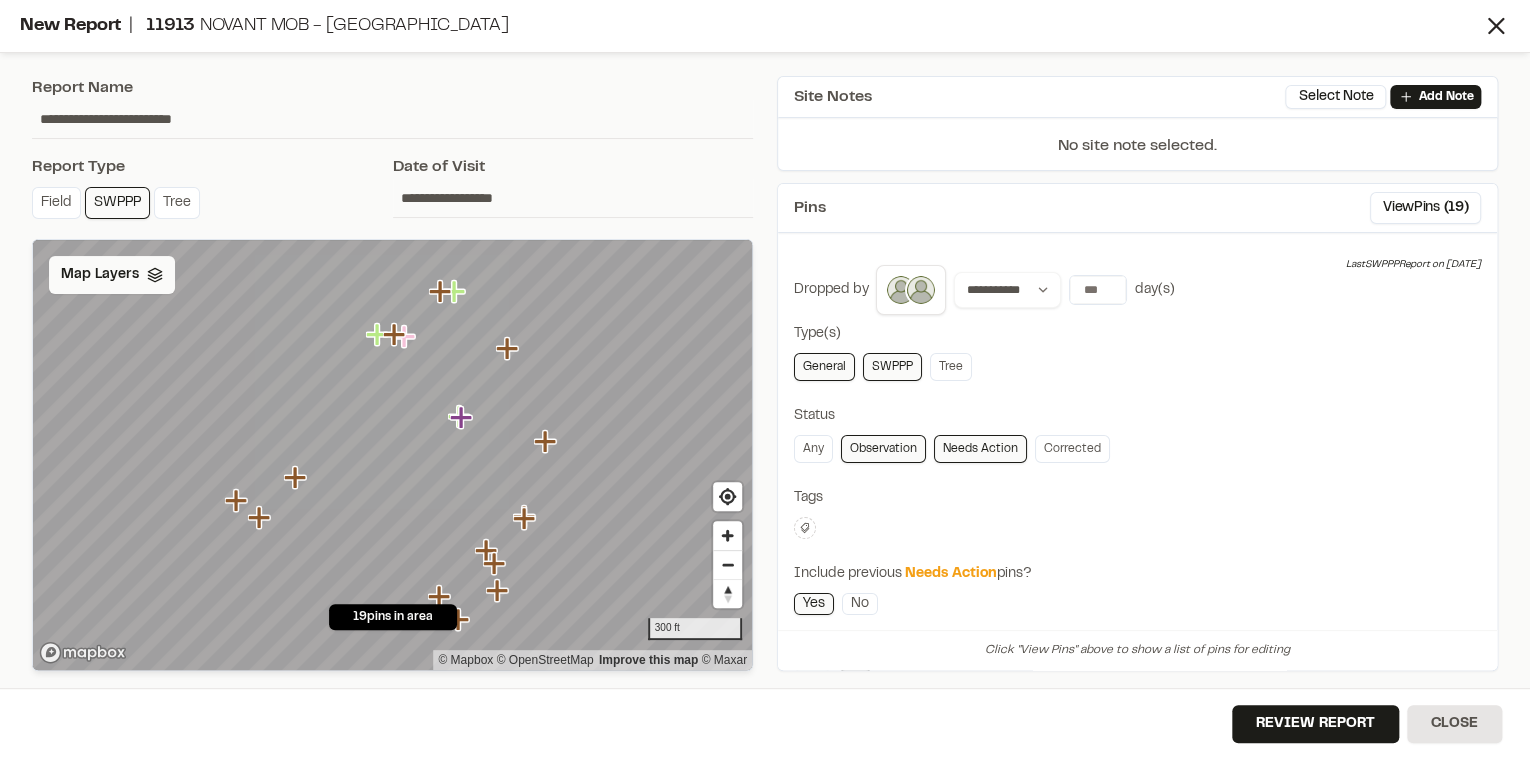 click on "Map Layers" at bounding box center [100, 275] 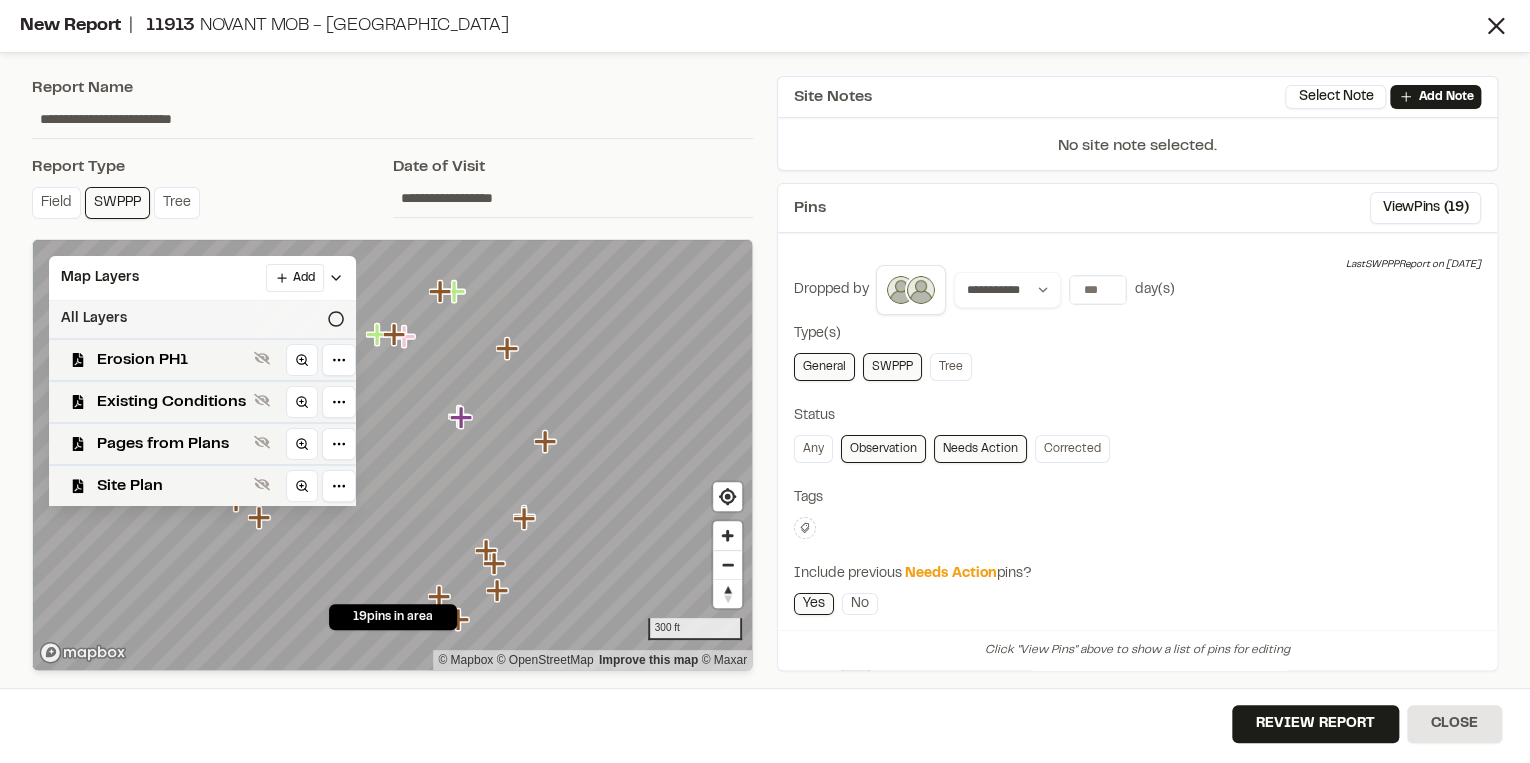 drag, startPoint x: 115, startPoint y: 355, endPoint x: 116, endPoint y: 304, distance: 51.009804 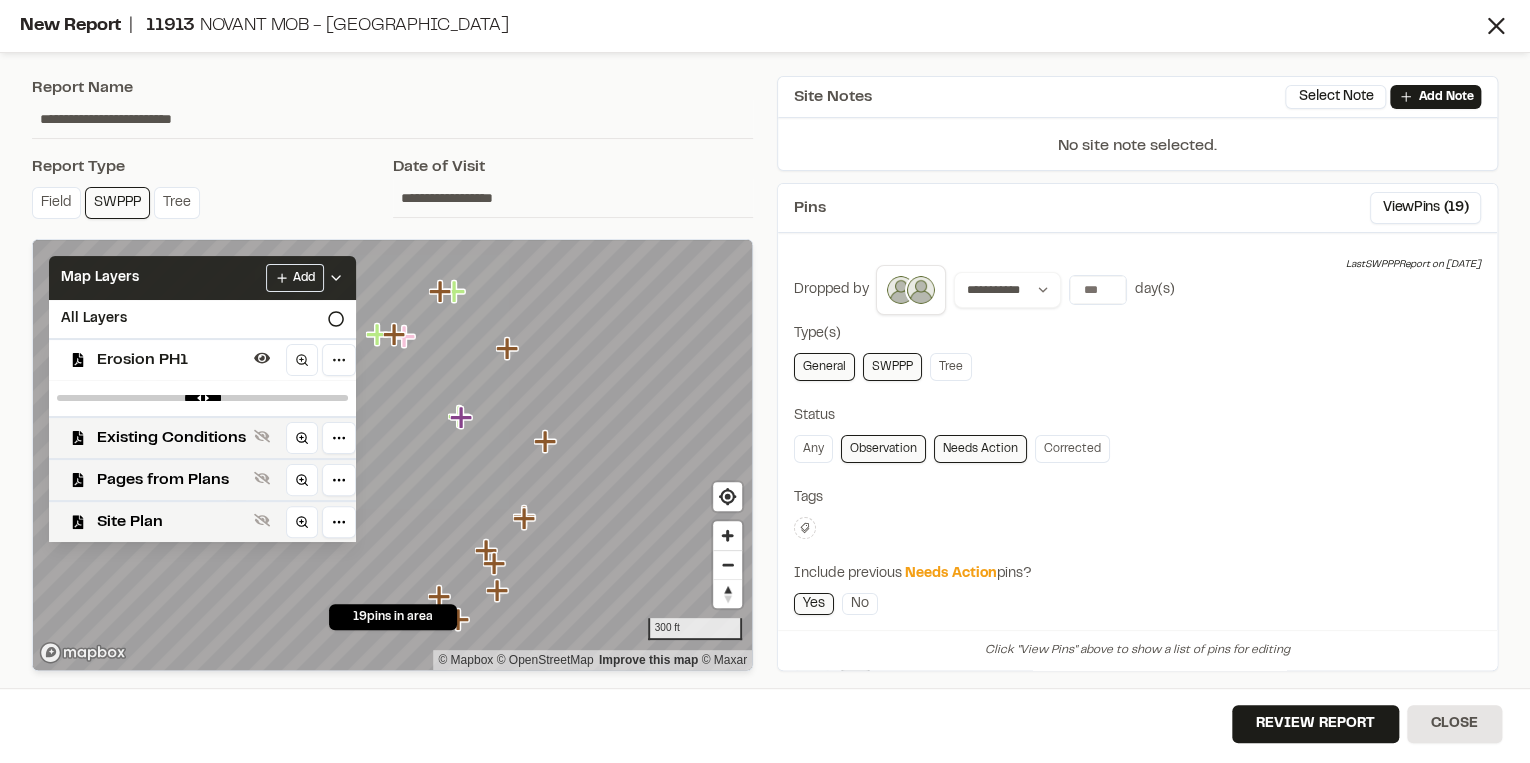 click on "Map Layers" at bounding box center [100, 278] 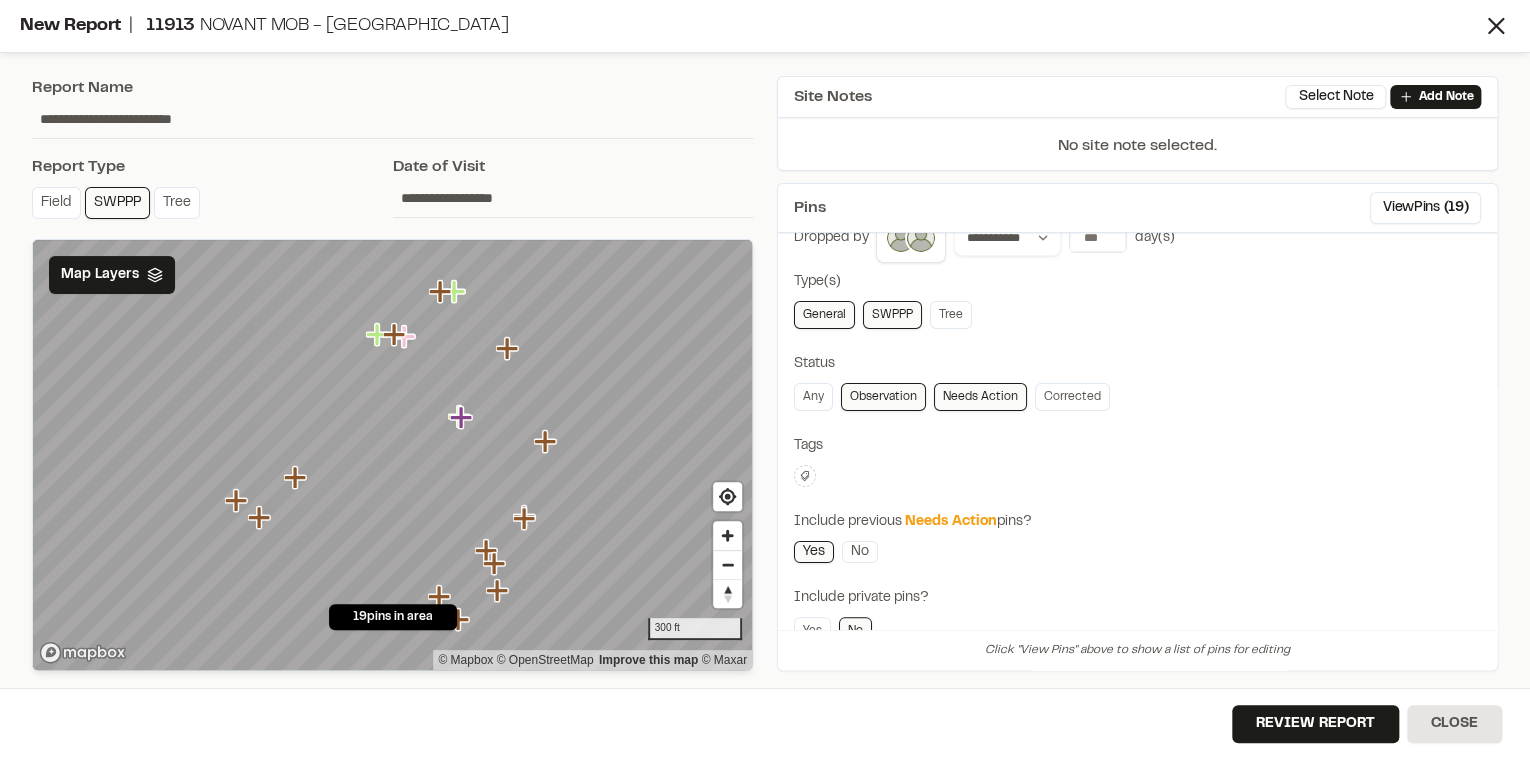 scroll, scrollTop: 80, scrollLeft: 0, axis: vertical 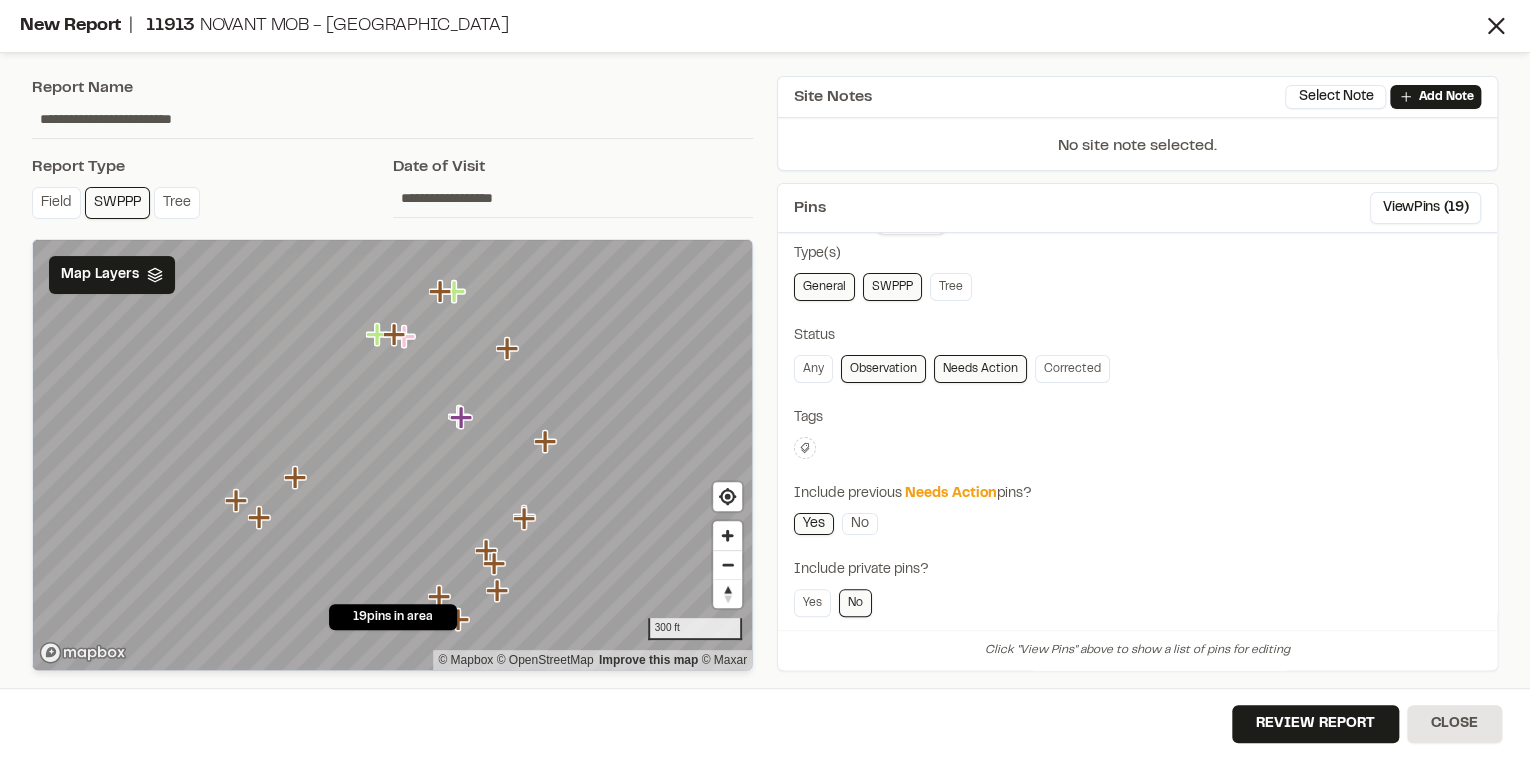 click on "Add Note" at bounding box center (1445, 97) 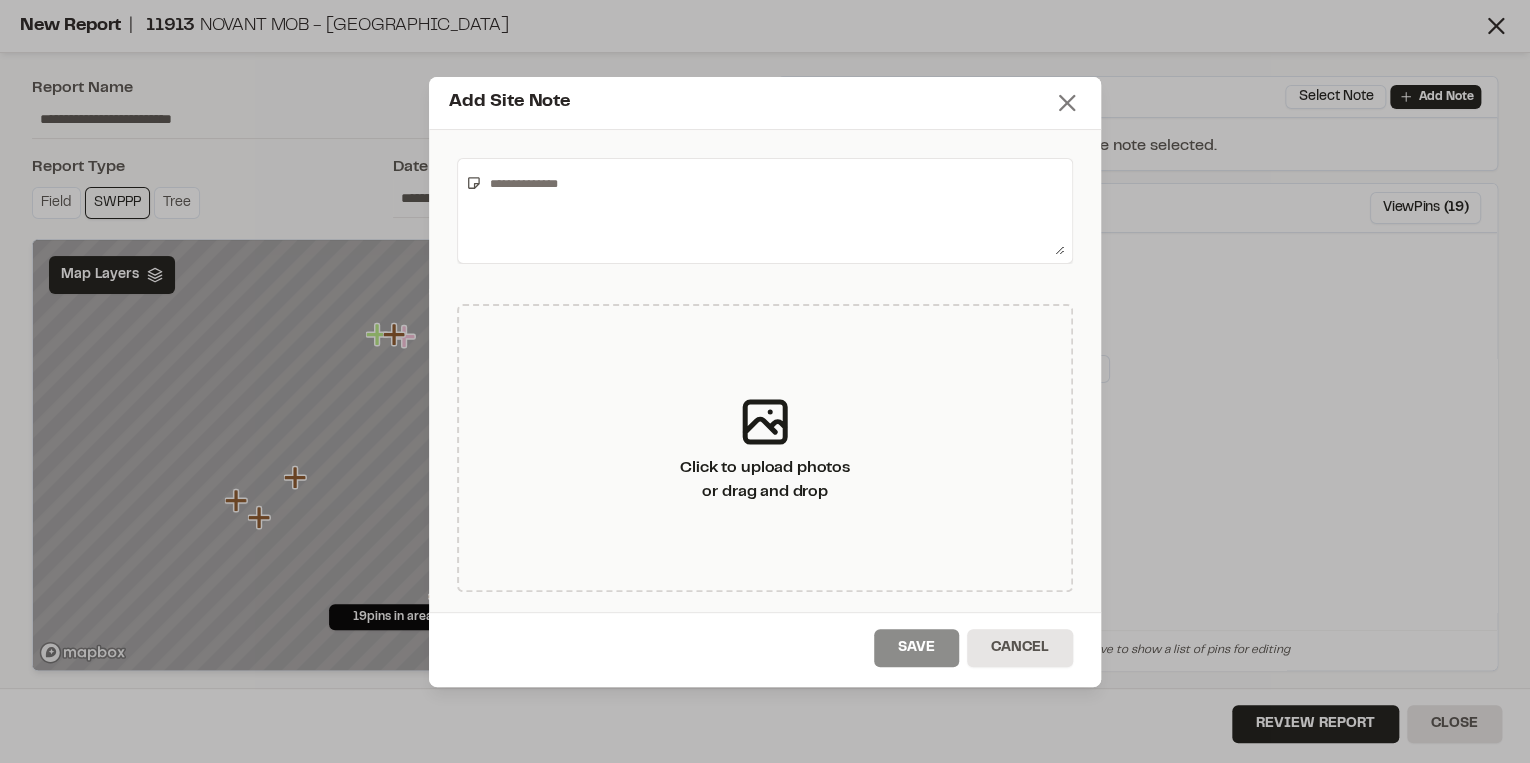 click 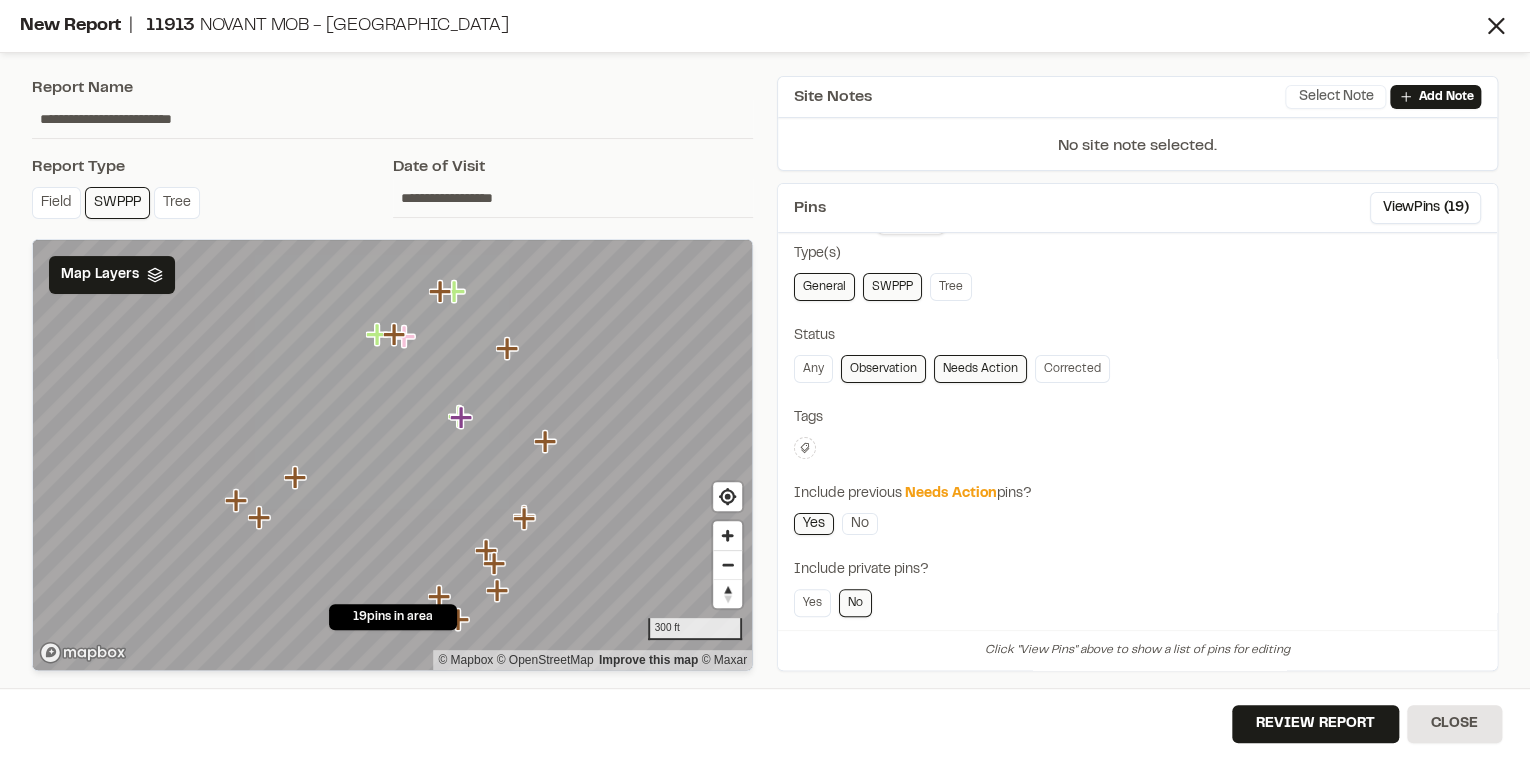 click on "Select Note" at bounding box center [1335, 97] 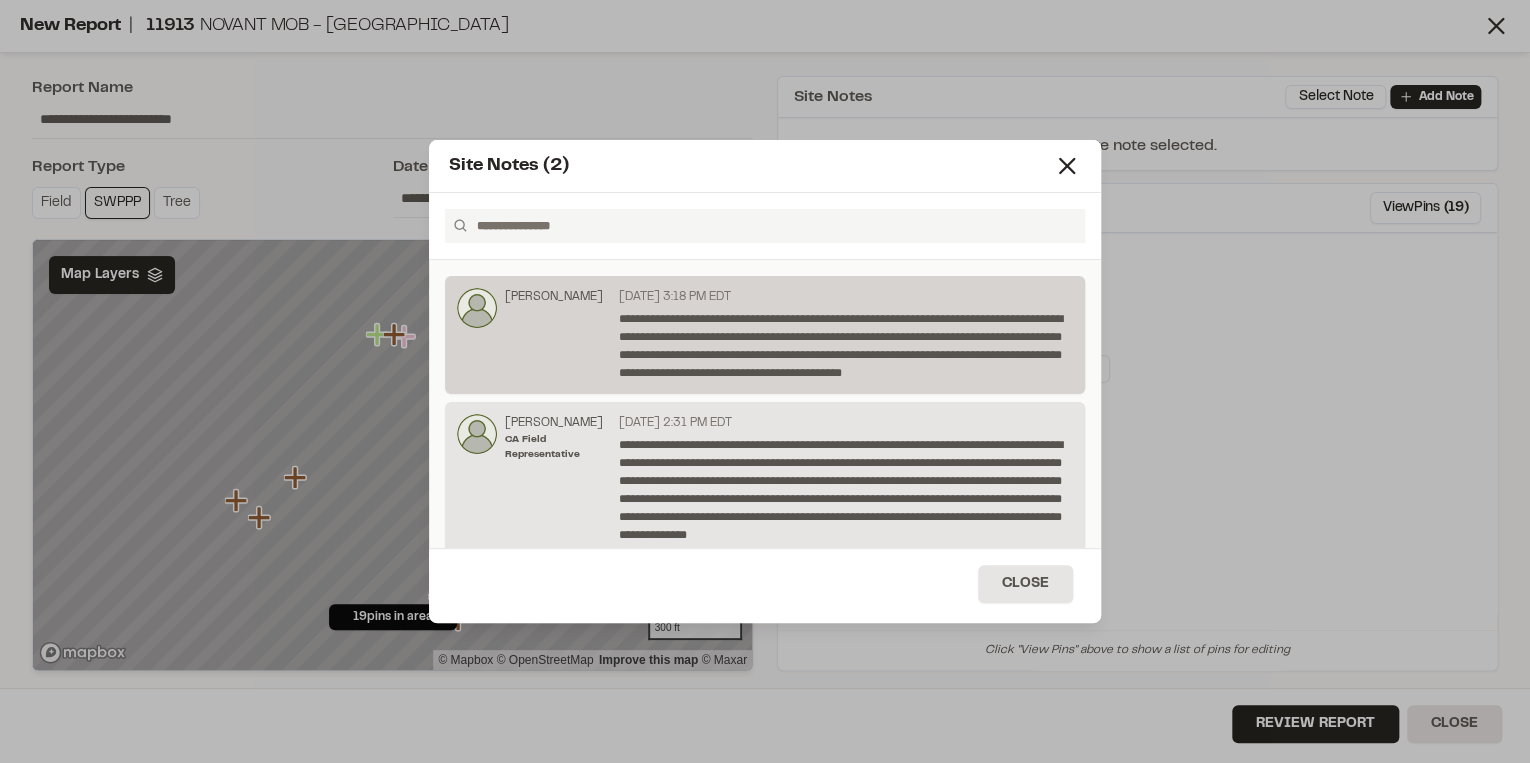 click on "**********" at bounding box center (841, 346) 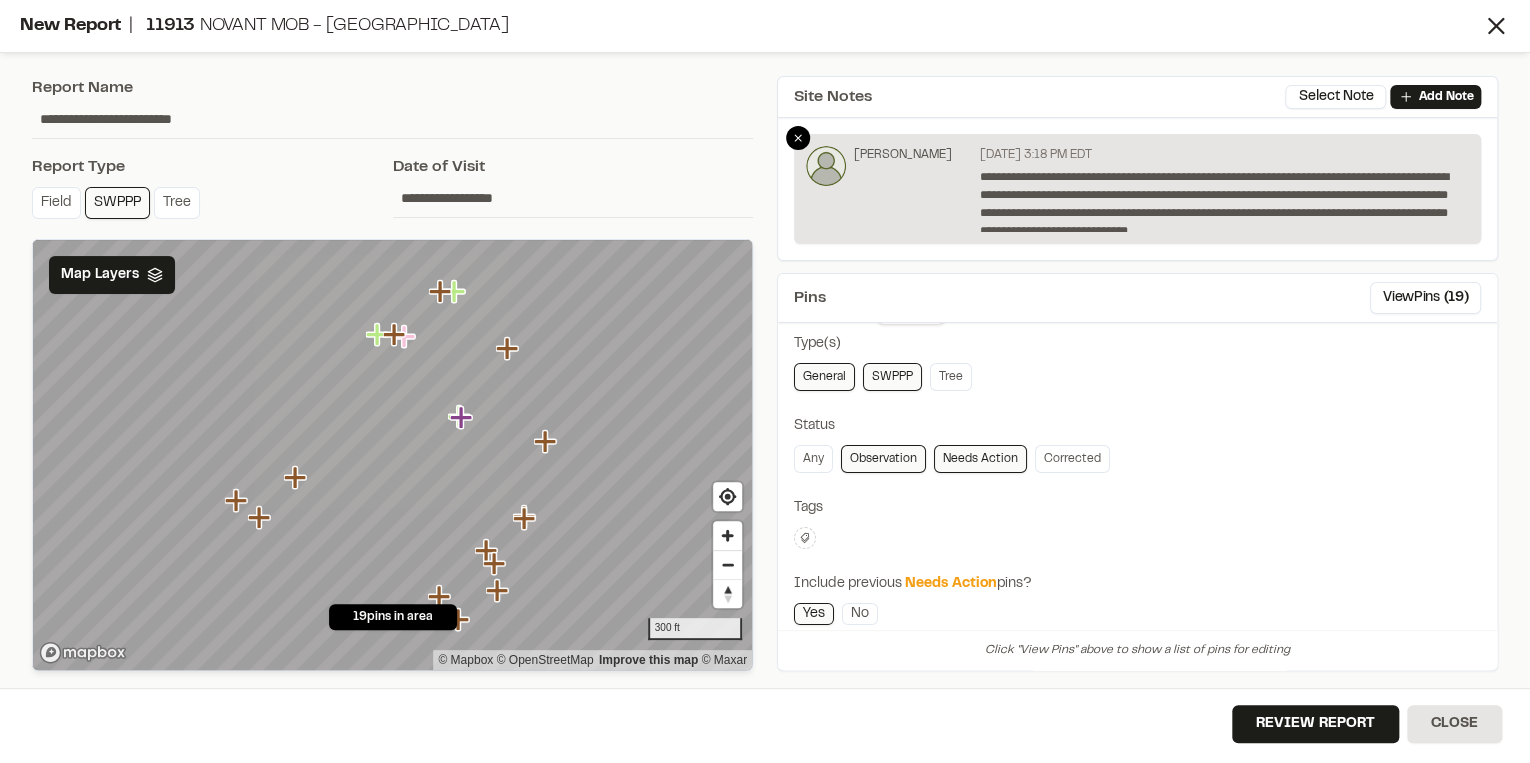click on "**********" at bounding box center (1137, 189) 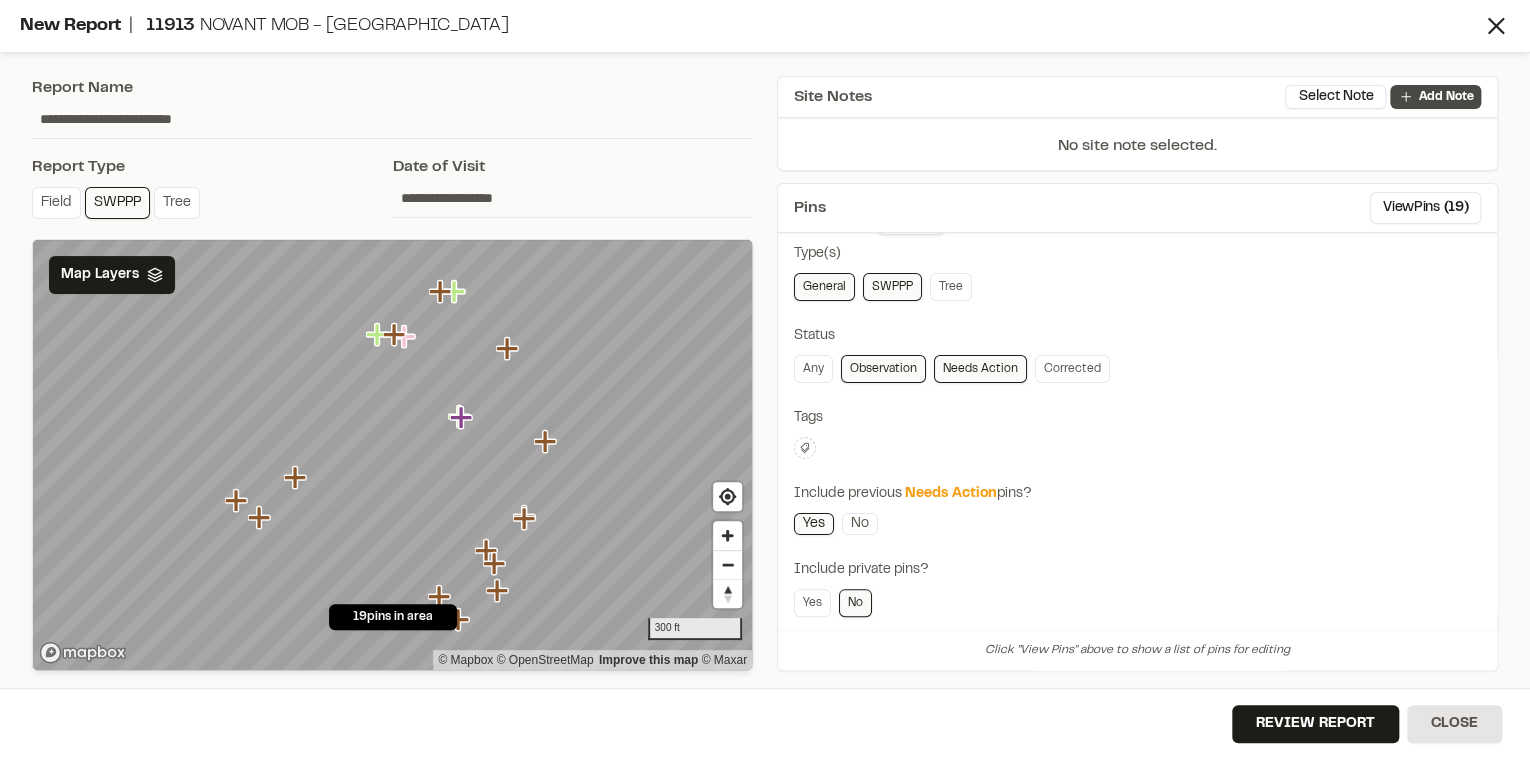 click on "Add Note" at bounding box center (1435, 97) 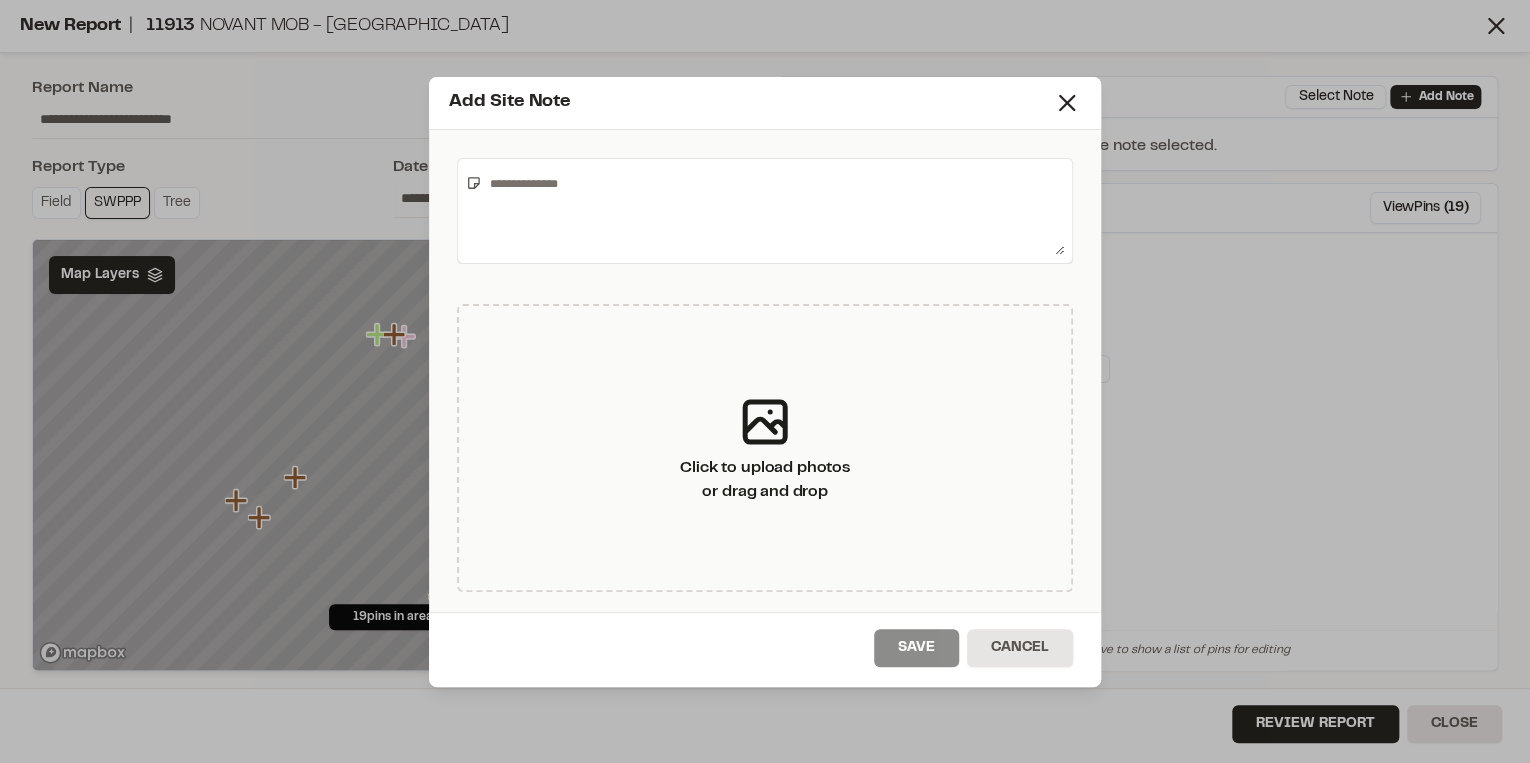 click at bounding box center (773, 211) 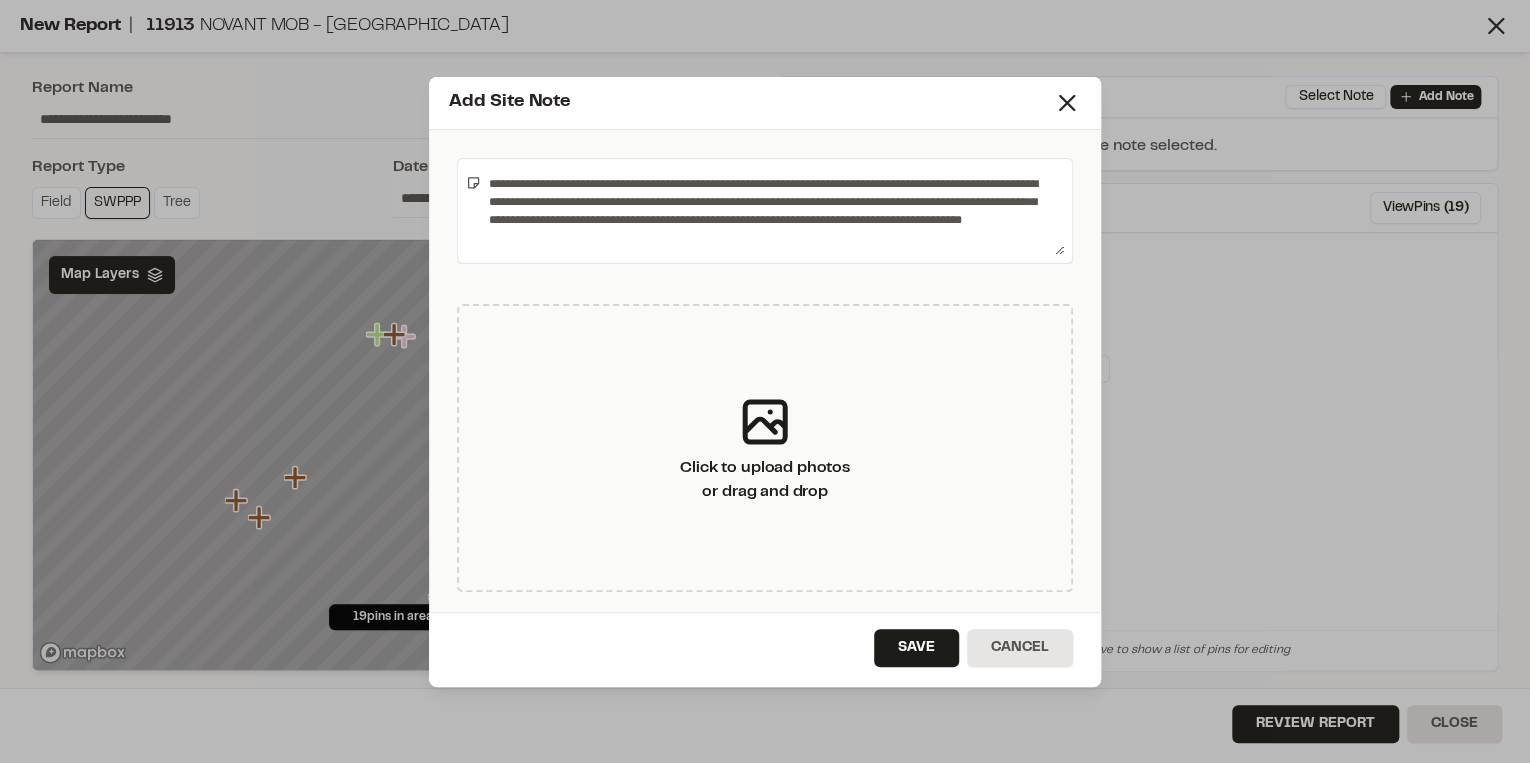 click on "**********" at bounding box center (772, 211) 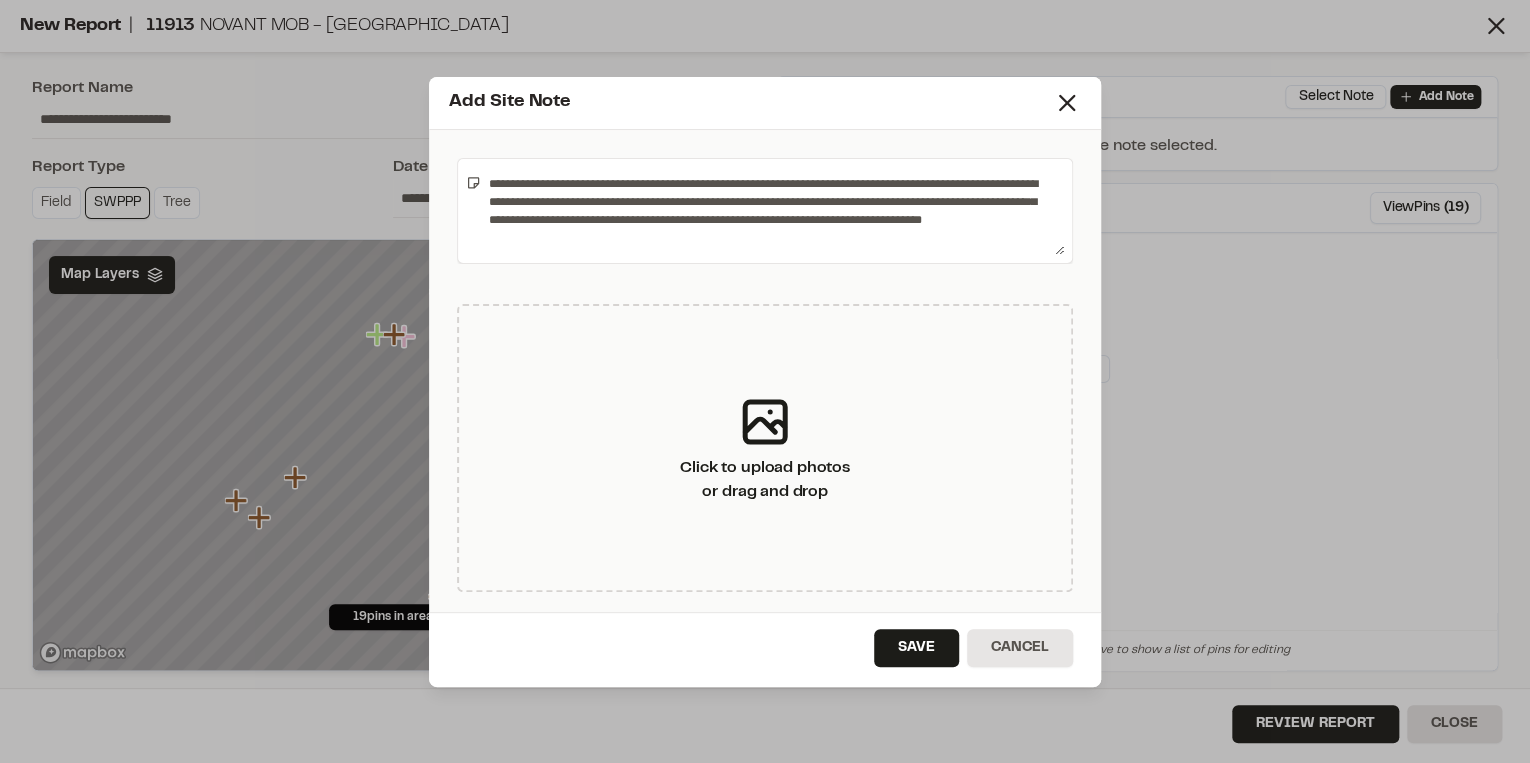 click on "**********" at bounding box center (772, 211) 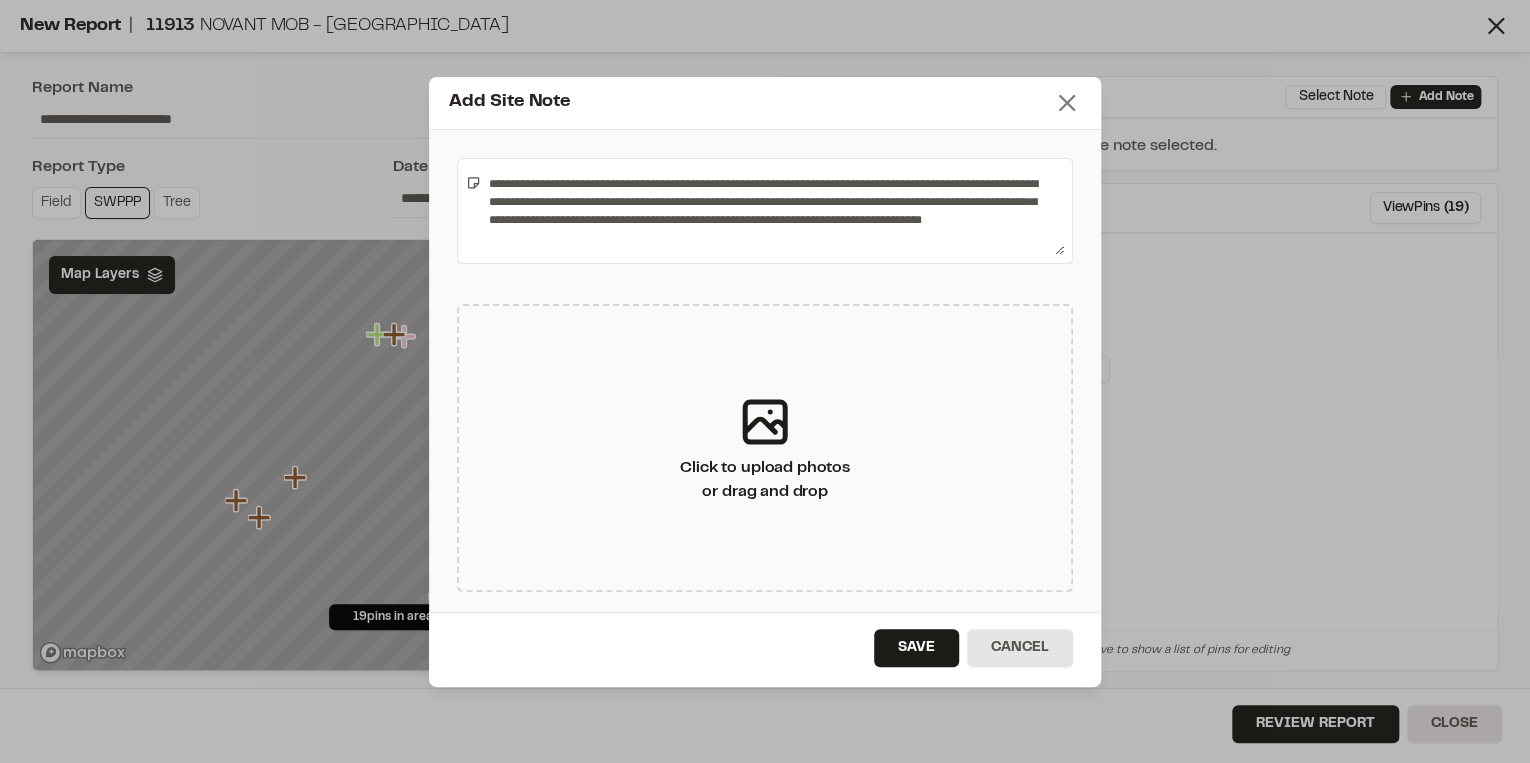 click 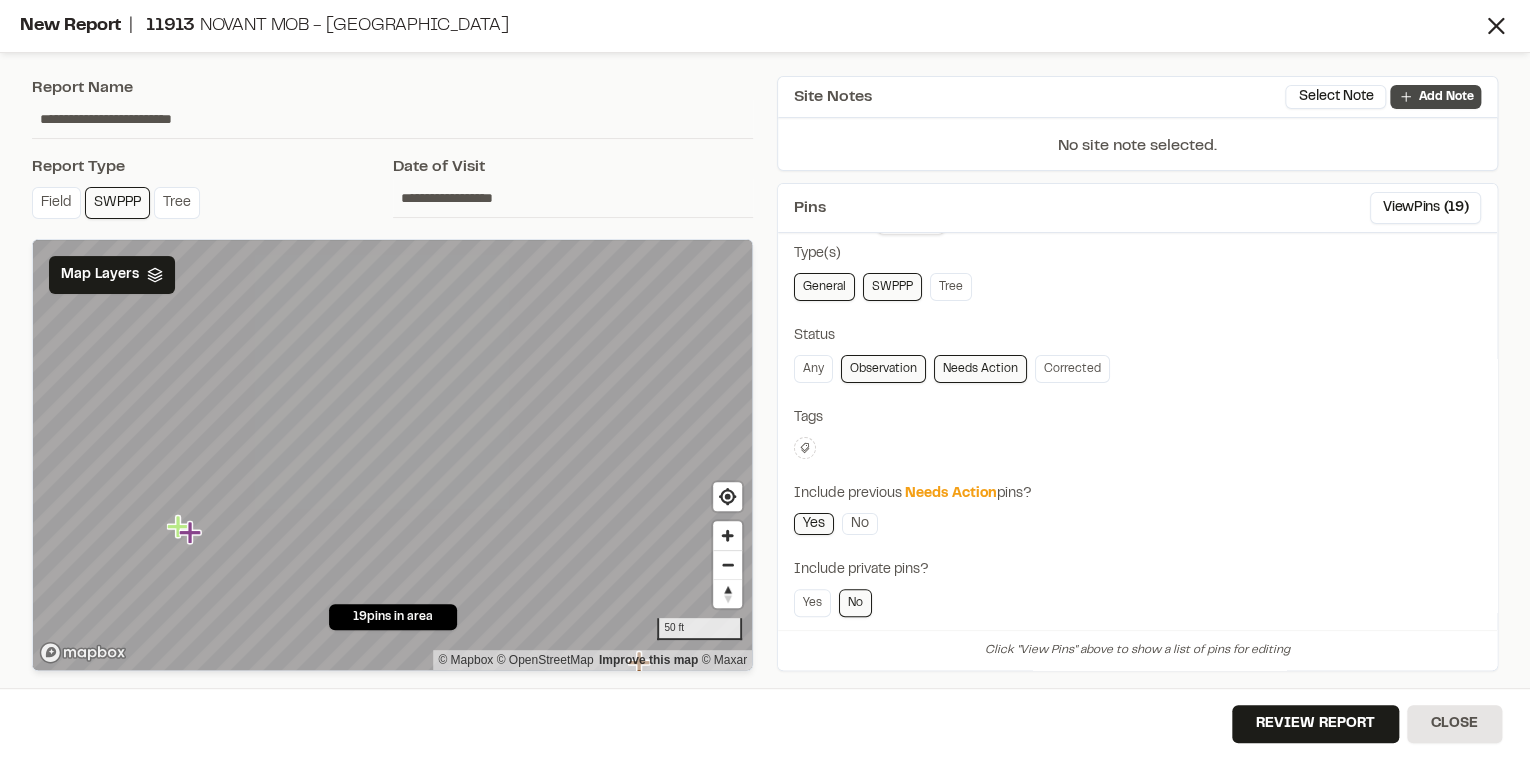 click on "Add Note" at bounding box center (1445, 97) 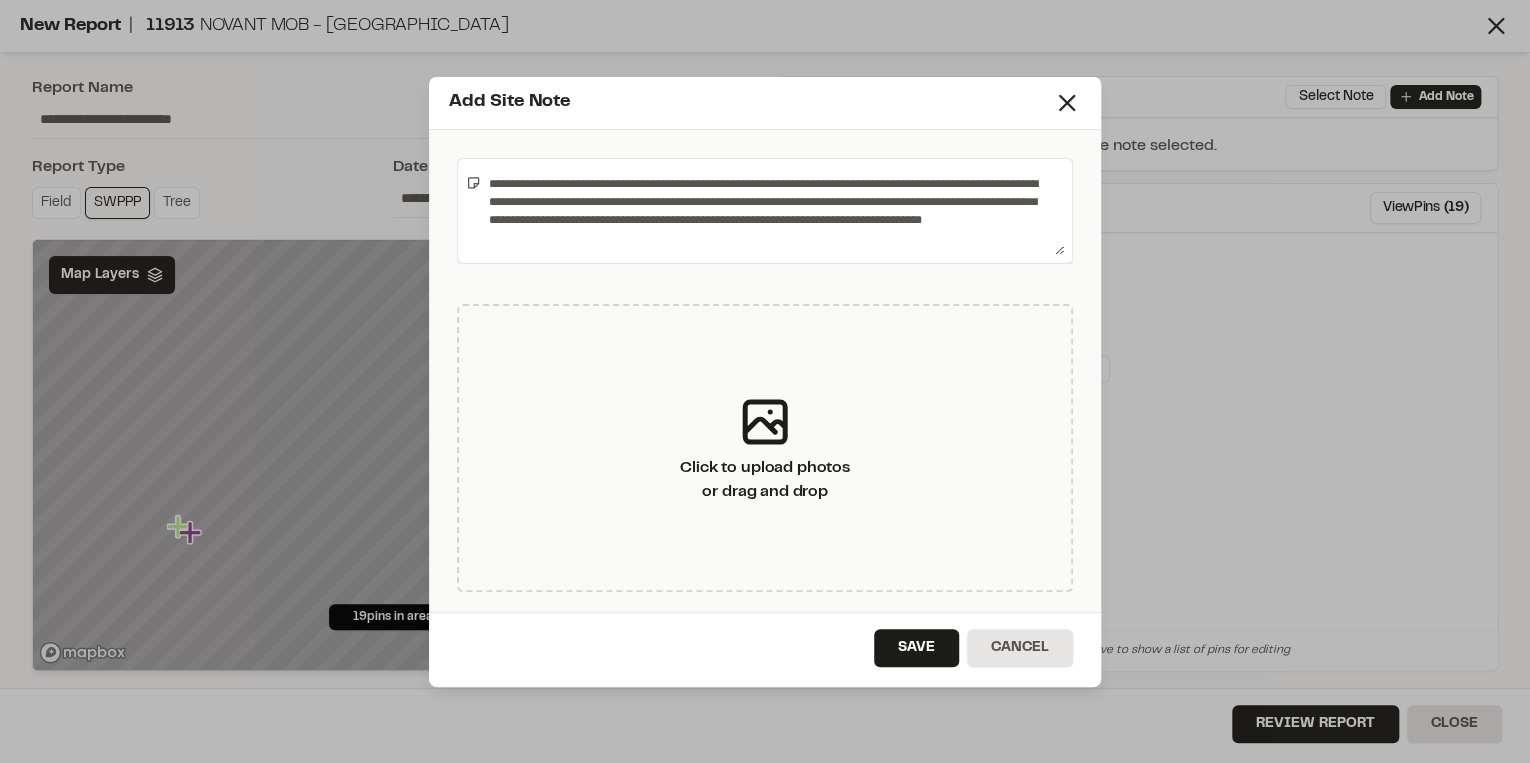 drag, startPoint x: 942, startPoint y: 185, endPoint x: 891, endPoint y: 196, distance: 52.17279 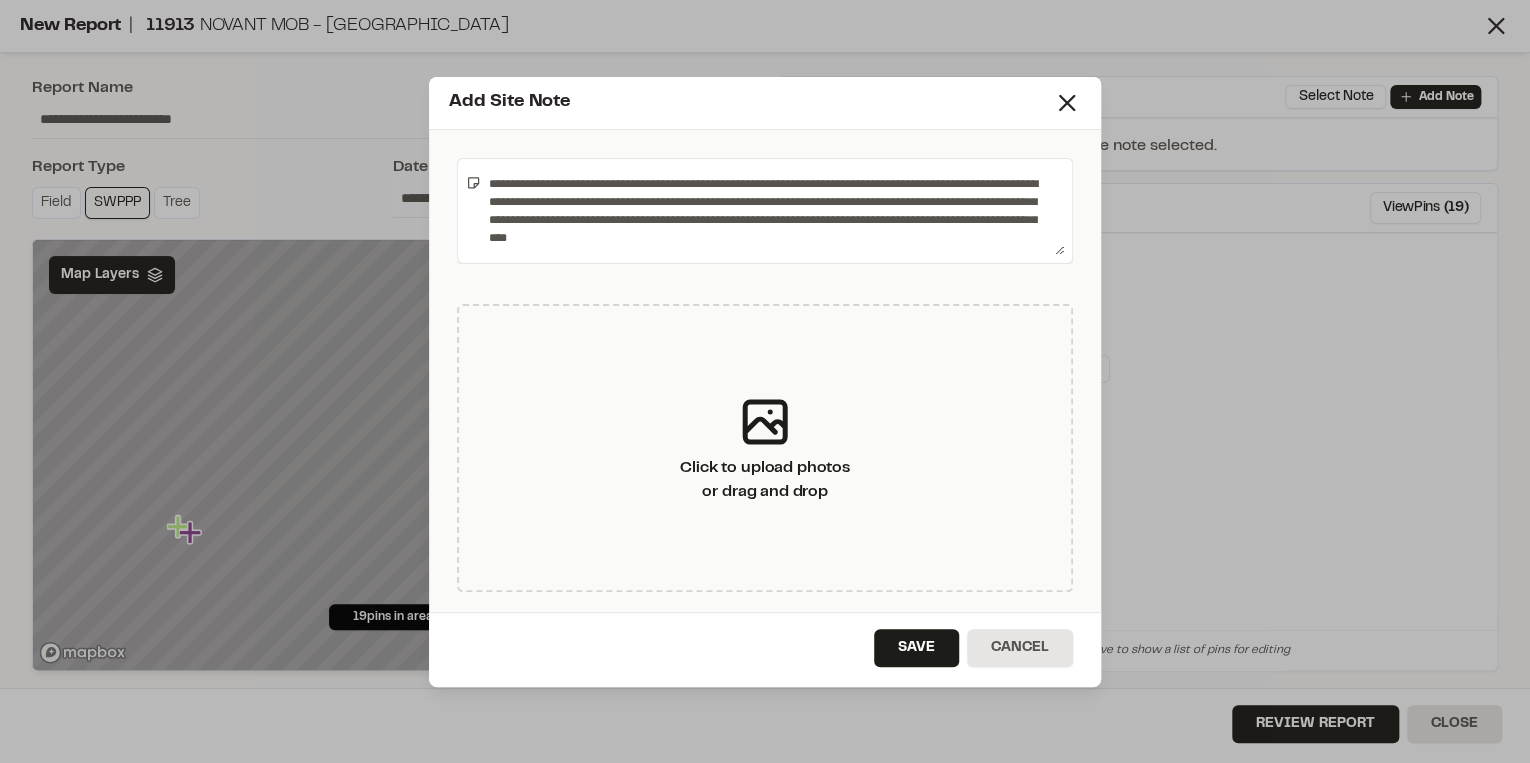 click on "**********" at bounding box center [772, 211] 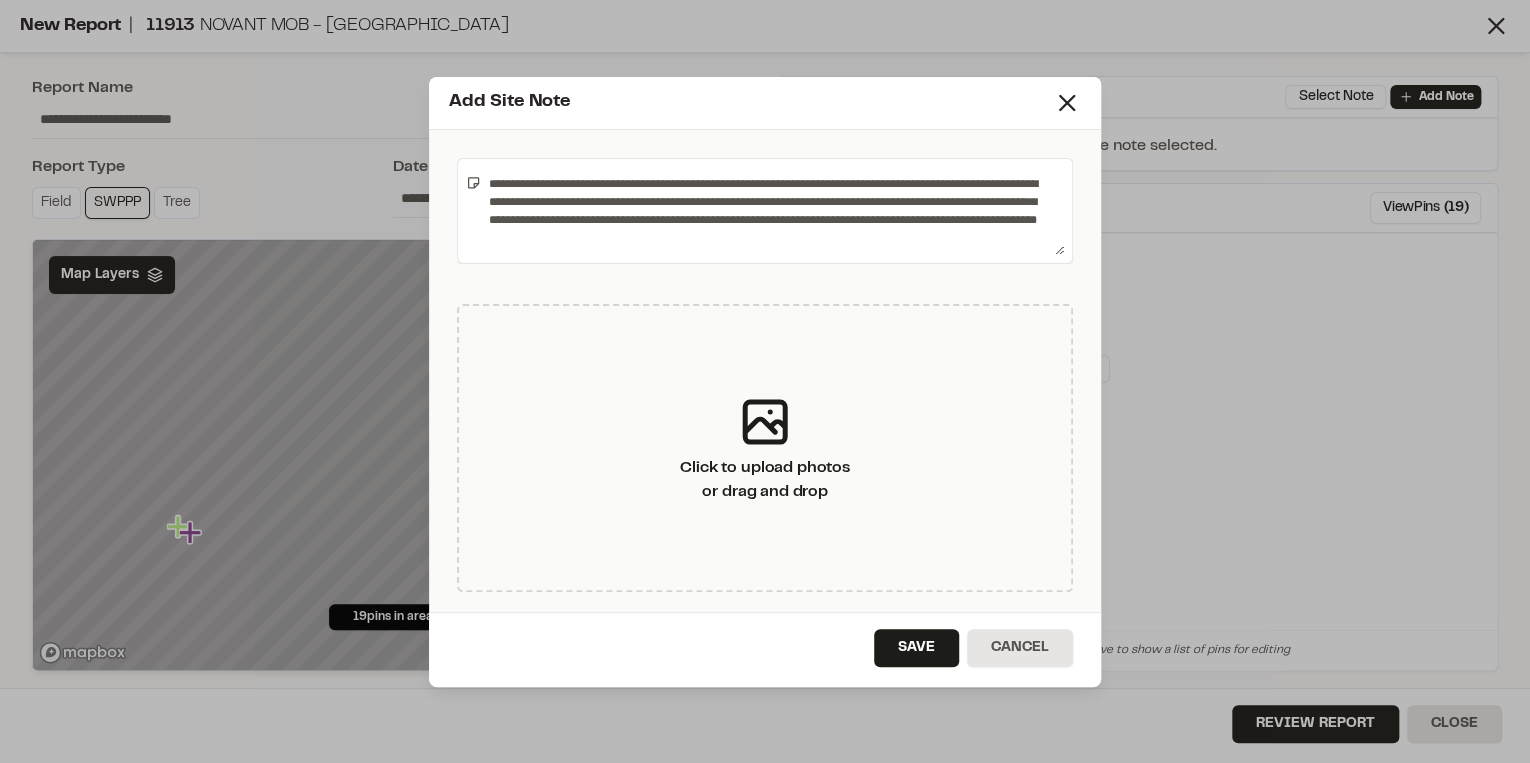 click on "**********" at bounding box center (772, 211) 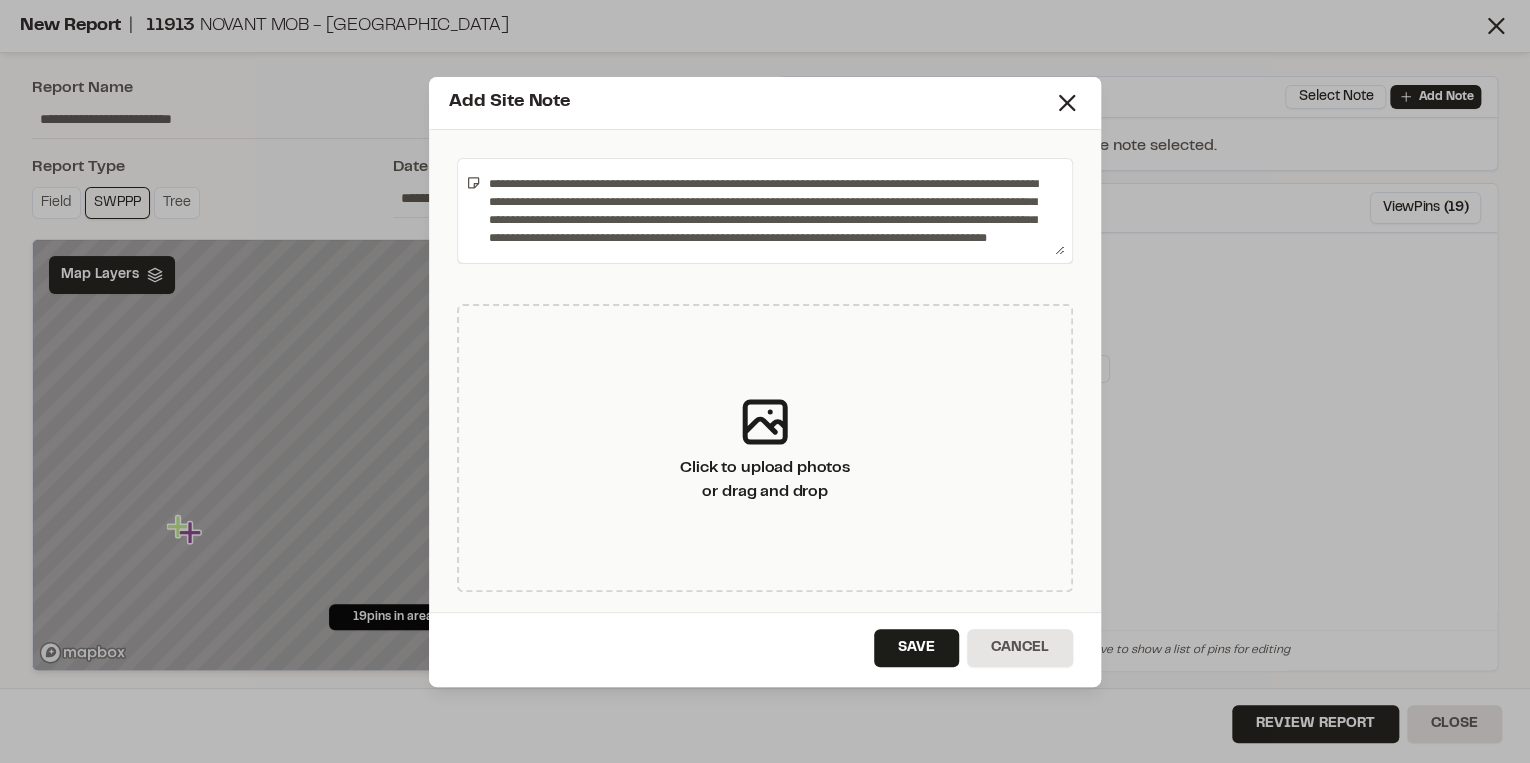 drag, startPoint x: 514, startPoint y: 234, endPoint x: 625, endPoint y: 232, distance: 111.01801 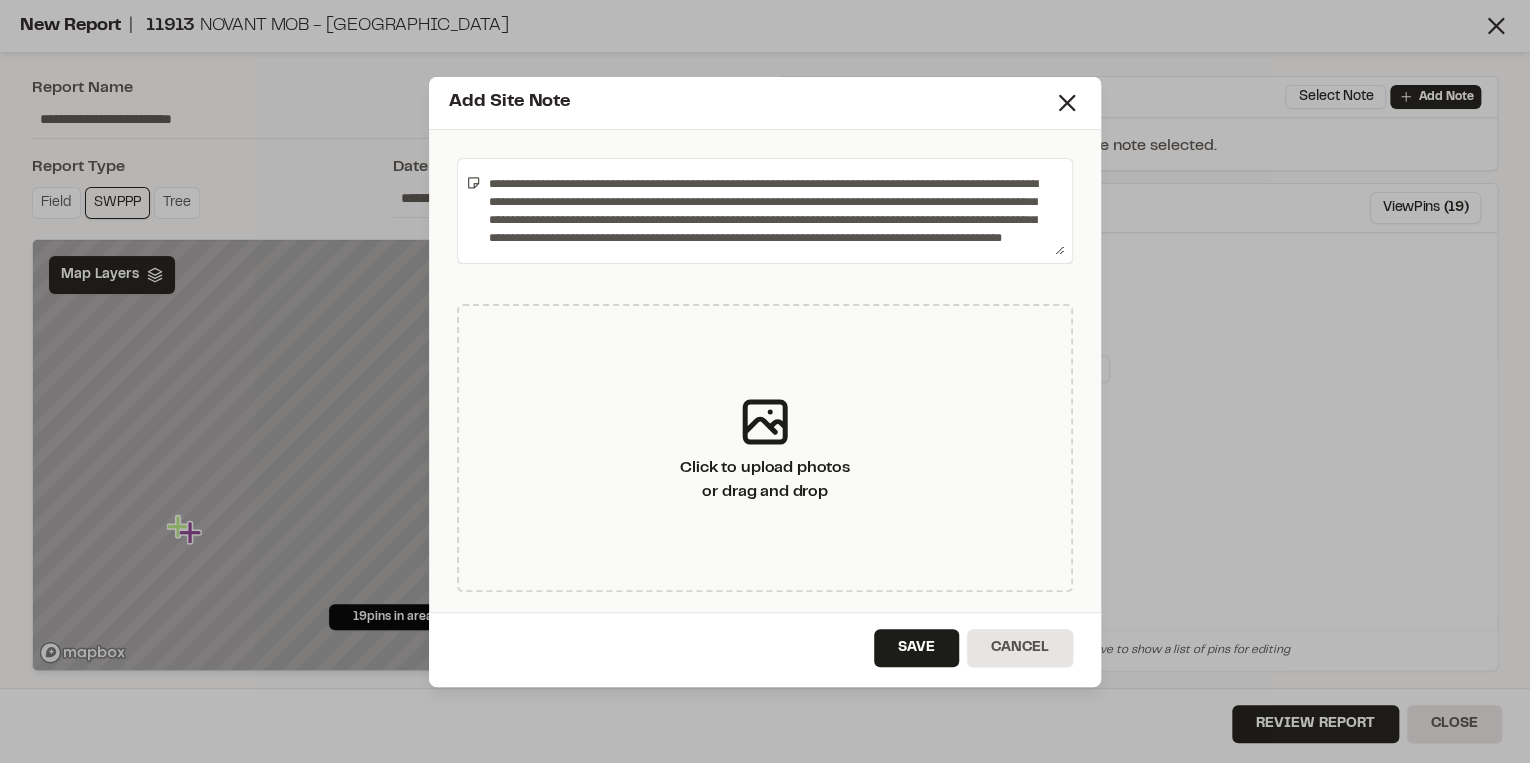 scroll, scrollTop: 18, scrollLeft: 0, axis: vertical 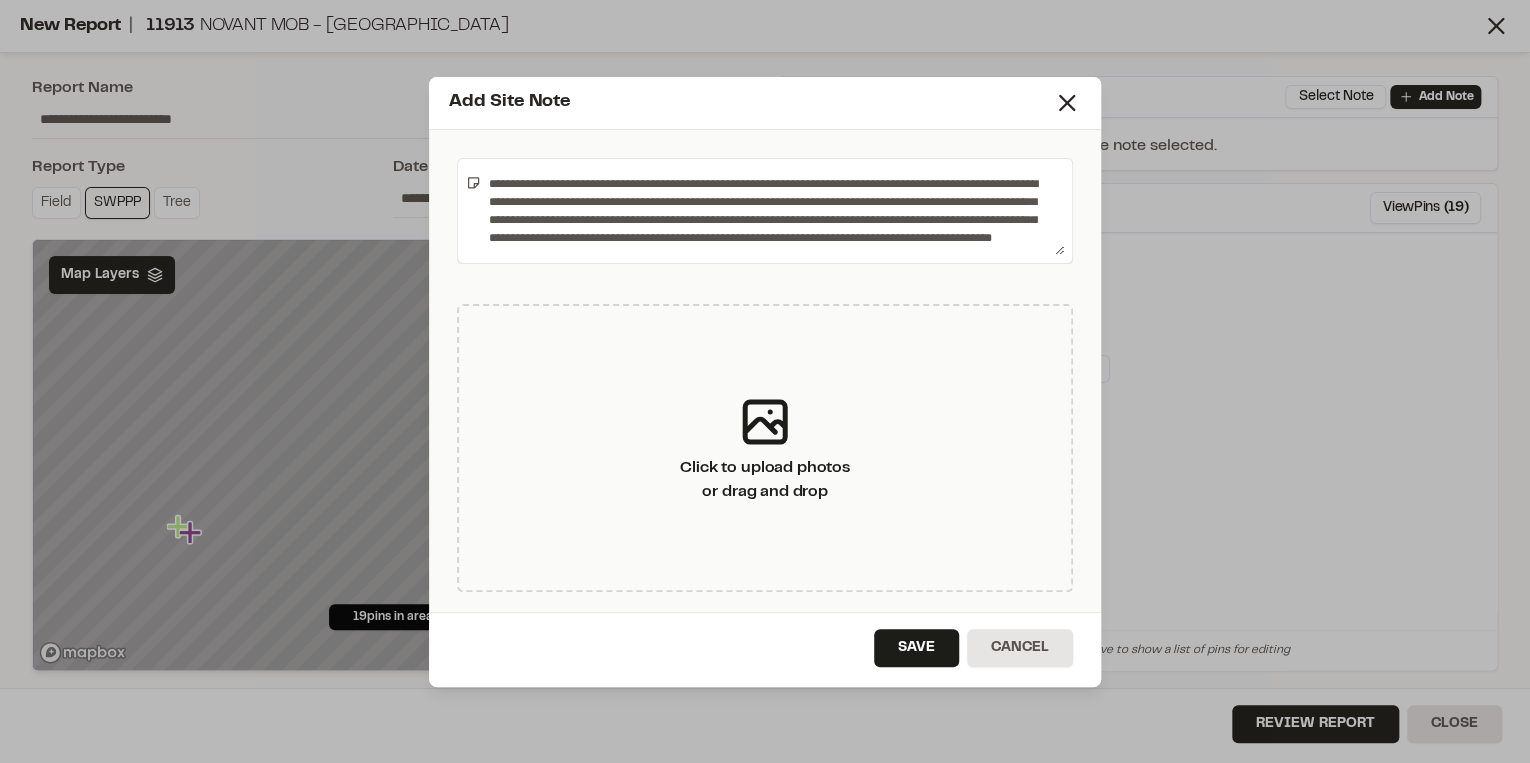 click on "**********" at bounding box center [772, 211] 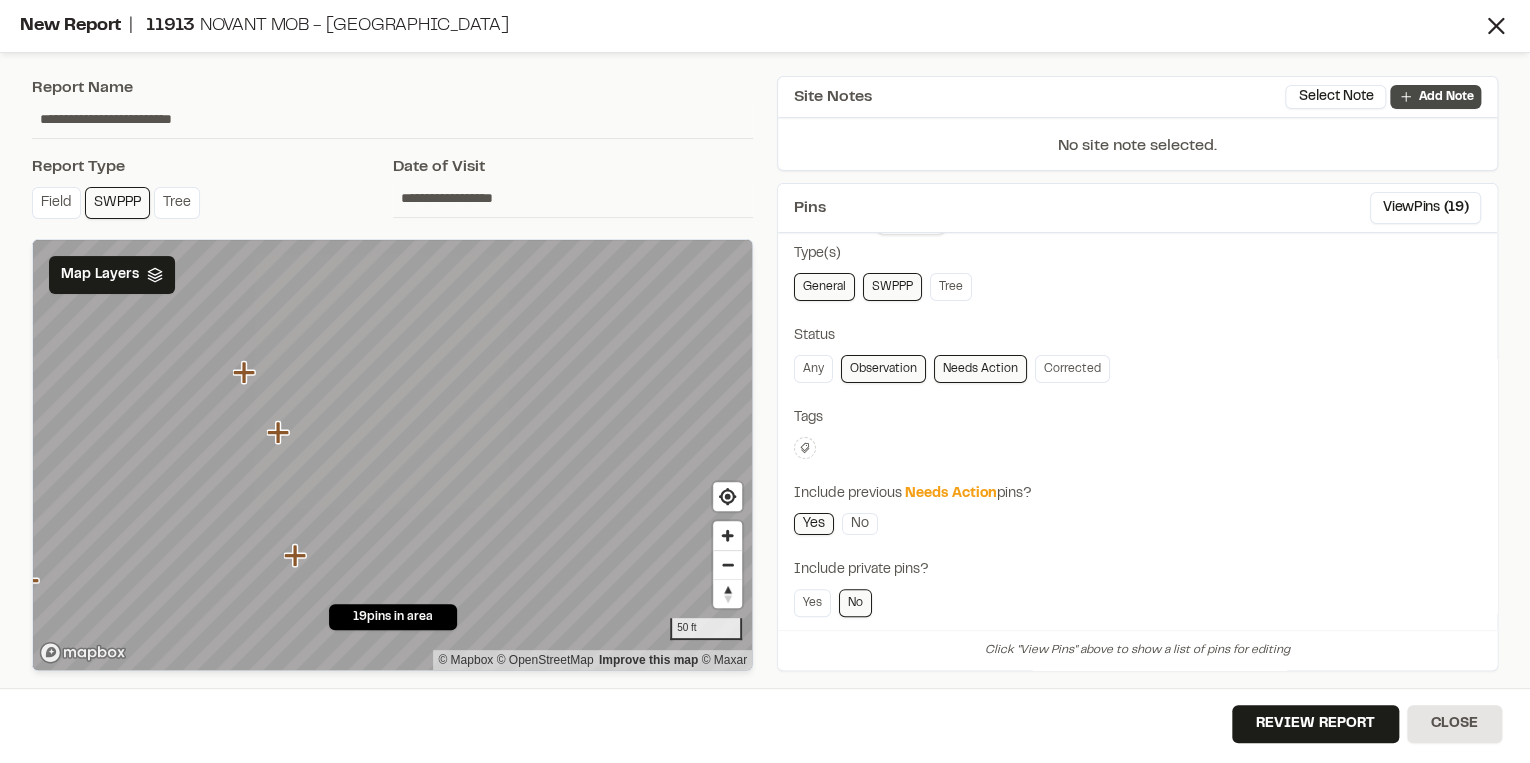 click 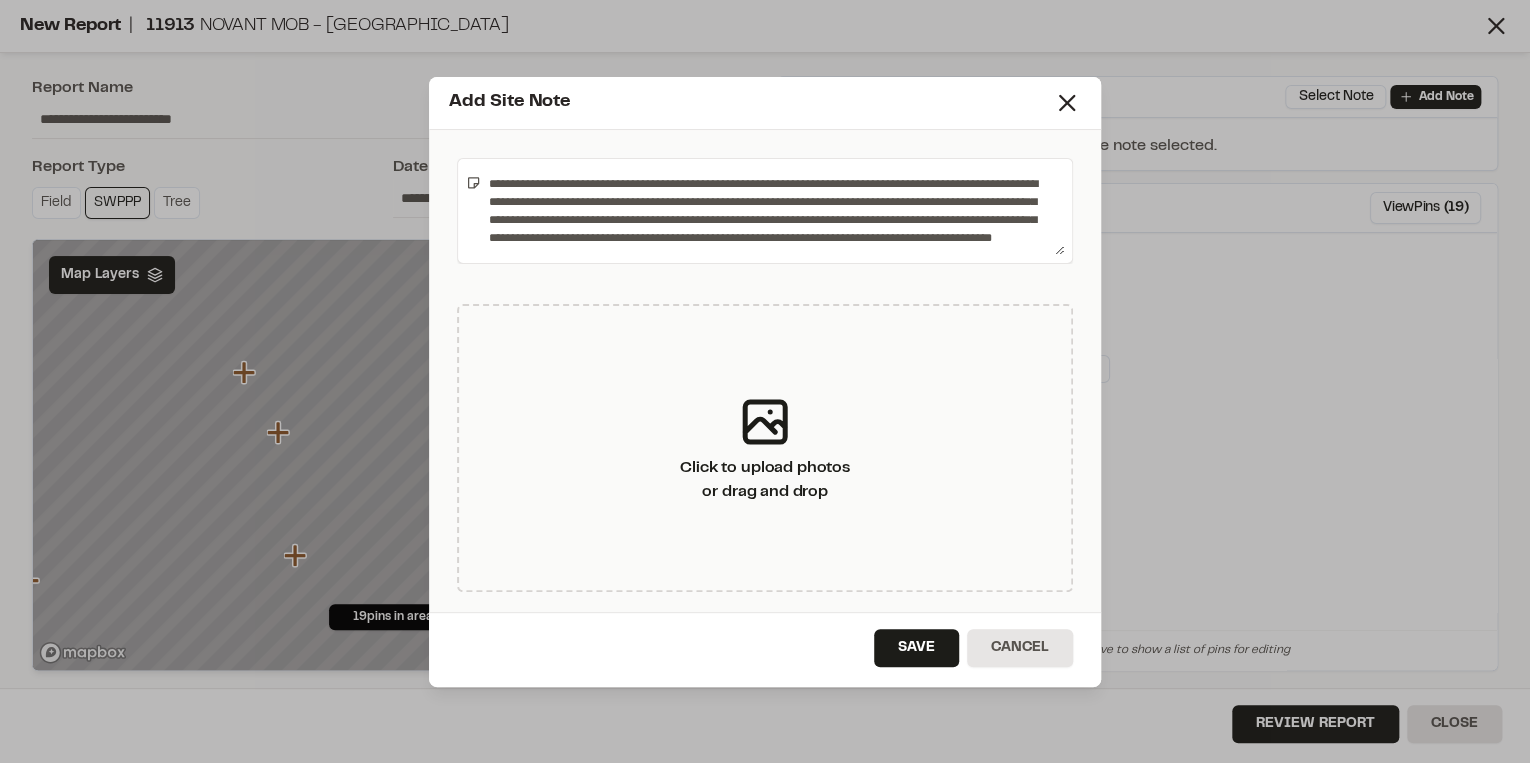 scroll, scrollTop: 18, scrollLeft: 0, axis: vertical 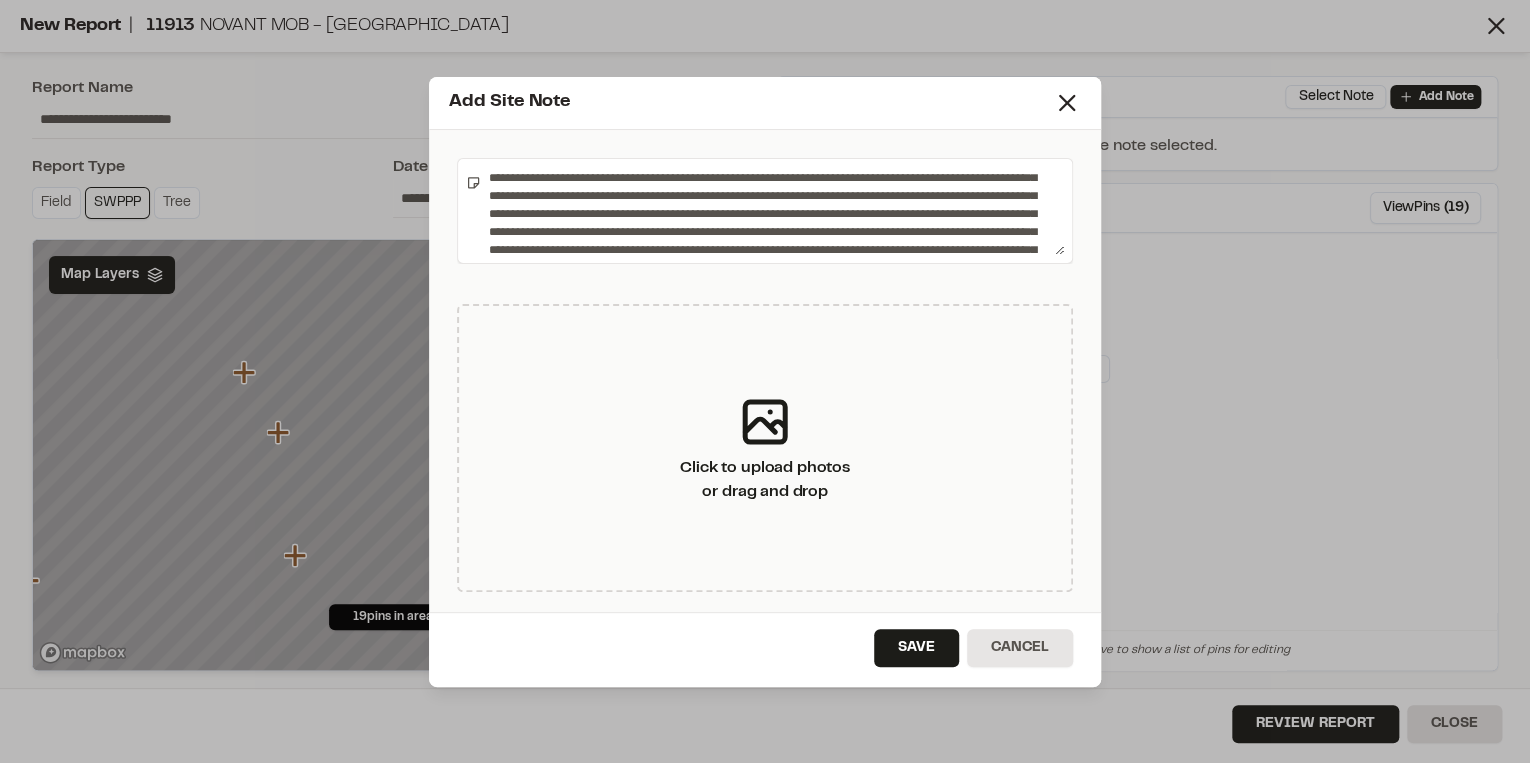 click on "**********" at bounding box center [772, 211] 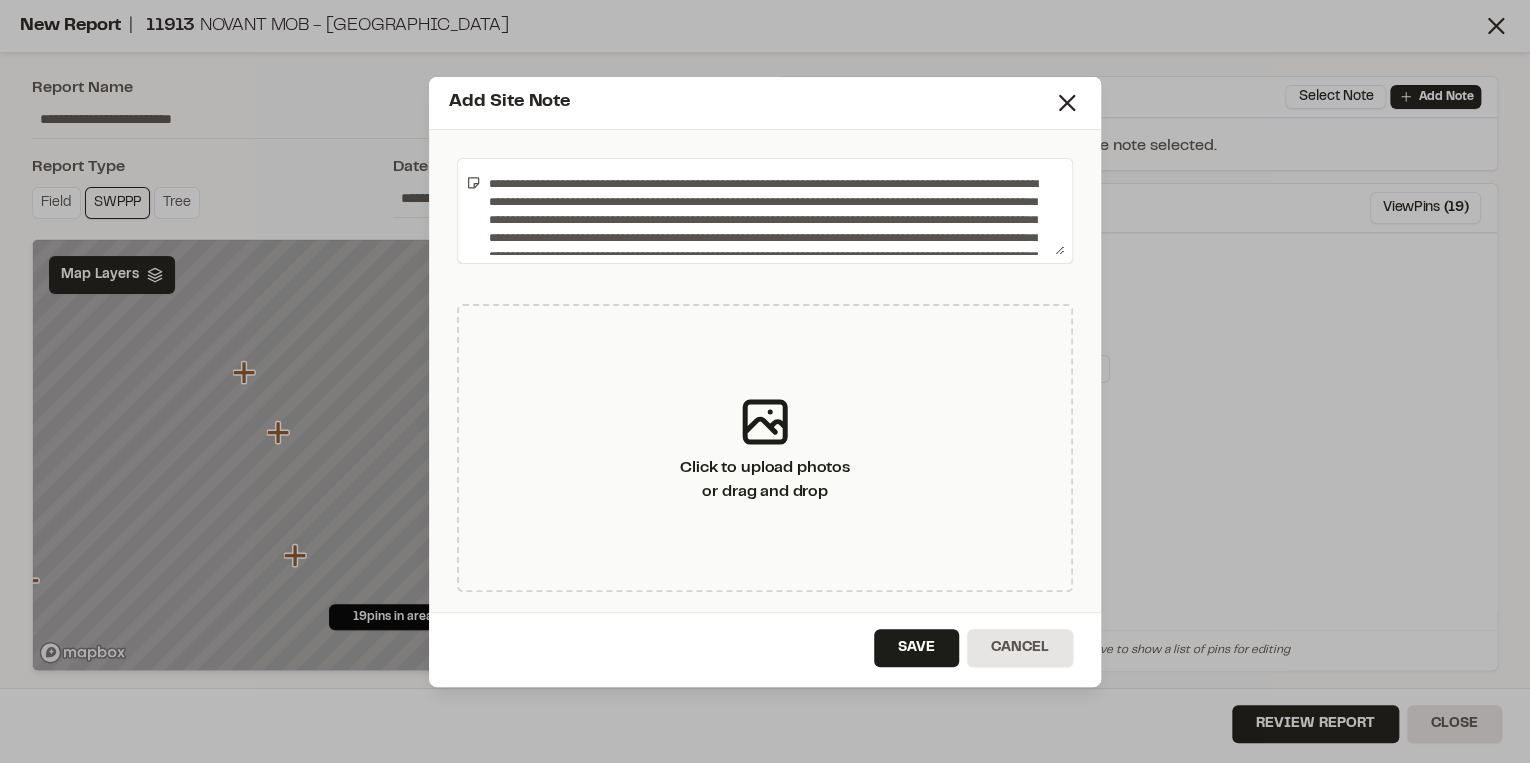 scroll, scrollTop: 72, scrollLeft: 0, axis: vertical 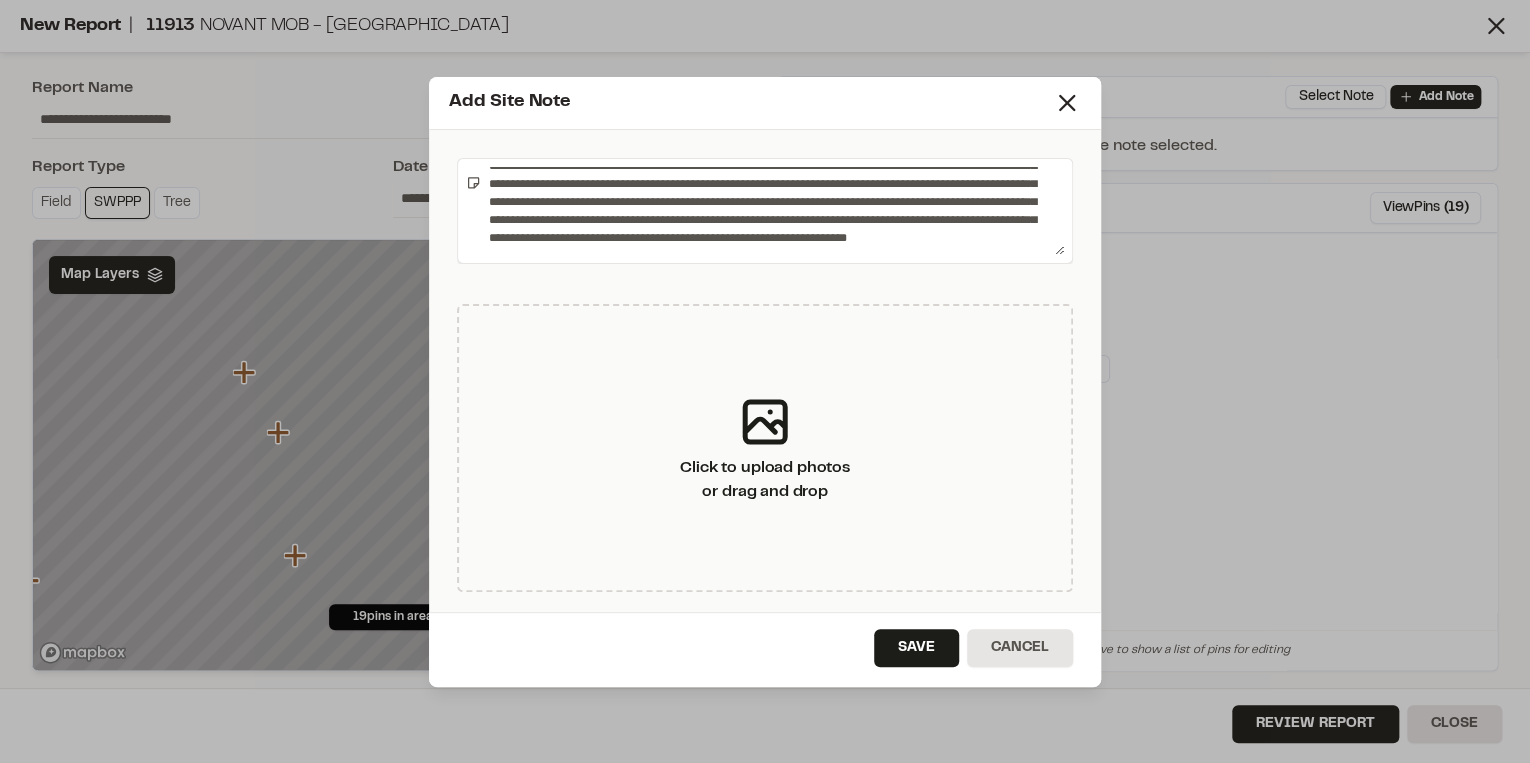 drag, startPoint x: 633, startPoint y: 225, endPoint x: 489, endPoint y: 189, distance: 148.43181 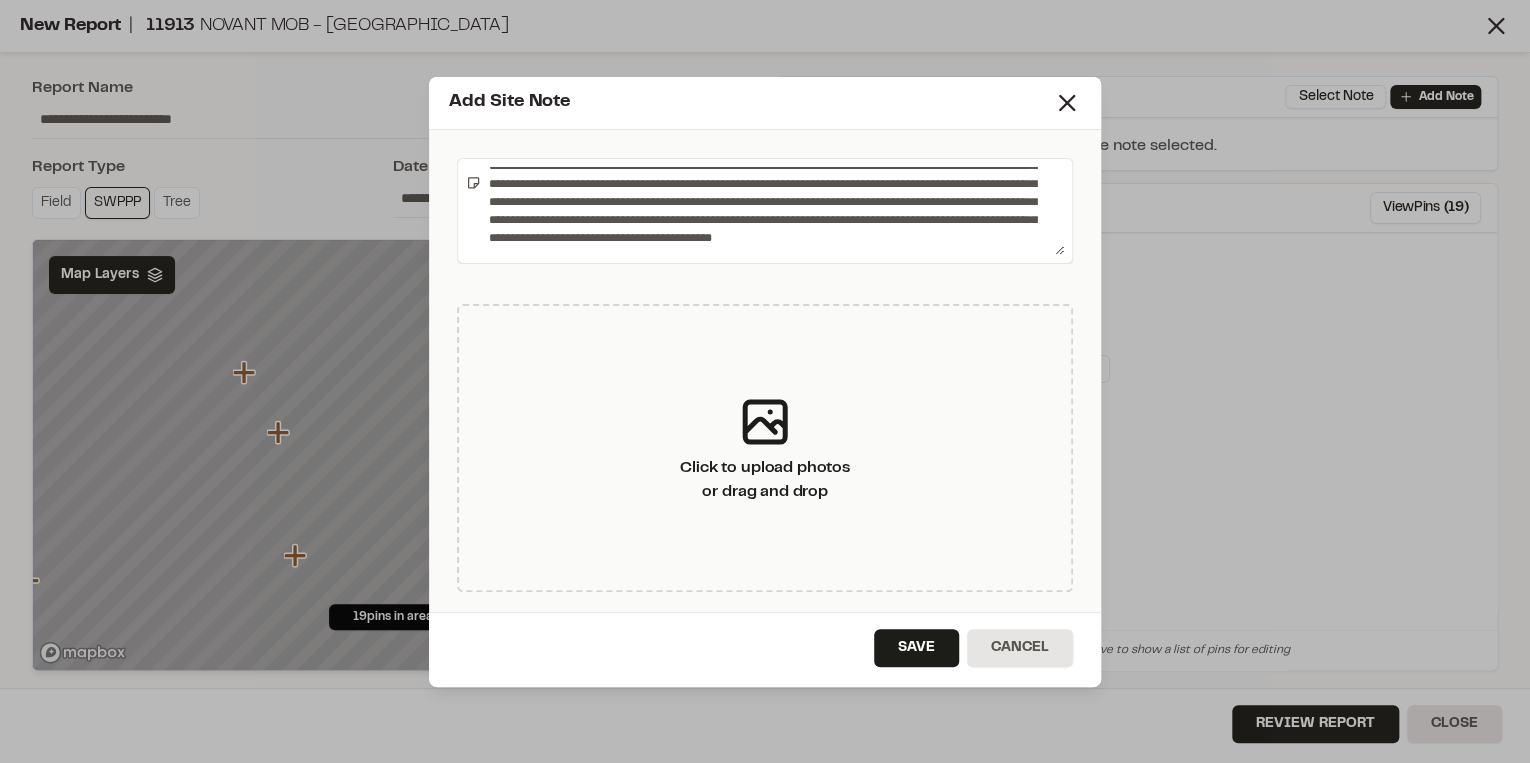 scroll, scrollTop: 54, scrollLeft: 0, axis: vertical 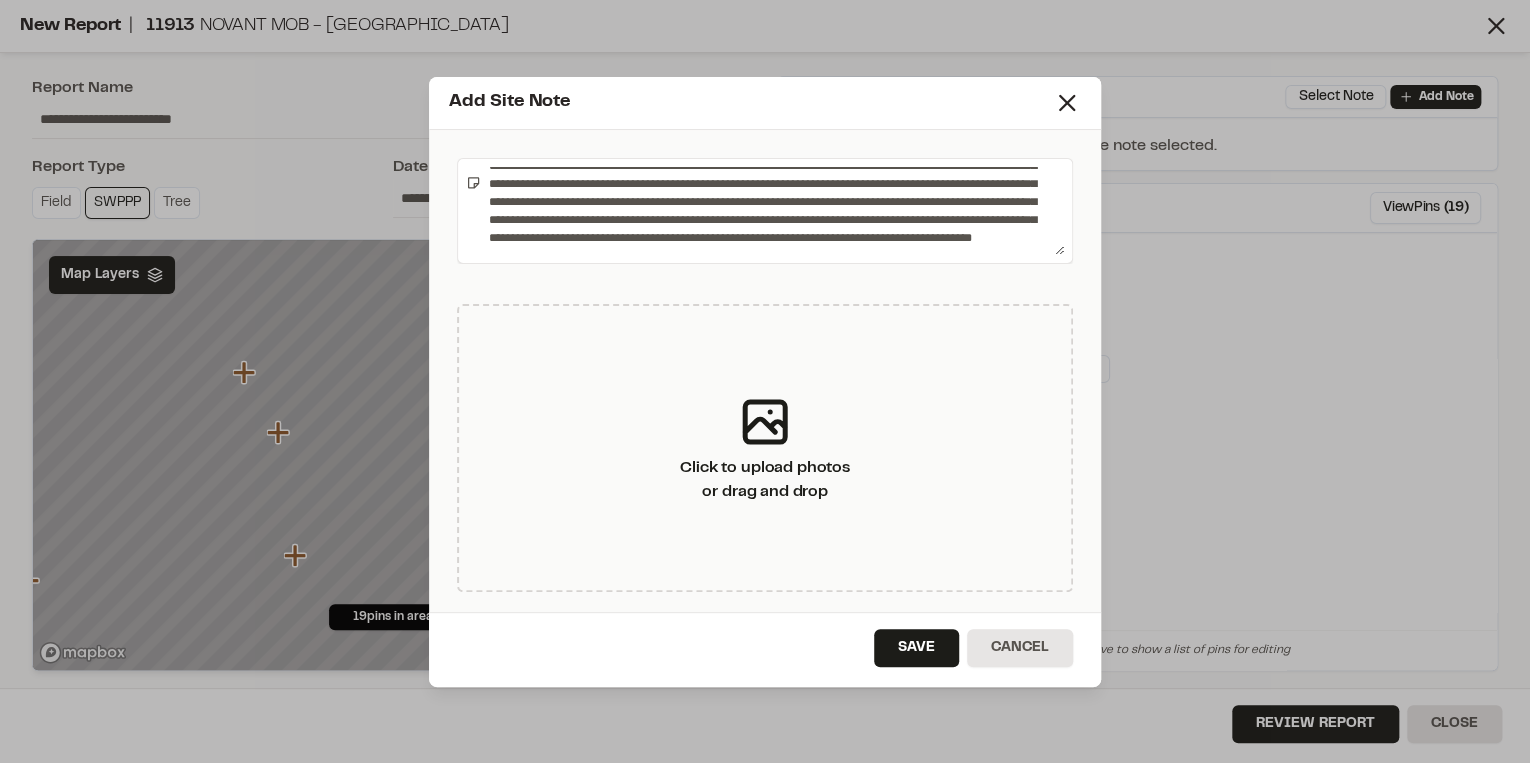 click on "**********" at bounding box center (772, 211) 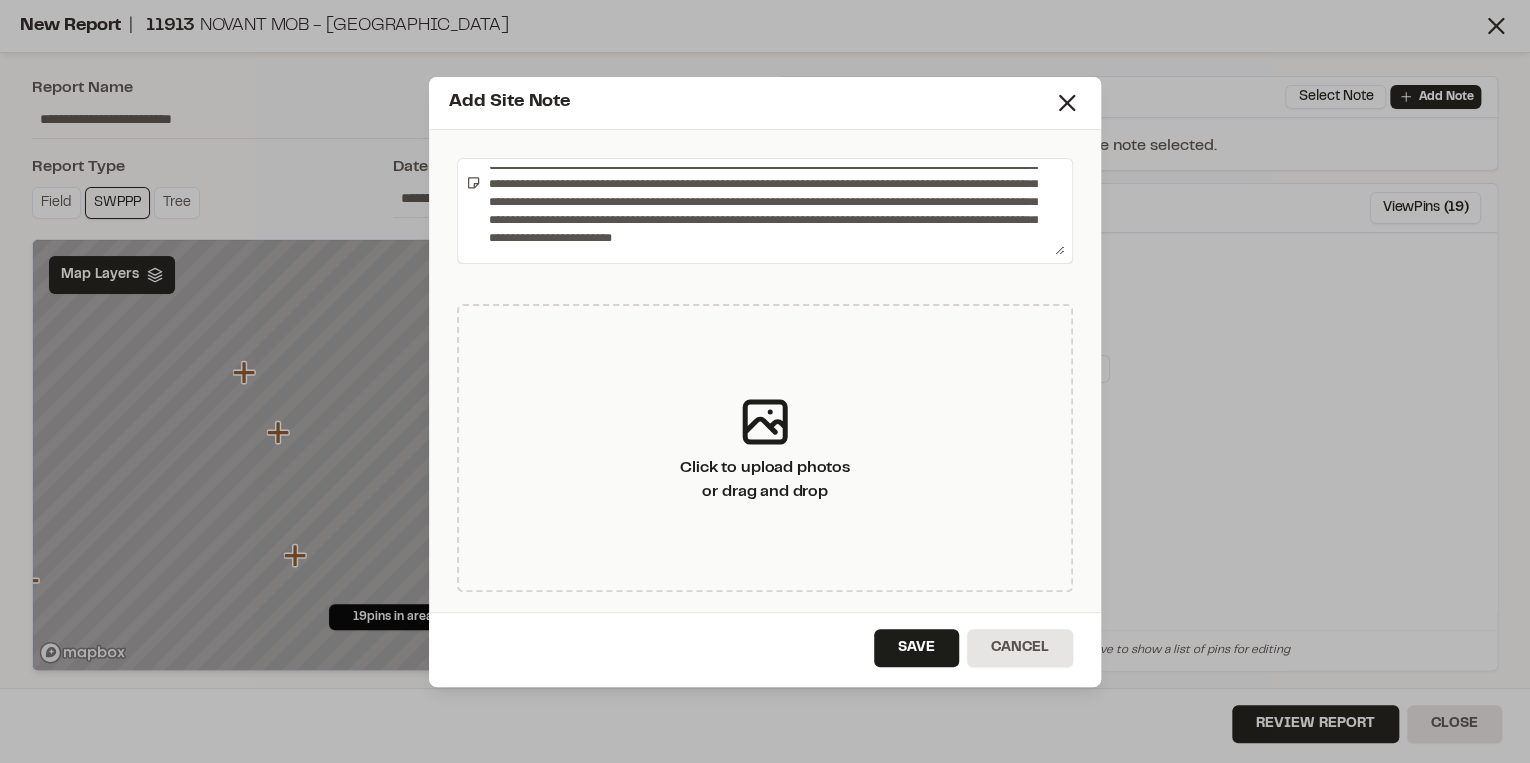 click on "**********" at bounding box center (772, 211) 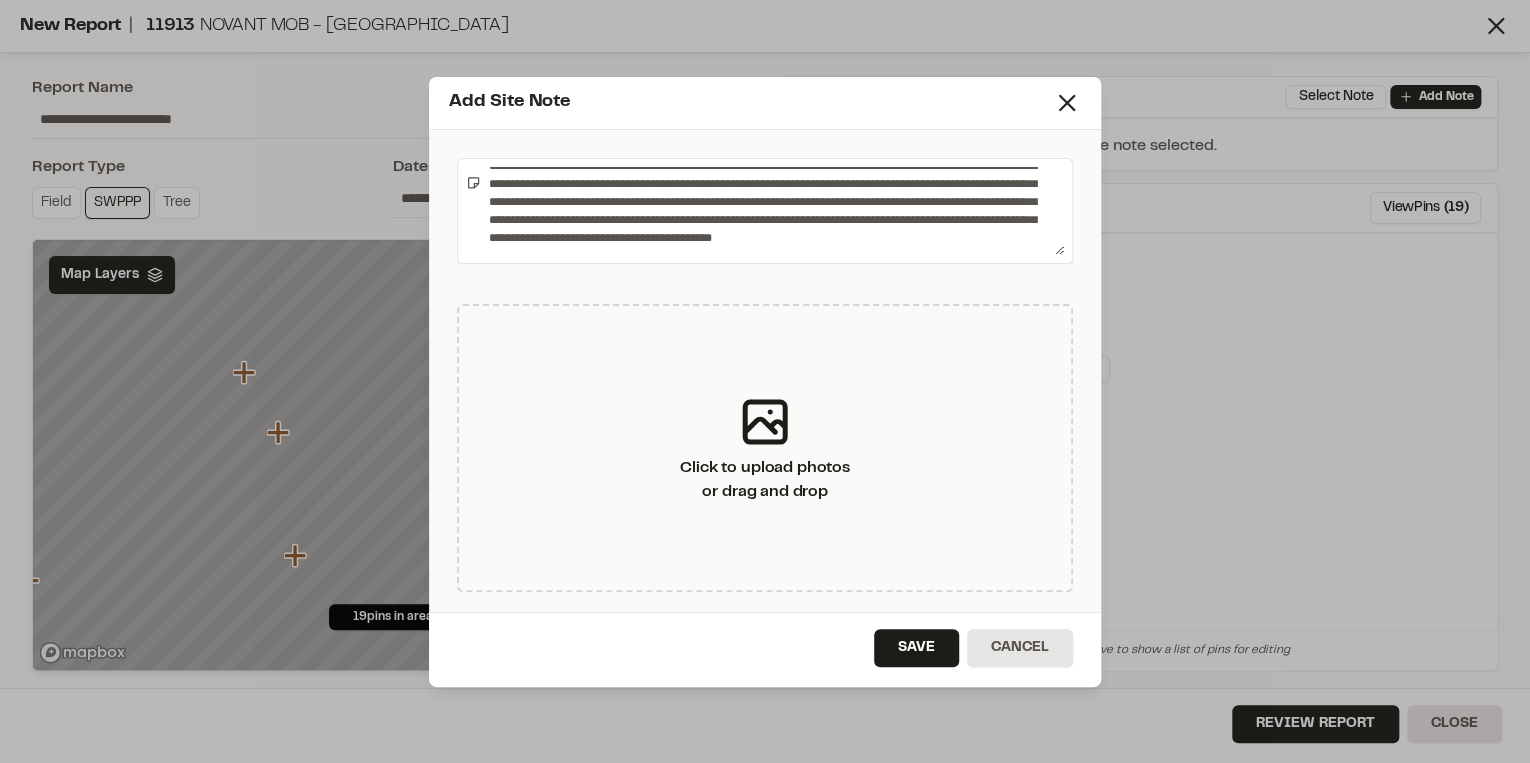 drag, startPoint x: 1035, startPoint y: 213, endPoint x: 904, endPoint y: 219, distance: 131.13733 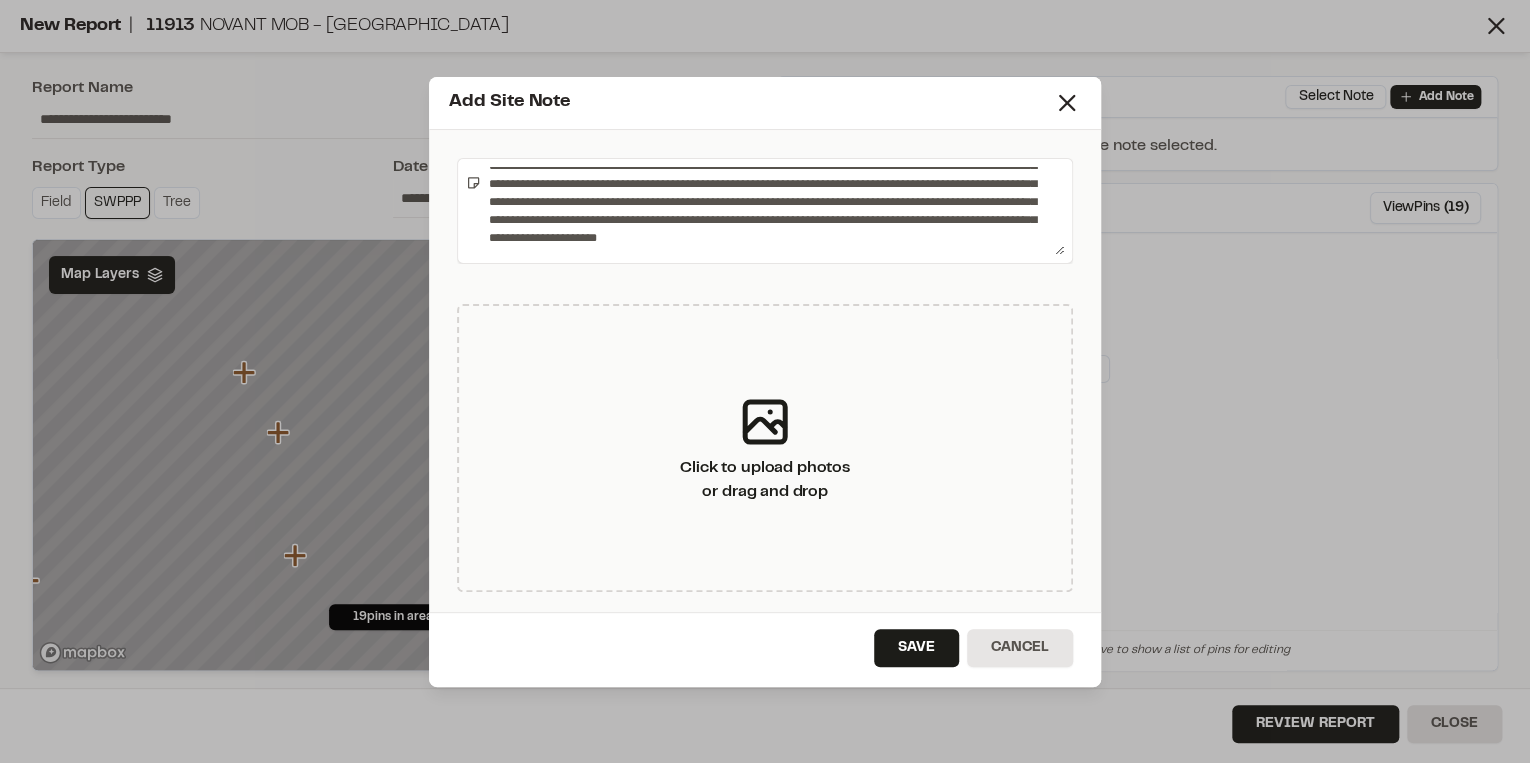 click on "**********" at bounding box center [772, 211] 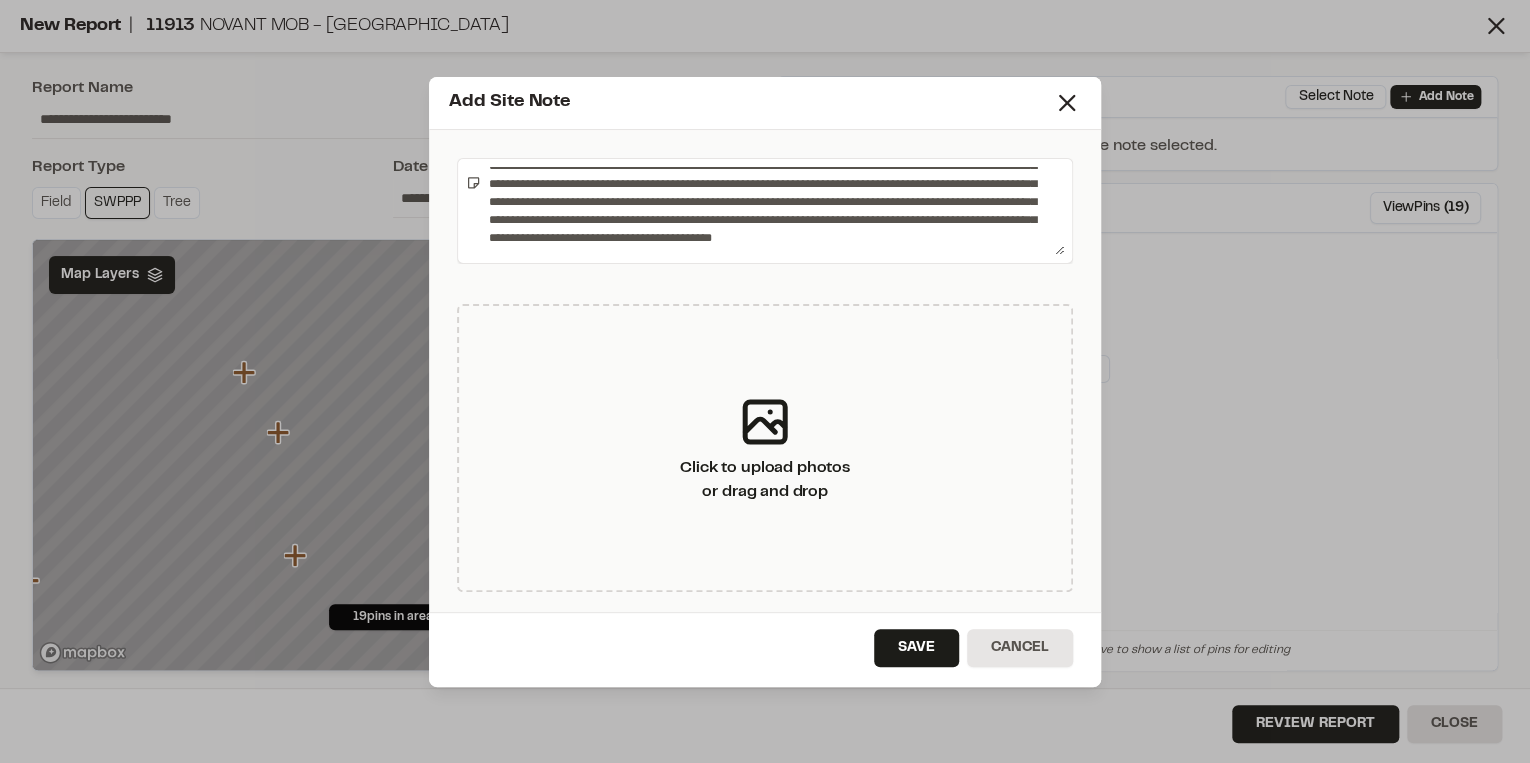 drag, startPoint x: 951, startPoint y: 217, endPoint x: 907, endPoint y: 214, distance: 44.102154 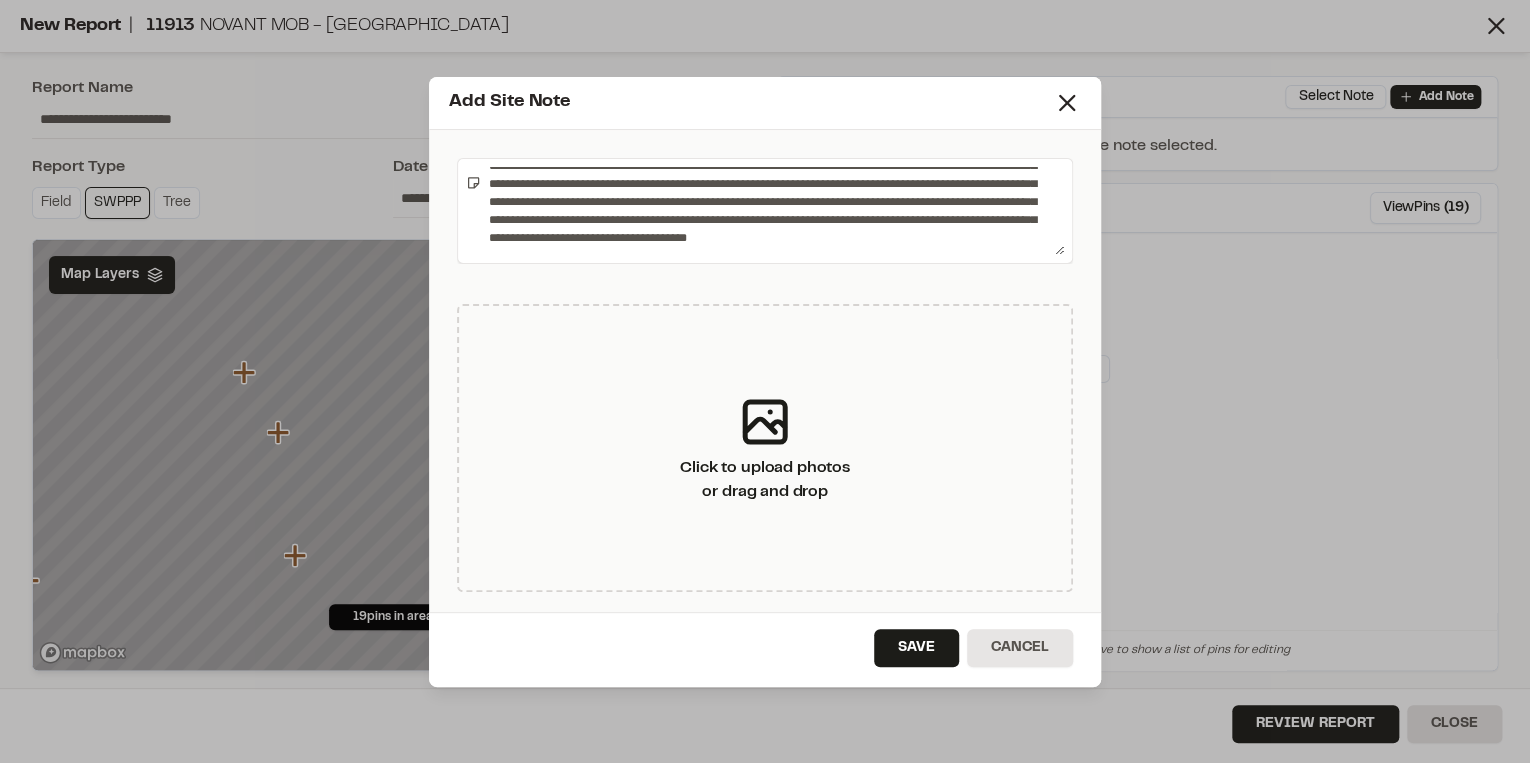click on "**********" at bounding box center [772, 211] 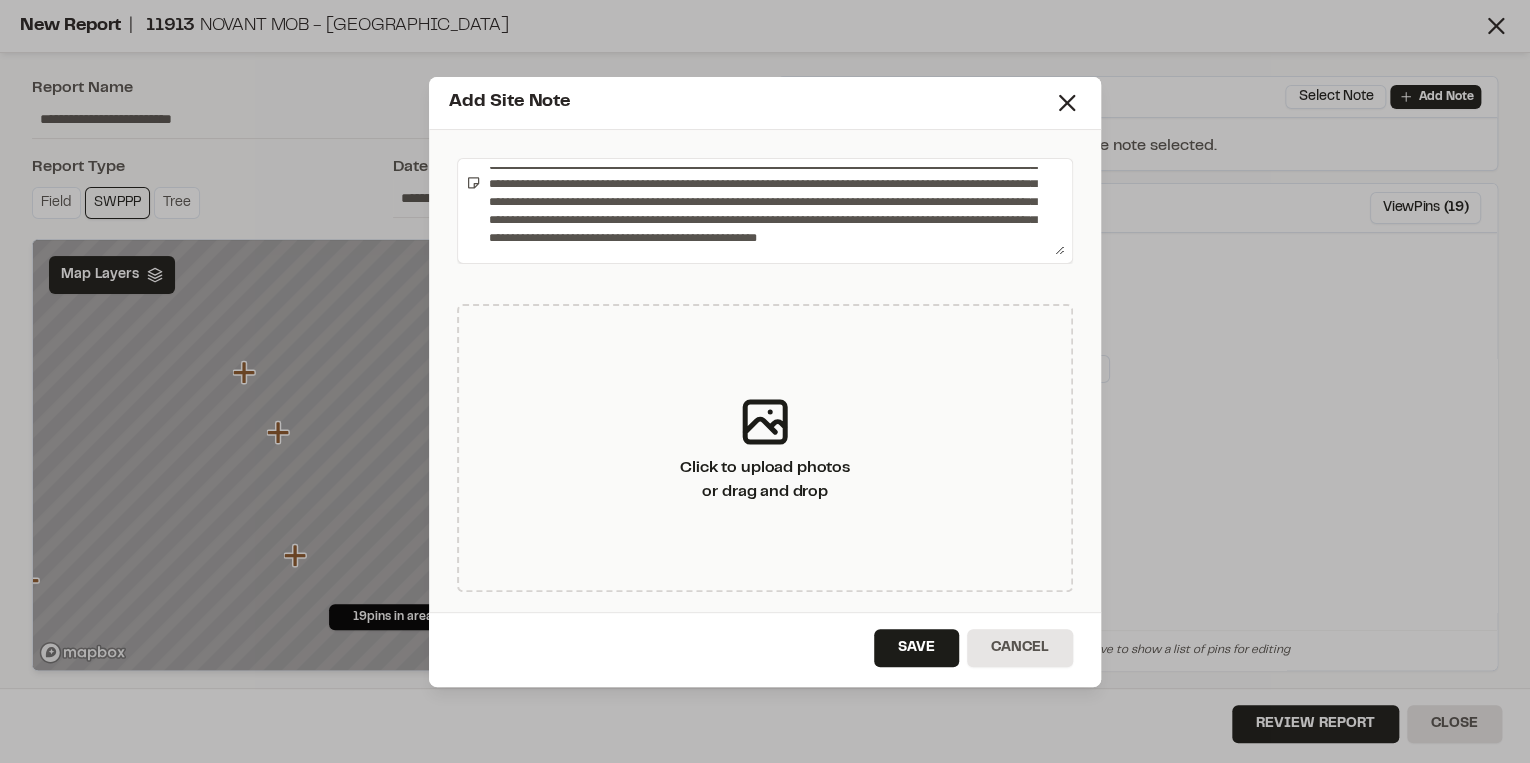 scroll, scrollTop: 90, scrollLeft: 0, axis: vertical 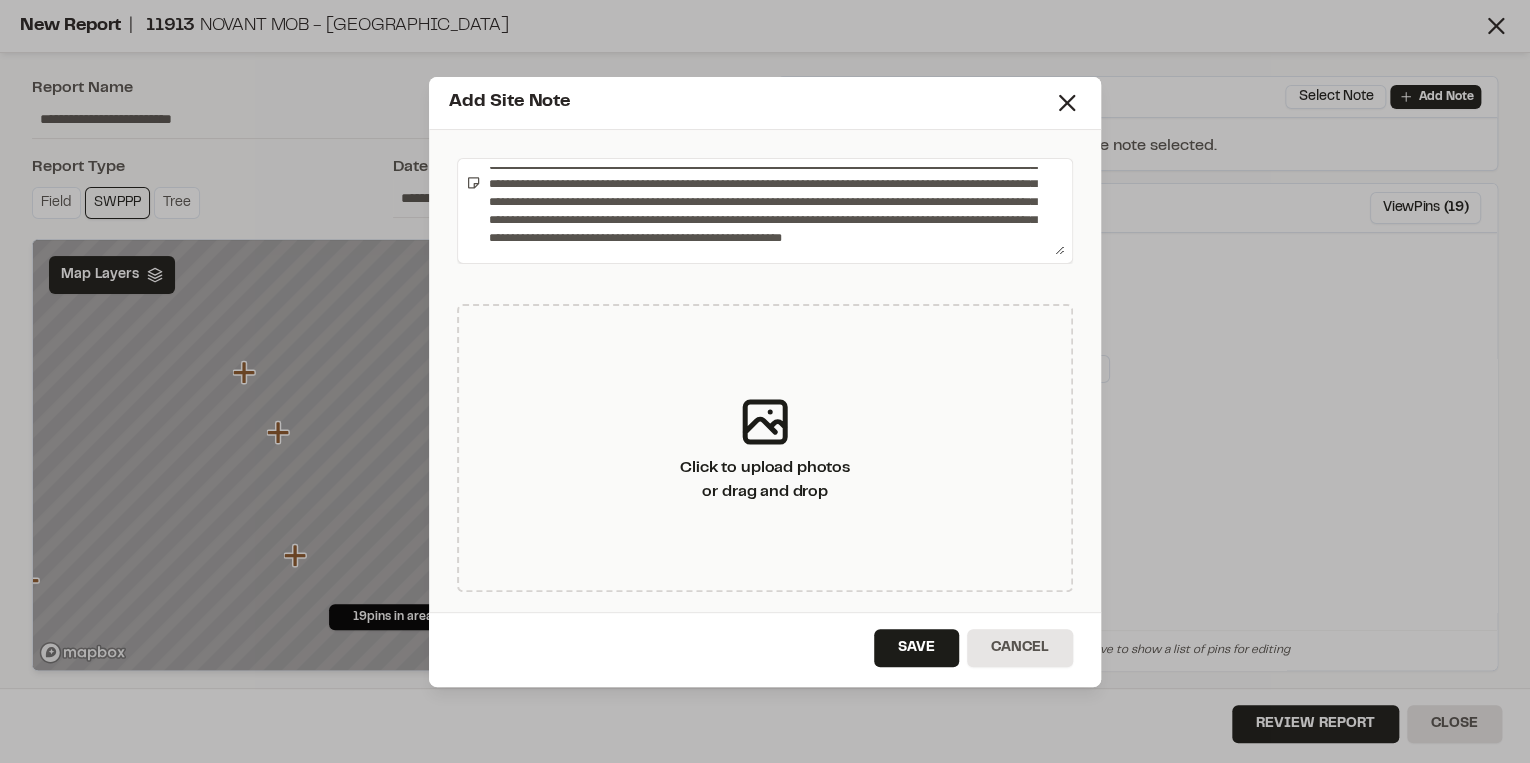 click on "**********" at bounding box center (772, 211) 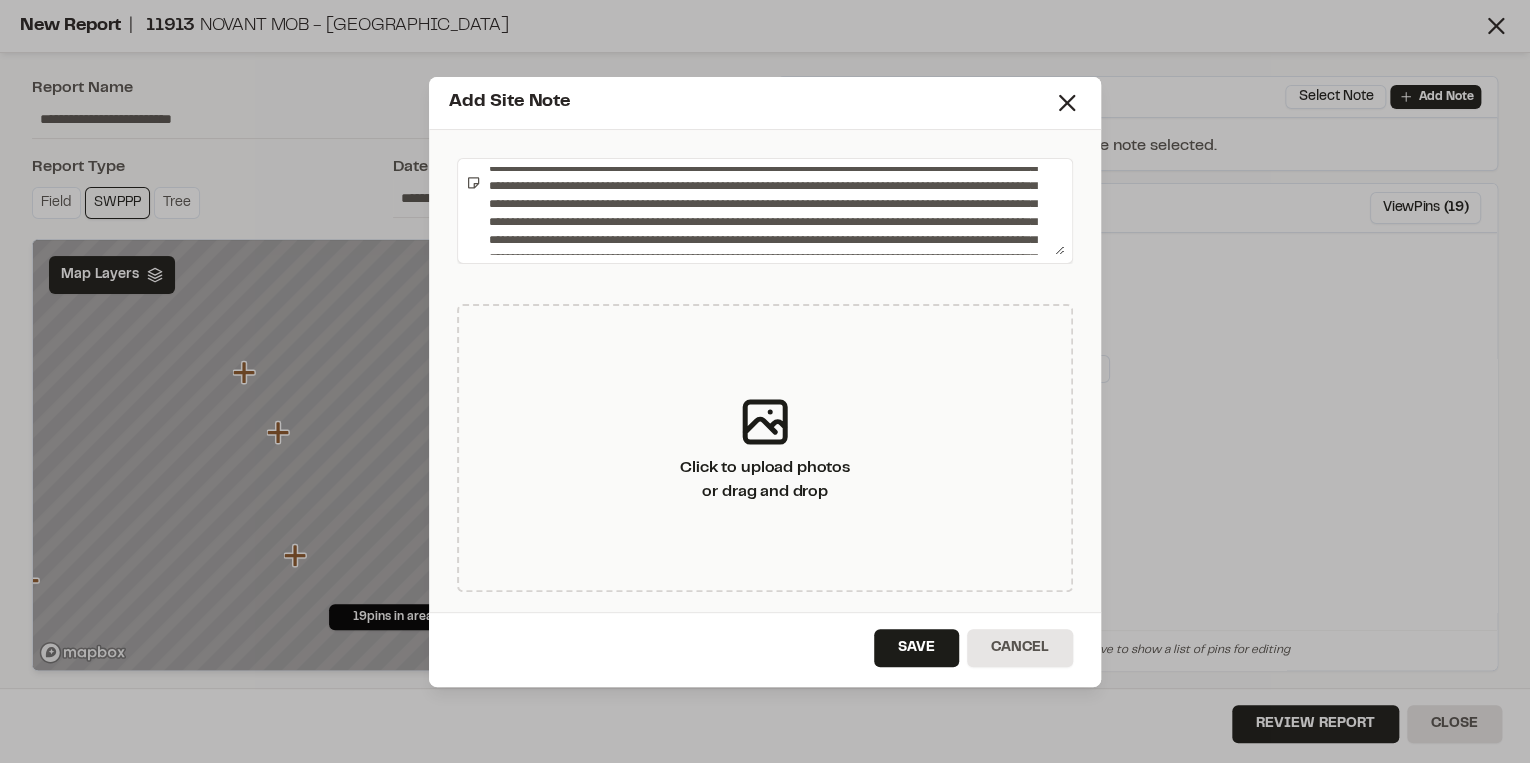scroll, scrollTop: 0, scrollLeft: 0, axis: both 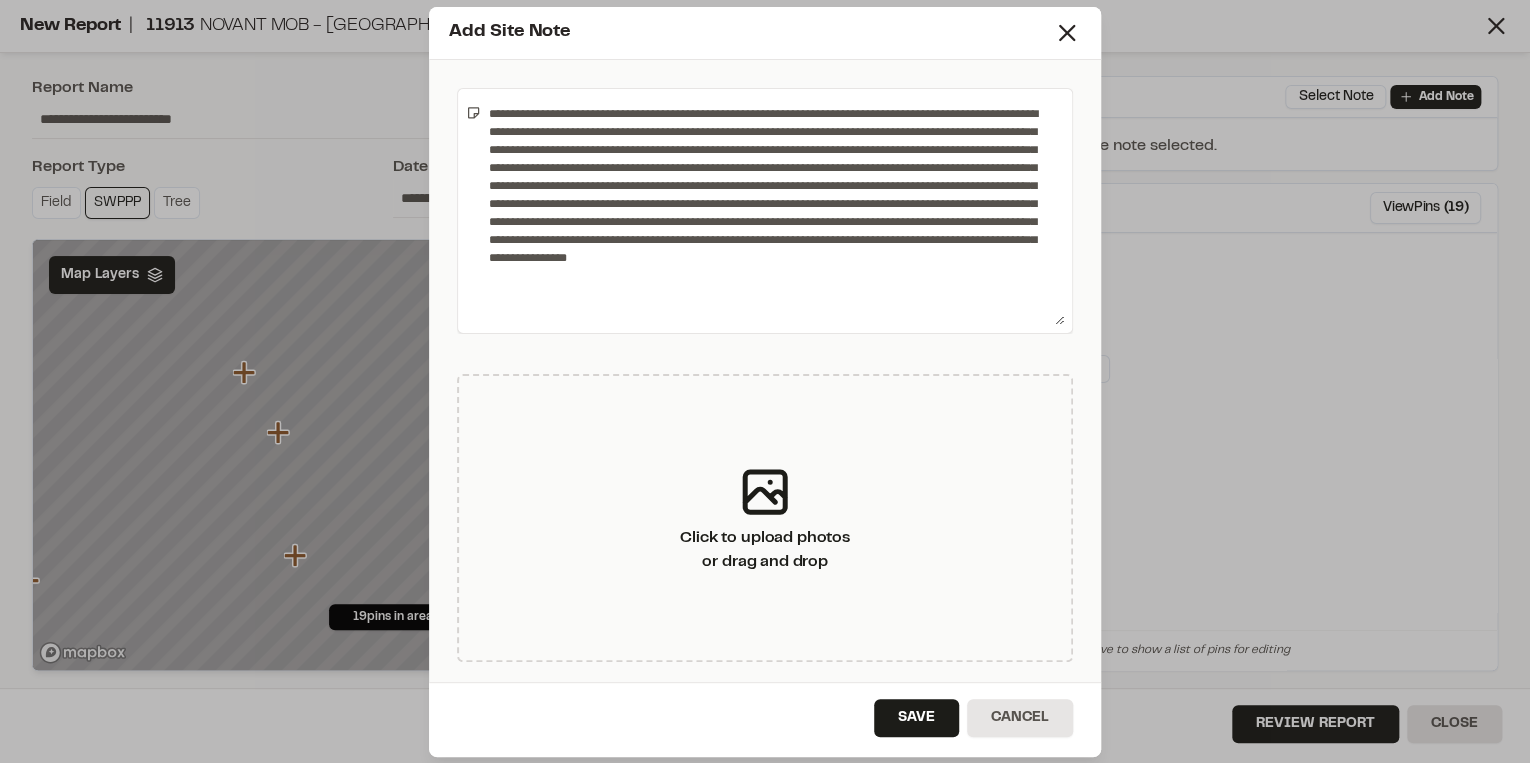 drag, startPoint x: 1056, startPoint y: 251, endPoint x: 971, endPoint y: 204, distance: 97.128784 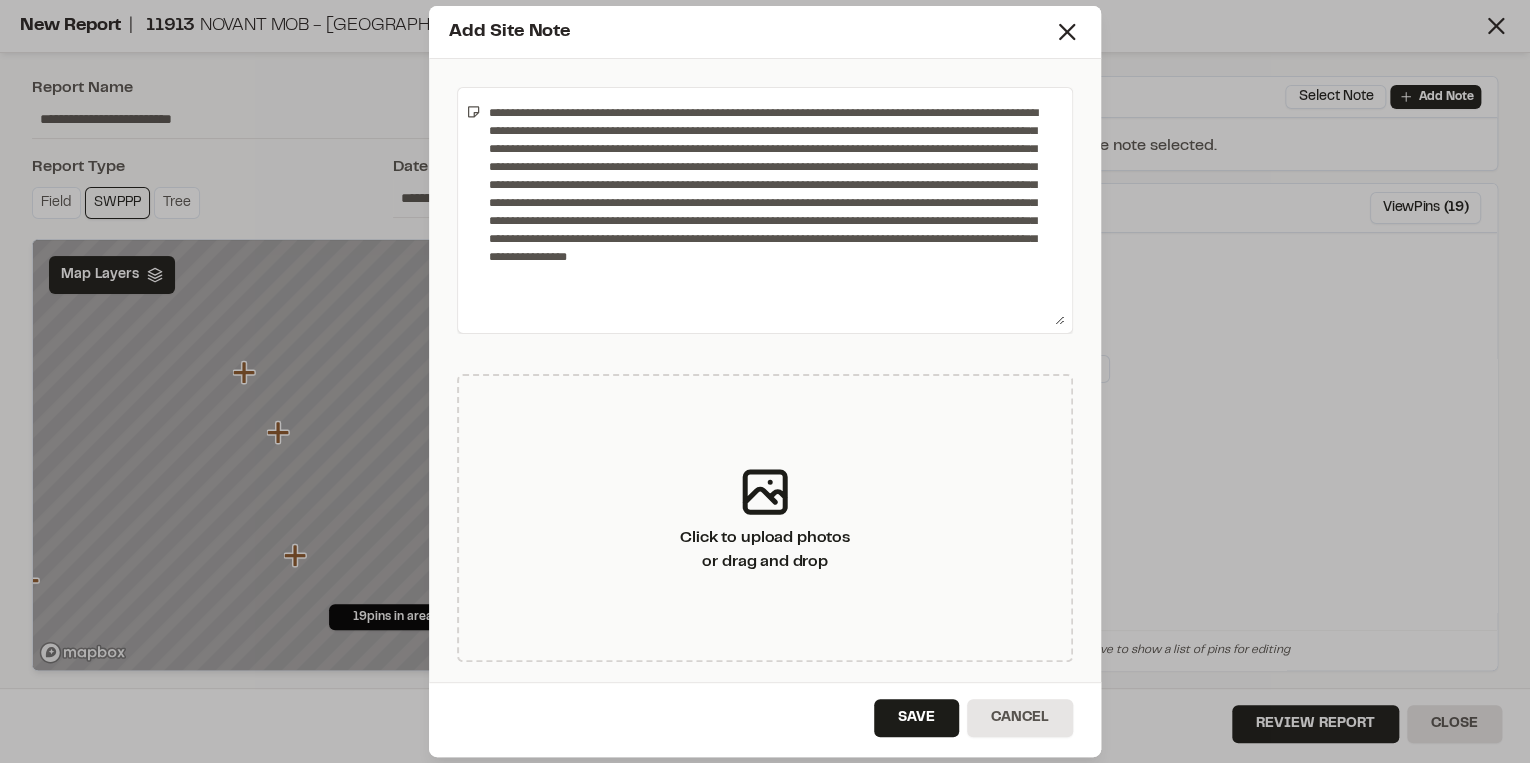 drag, startPoint x: 732, startPoint y: 165, endPoint x: 661, endPoint y: 167, distance: 71.02816 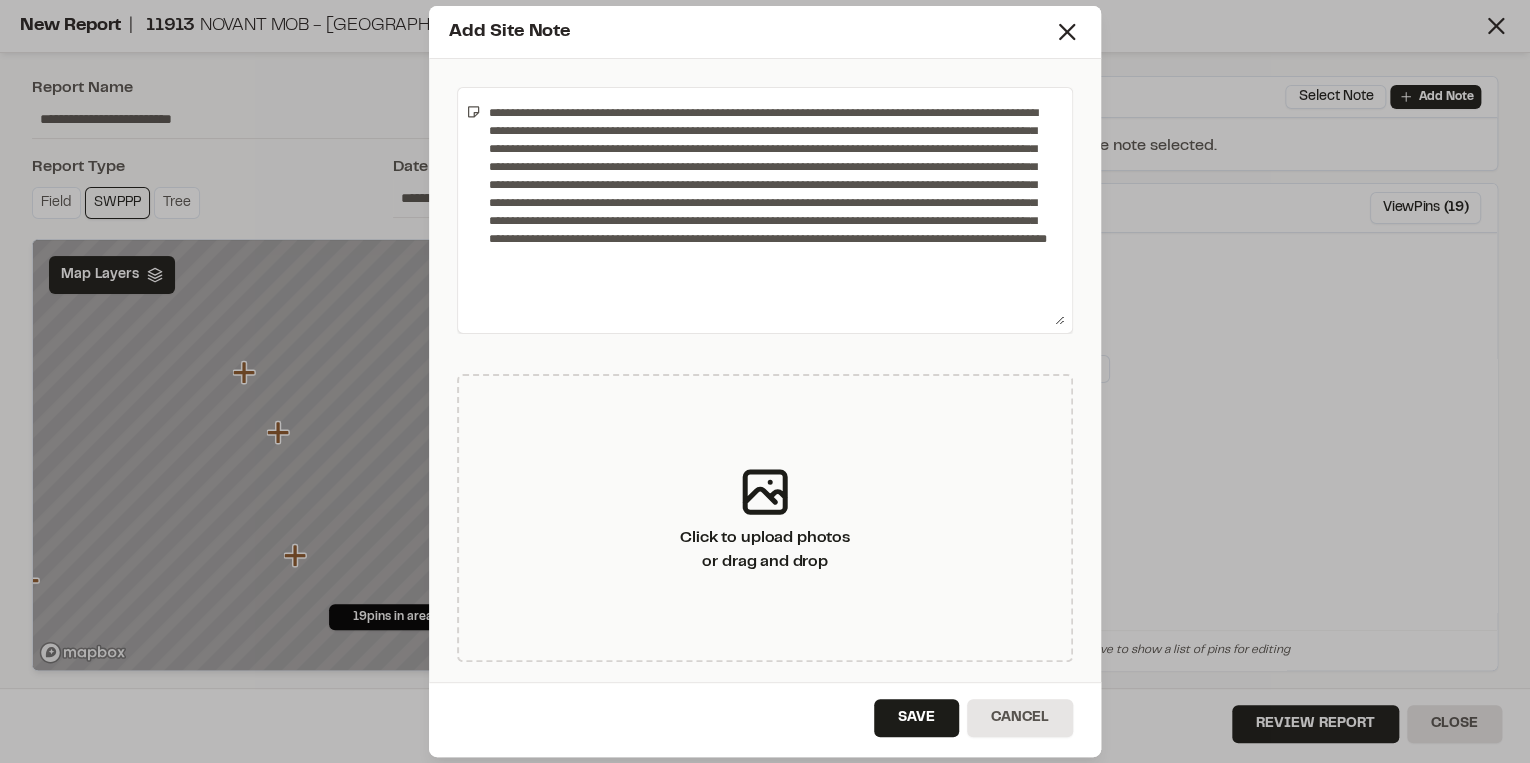 drag, startPoint x: 864, startPoint y: 240, endPoint x: 840, endPoint y: 243, distance: 24.186773 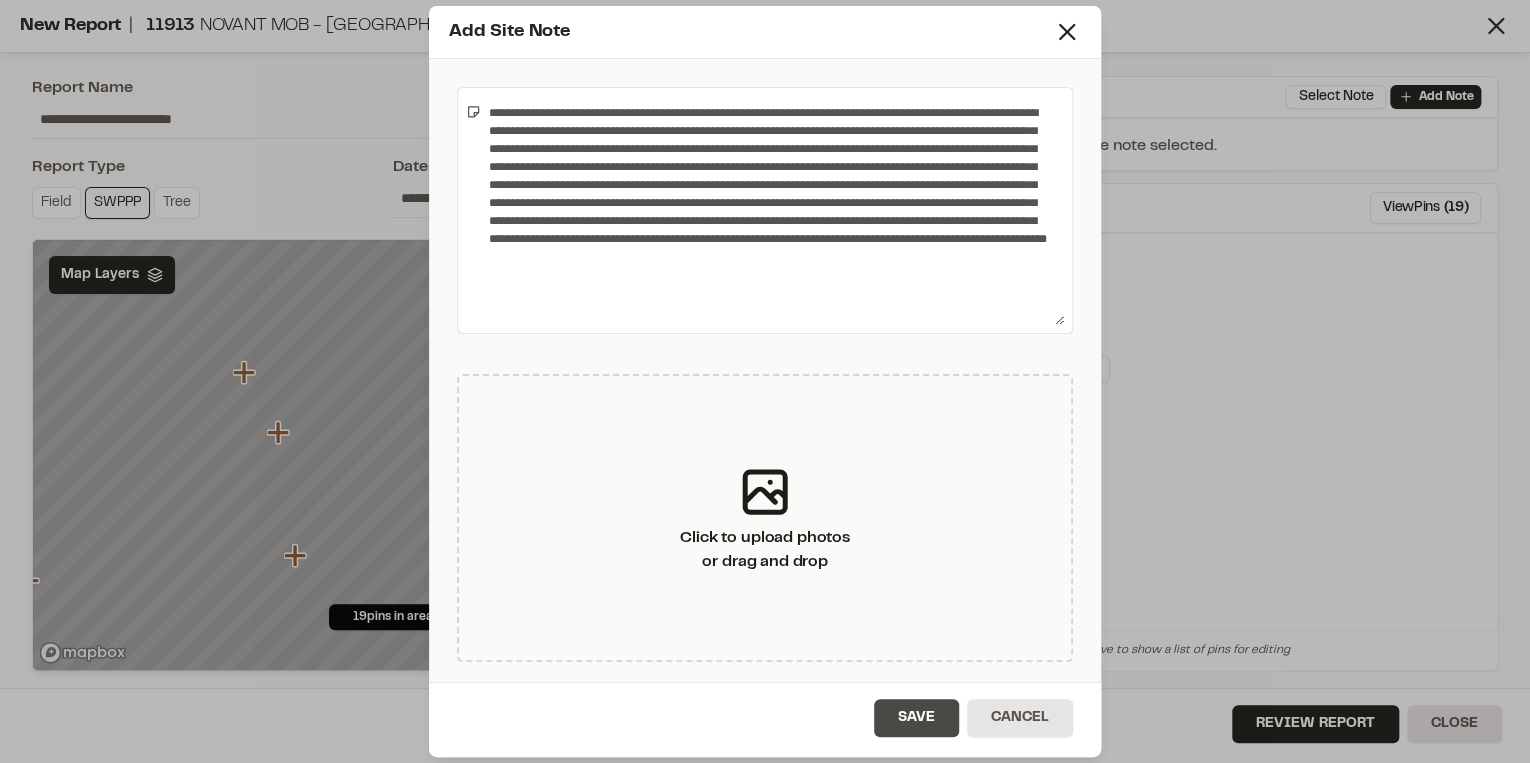type on "**********" 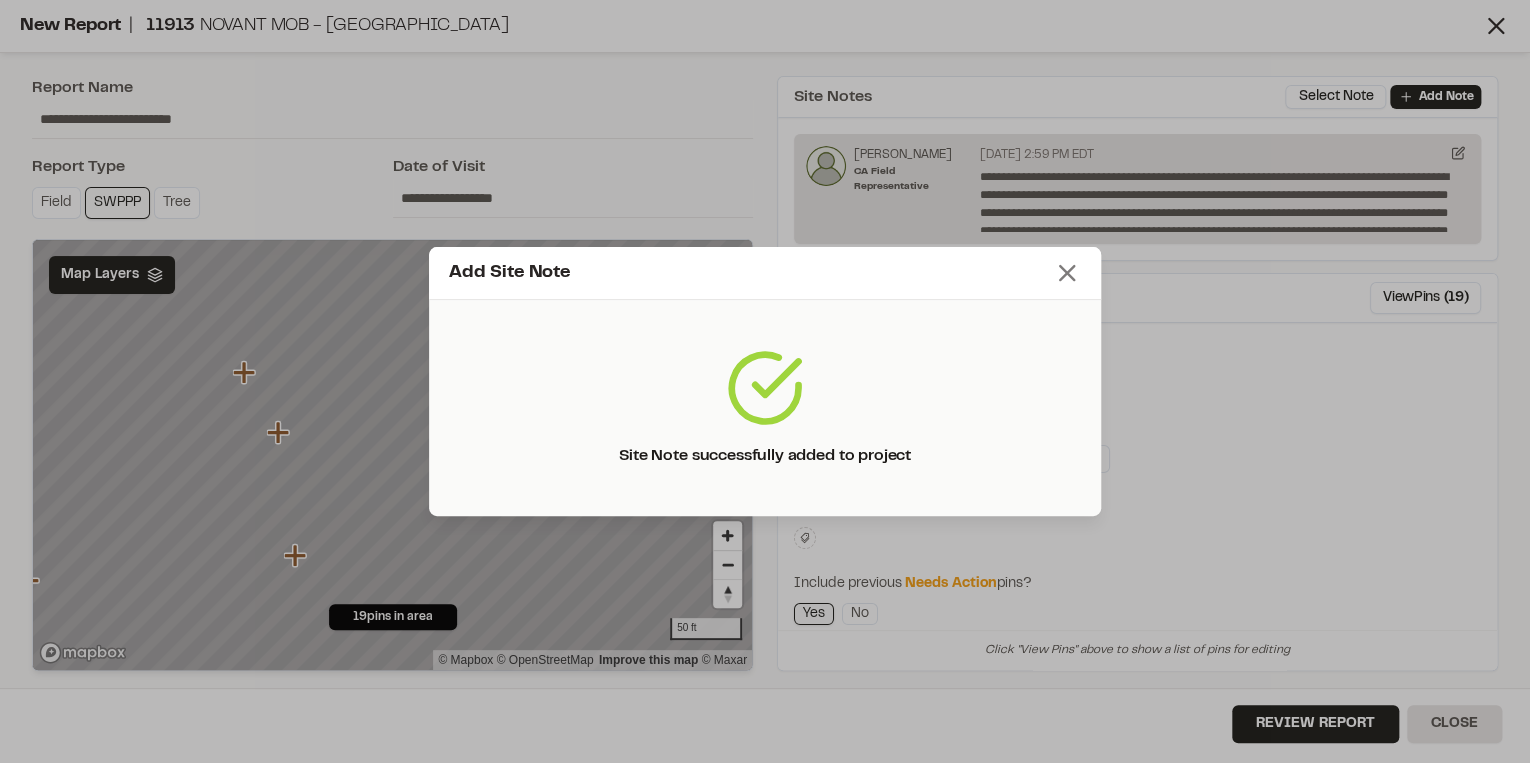 click 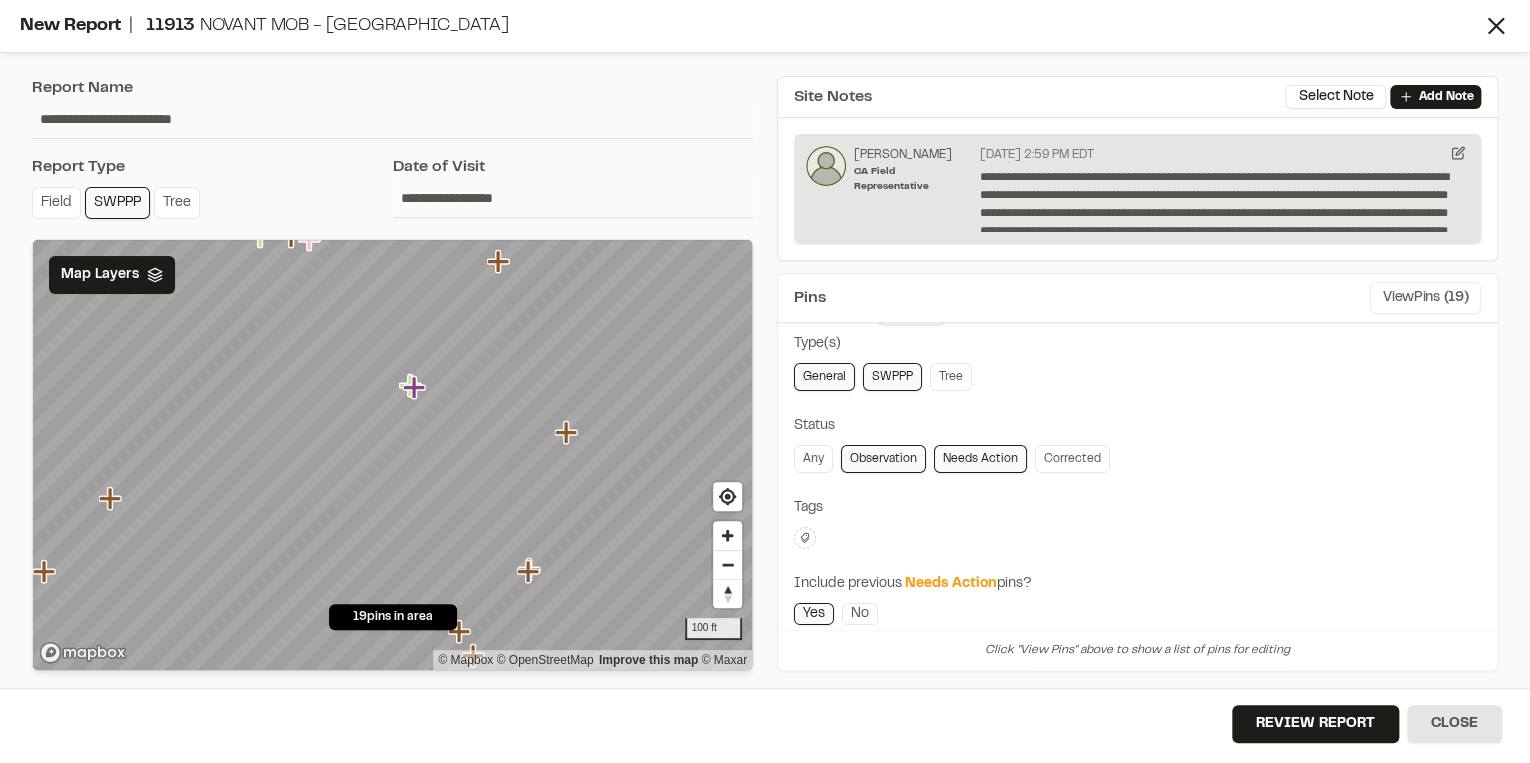 click on "View  Pins   ( 19 )" at bounding box center [1425, 298] 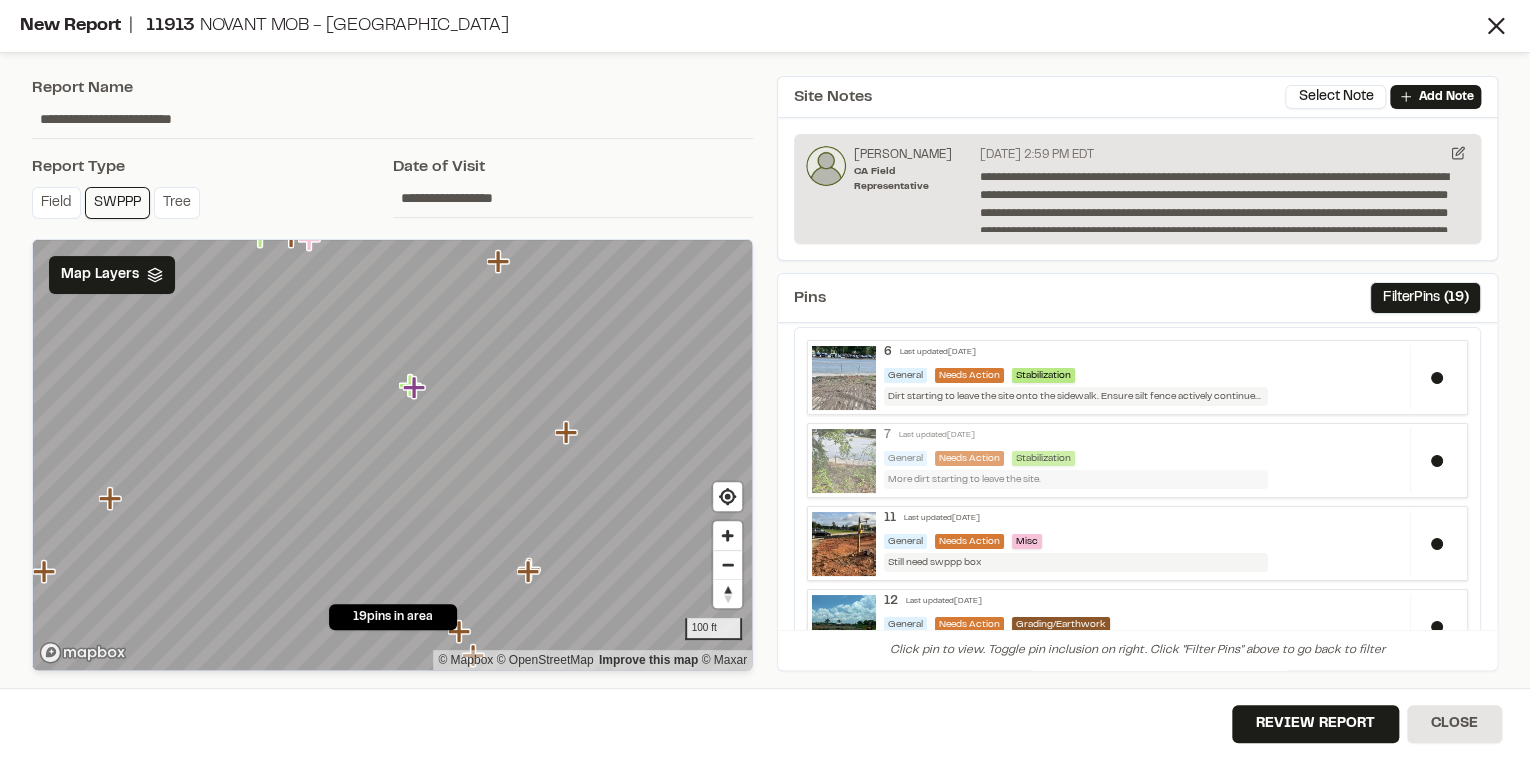 scroll, scrollTop: 0, scrollLeft: 0, axis: both 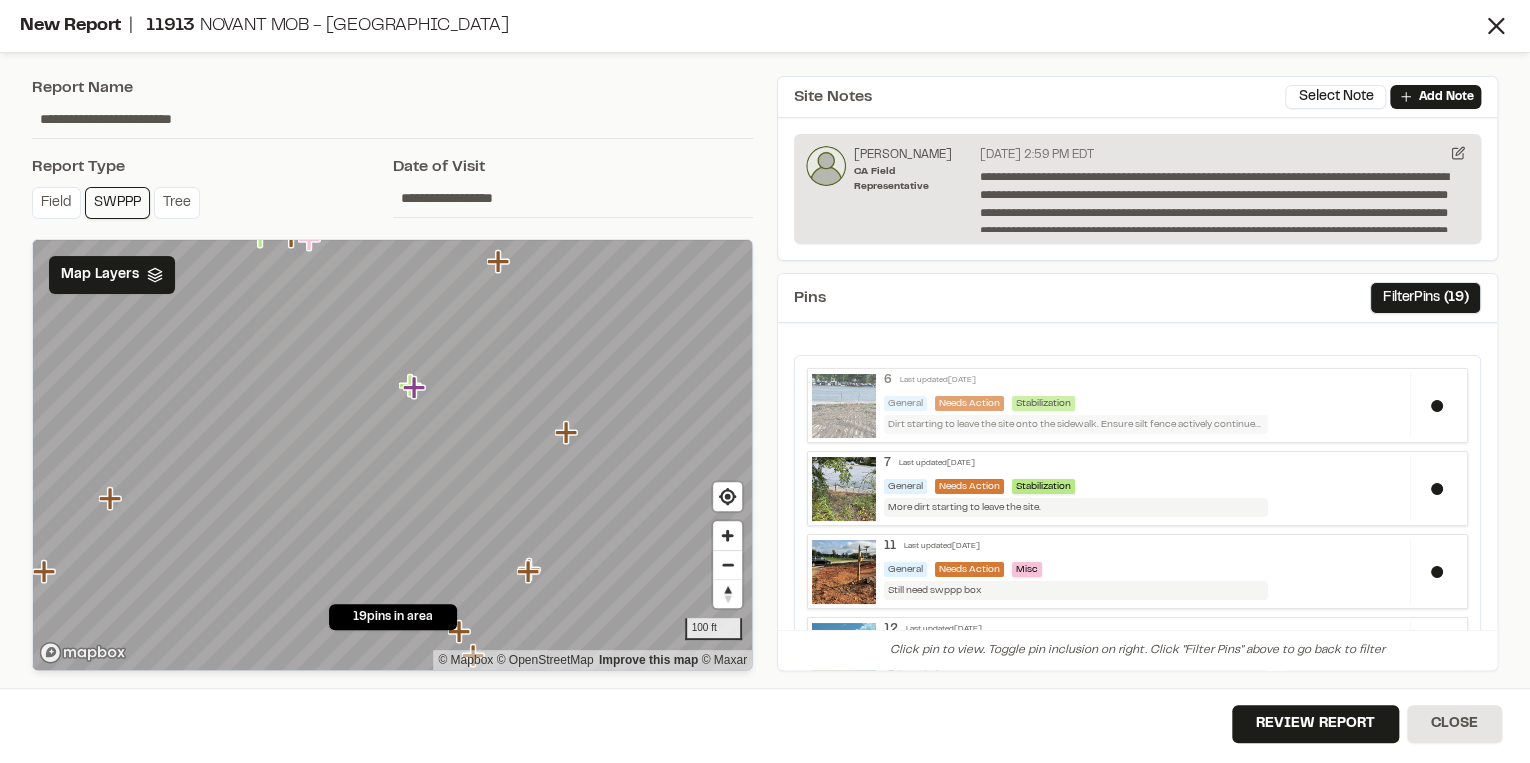 click on "6 Last updated  [DATE] General Needs Action Stabilization Dirt starting to leave the site onto the sidewalk. Ensure silt fence actively continues being installed as rain is in the forecast." at bounding box center (1143, 403) 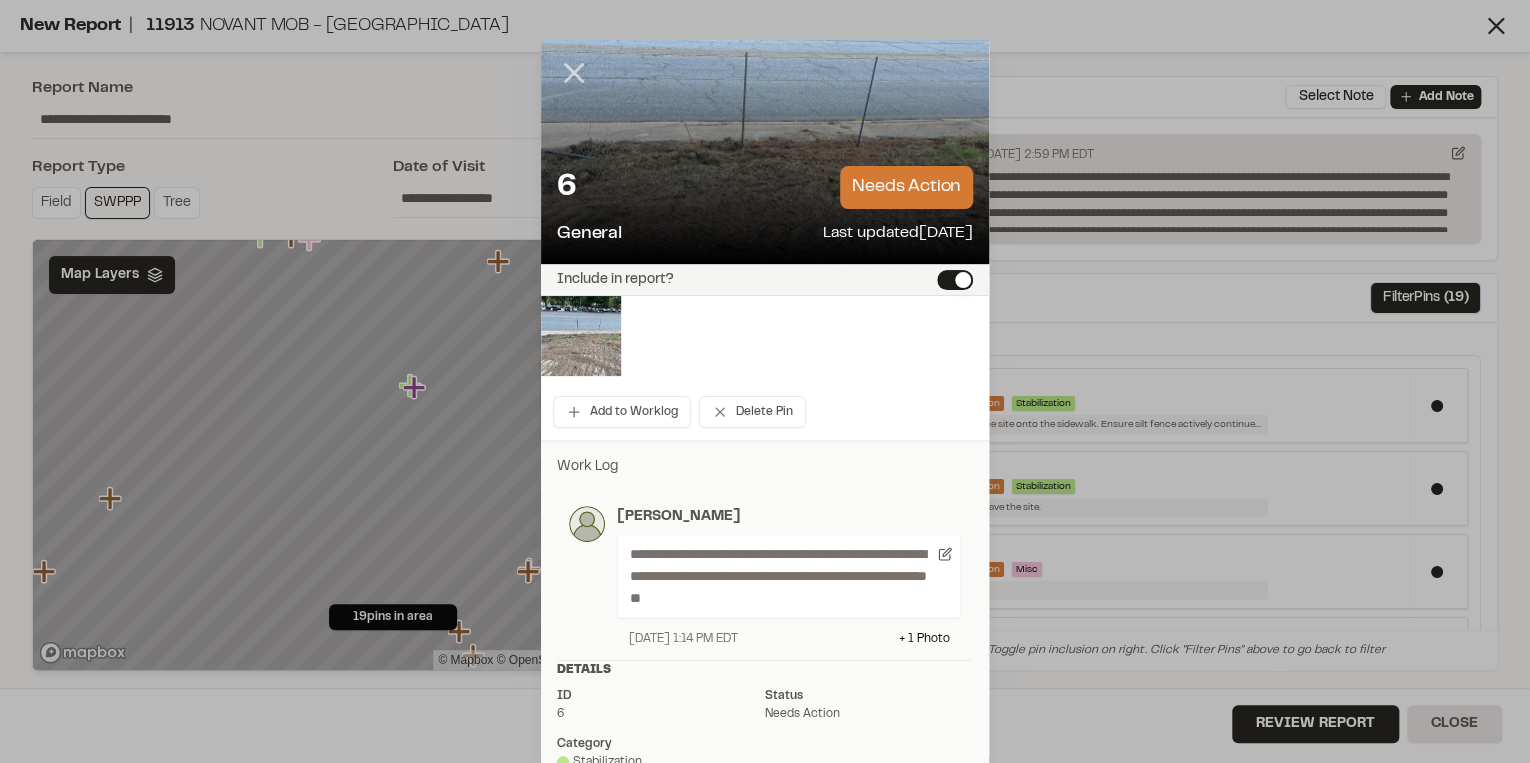 click 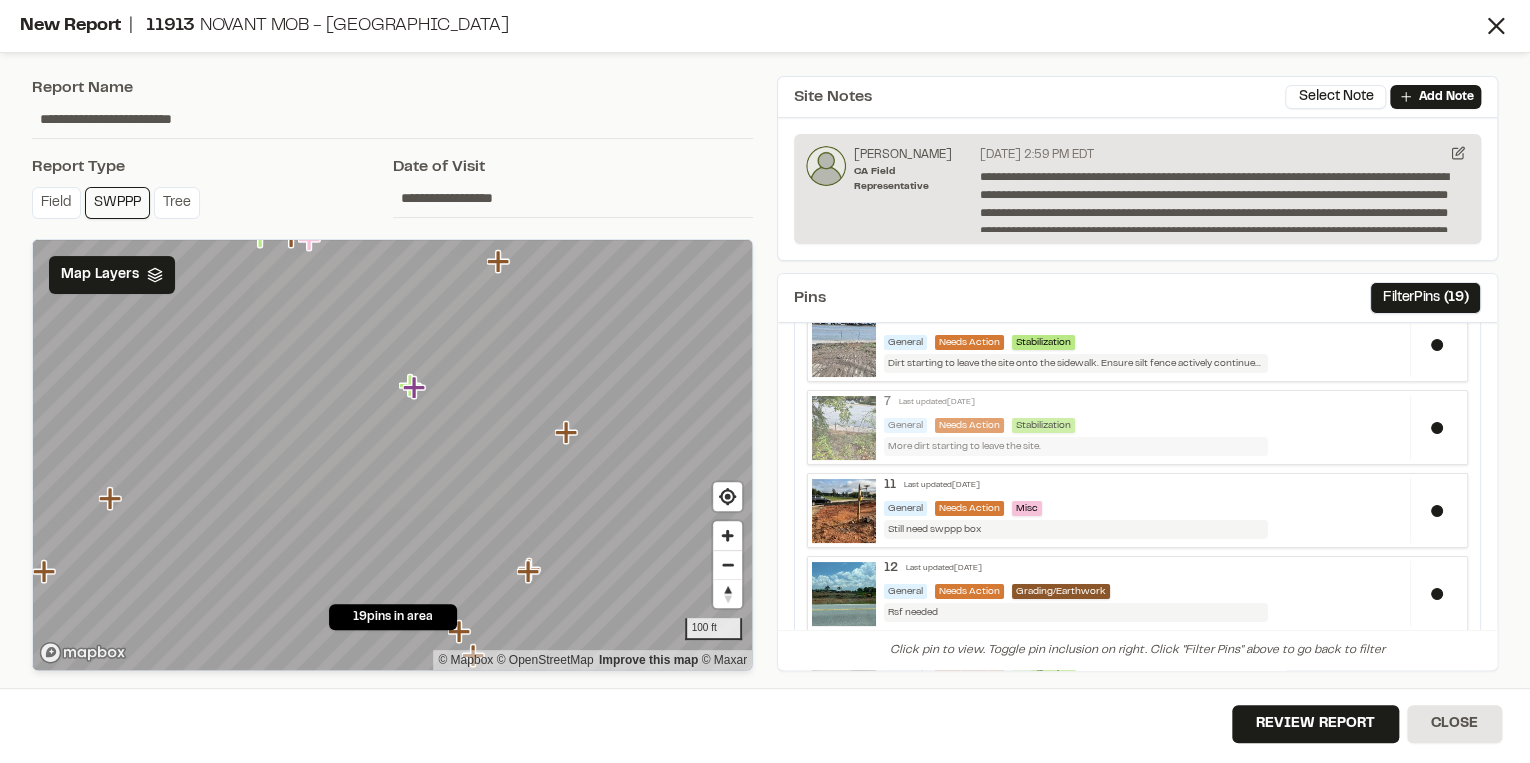 scroll, scrollTop: 0, scrollLeft: 0, axis: both 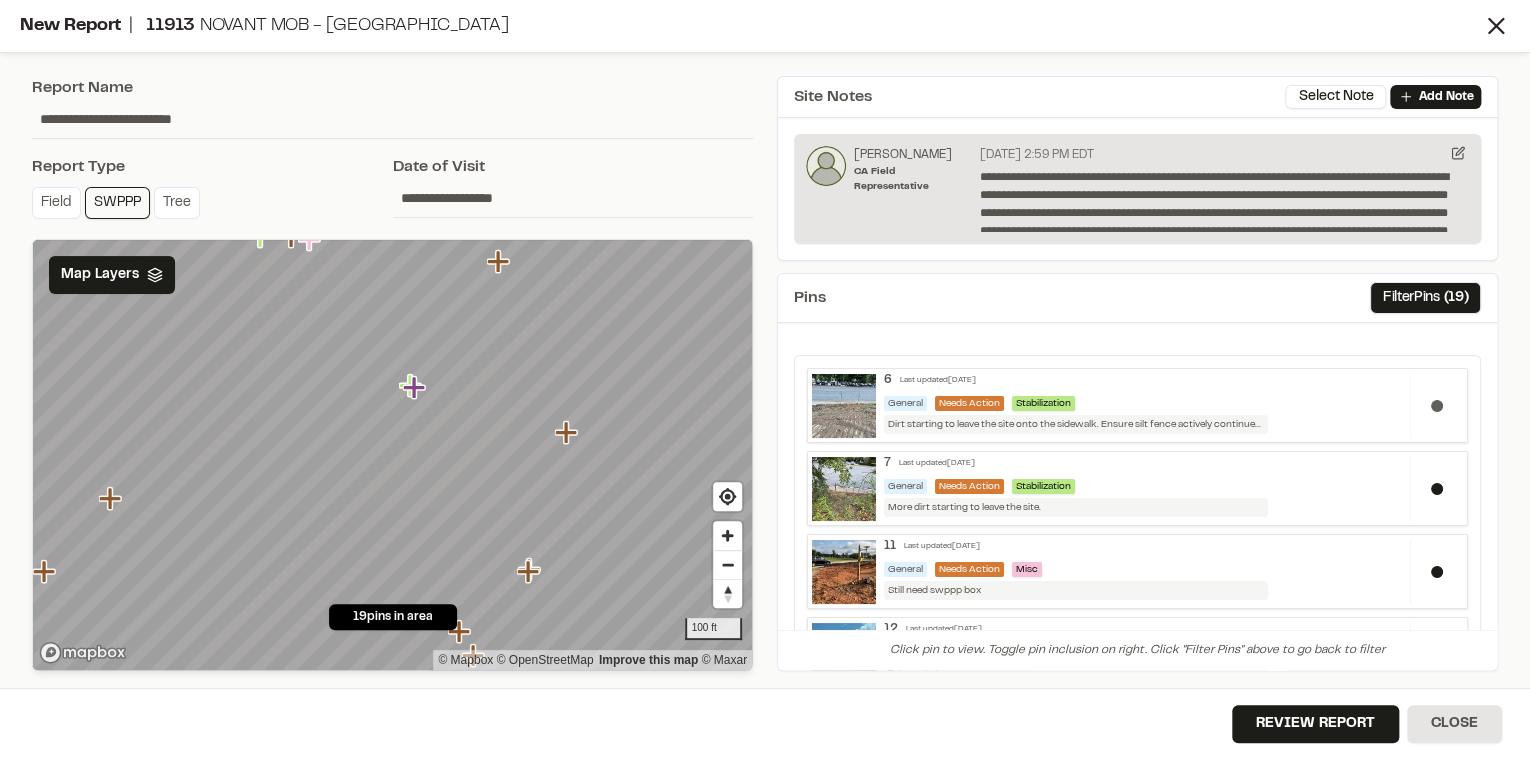 click at bounding box center [1437, 406] 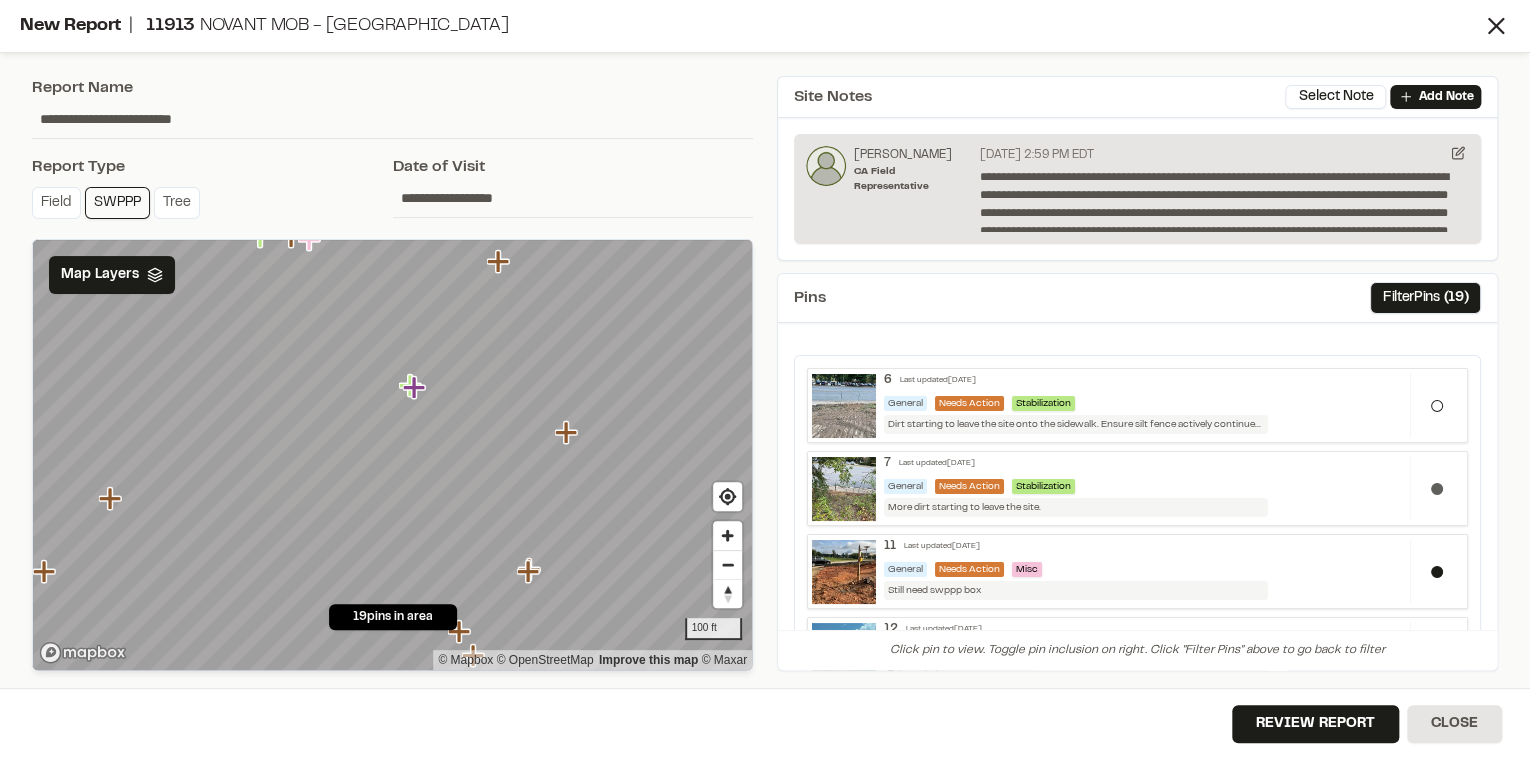 click at bounding box center (1436, 488) 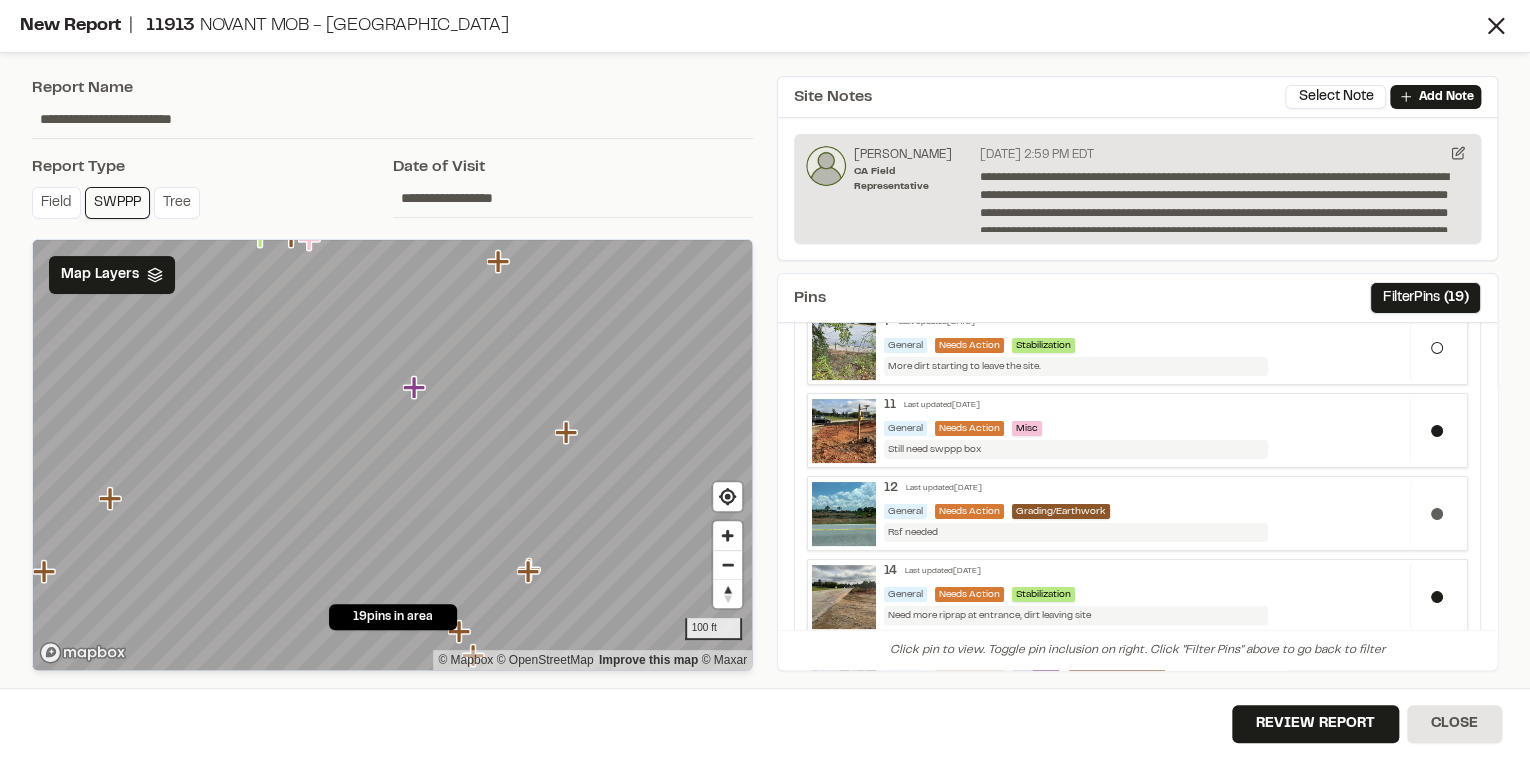 scroll, scrollTop: 160, scrollLeft: 0, axis: vertical 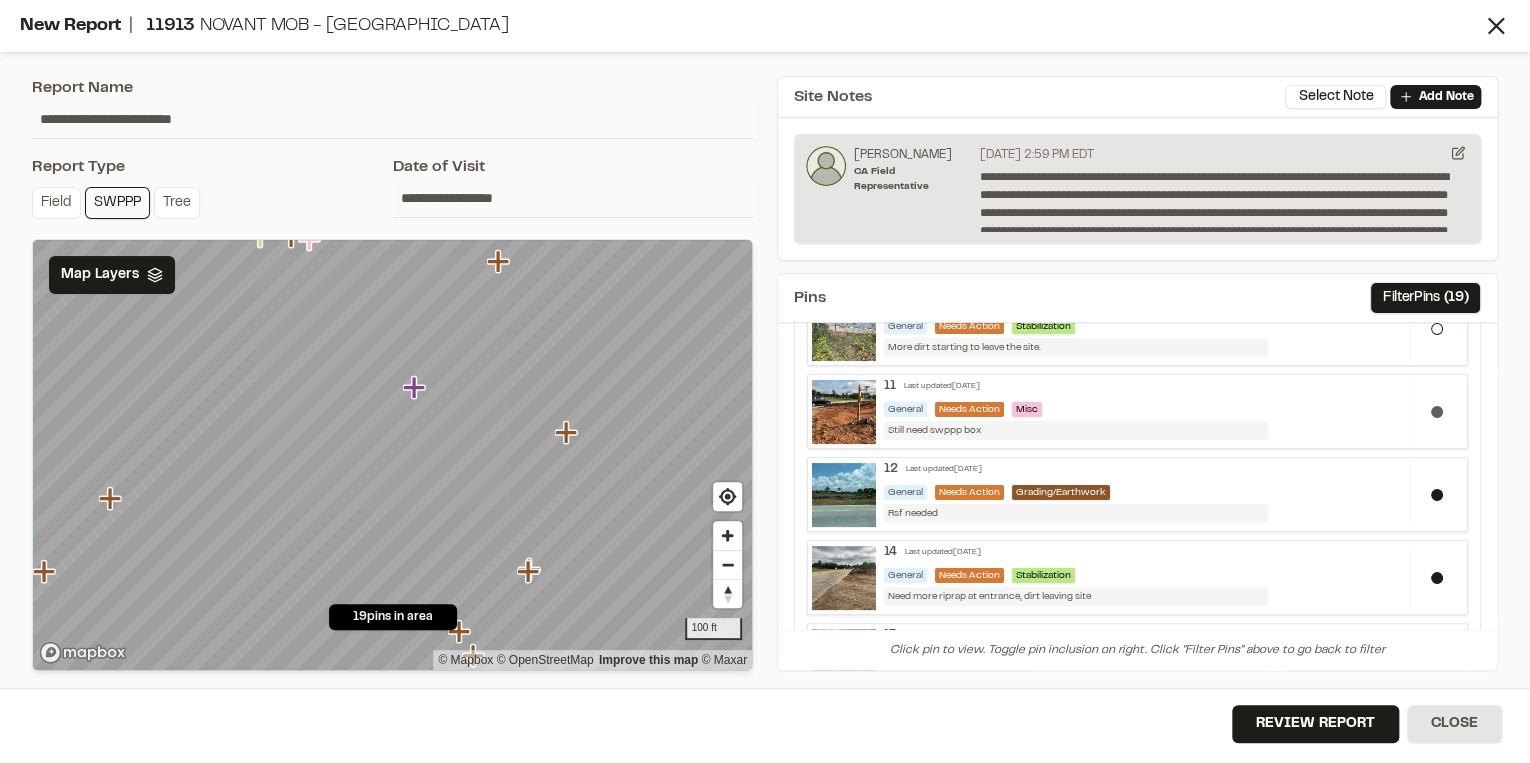 click at bounding box center (1436, 411) 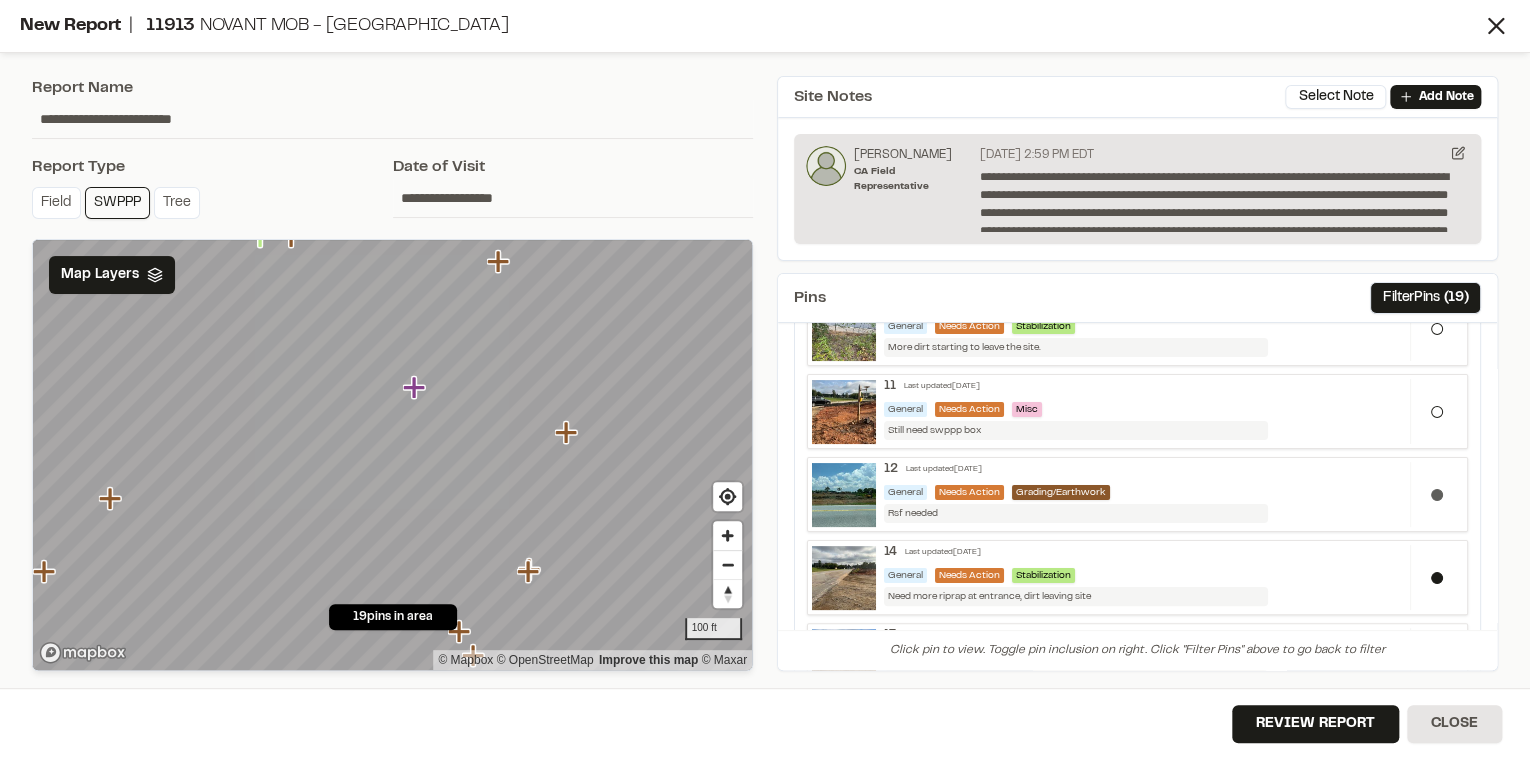 click at bounding box center (1436, 494) 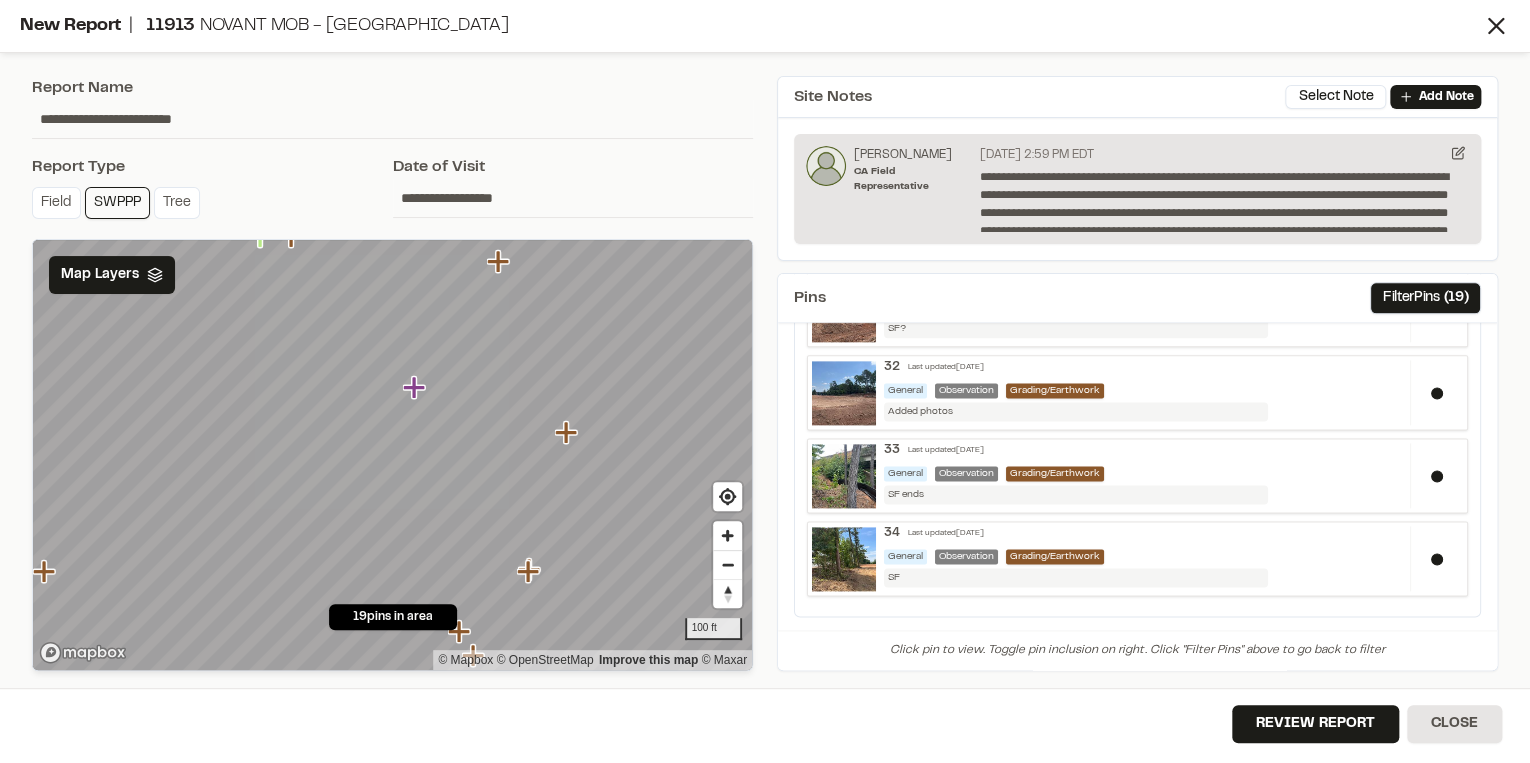 scroll, scrollTop: 1345, scrollLeft: 0, axis: vertical 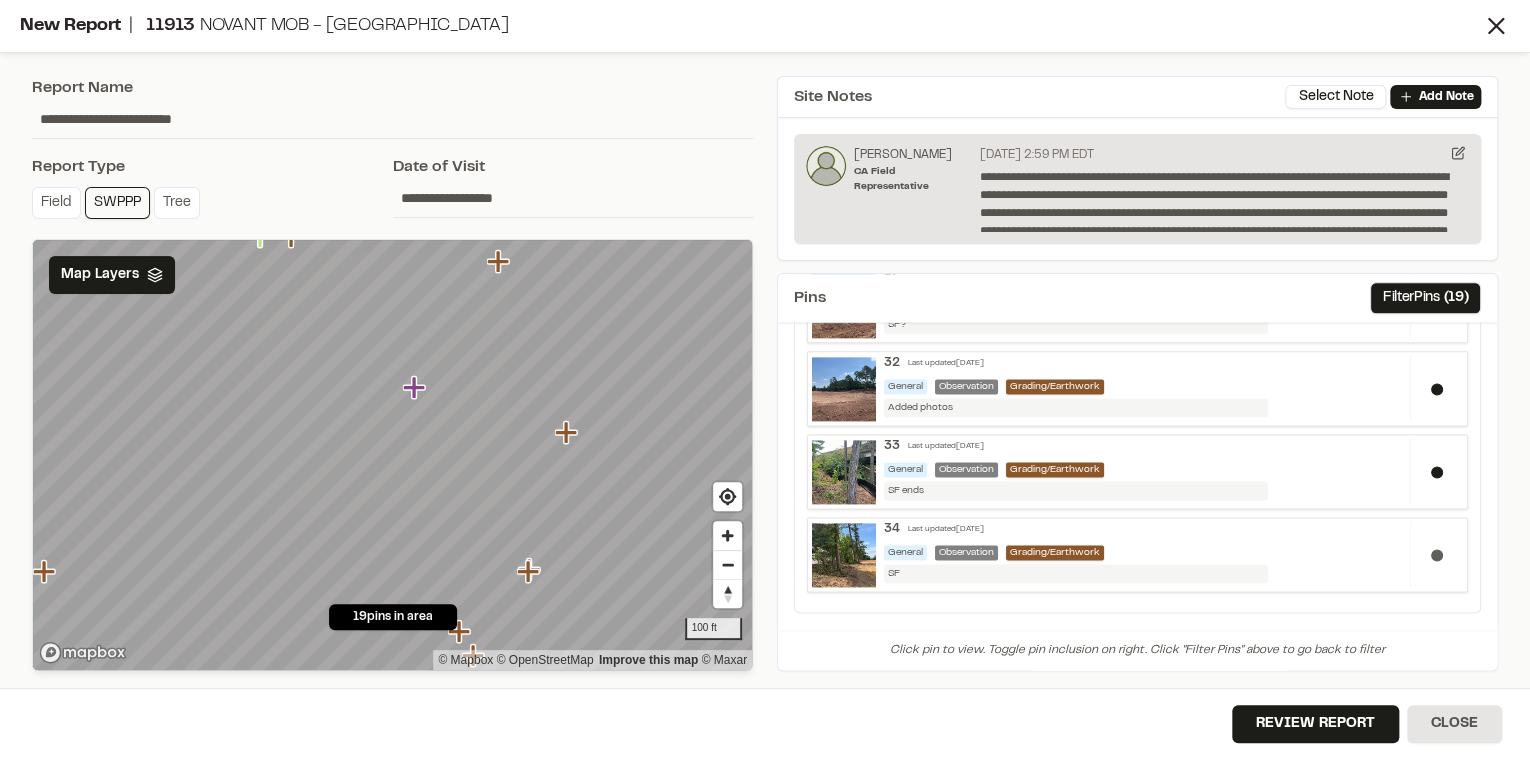 click at bounding box center (1436, 554) 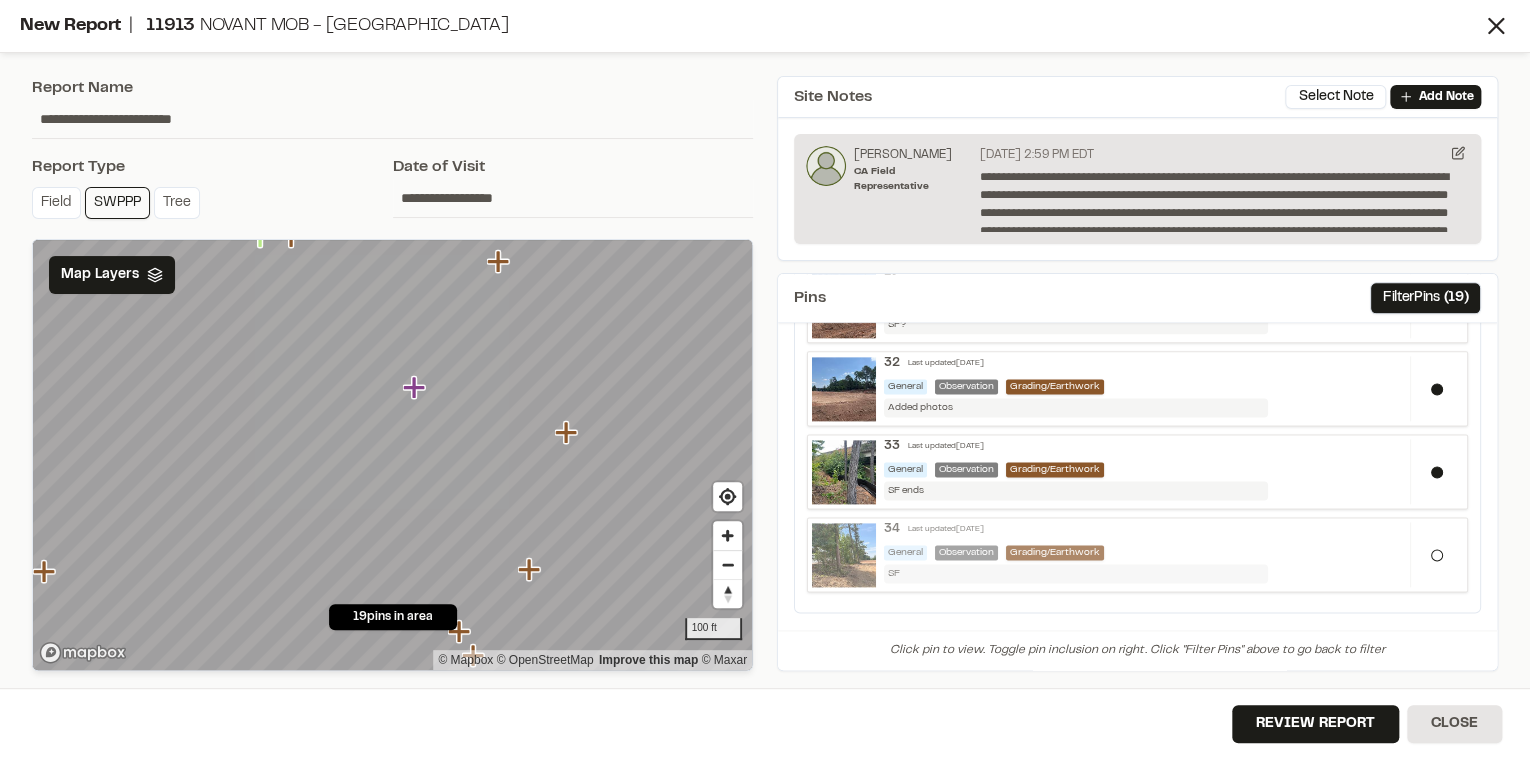 click on "34 Last updated  [DATE] General Observation Grading/Earthwork SF" at bounding box center (1143, 552) 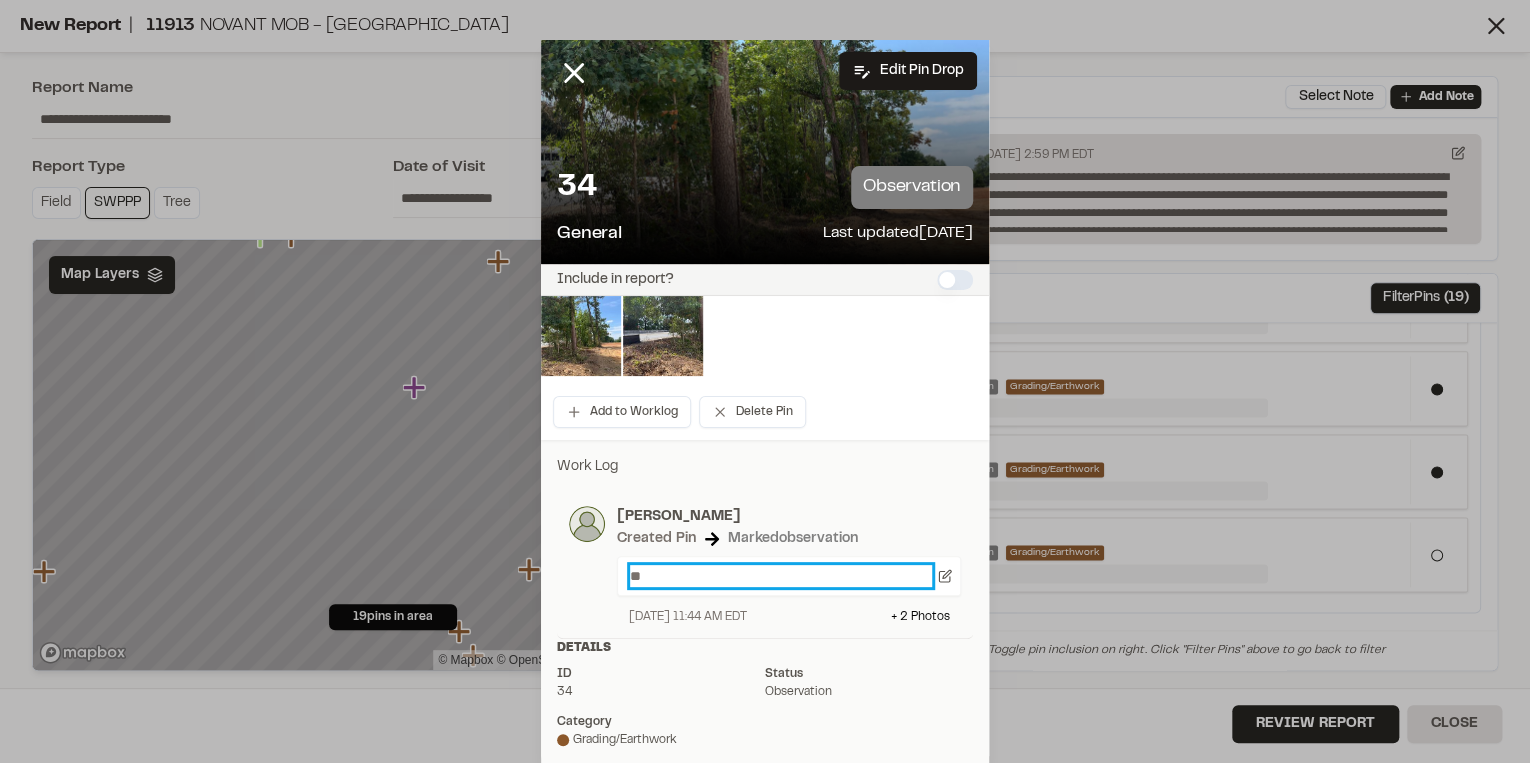 click on "**" at bounding box center (781, 576) 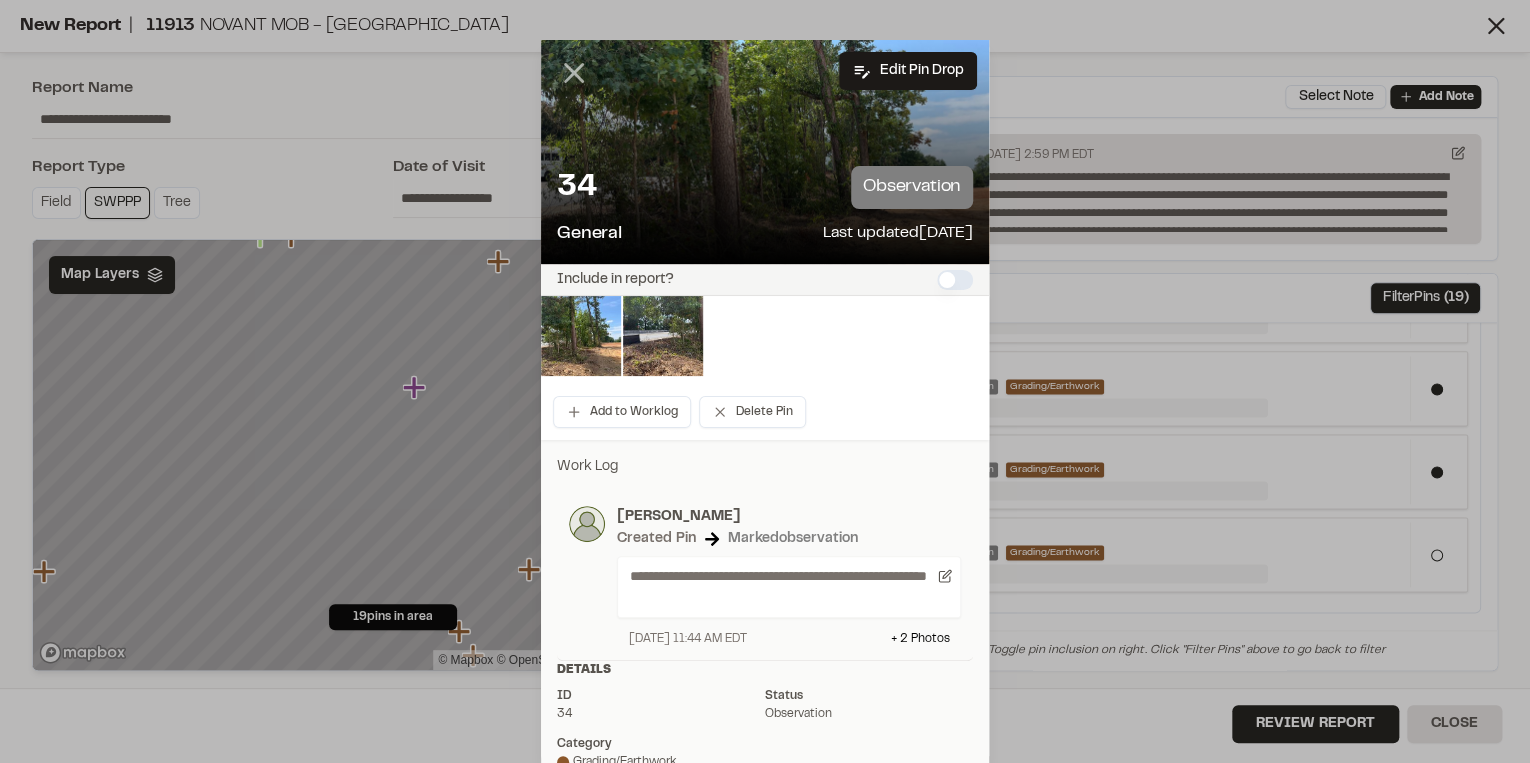 click 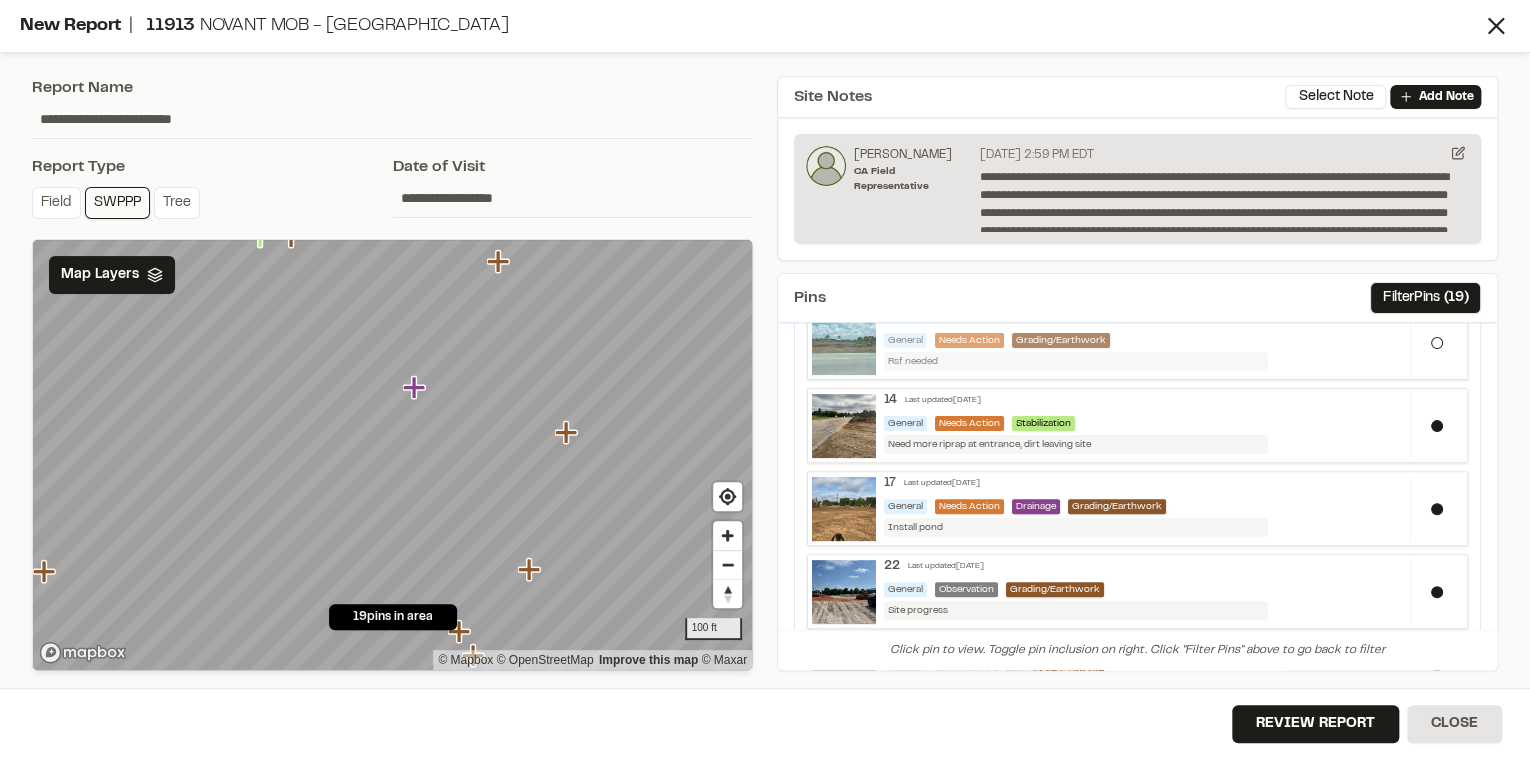 scroll, scrollTop: 320, scrollLeft: 0, axis: vertical 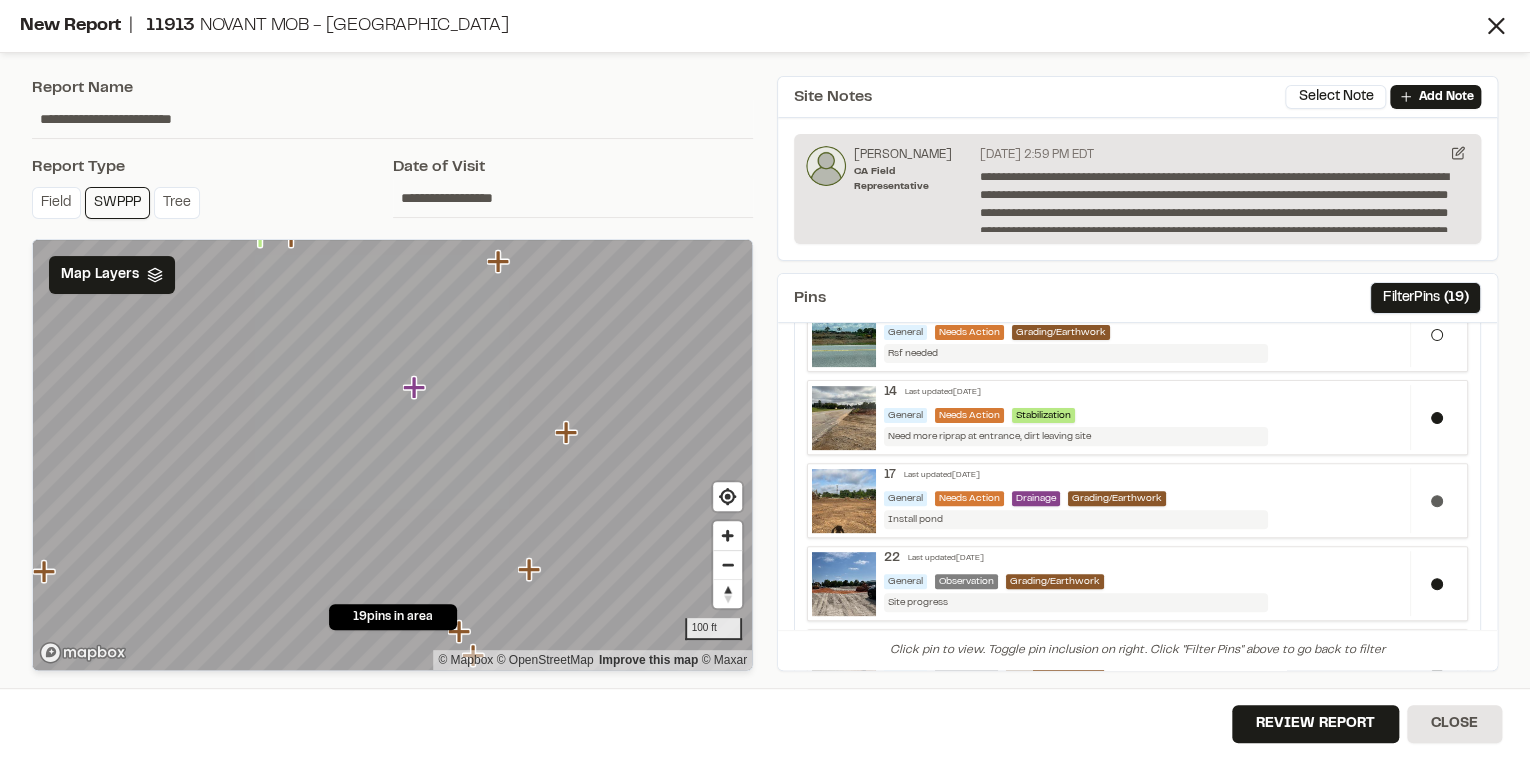 click at bounding box center [1436, 500] 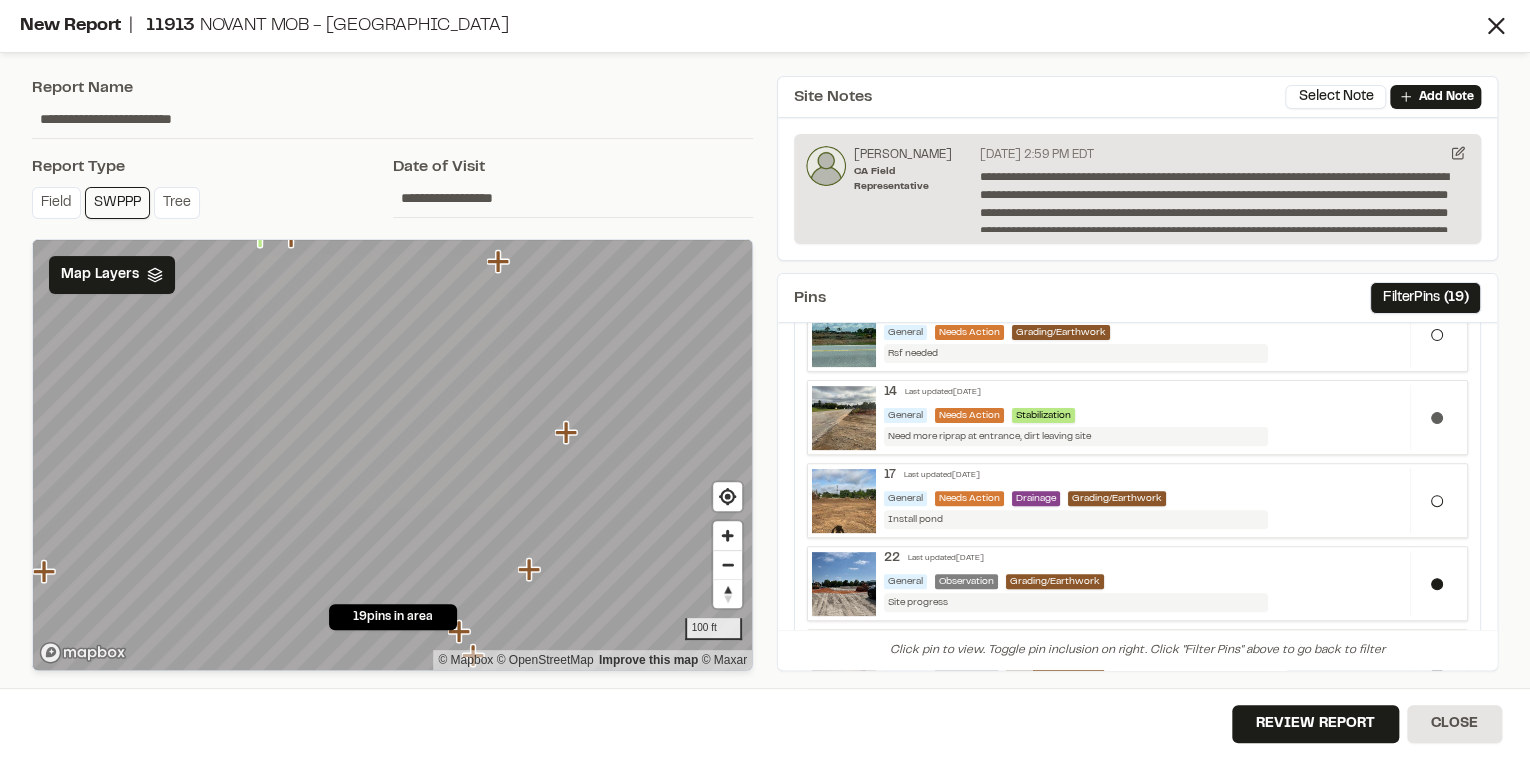 click at bounding box center (1437, 418) 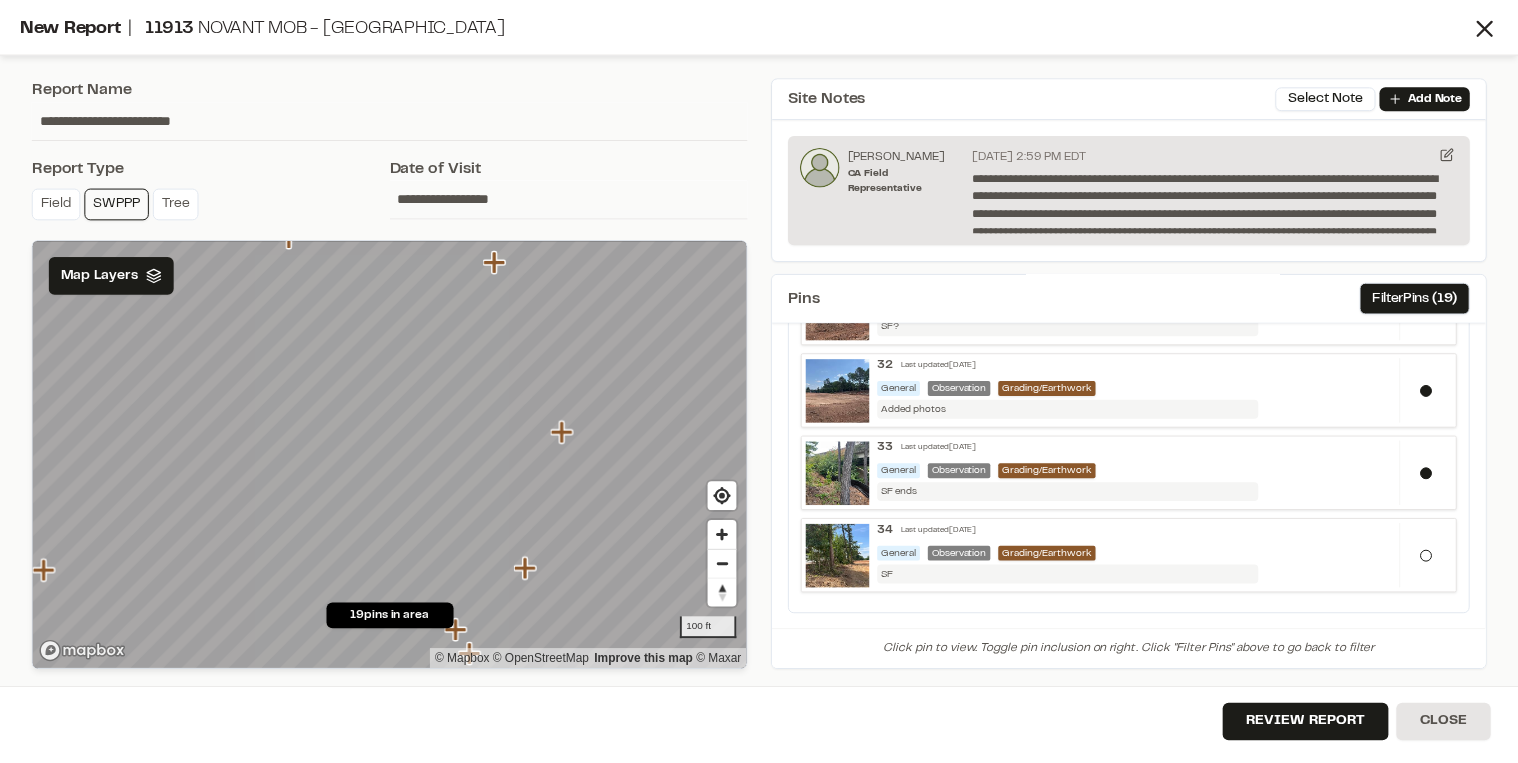 scroll, scrollTop: 1345, scrollLeft: 0, axis: vertical 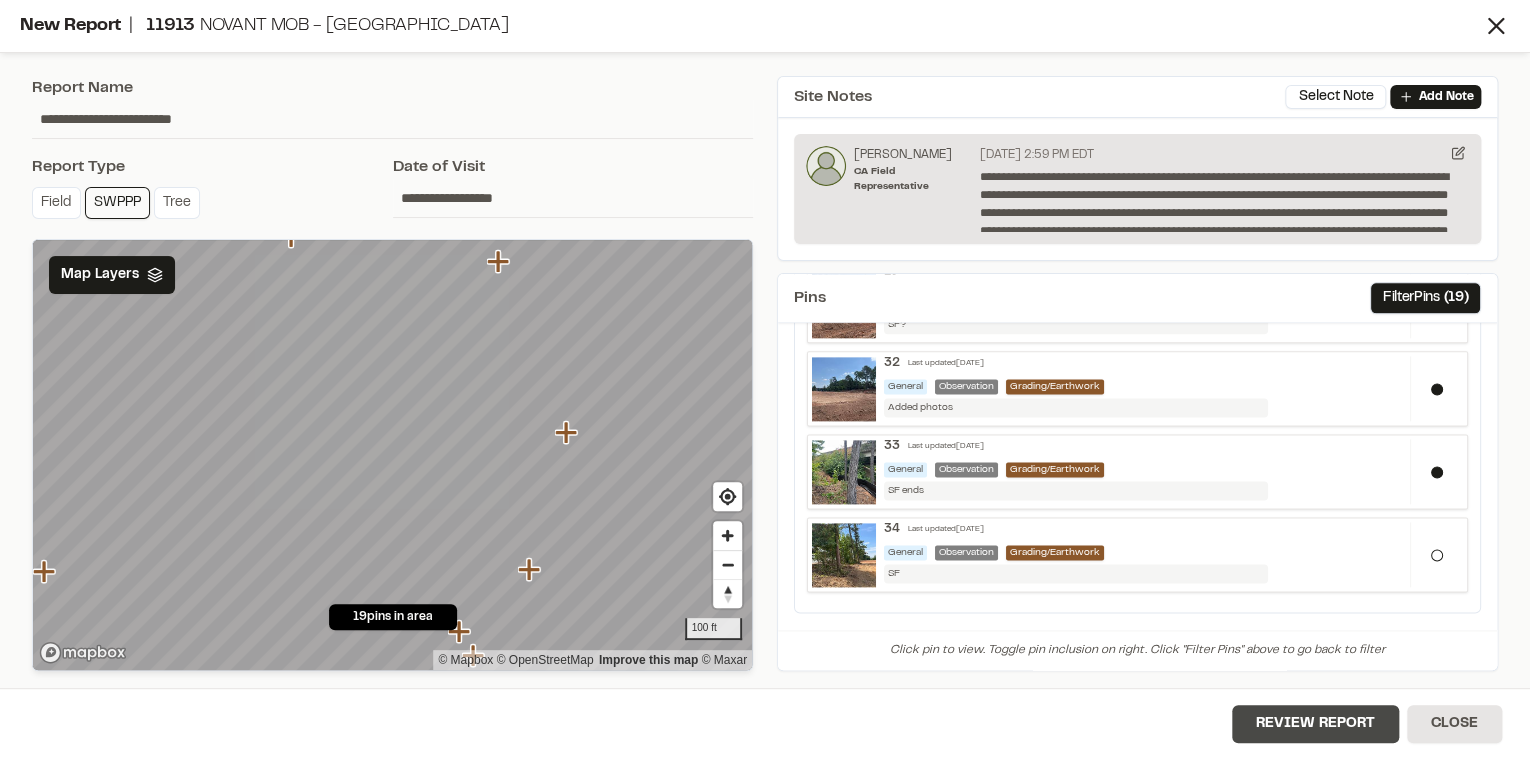 click on "Review Report" at bounding box center (1315, 724) 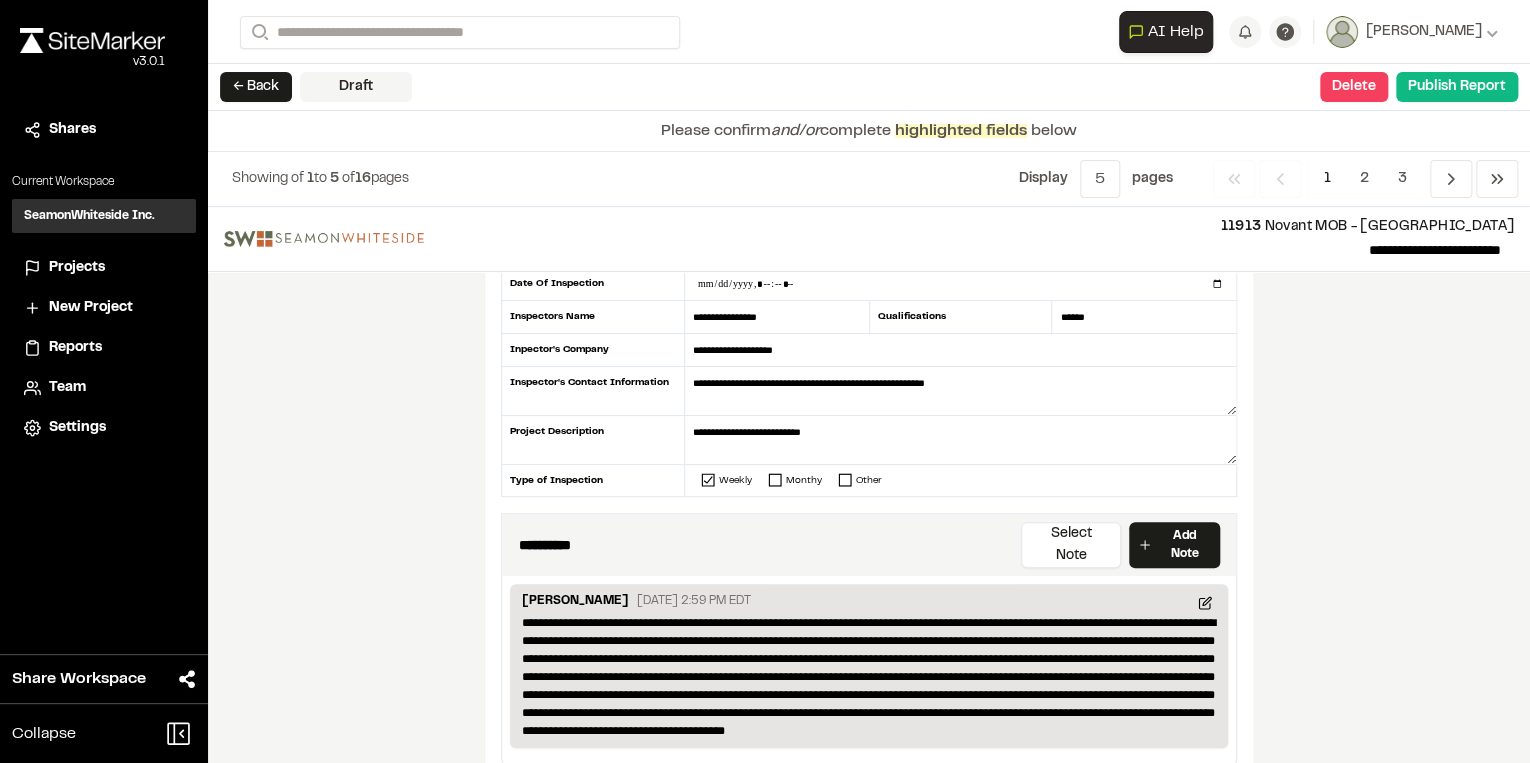 scroll, scrollTop: 0, scrollLeft: 0, axis: both 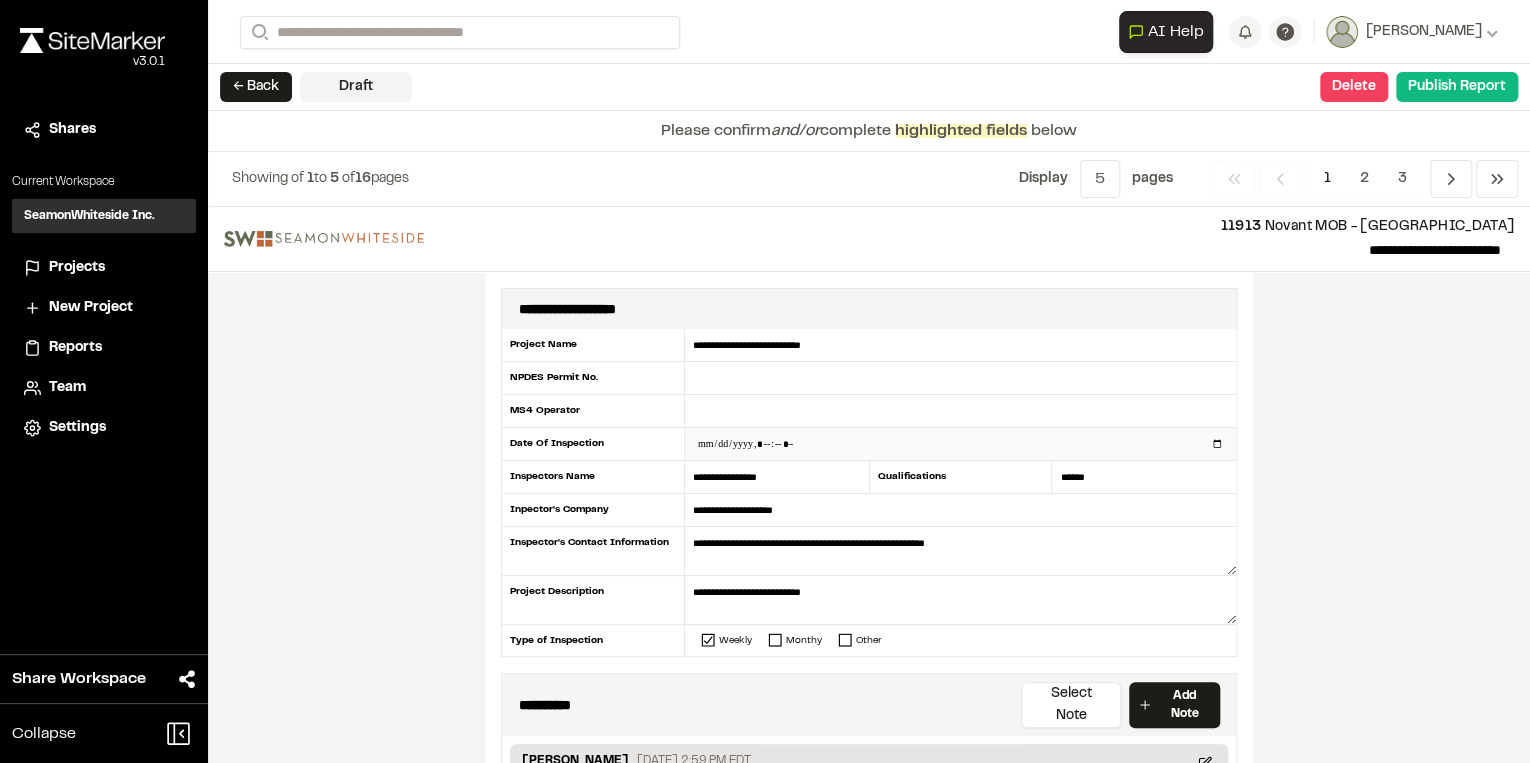 click at bounding box center (960, 444) 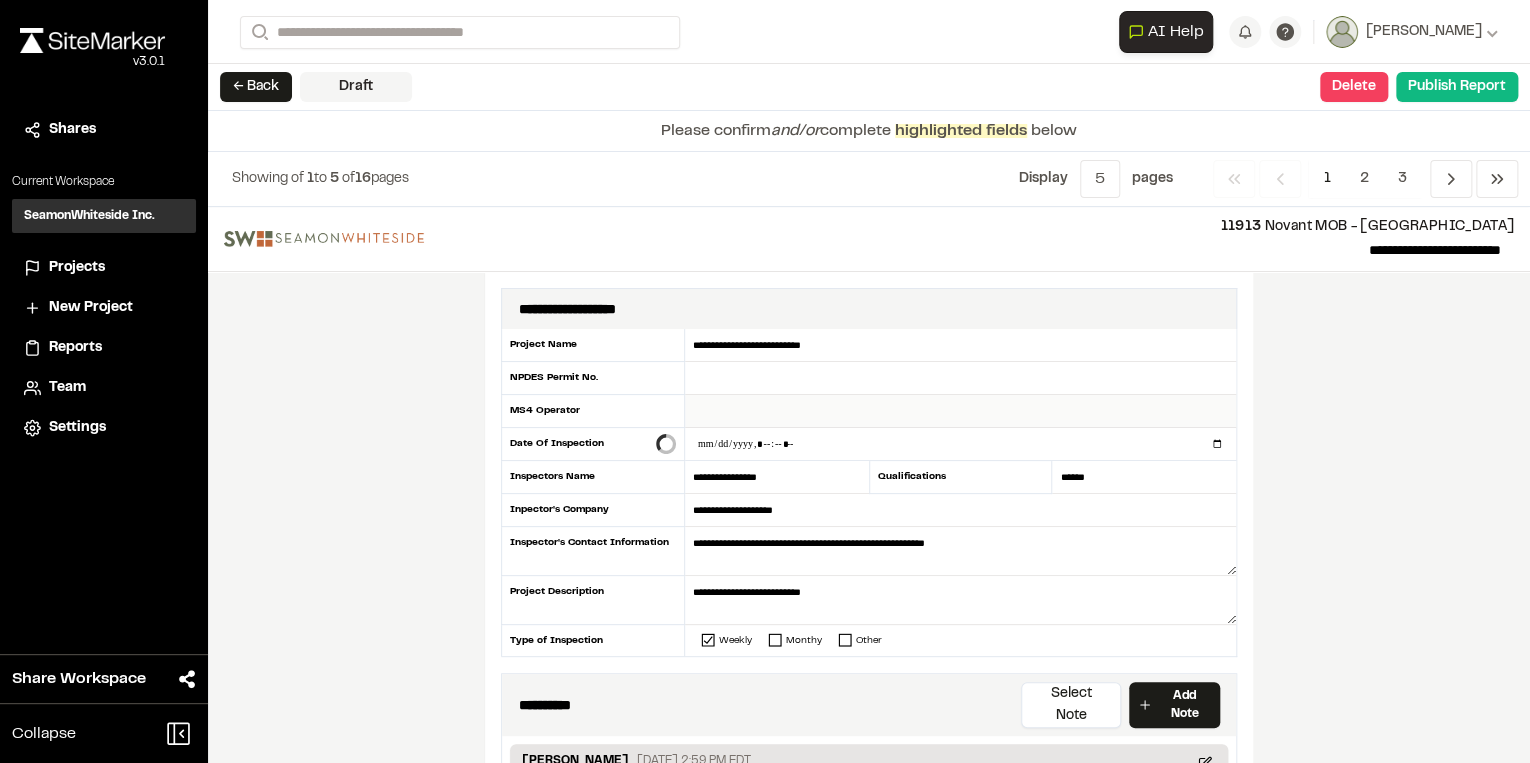 type on "**********" 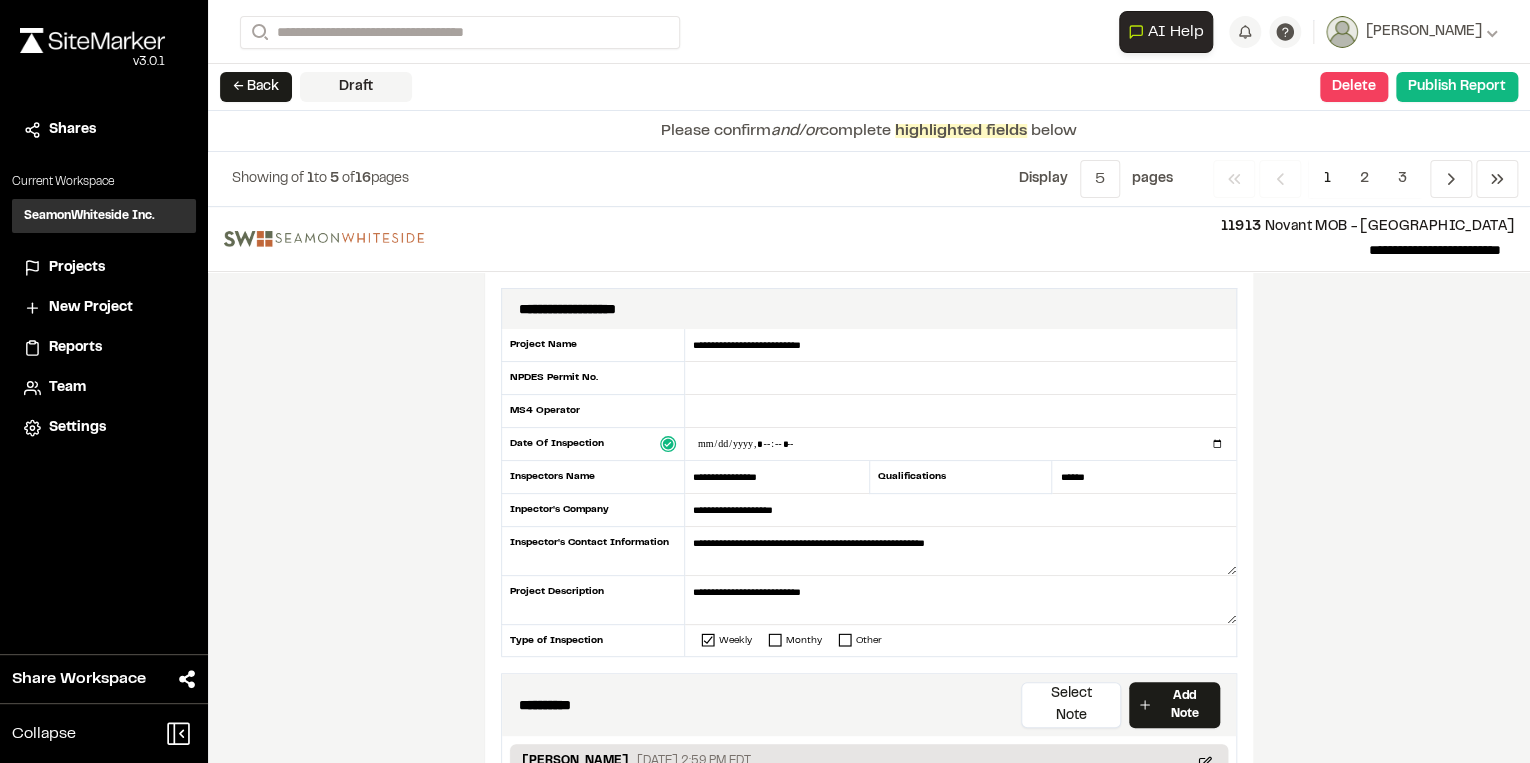 click on "**********" at bounding box center (869, 485) 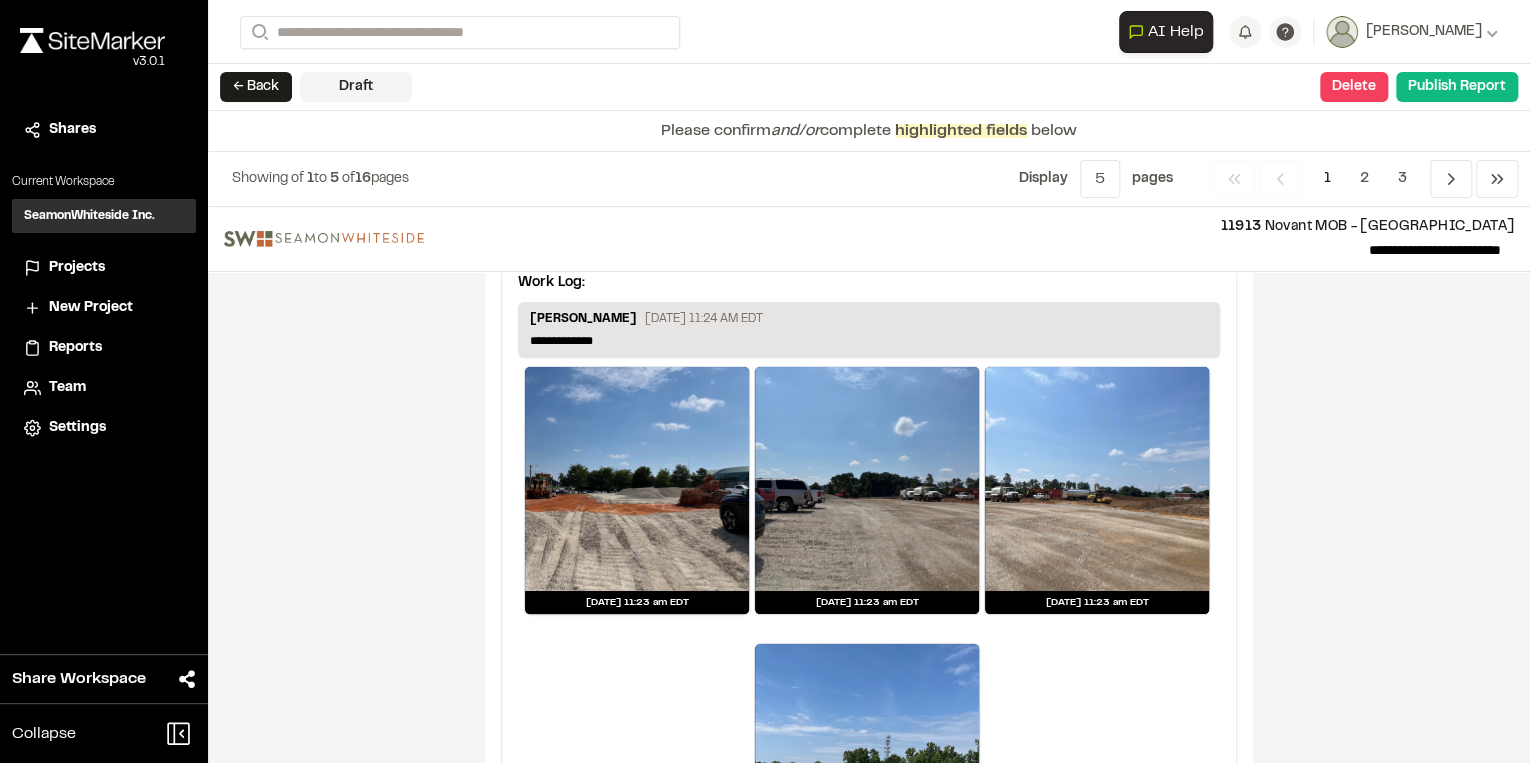 scroll, scrollTop: 3913, scrollLeft: 0, axis: vertical 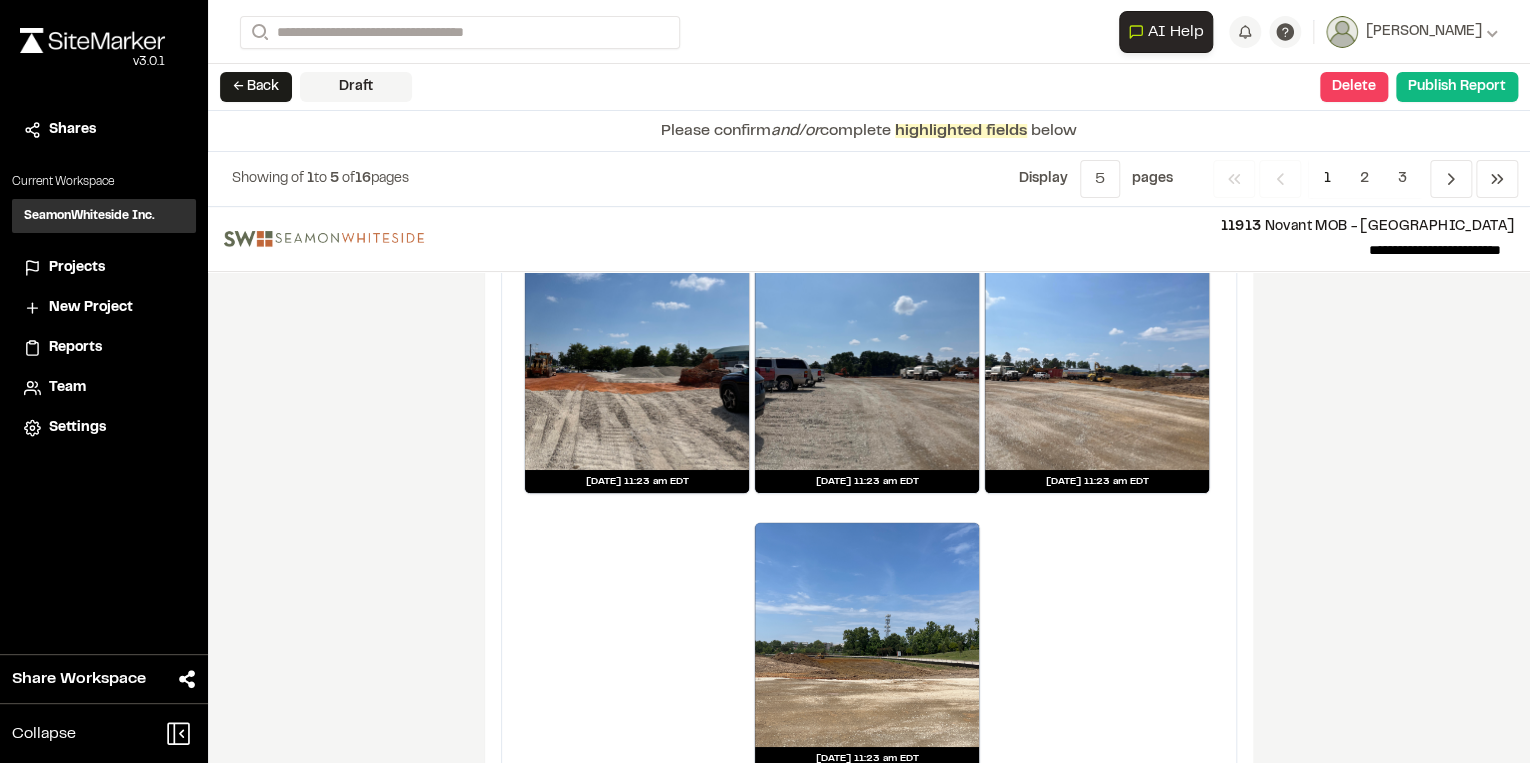 click at bounding box center [867, 635] 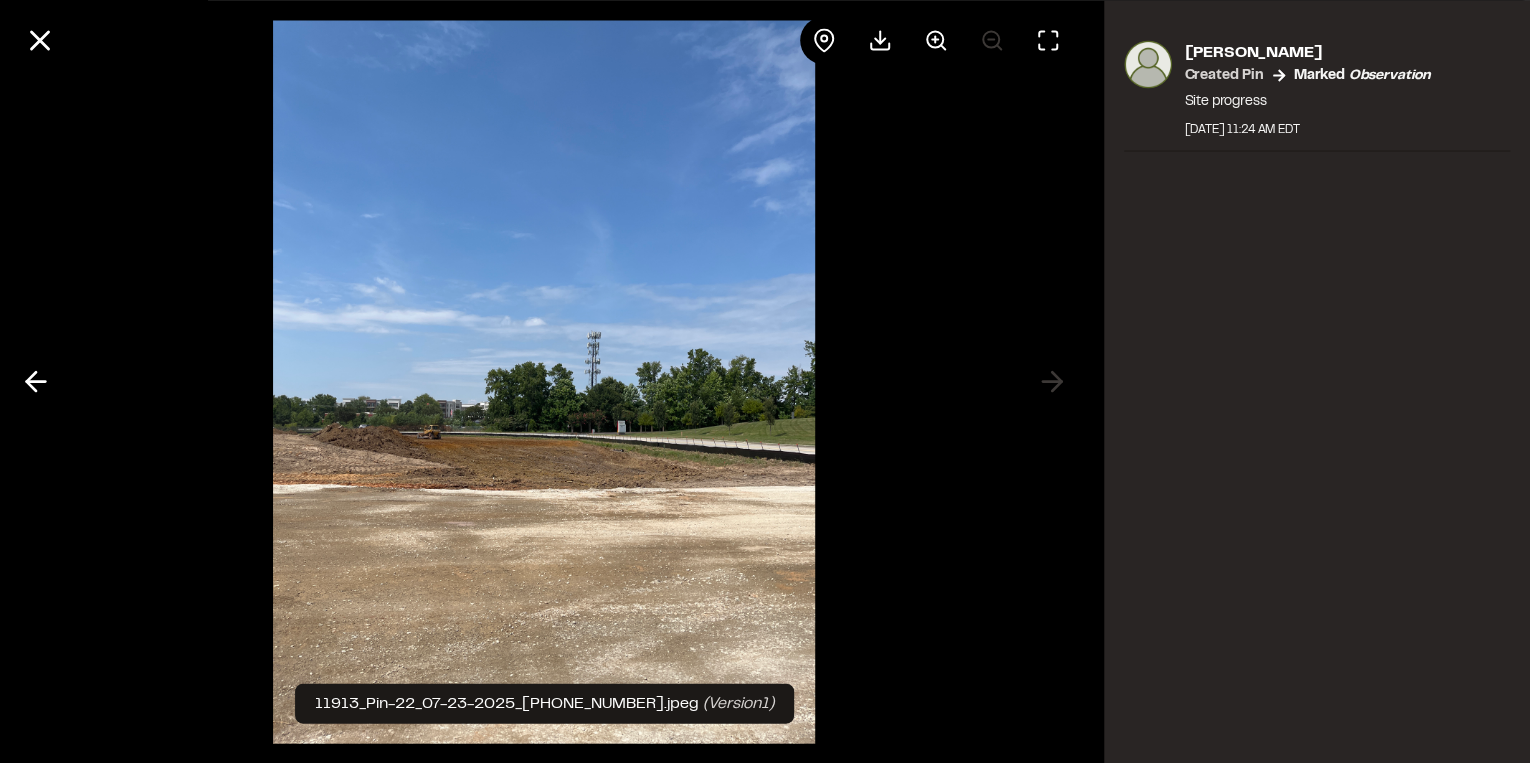 click 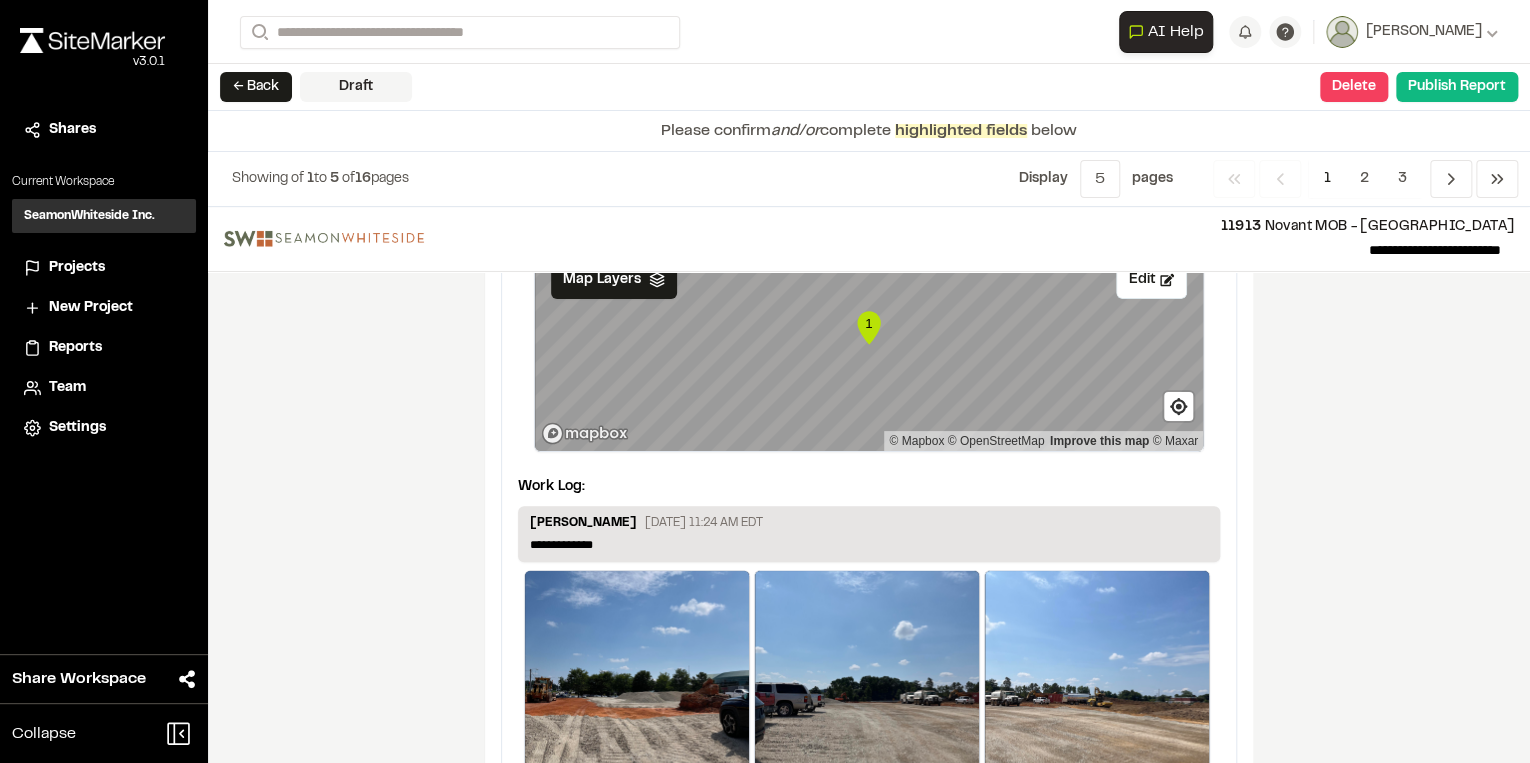 scroll, scrollTop: 3273, scrollLeft: 0, axis: vertical 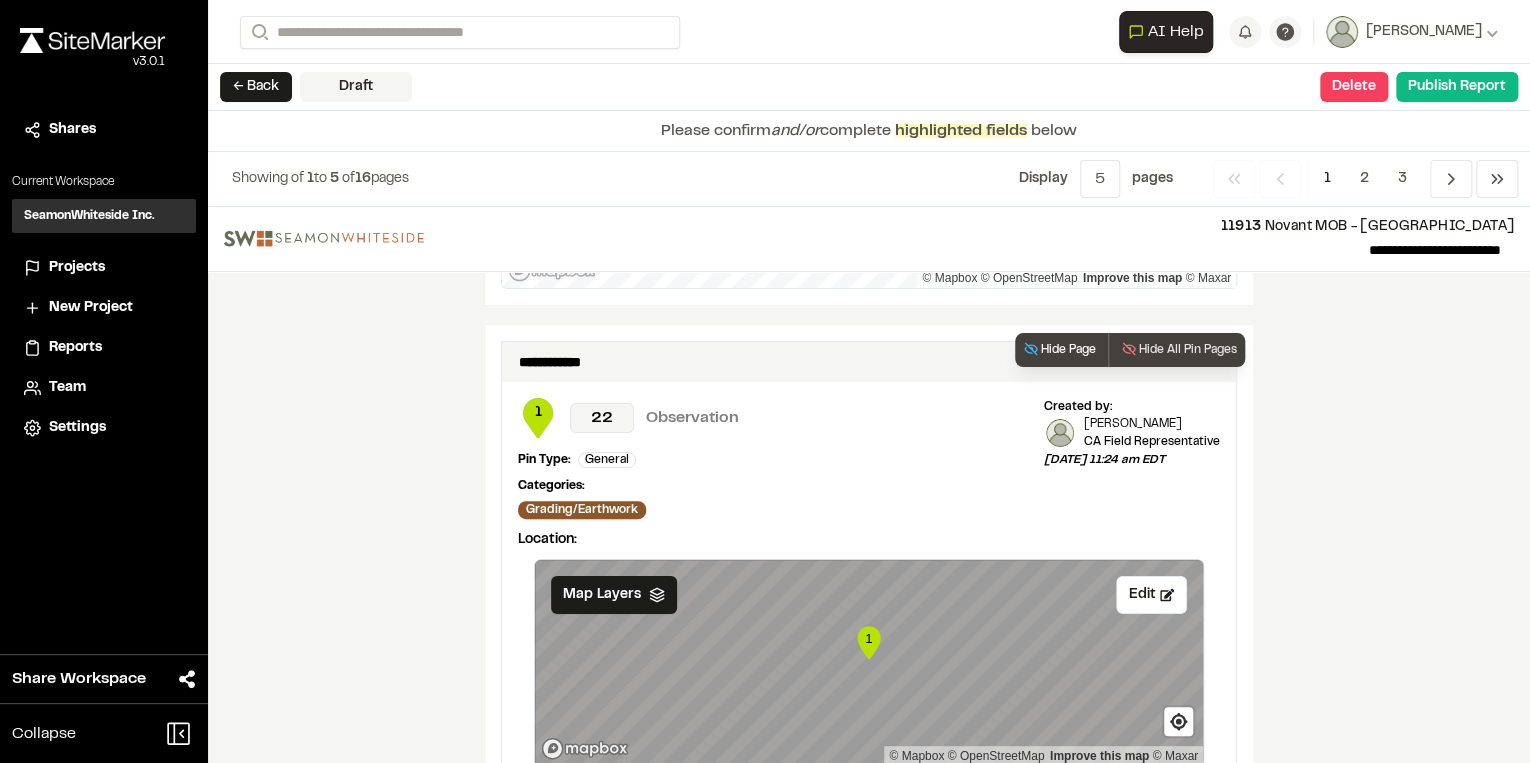 click on "Hide Page" at bounding box center [1059, 350] 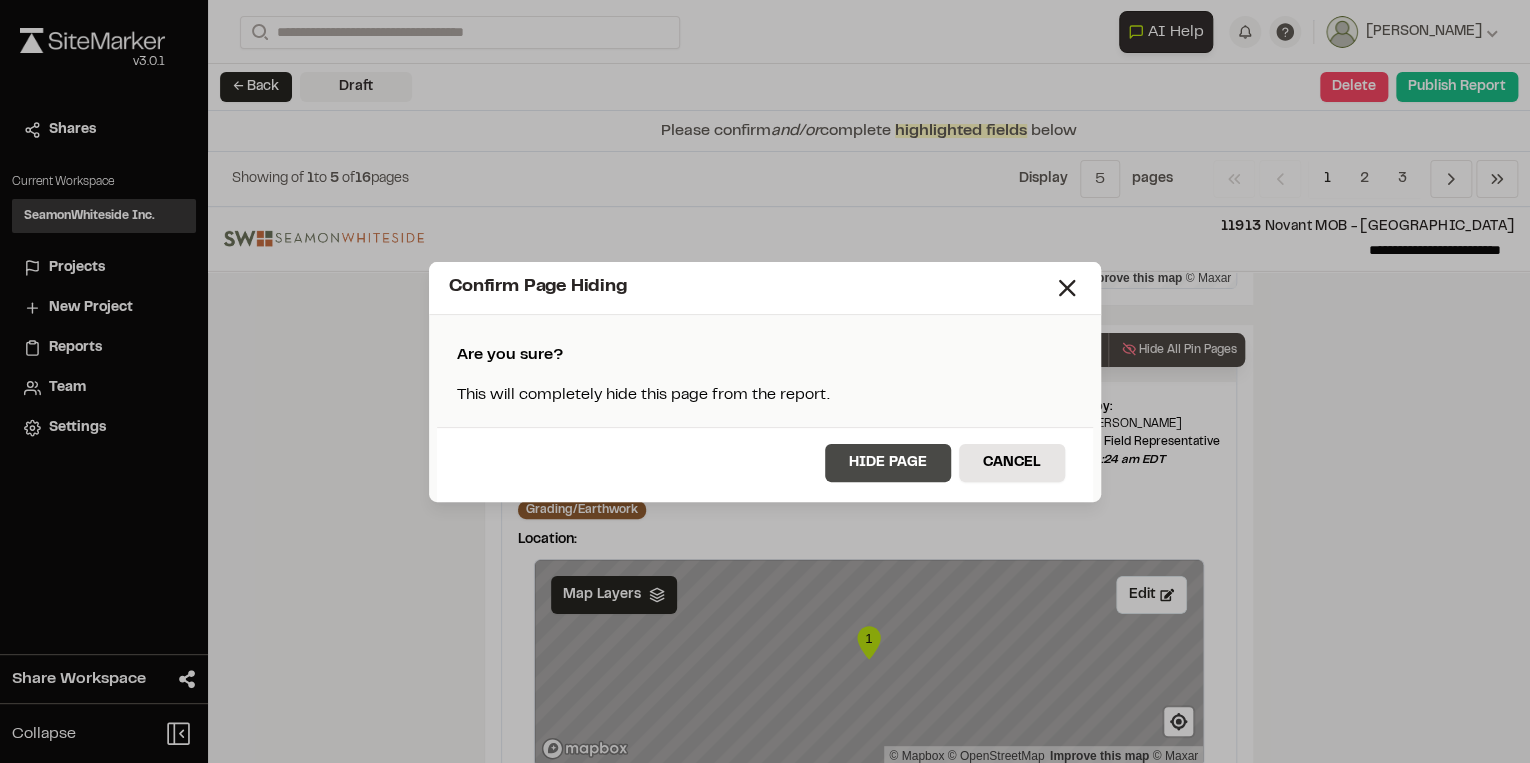 click on "Hide Page" at bounding box center (888, 463) 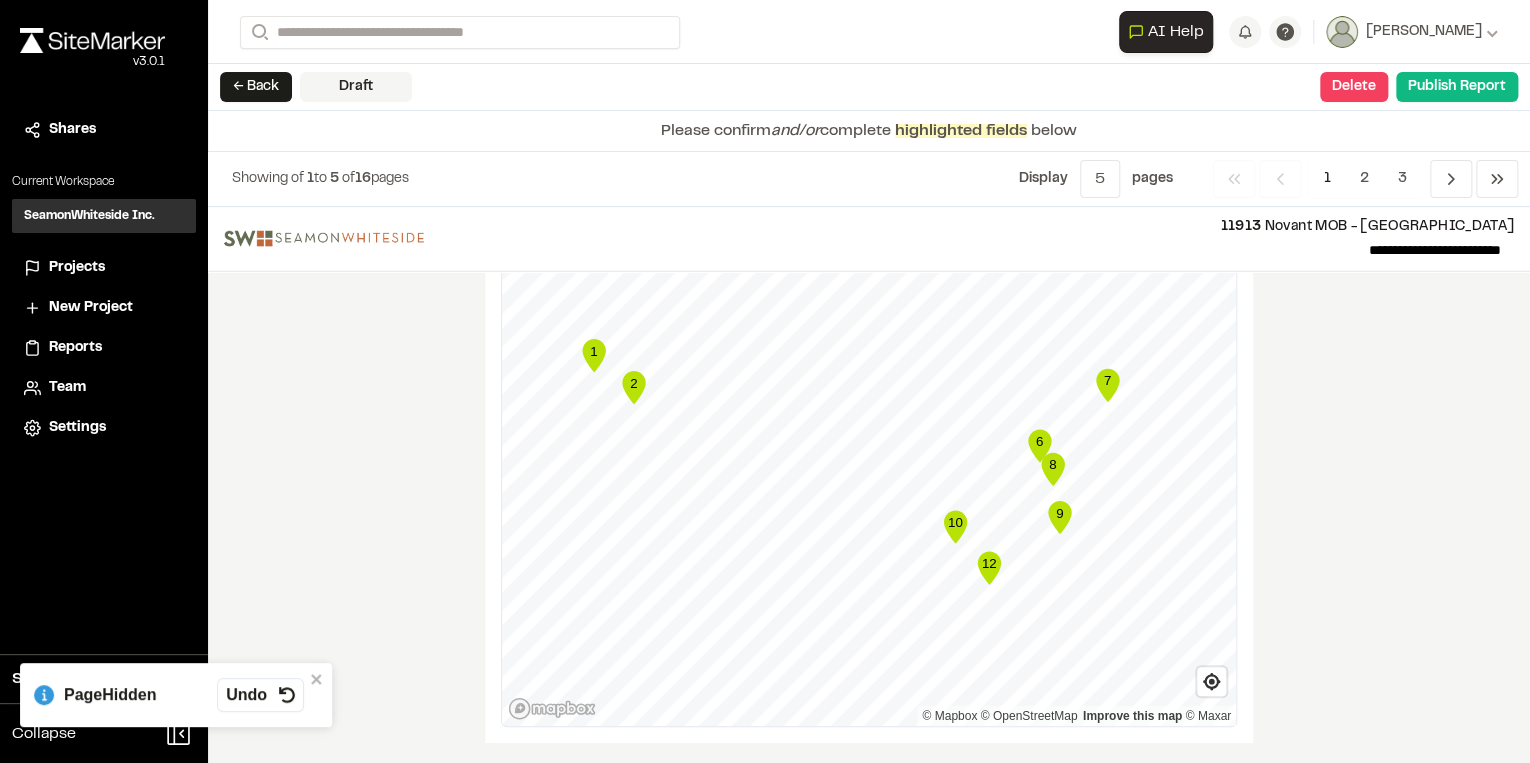 scroll, scrollTop: 2788, scrollLeft: 0, axis: vertical 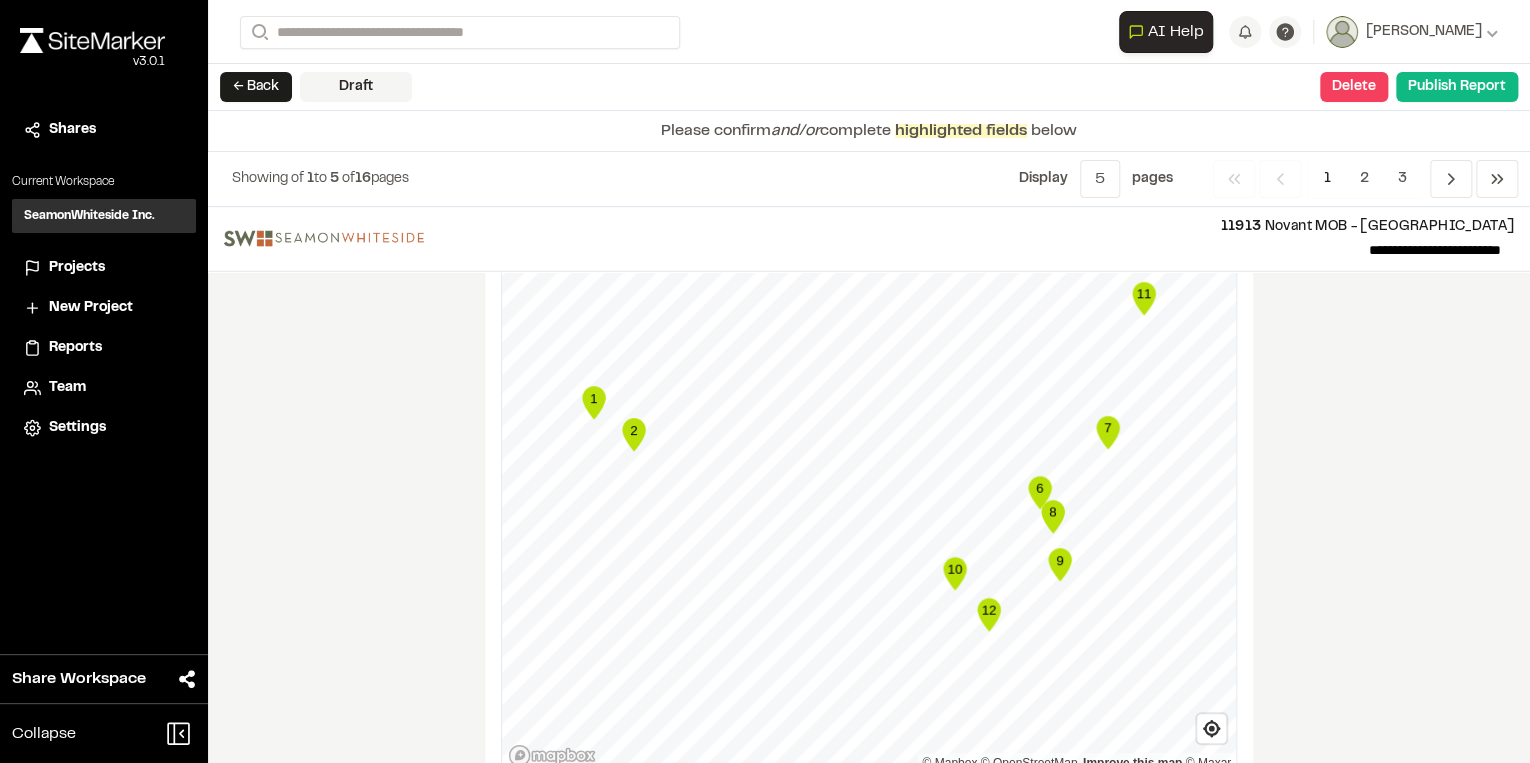 click on "Previous Previous 1 2 3 Previous Next" at bounding box center [1365, 179] 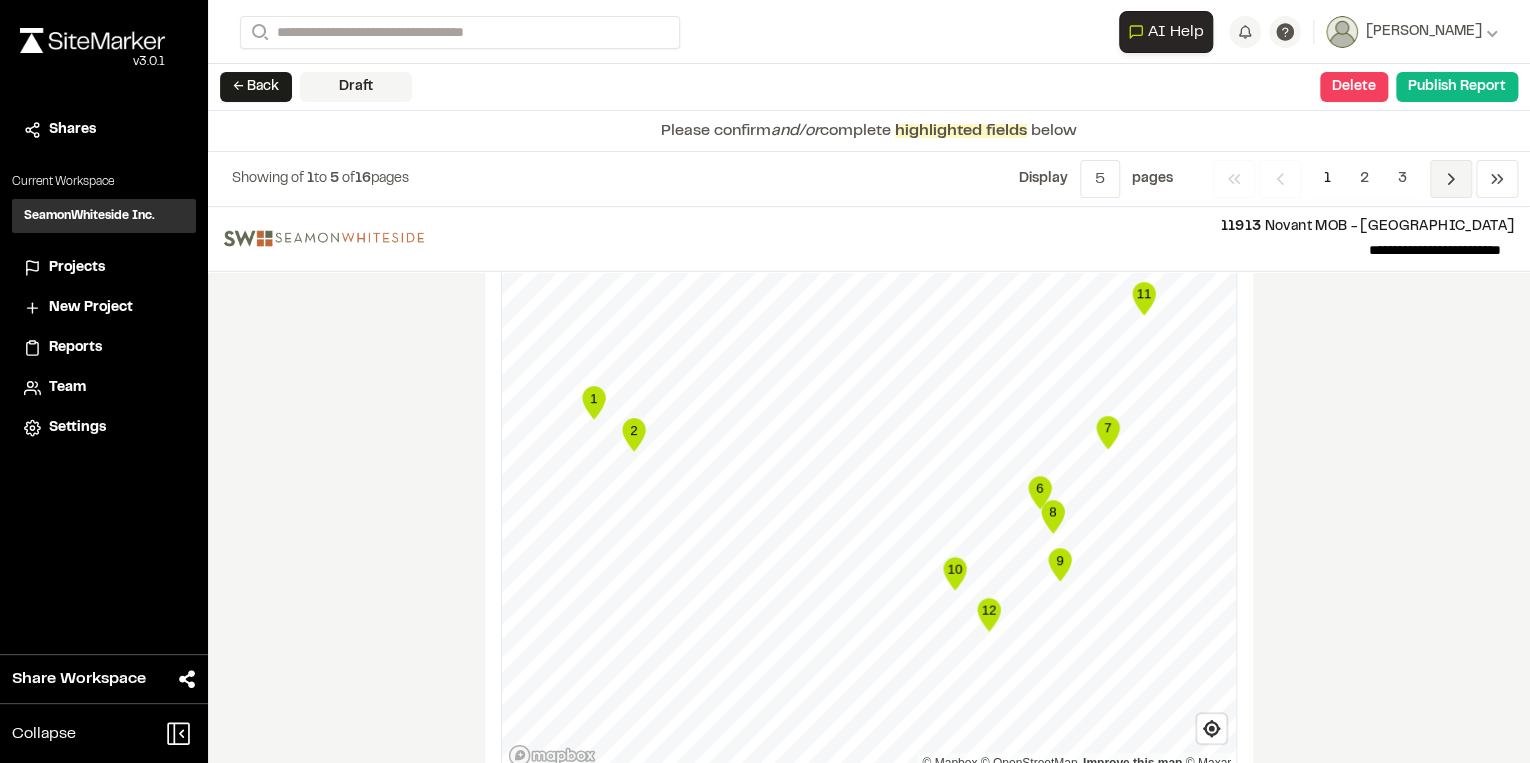 click on "Previous" at bounding box center (1451, 179) 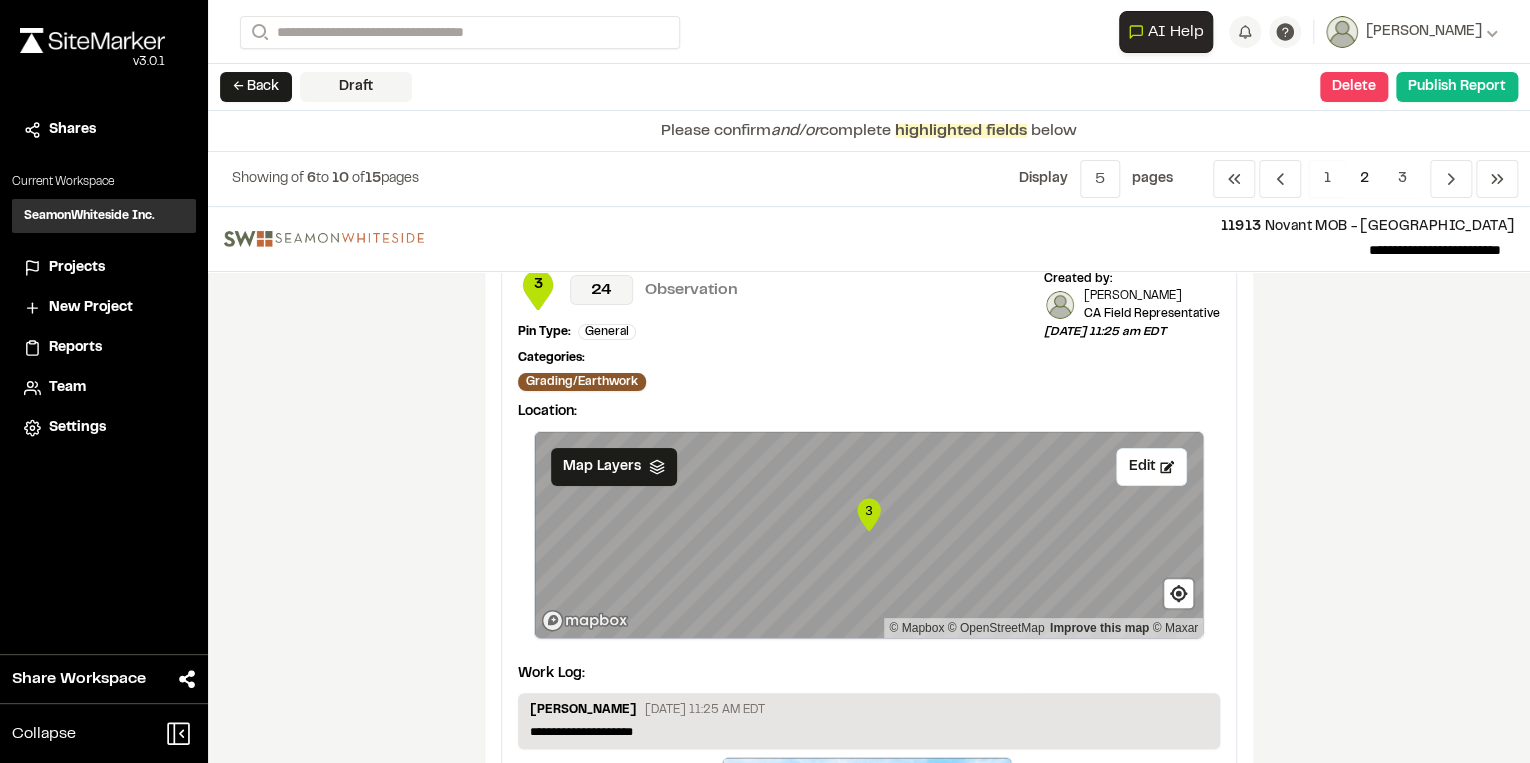 scroll, scrollTop: 0, scrollLeft: 0, axis: both 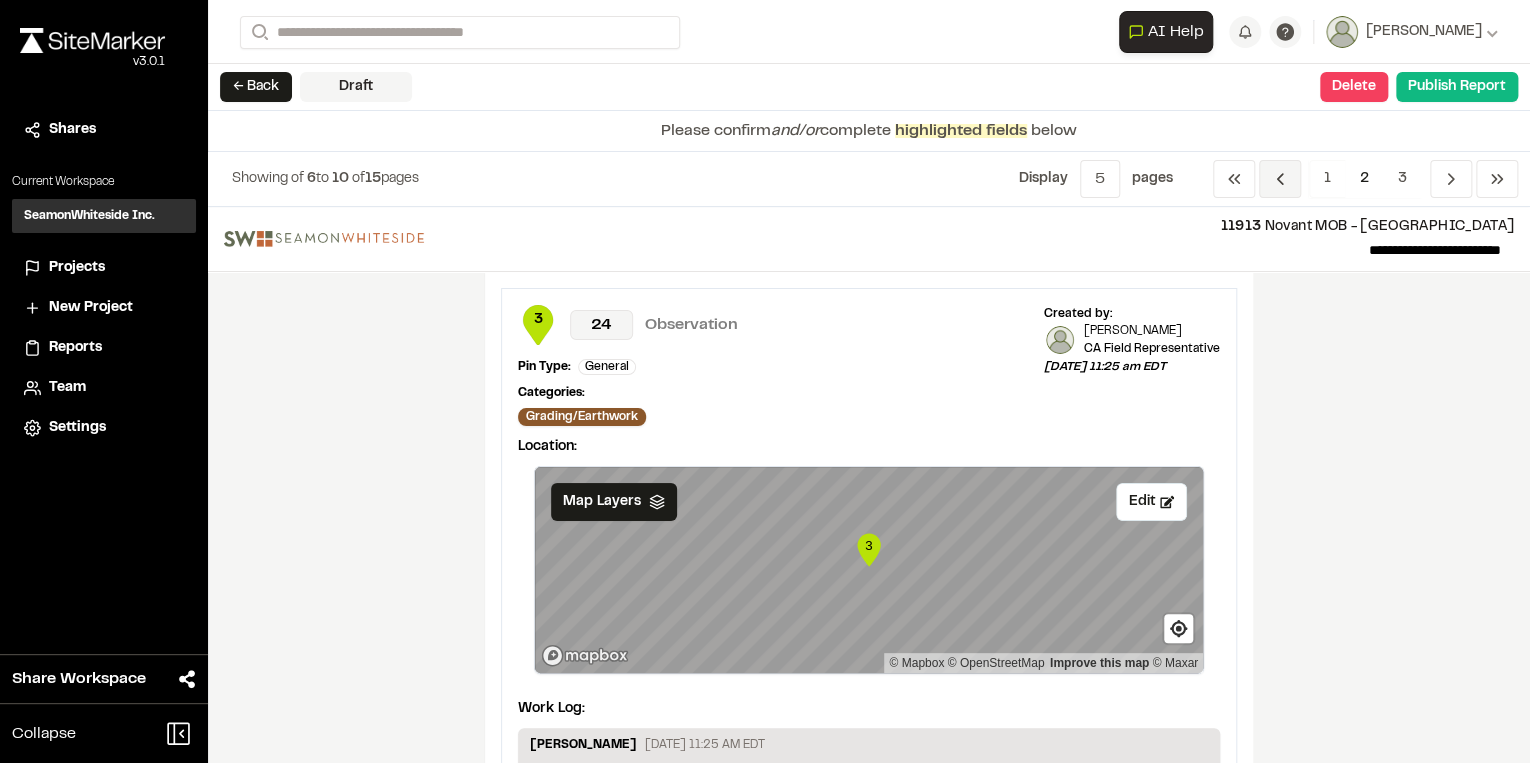 click 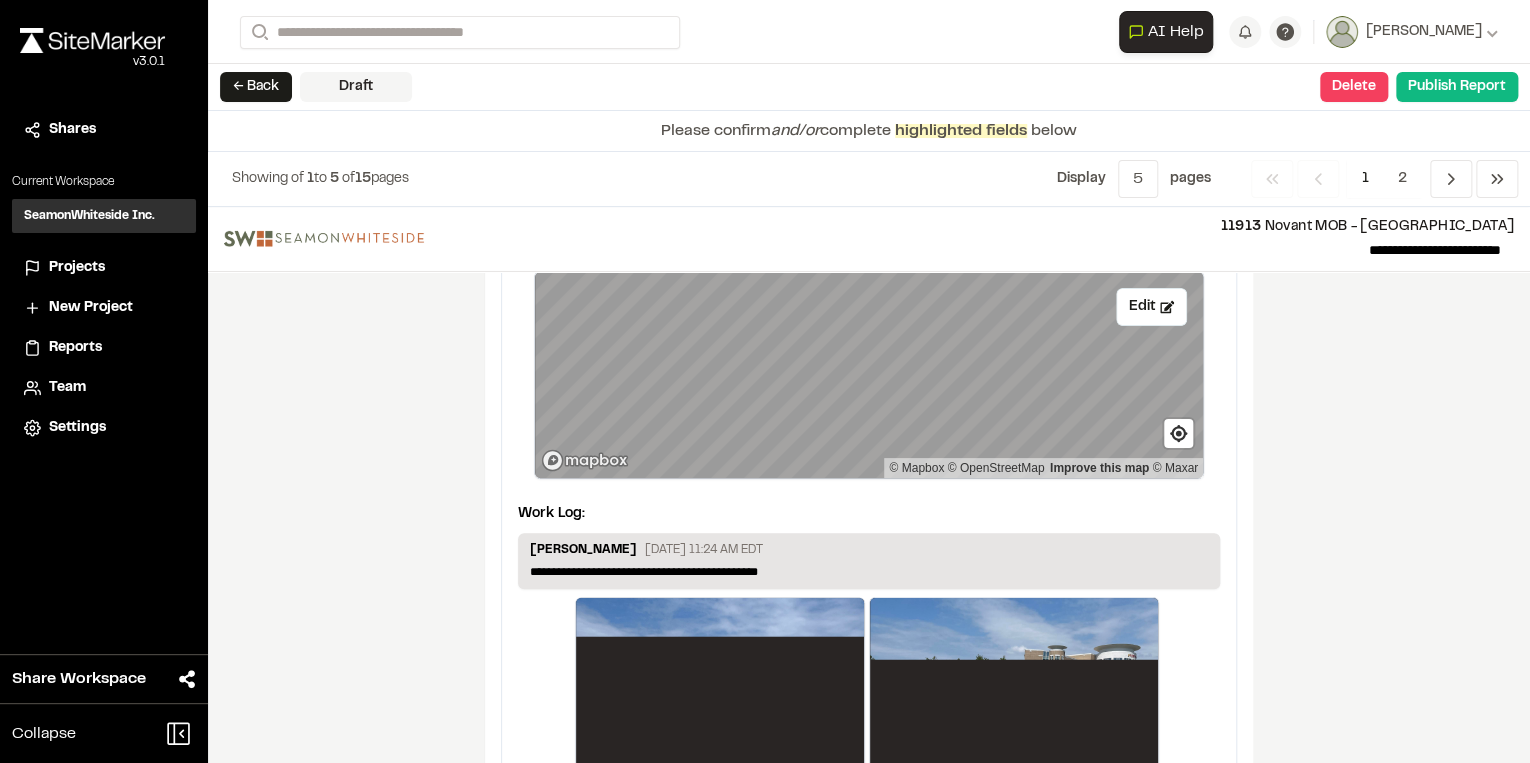 scroll, scrollTop: 3677, scrollLeft: 0, axis: vertical 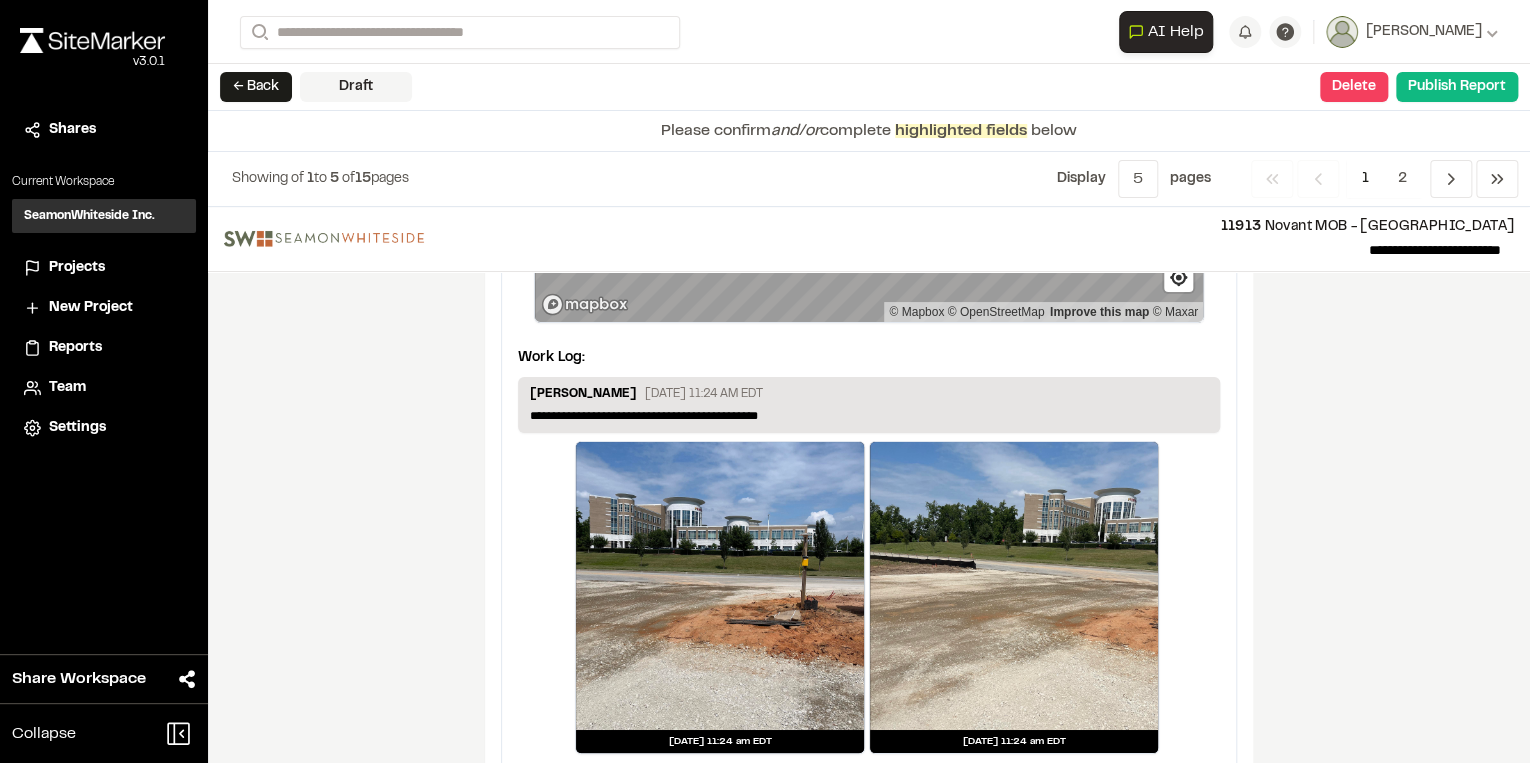 click at bounding box center (720, 586) 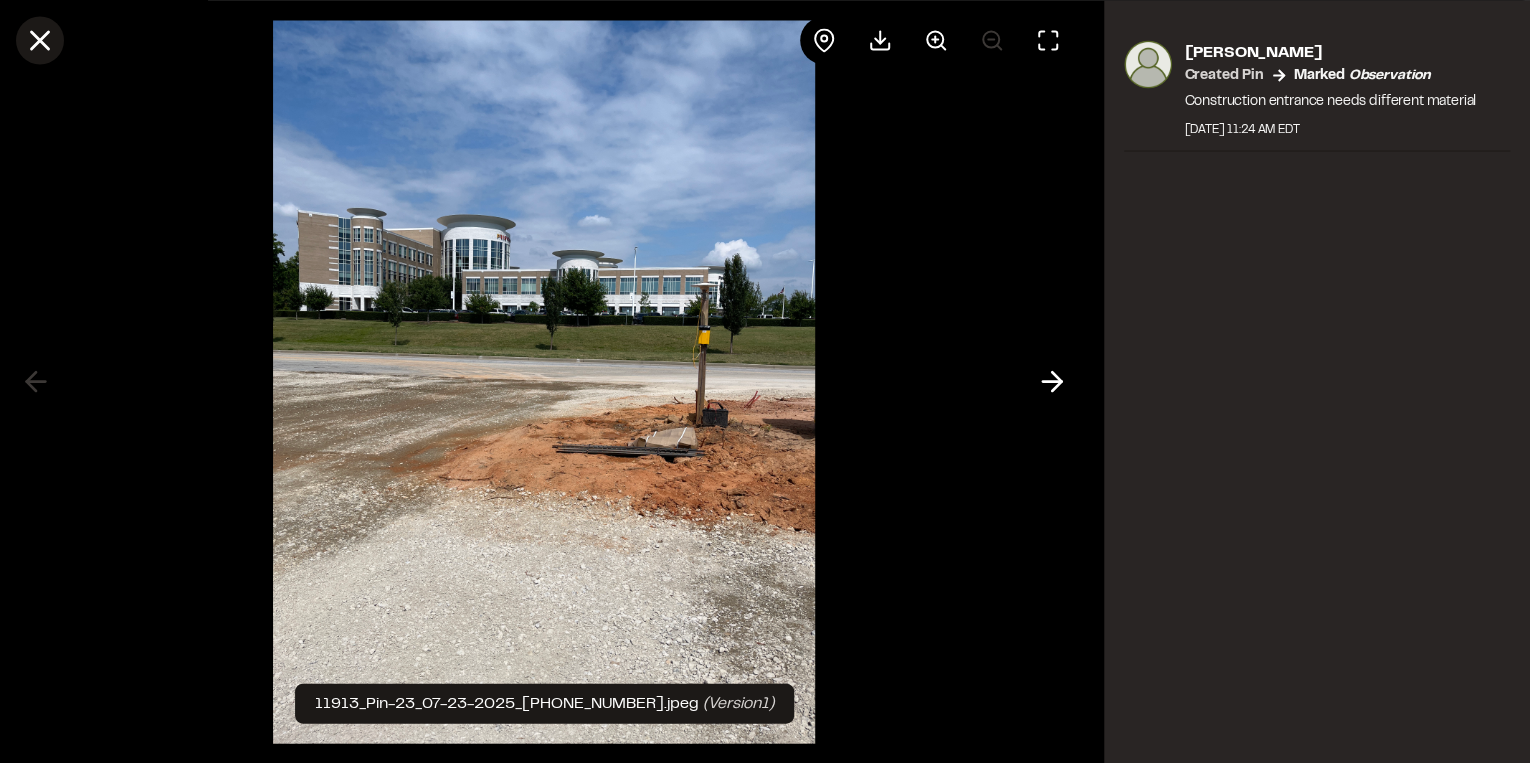 click 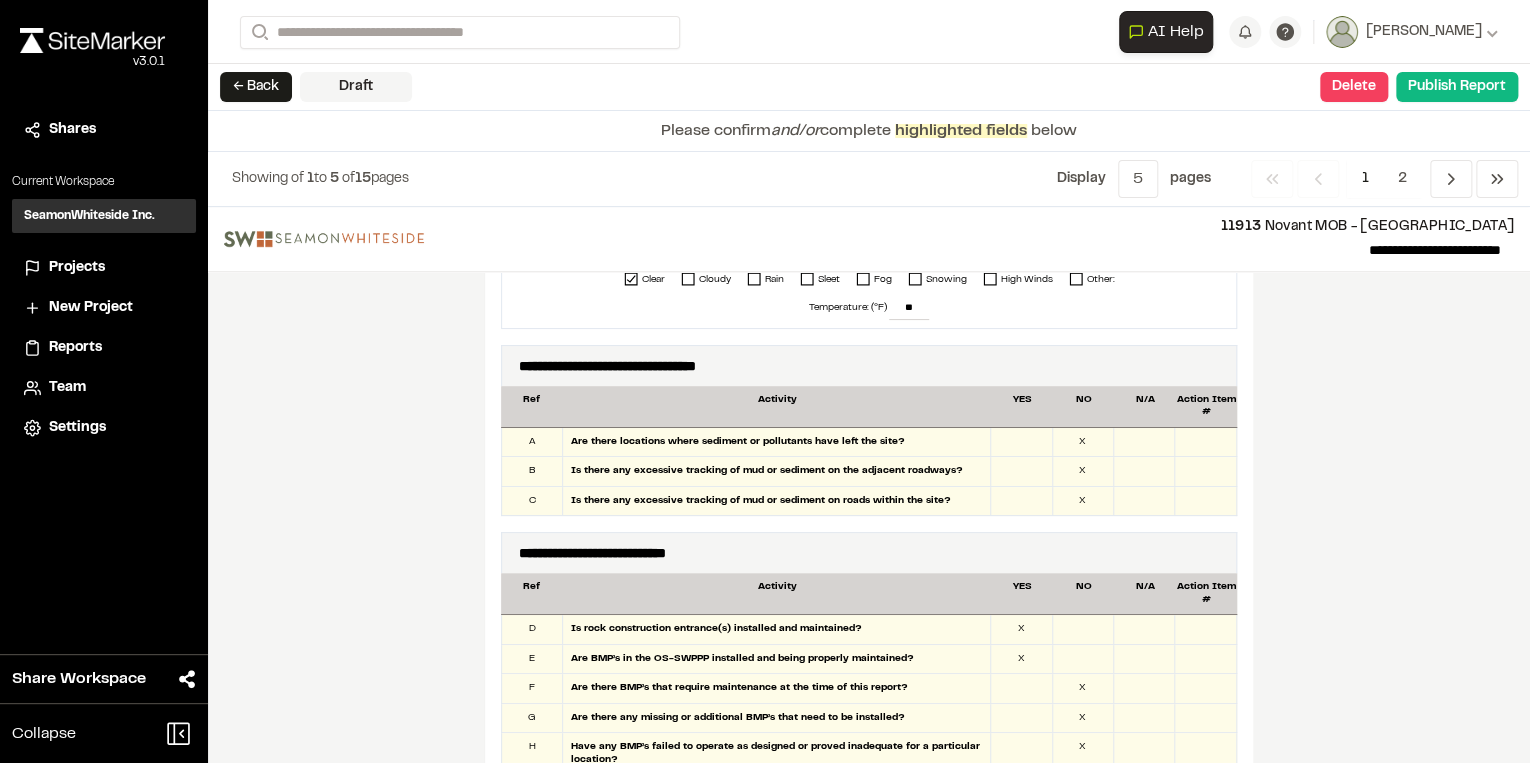 scroll, scrollTop: 1200, scrollLeft: 0, axis: vertical 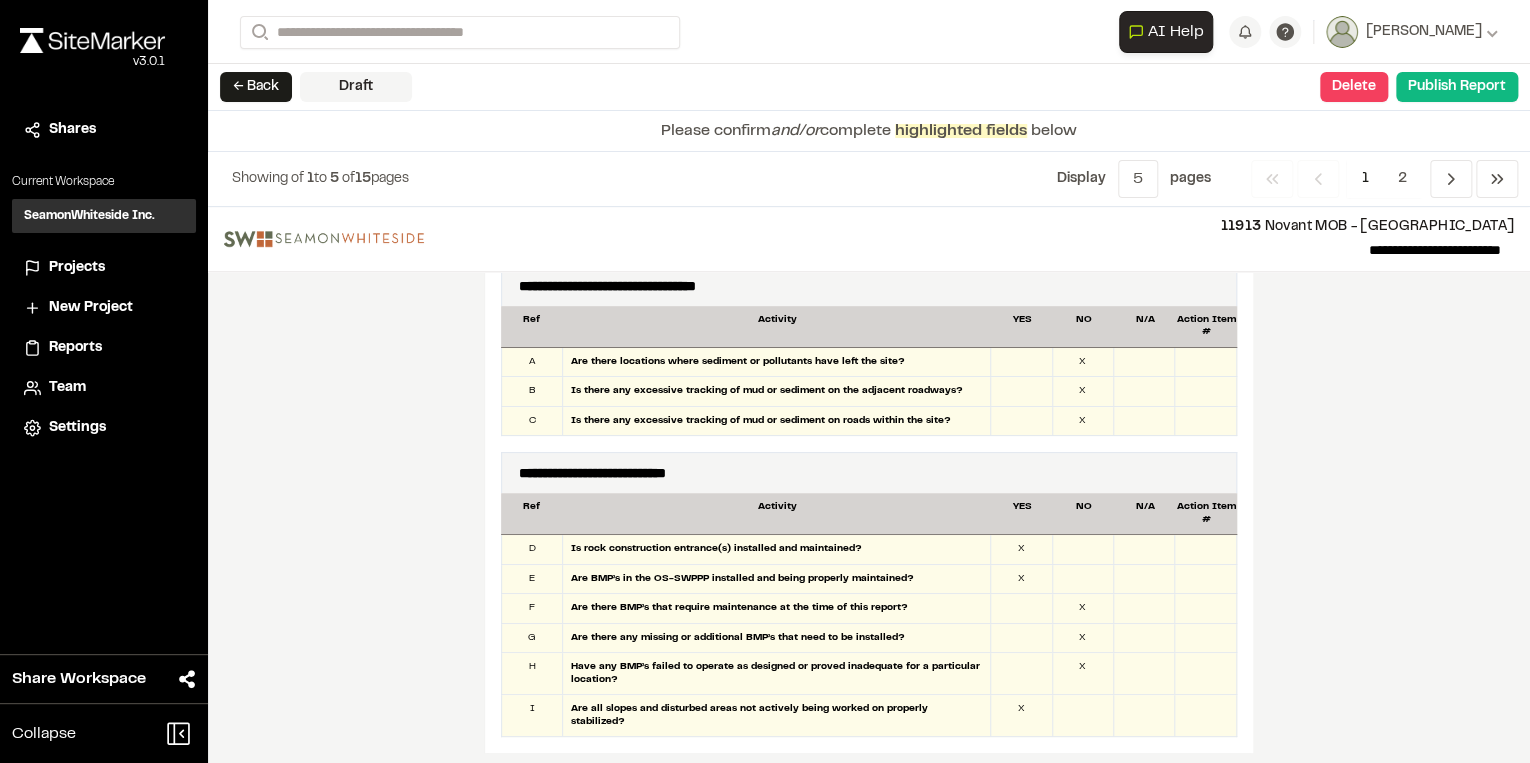 click at bounding box center [1205, 549] 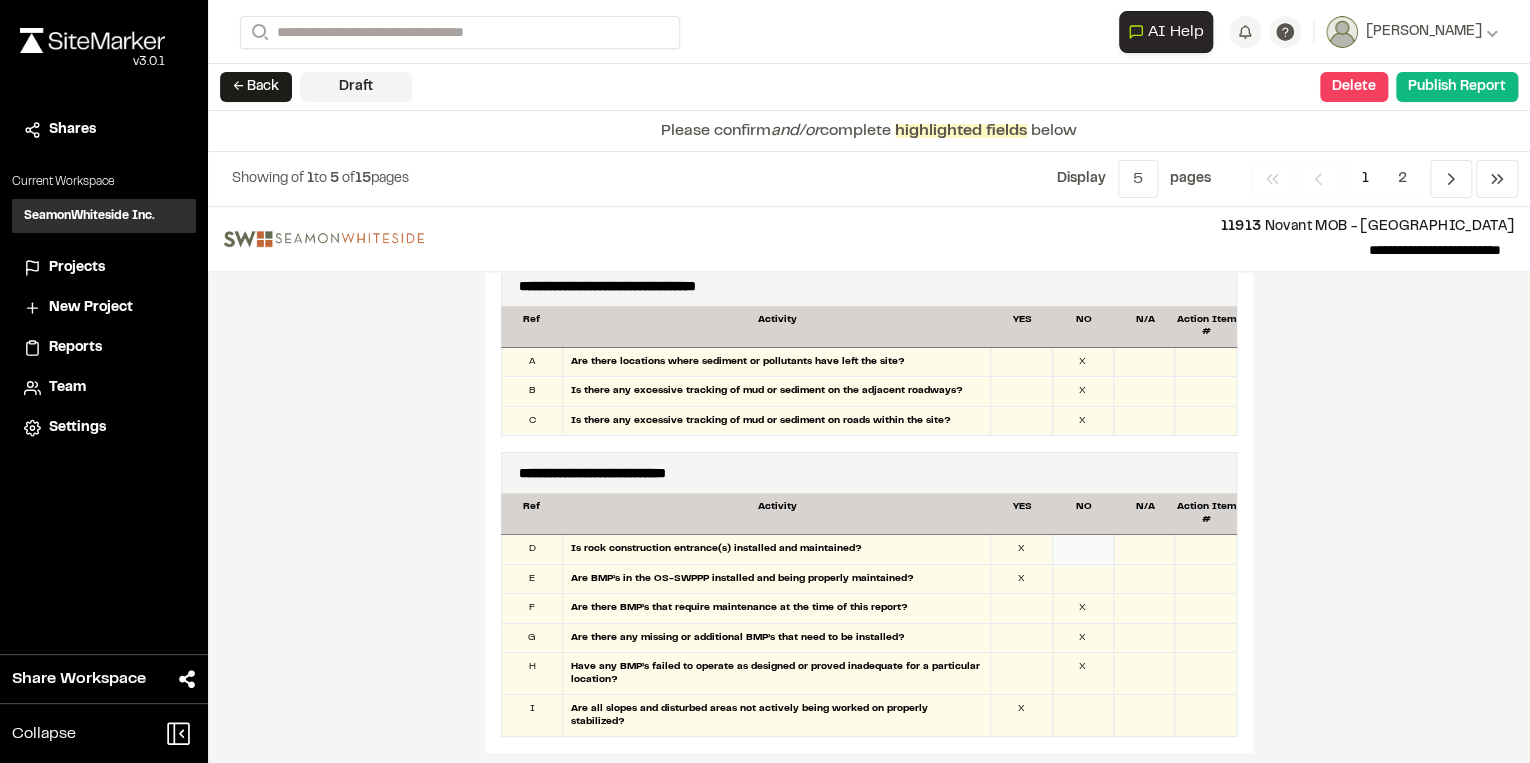 click at bounding box center [1083, 549] 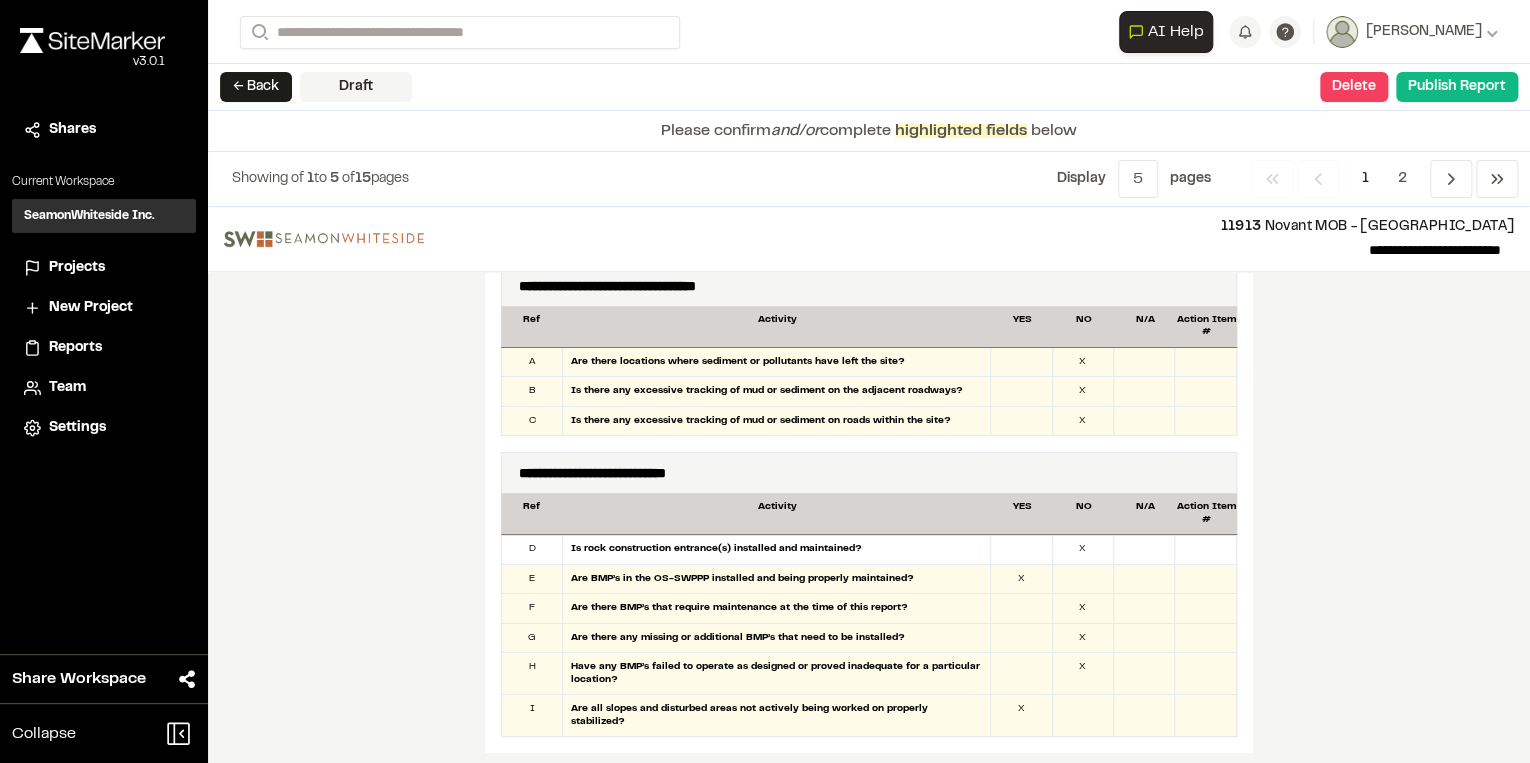 scroll, scrollTop: 1280, scrollLeft: 0, axis: vertical 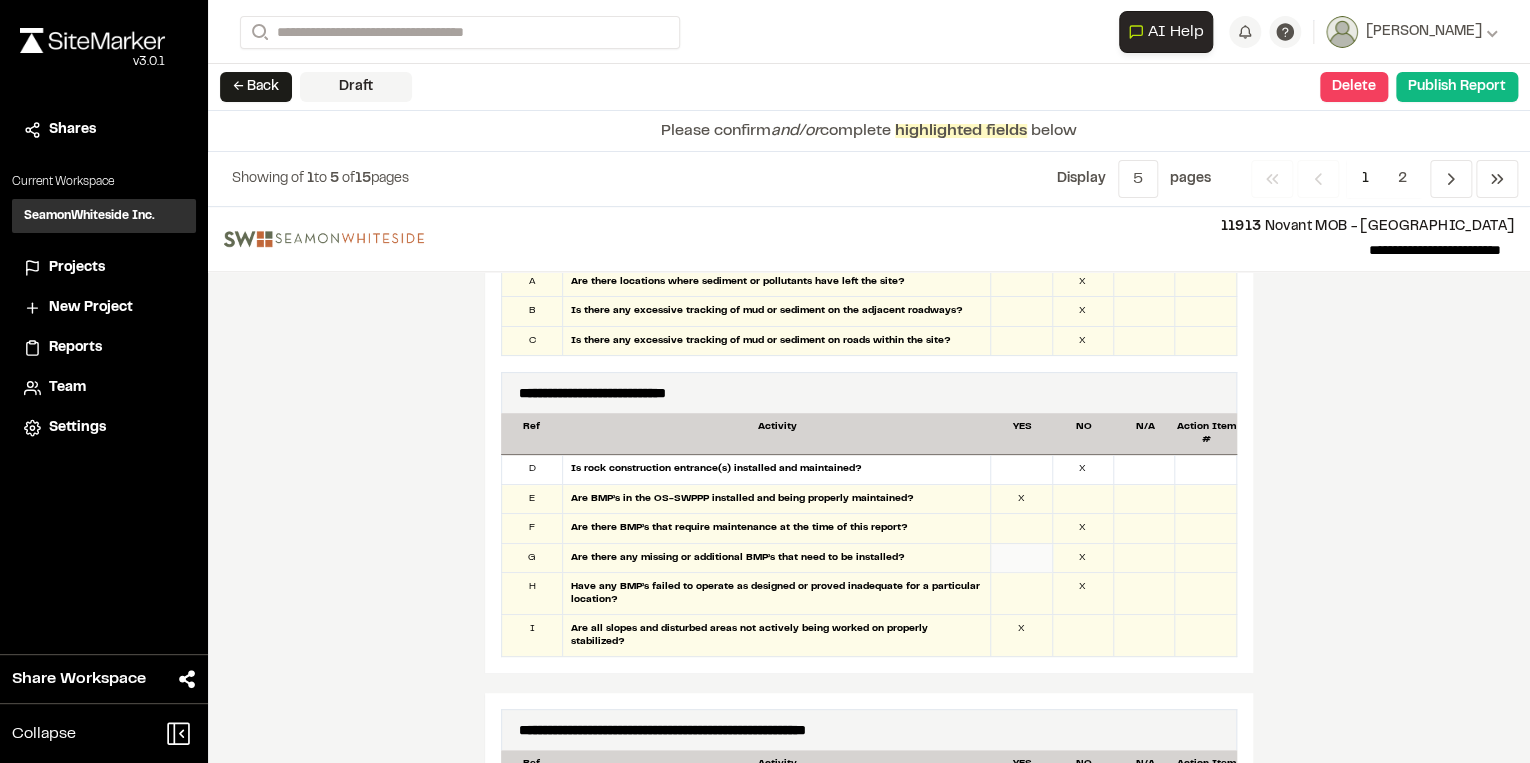 click at bounding box center [1021, 558] 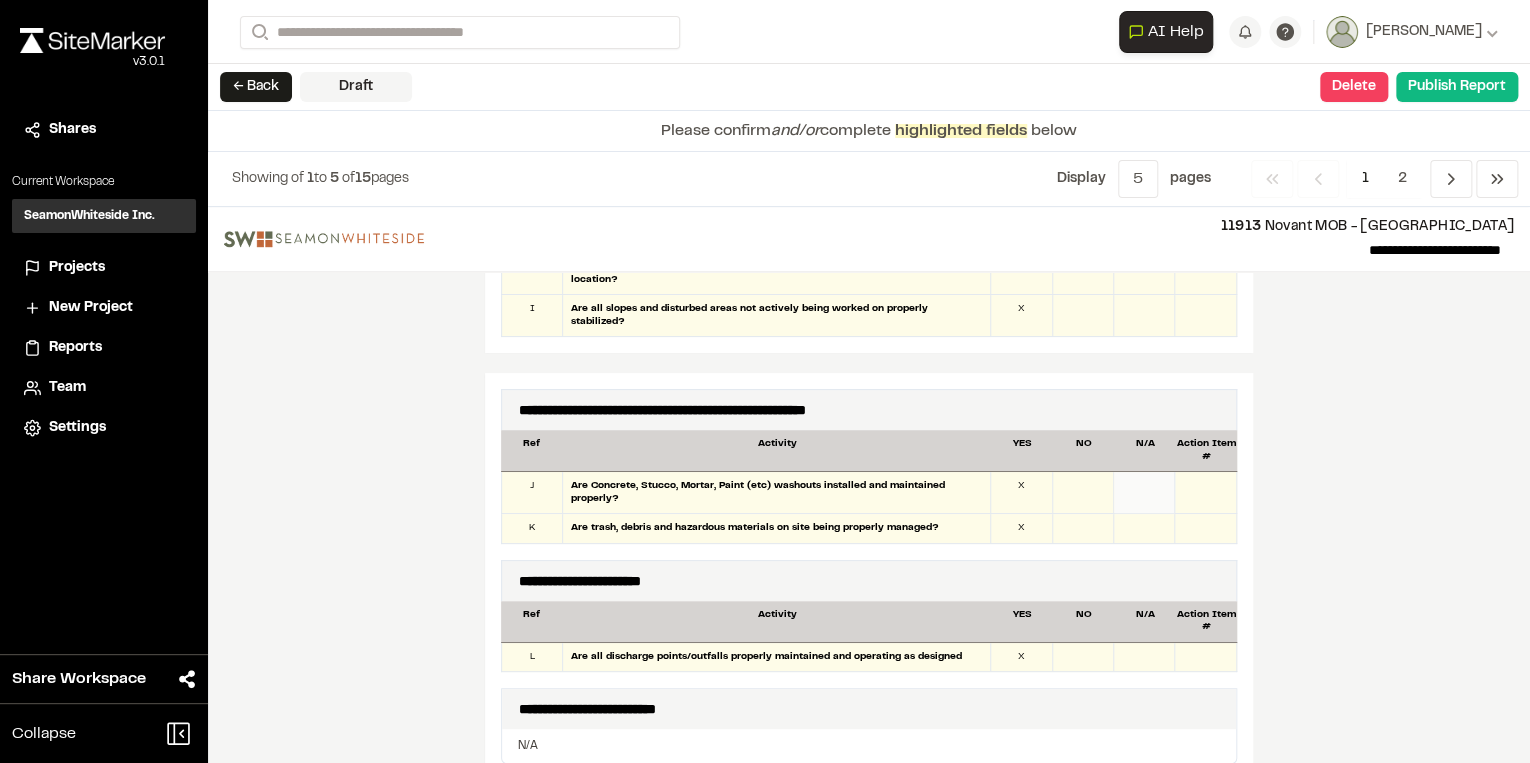 scroll, scrollTop: 1360, scrollLeft: 0, axis: vertical 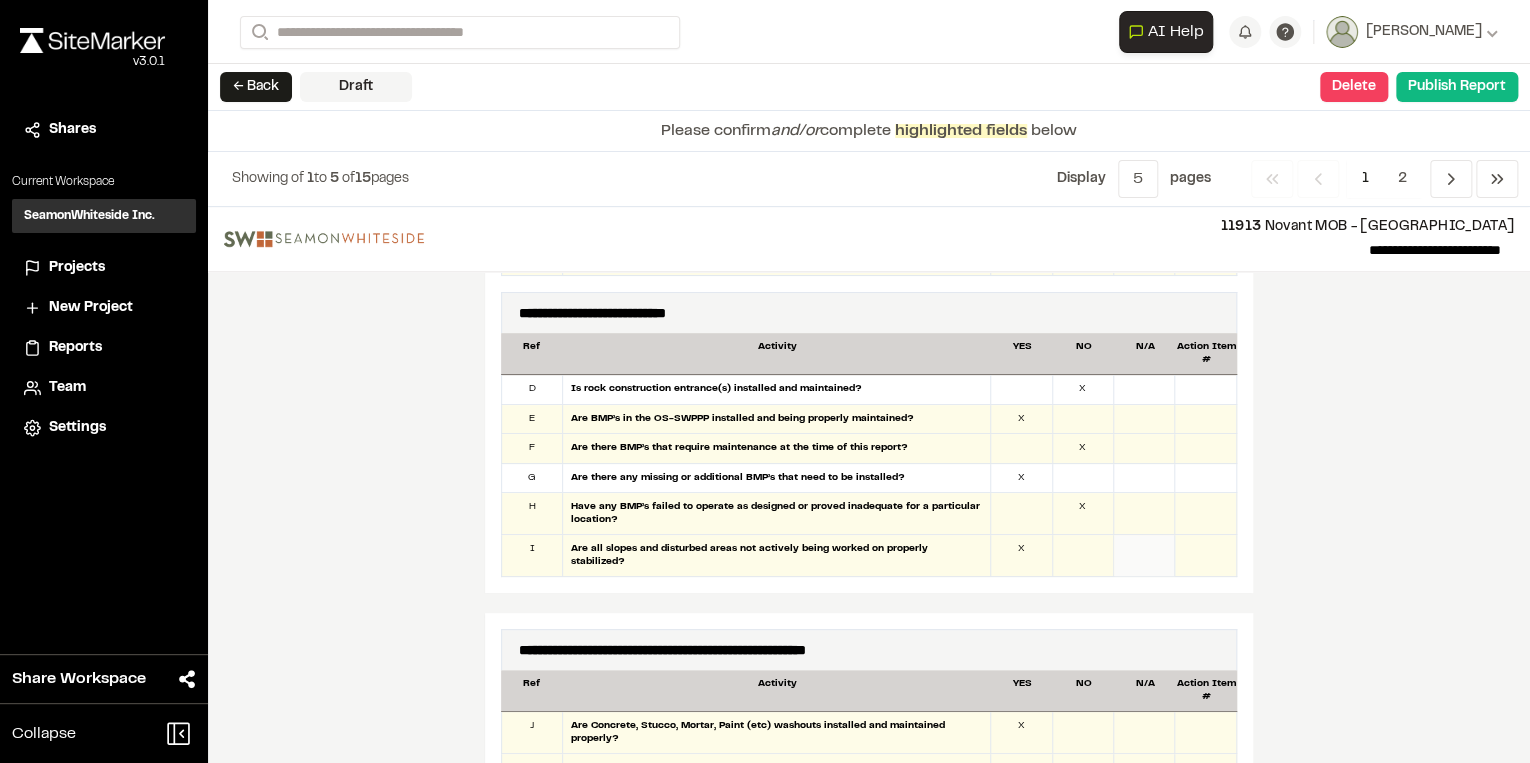 click at bounding box center (1144, 555) 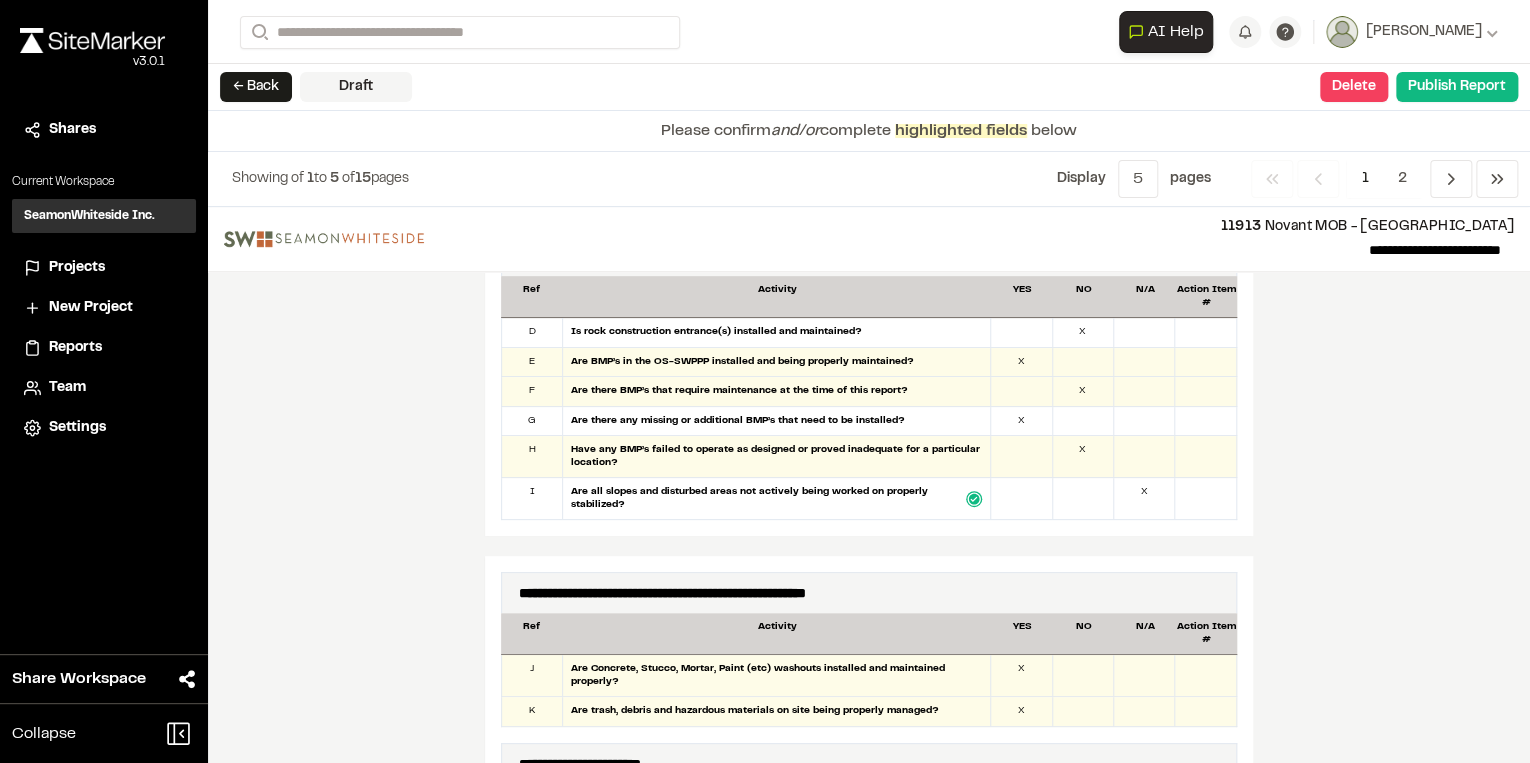 scroll, scrollTop: 1680, scrollLeft: 0, axis: vertical 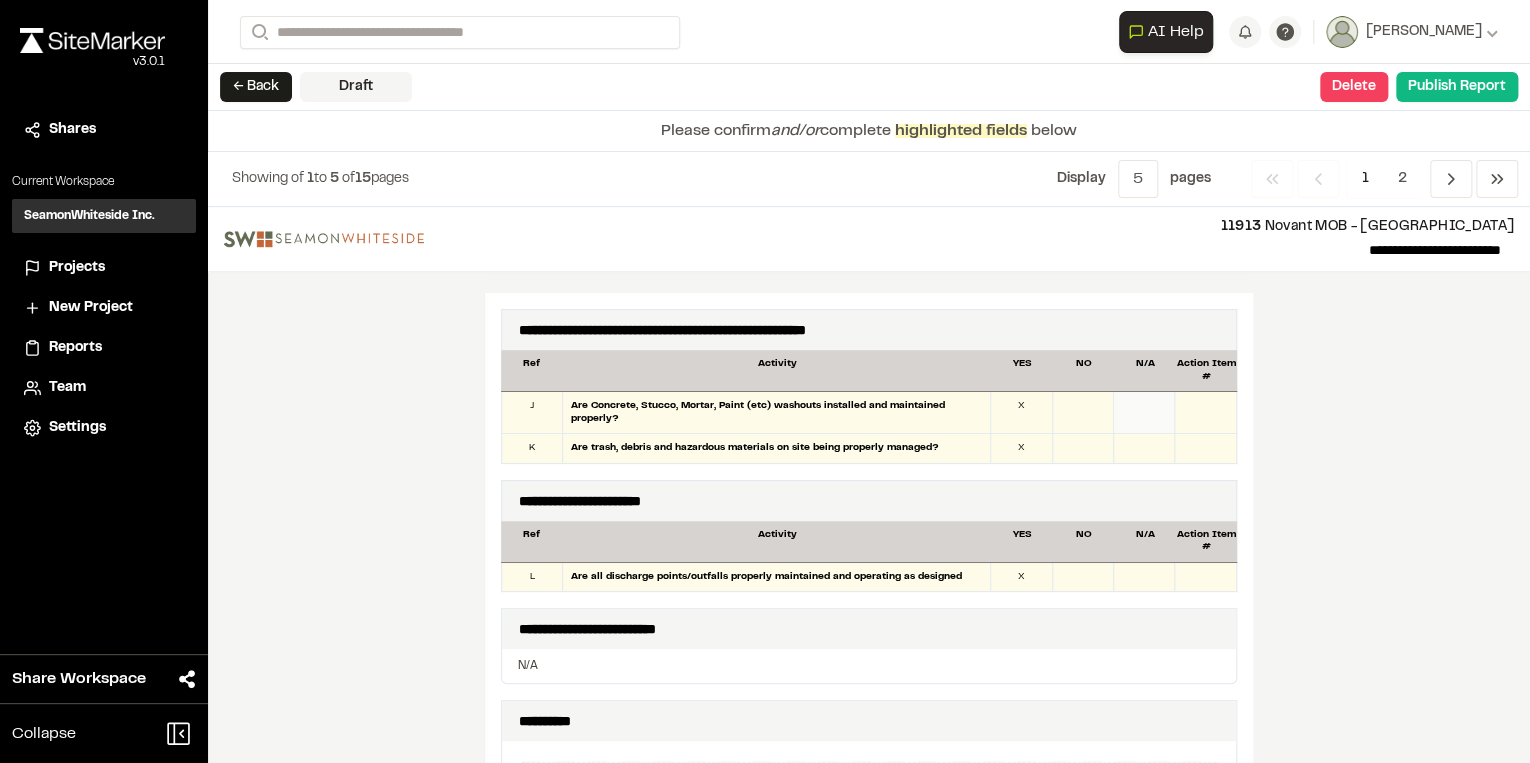 click at bounding box center (1144, 412) 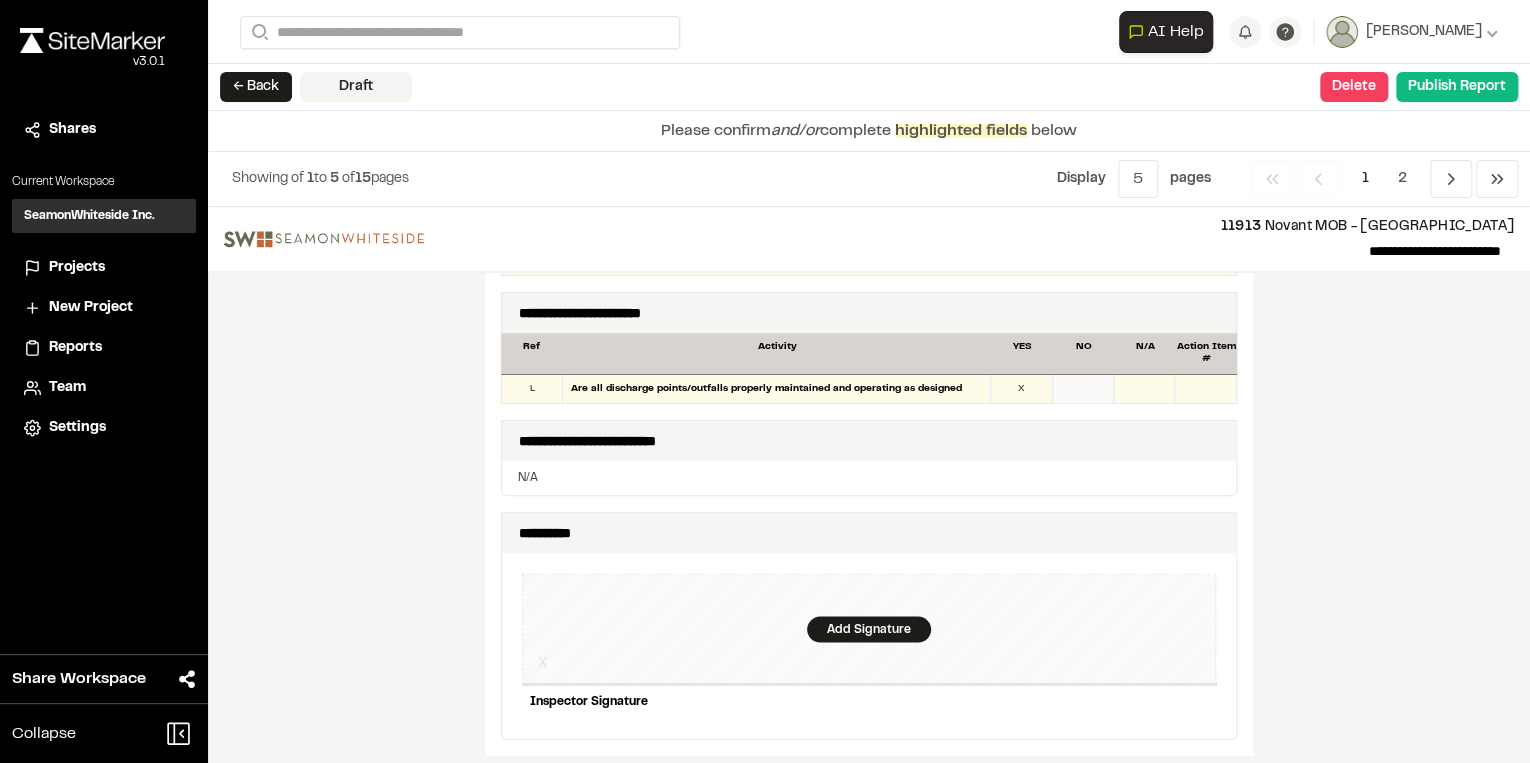 scroll, scrollTop: 1840, scrollLeft: 0, axis: vertical 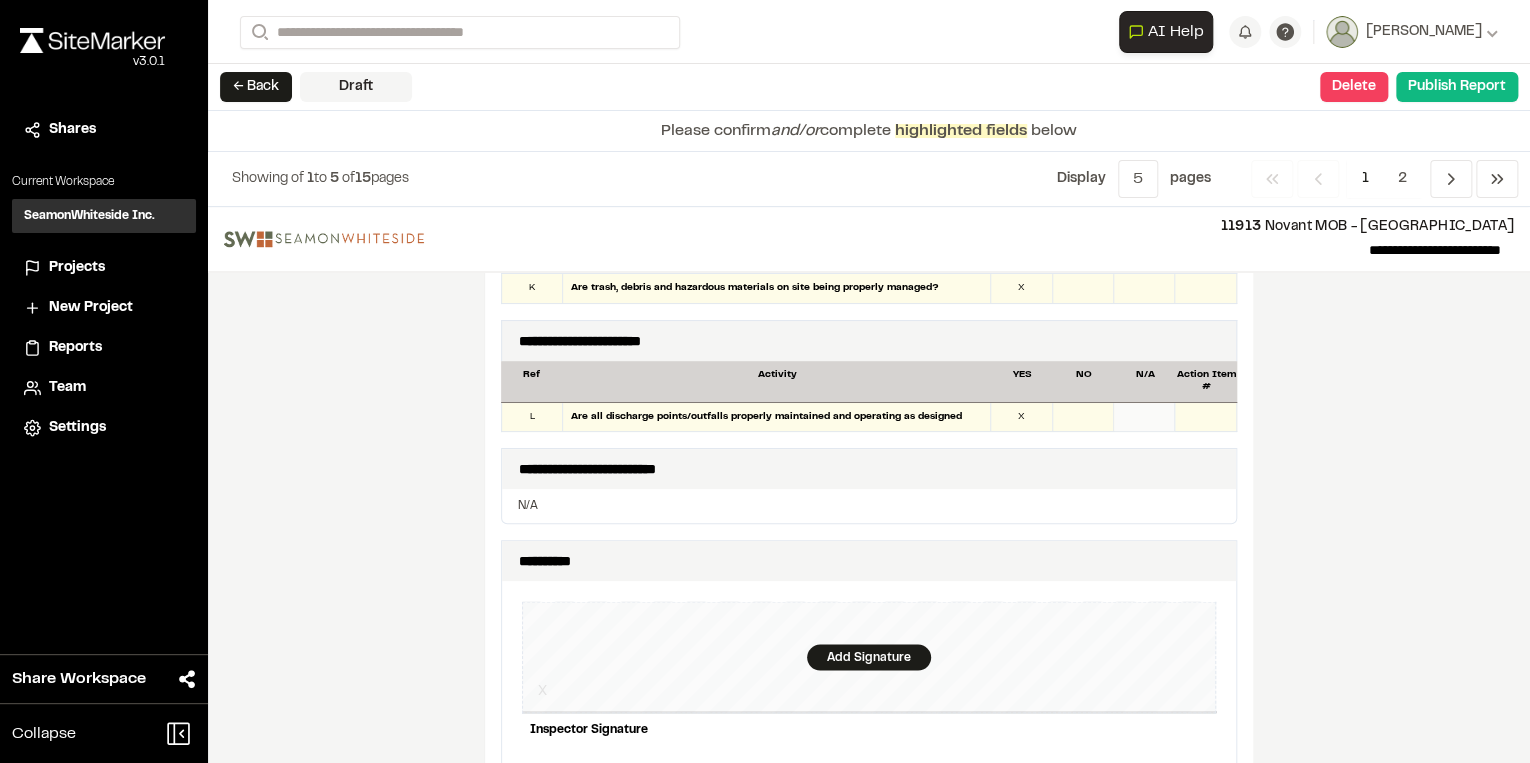 click at bounding box center (1144, 417) 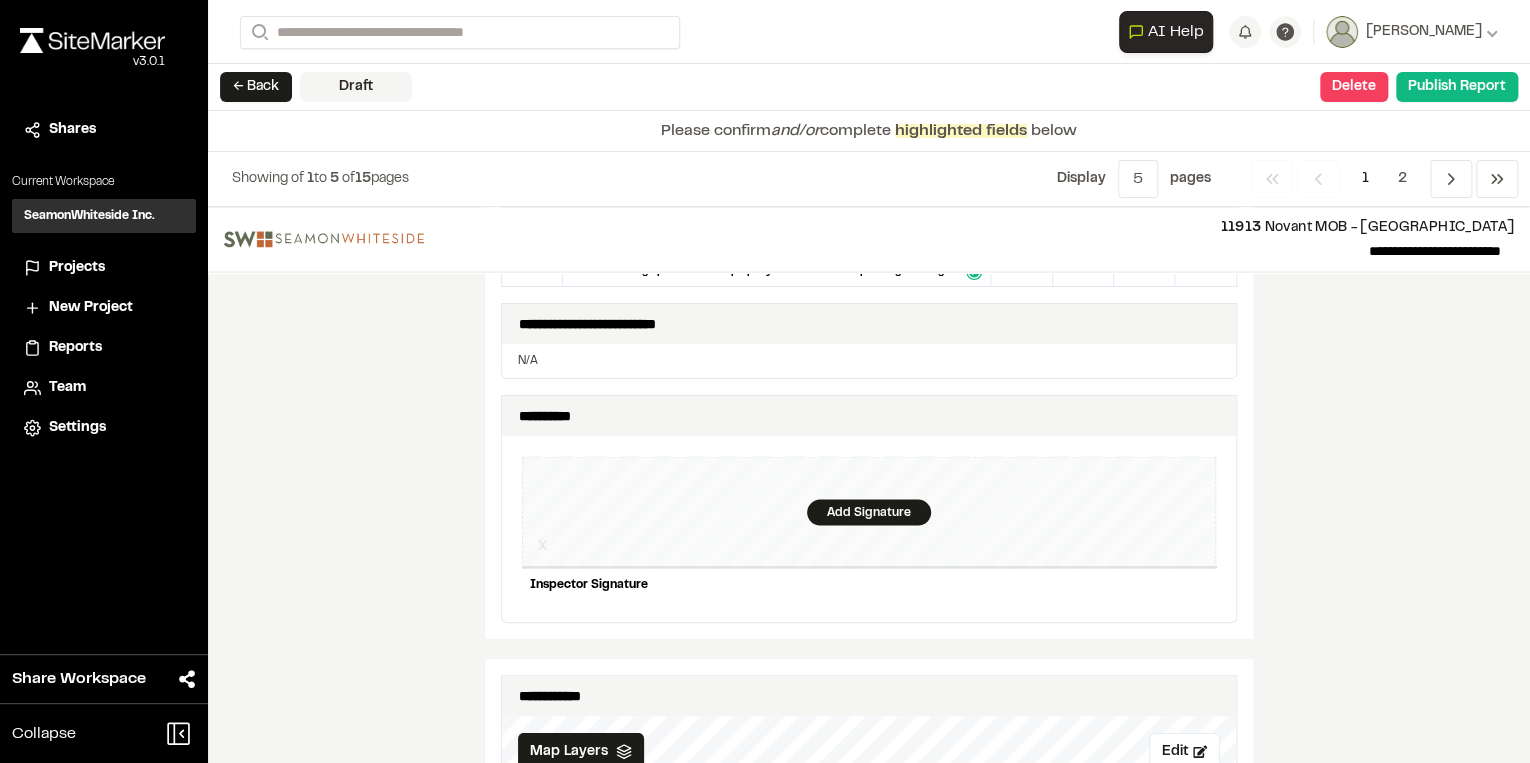 scroll, scrollTop: 2000, scrollLeft: 0, axis: vertical 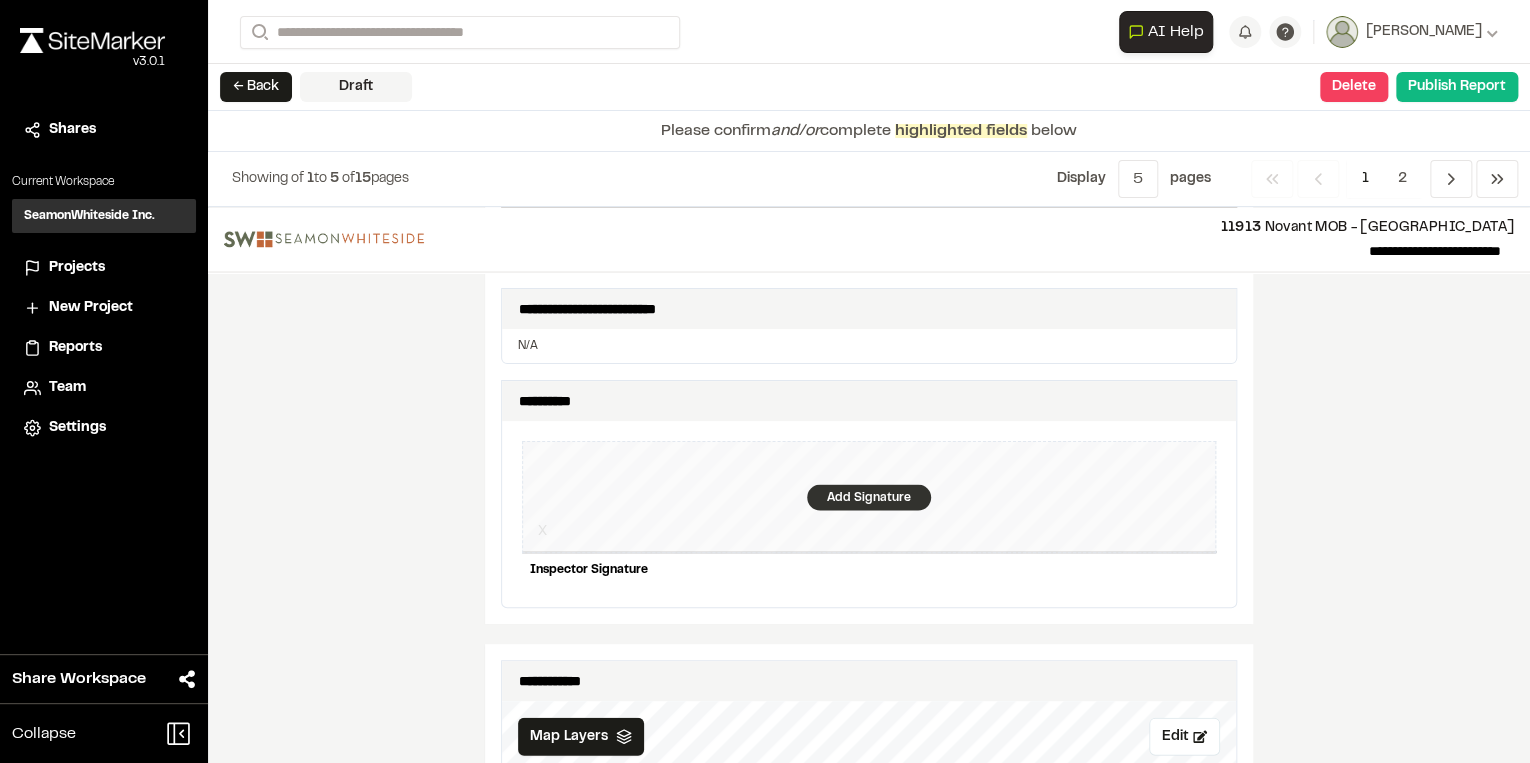 click on "Add Signature" at bounding box center [869, 497] 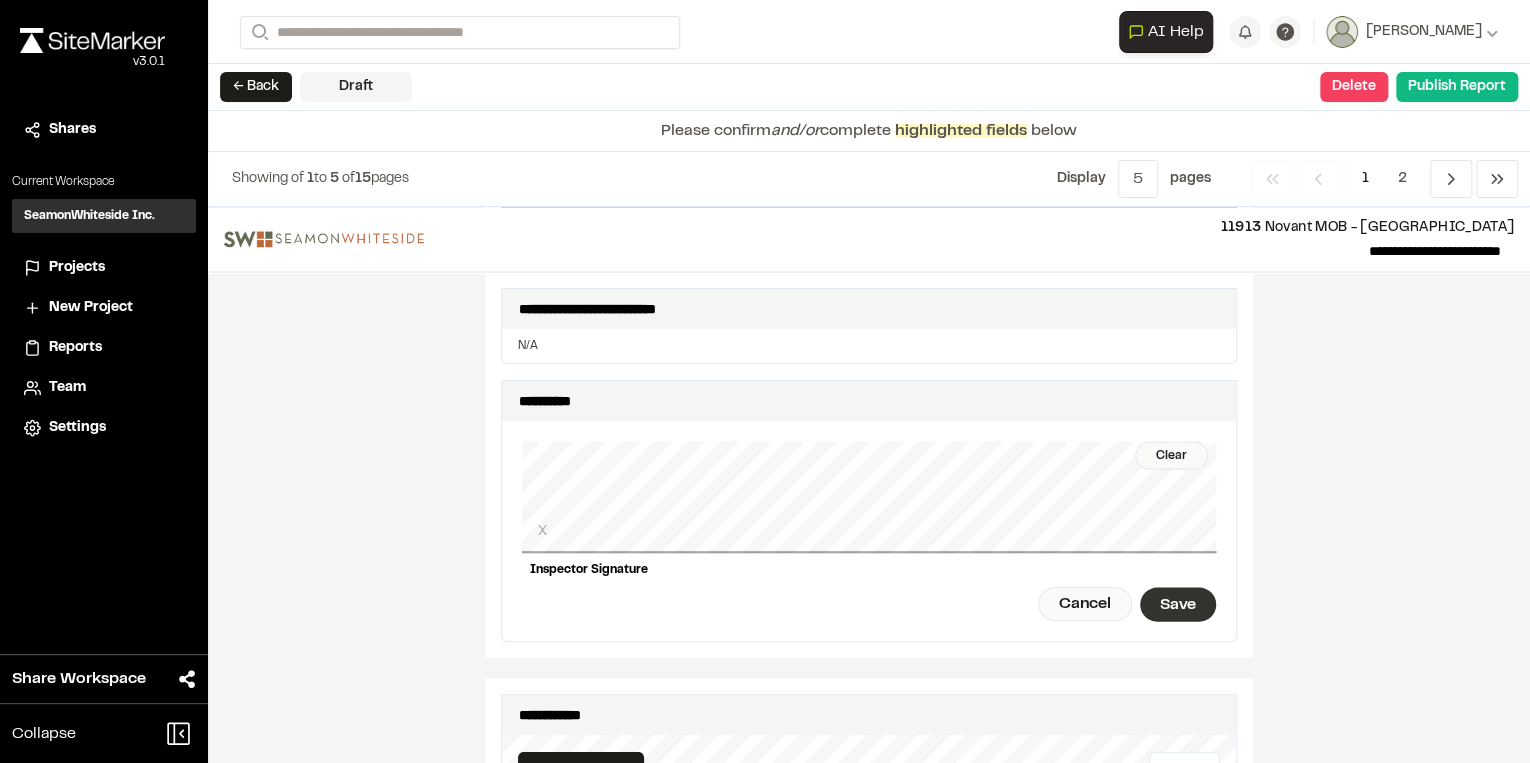 click on "Save" at bounding box center [1178, 604] 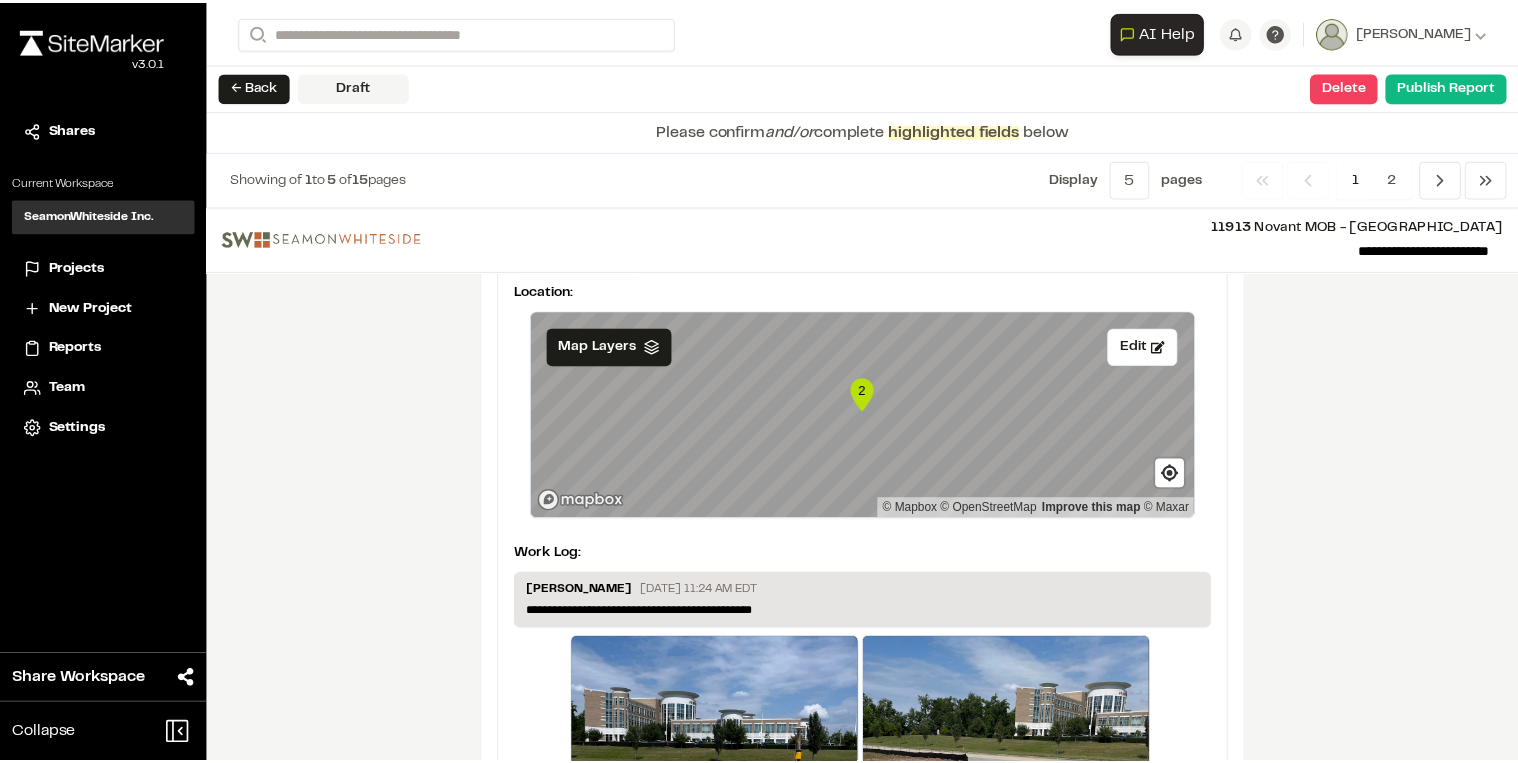 scroll, scrollTop: 3711, scrollLeft: 0, axis: vertical 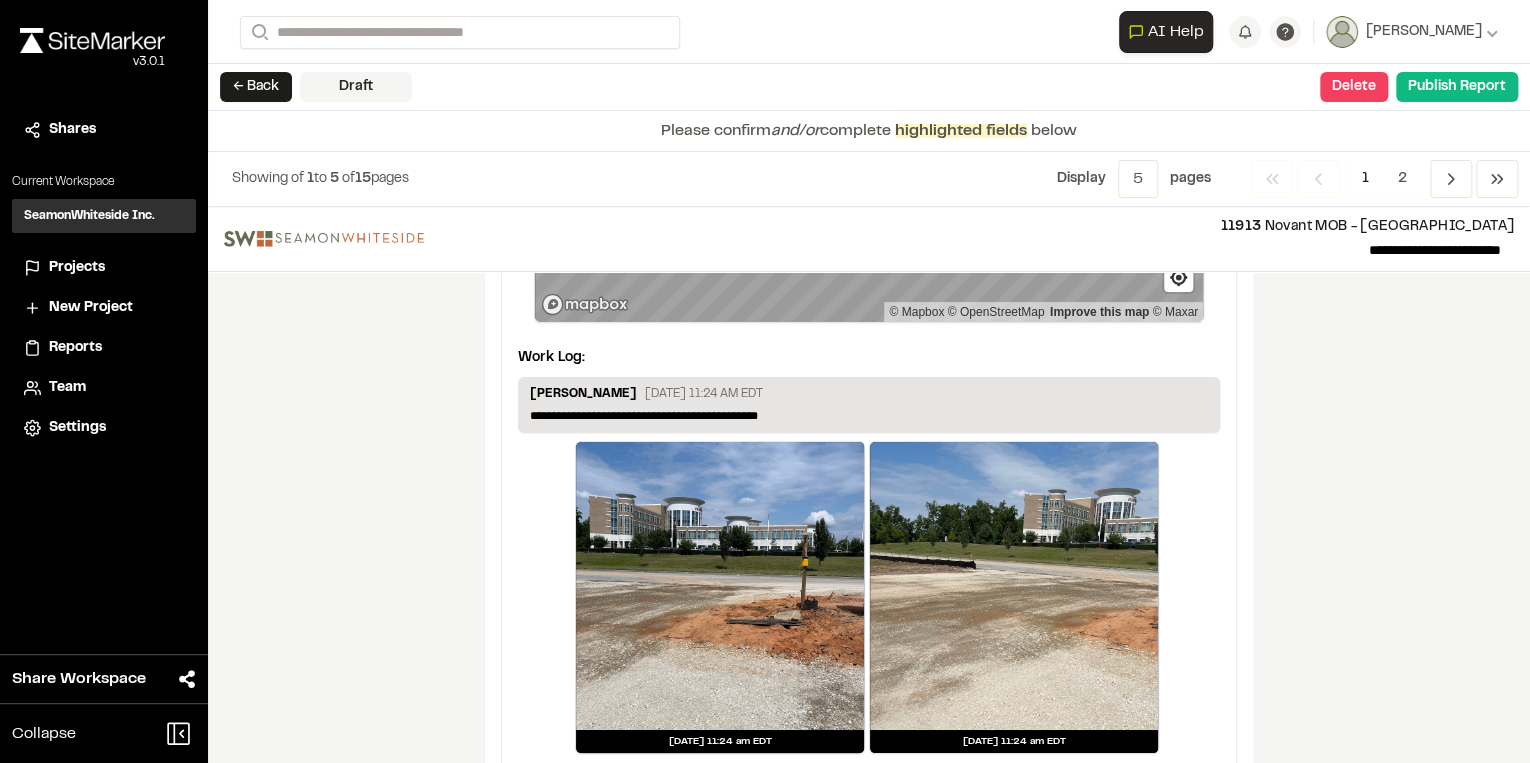 click on "[DATE] 11:24 AM EDT" at bounding box center (704, 394) 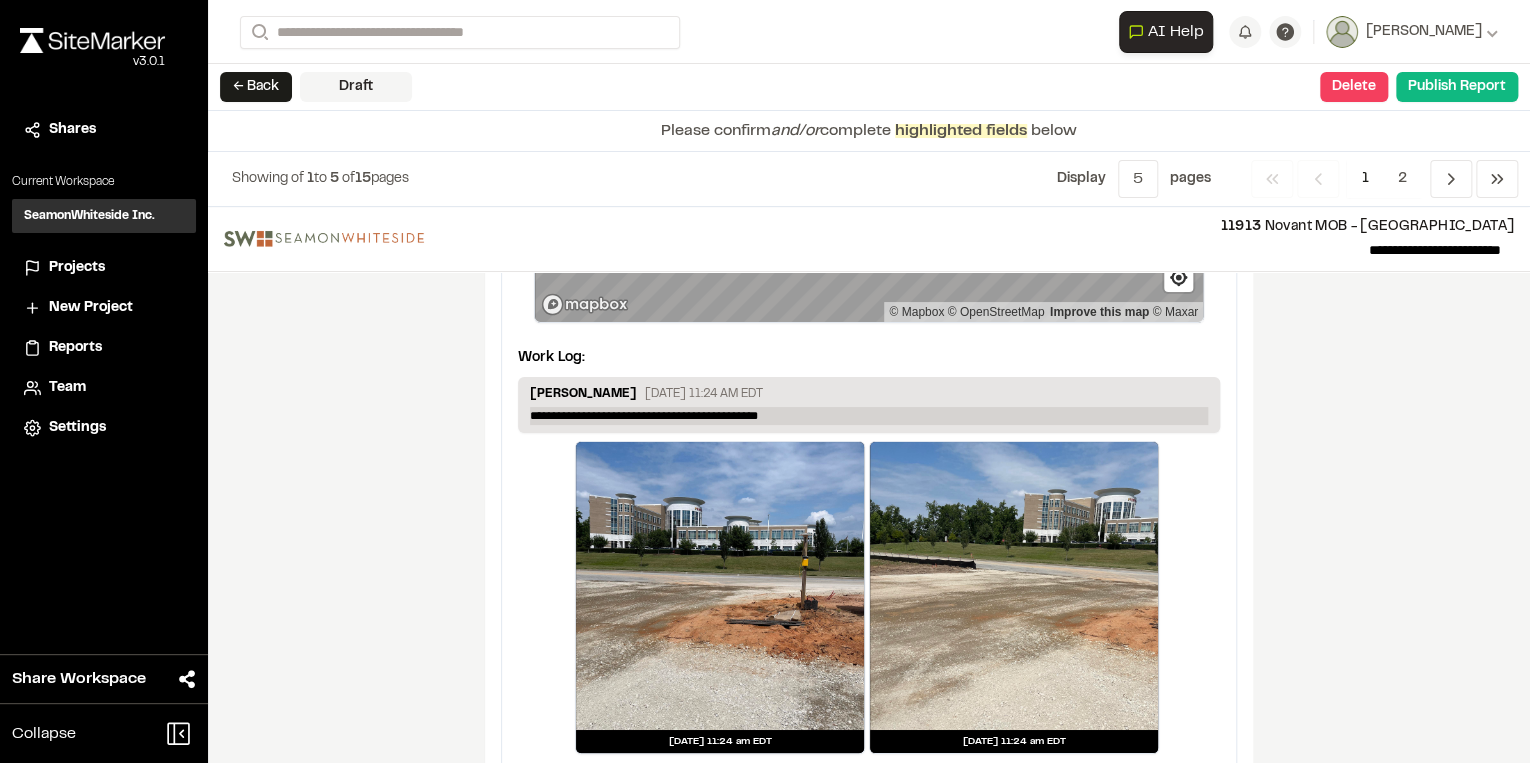 click on "**********" at bounding box center (869, 416) 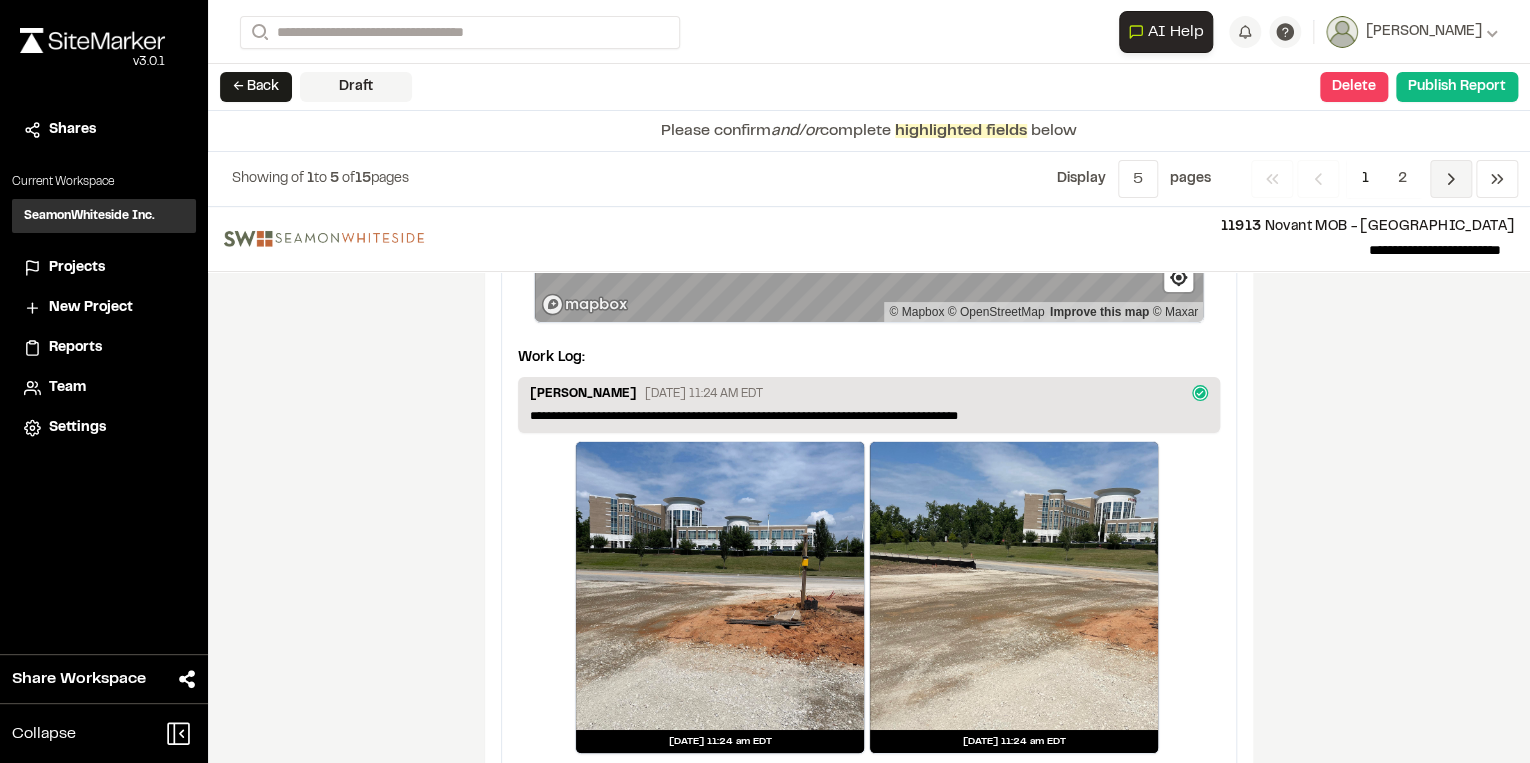 click 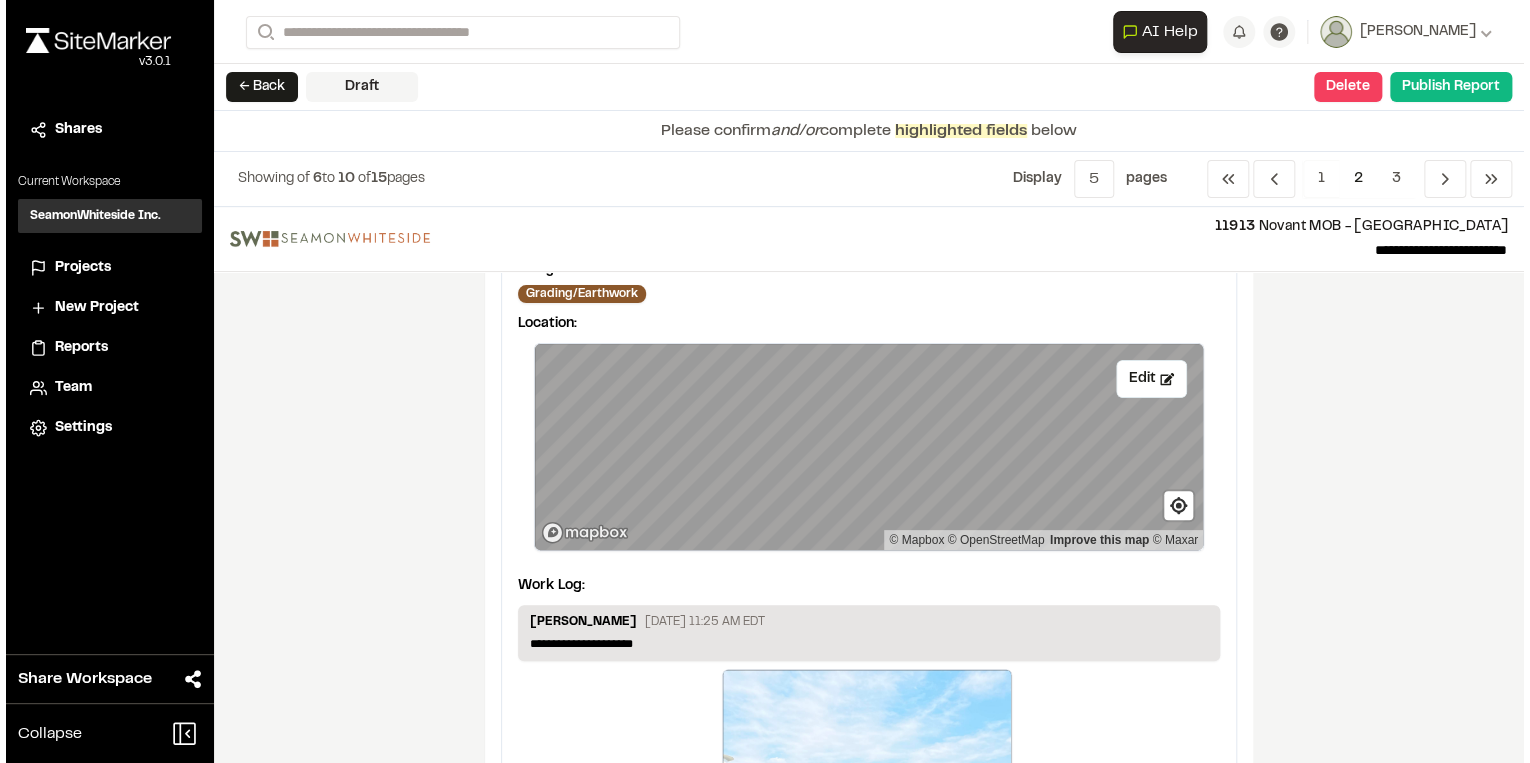 scroll, scrollTop: 320, scrollLeft: 0, axis: vertical 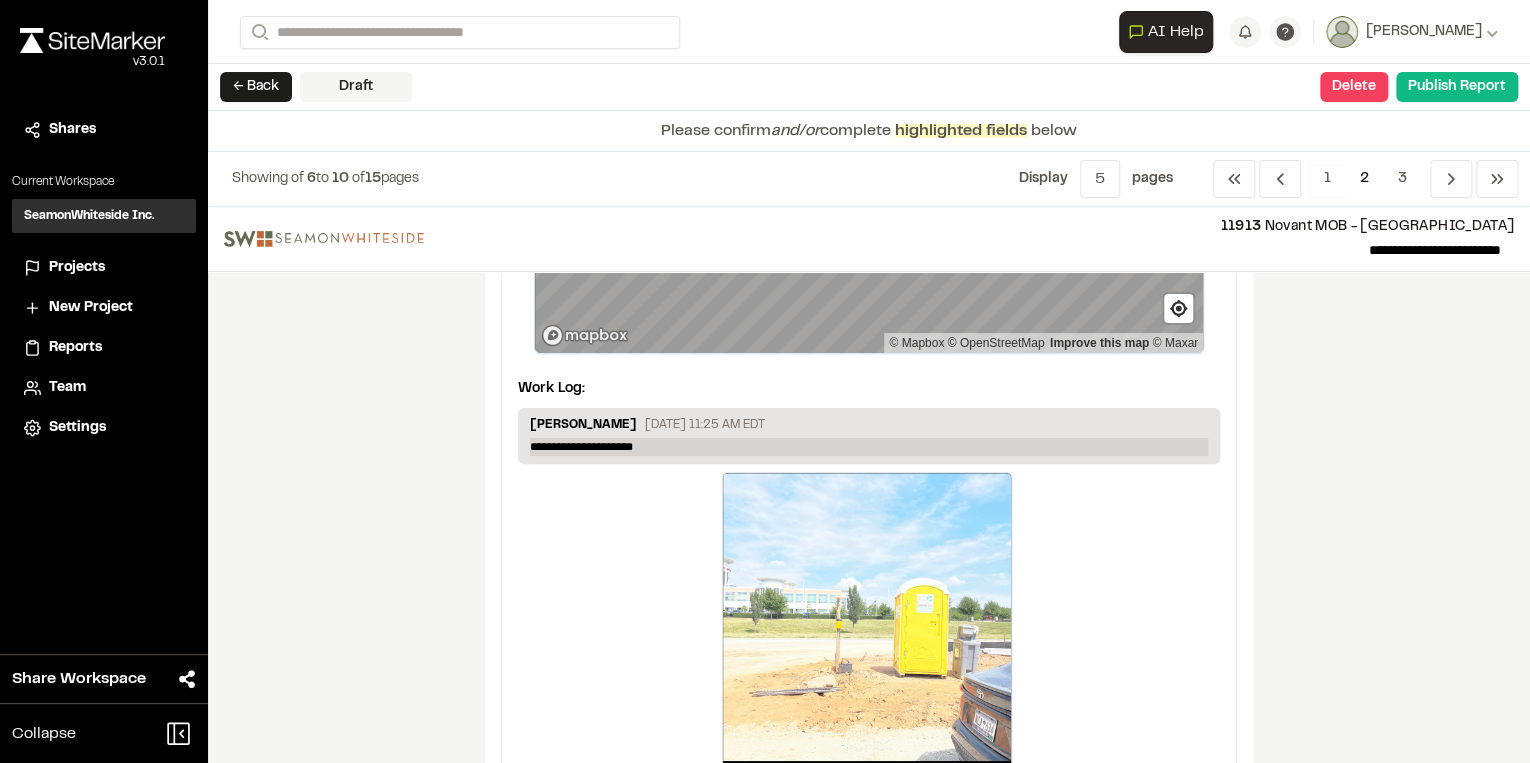 click on "**********" at bounding box center [869, 447] 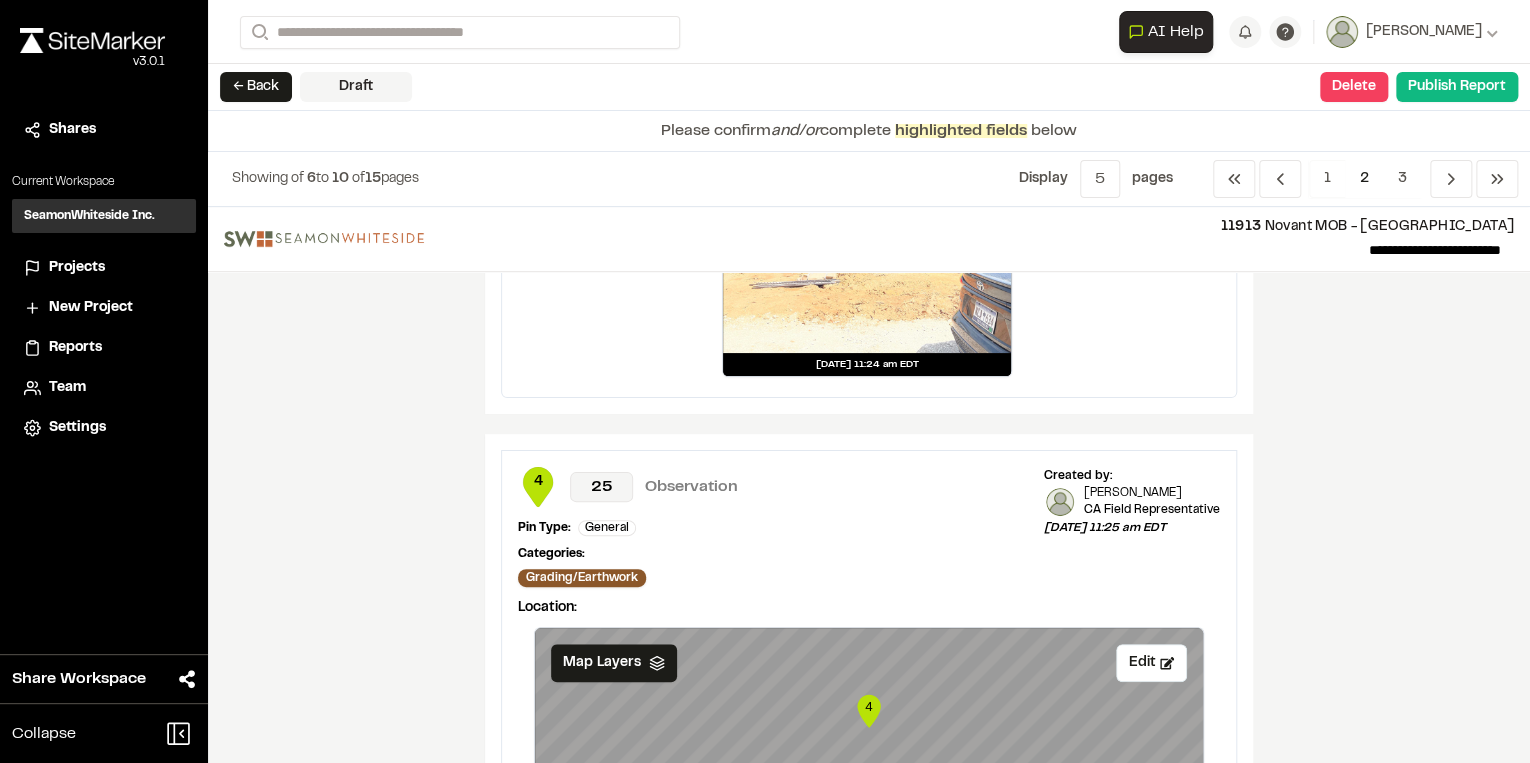 scroll, scrollTop: 720, scrollLeft: 0, axis: vertical 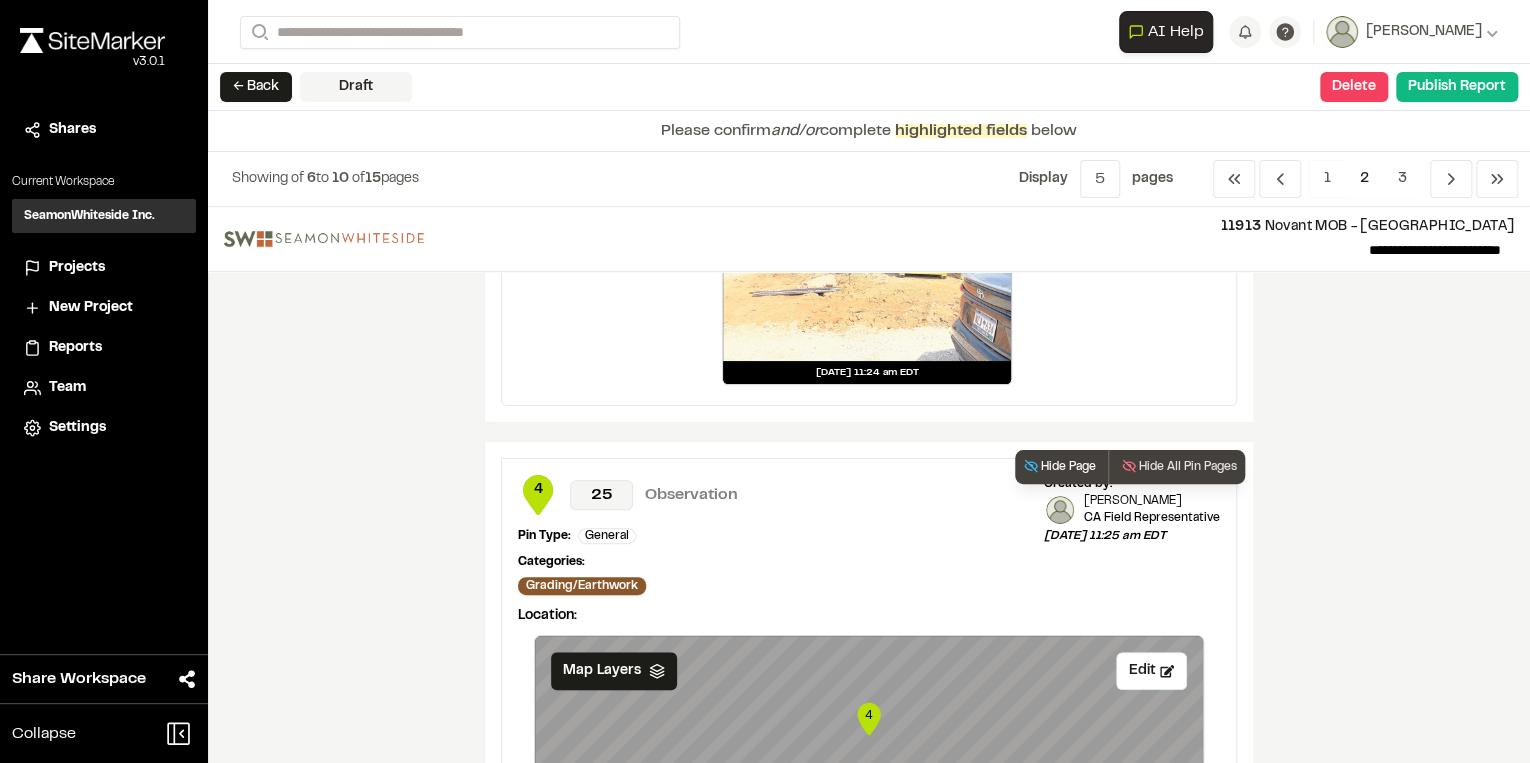 click on "Hide Page" at bounding box center (1059, 467) 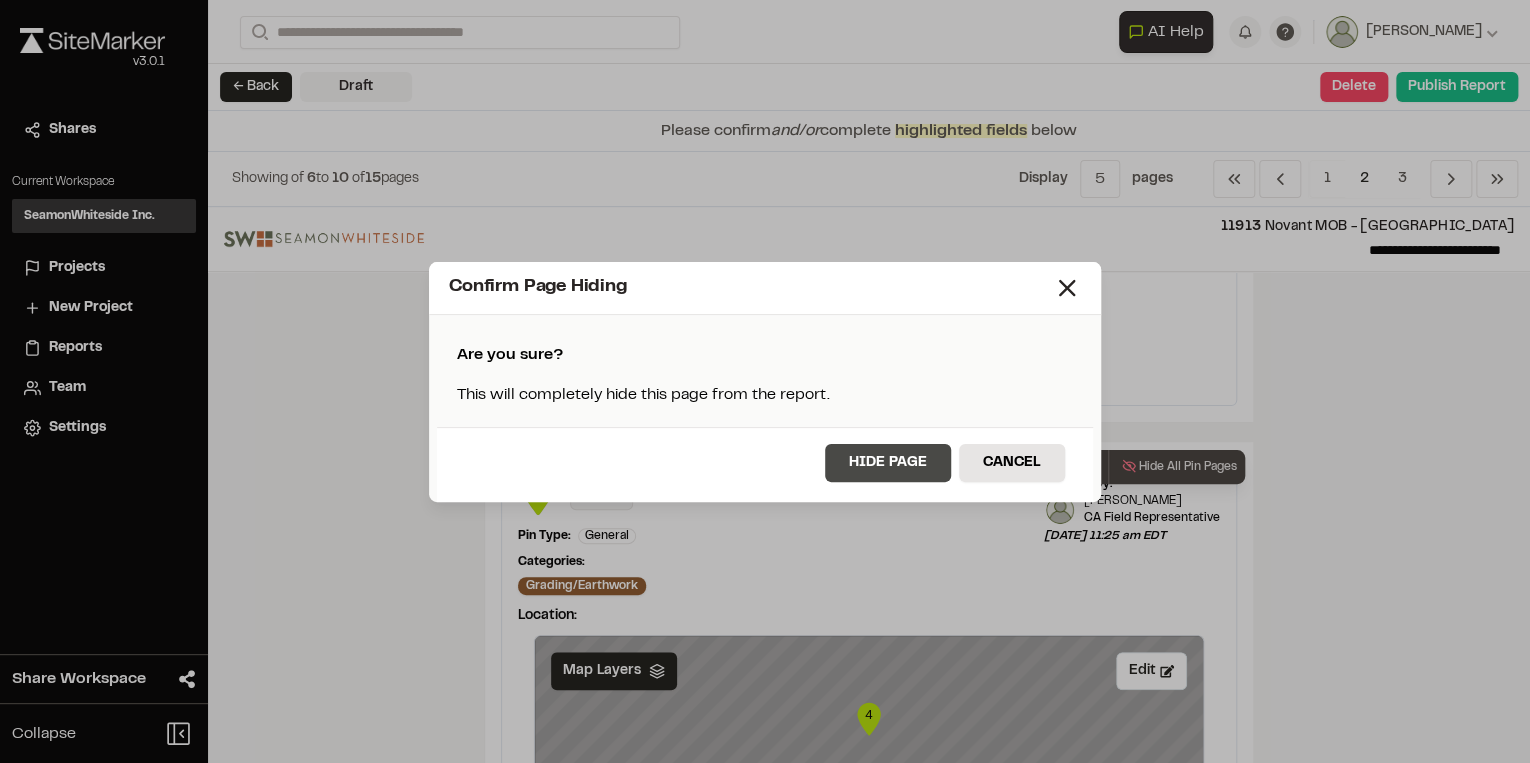 click on "Hide Page" at bounding box center (888, 463) 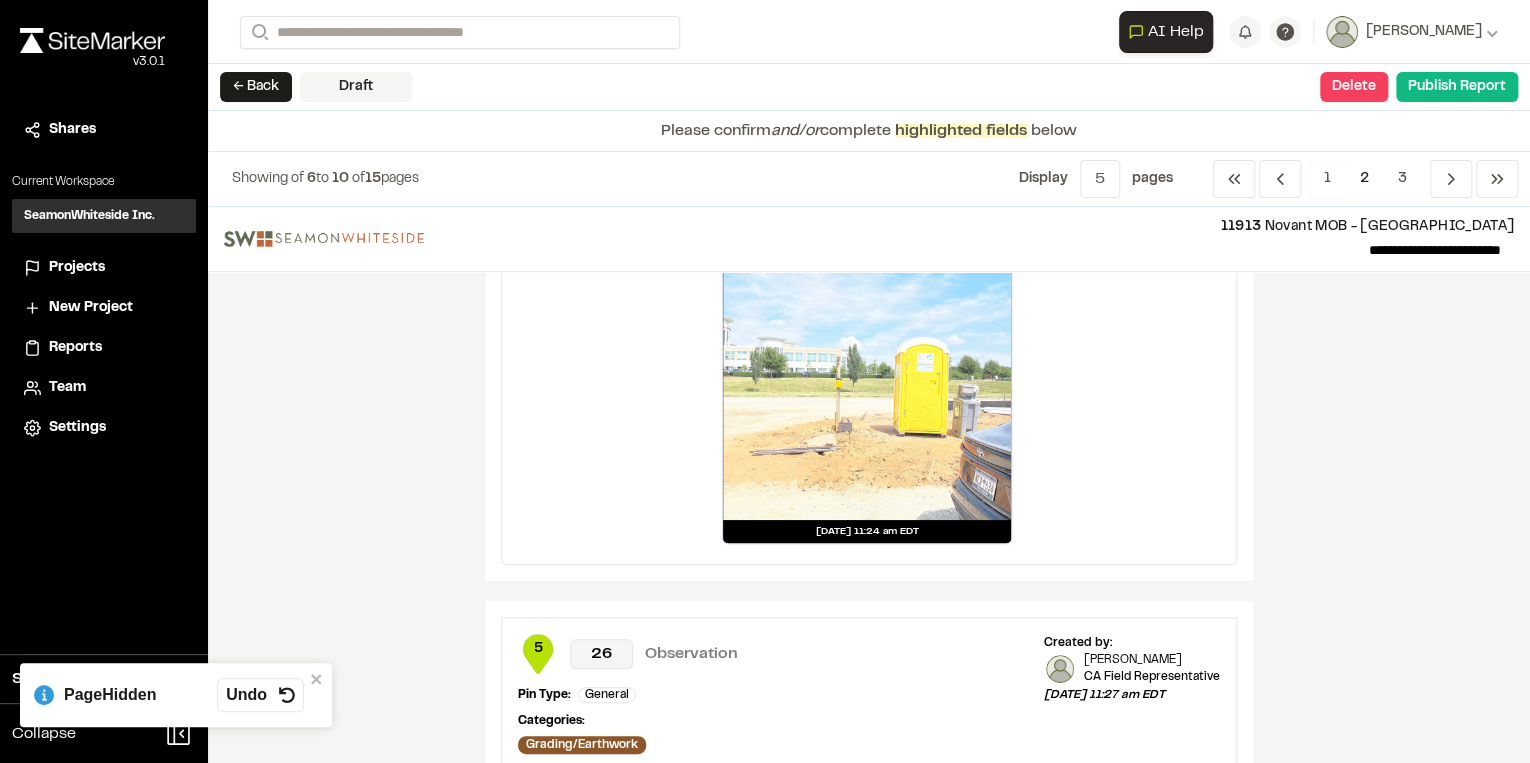 scroll, scrollTop: 560, scrollLeft: 0, axis: vertical 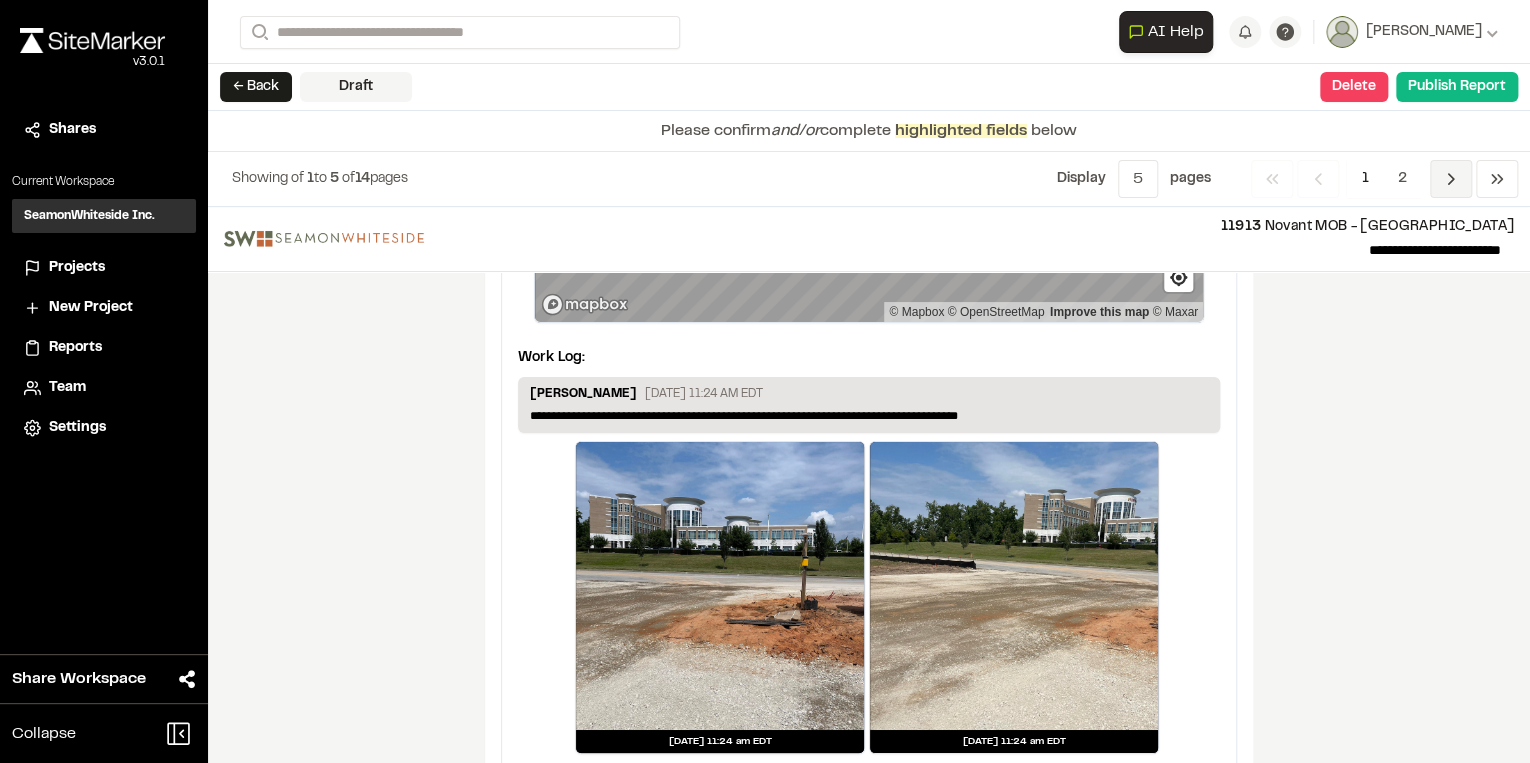 click on "Previous" at bounding box center (1451, 179) 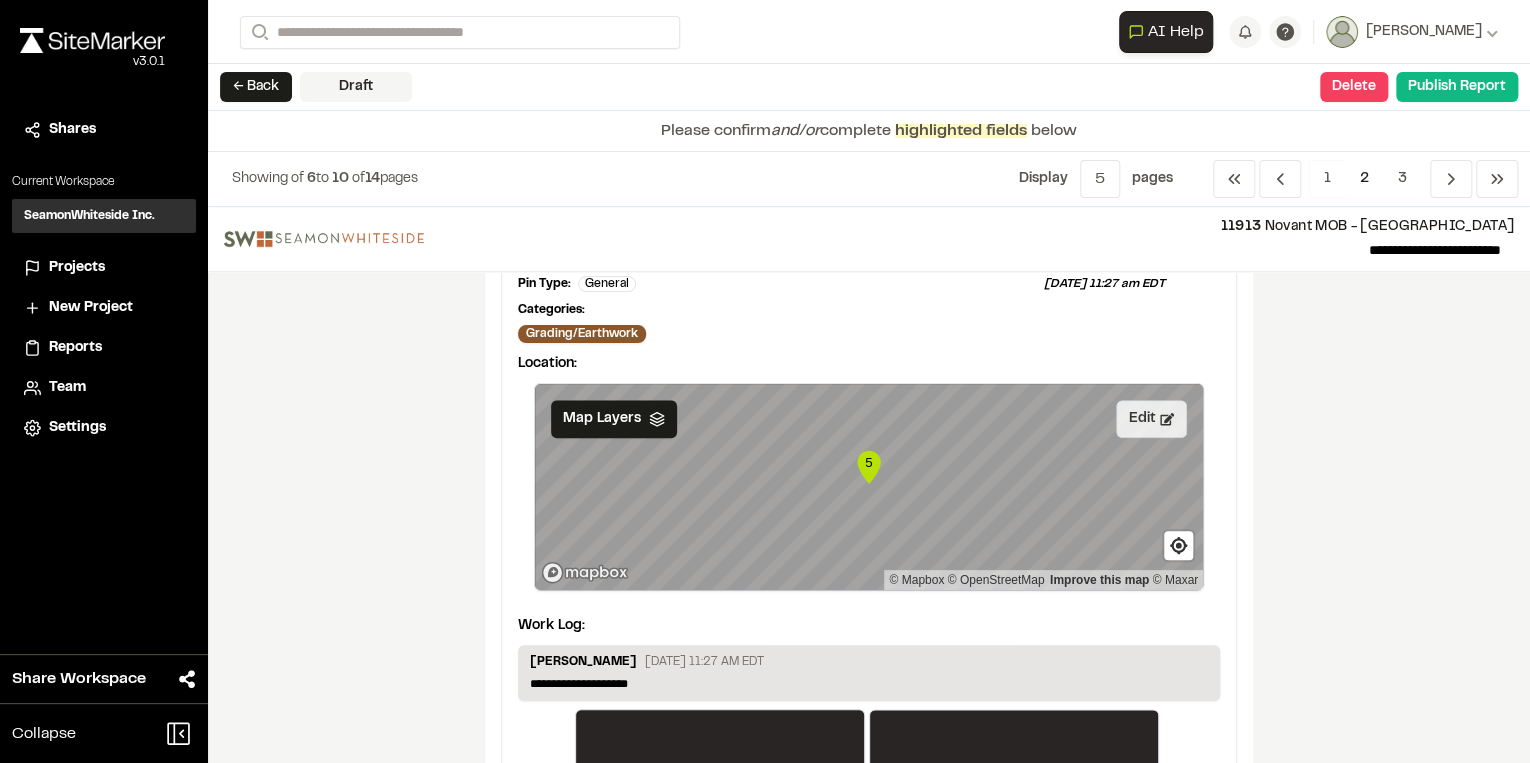 scroll, scrollTop: 880, scrollLeft: 0, axis: vertical 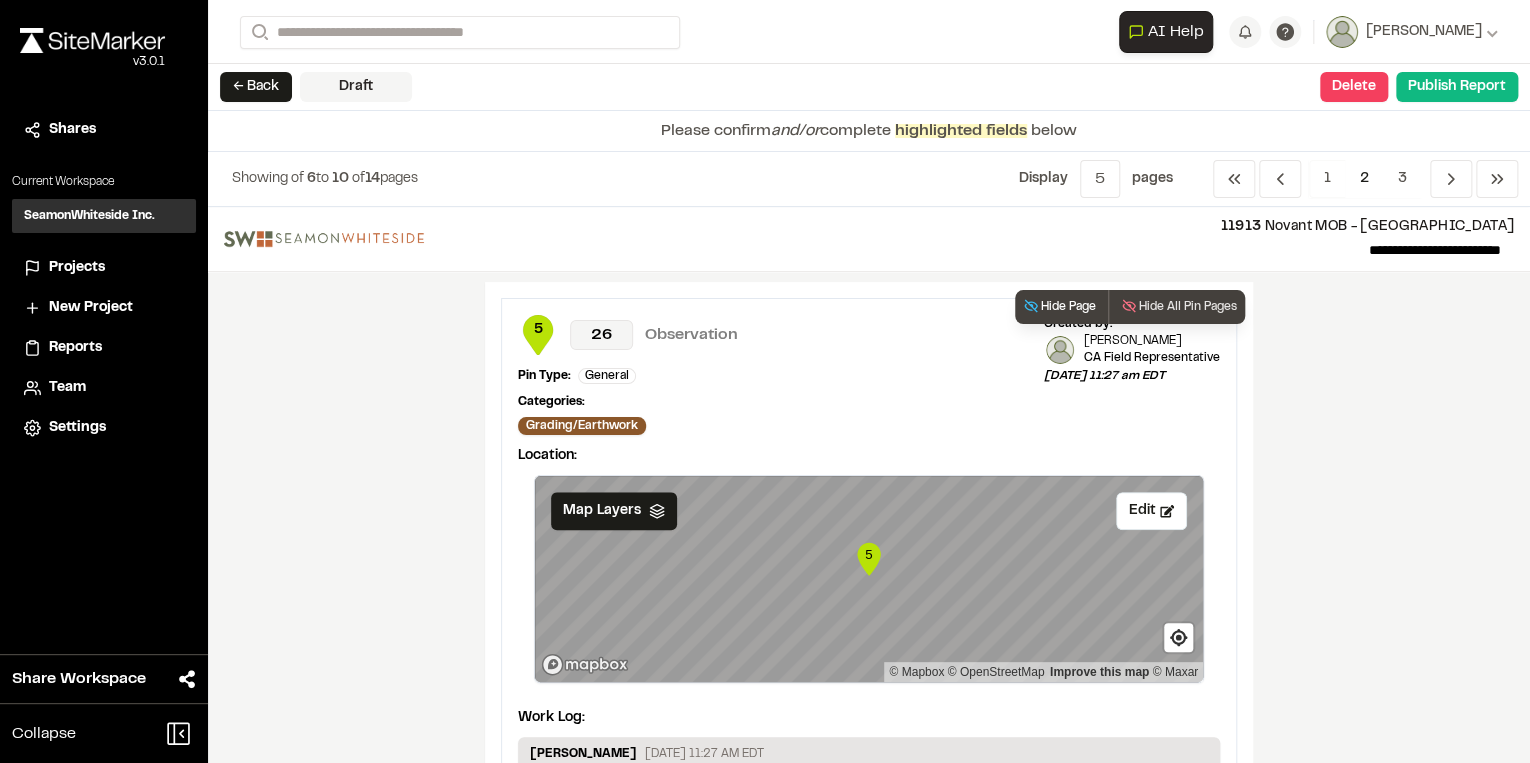 click on "Hide Page" at bounding box center (1059, 307) 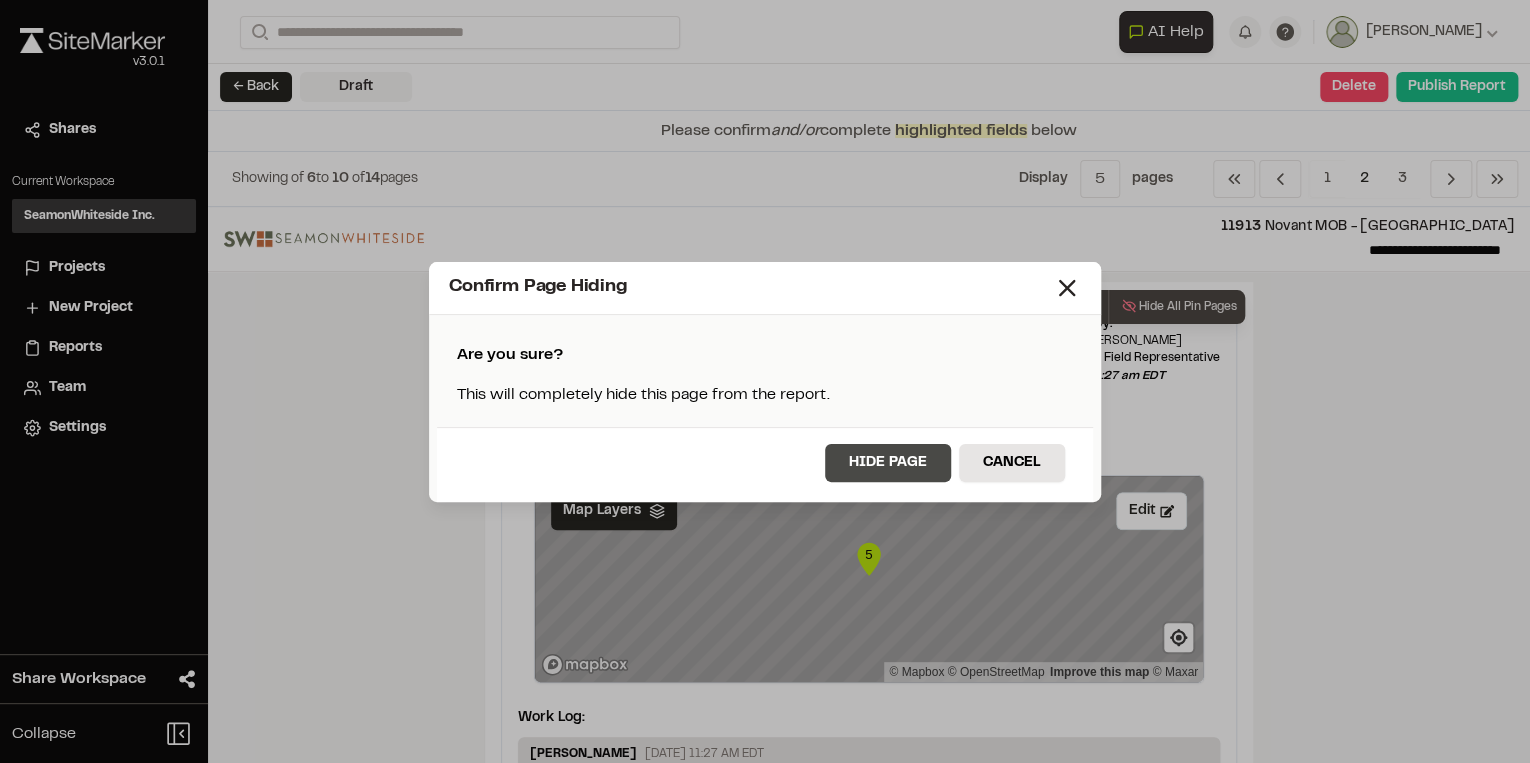 click on "Hide Page" at bounding box center [888, 463] 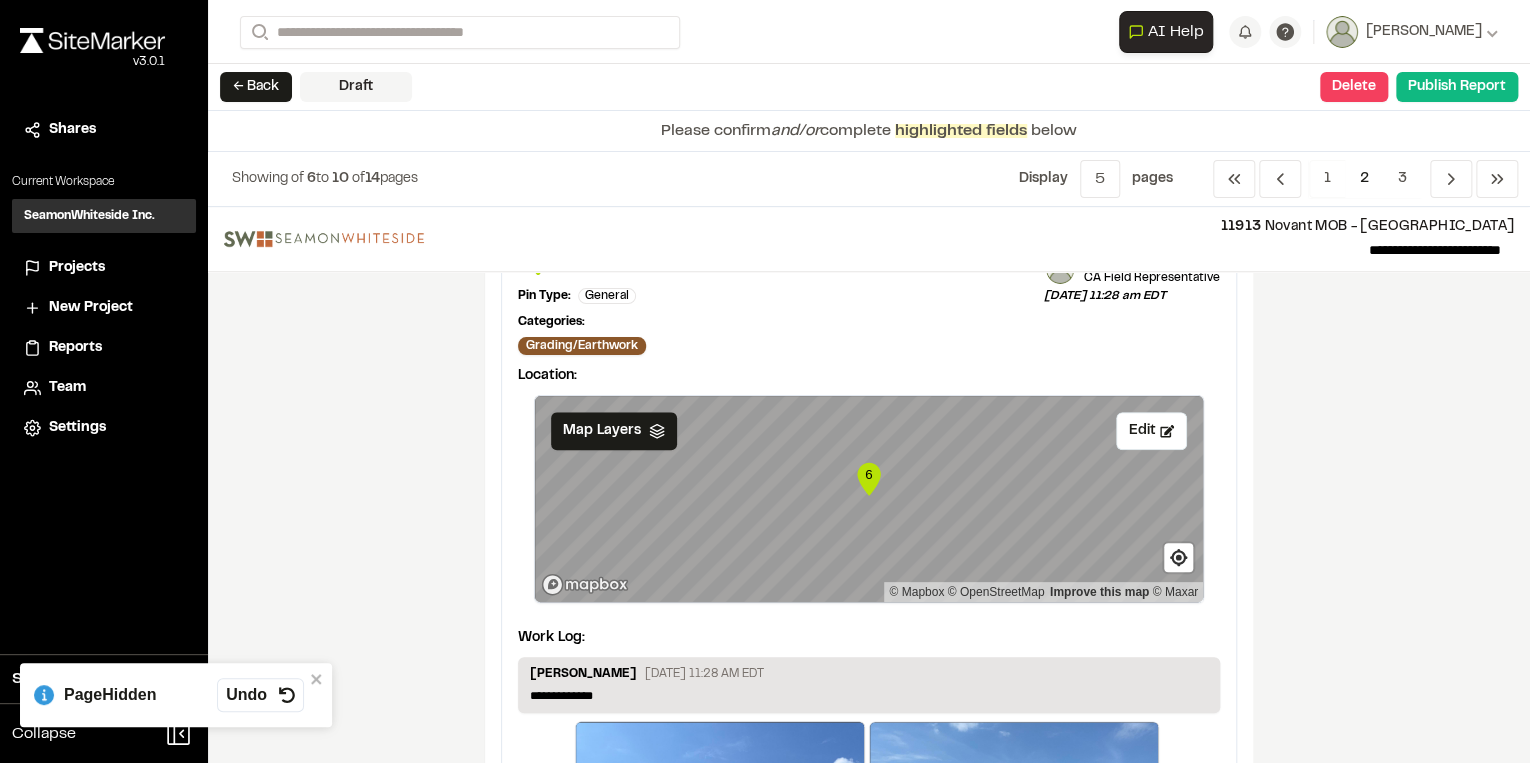 scroll, scrollTop: 1280, scrollLeft: 0, axis: vertical 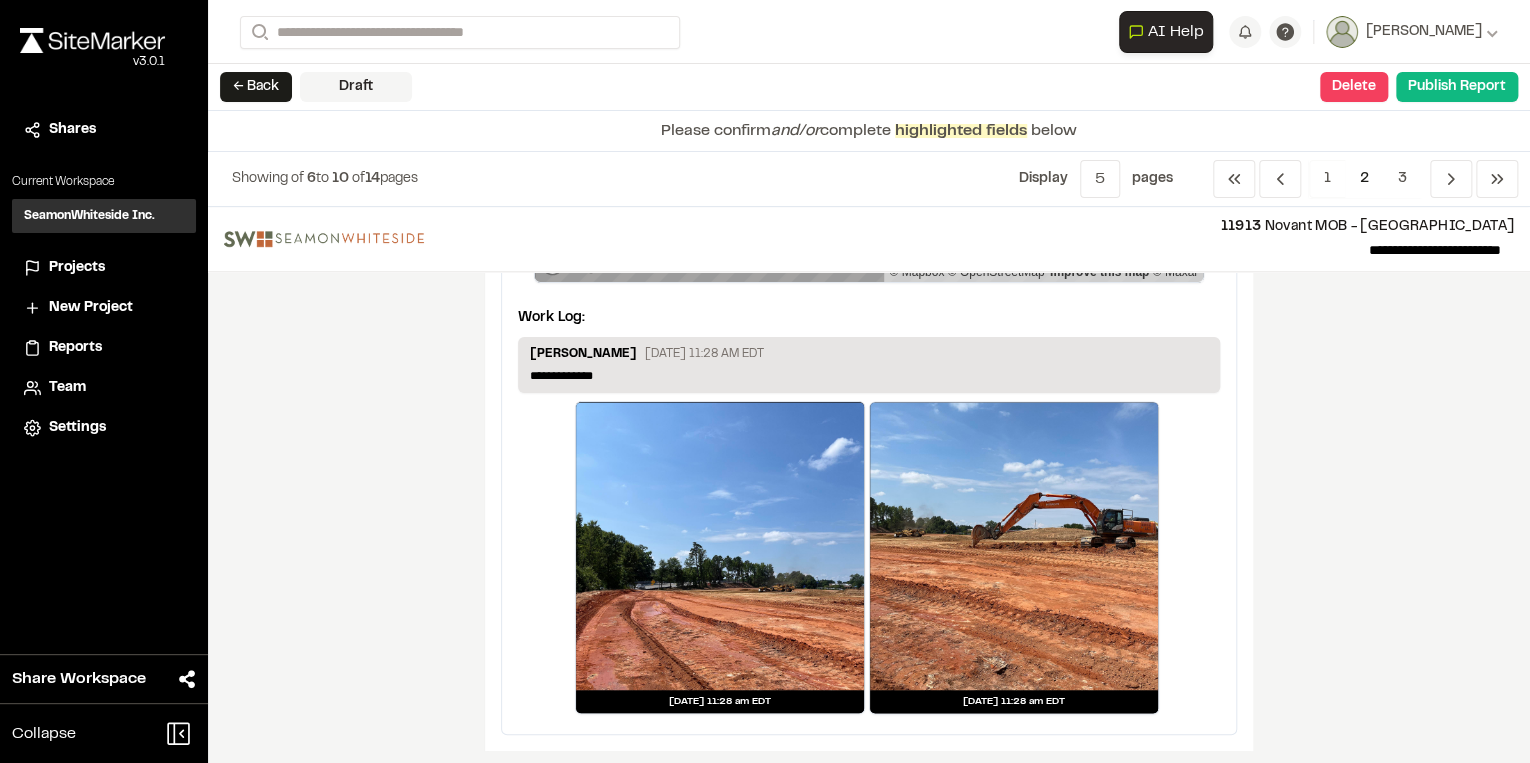 click on "**********" at bounding box center [869, 365] 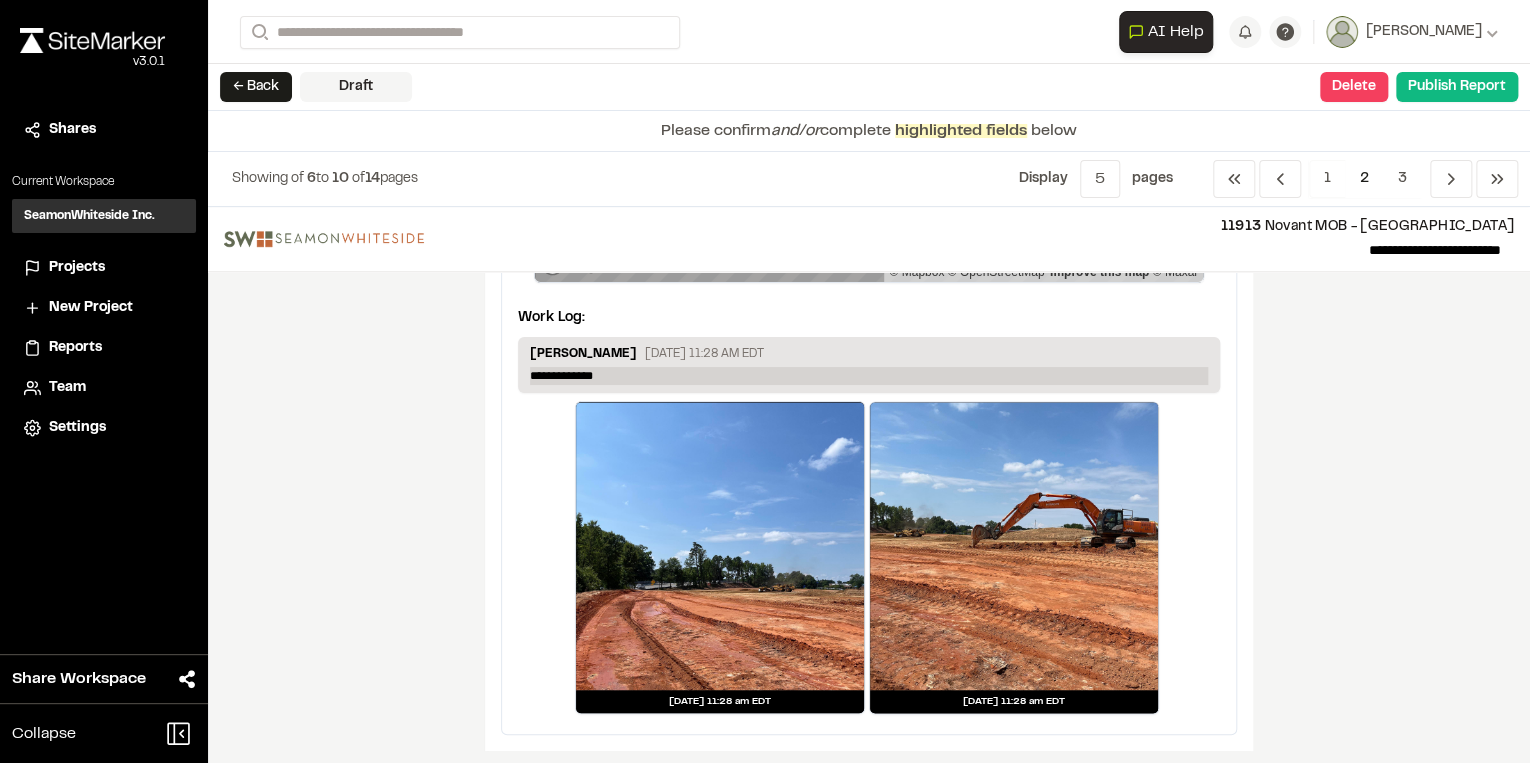 click on "**********" at bounding box center [869, 376] 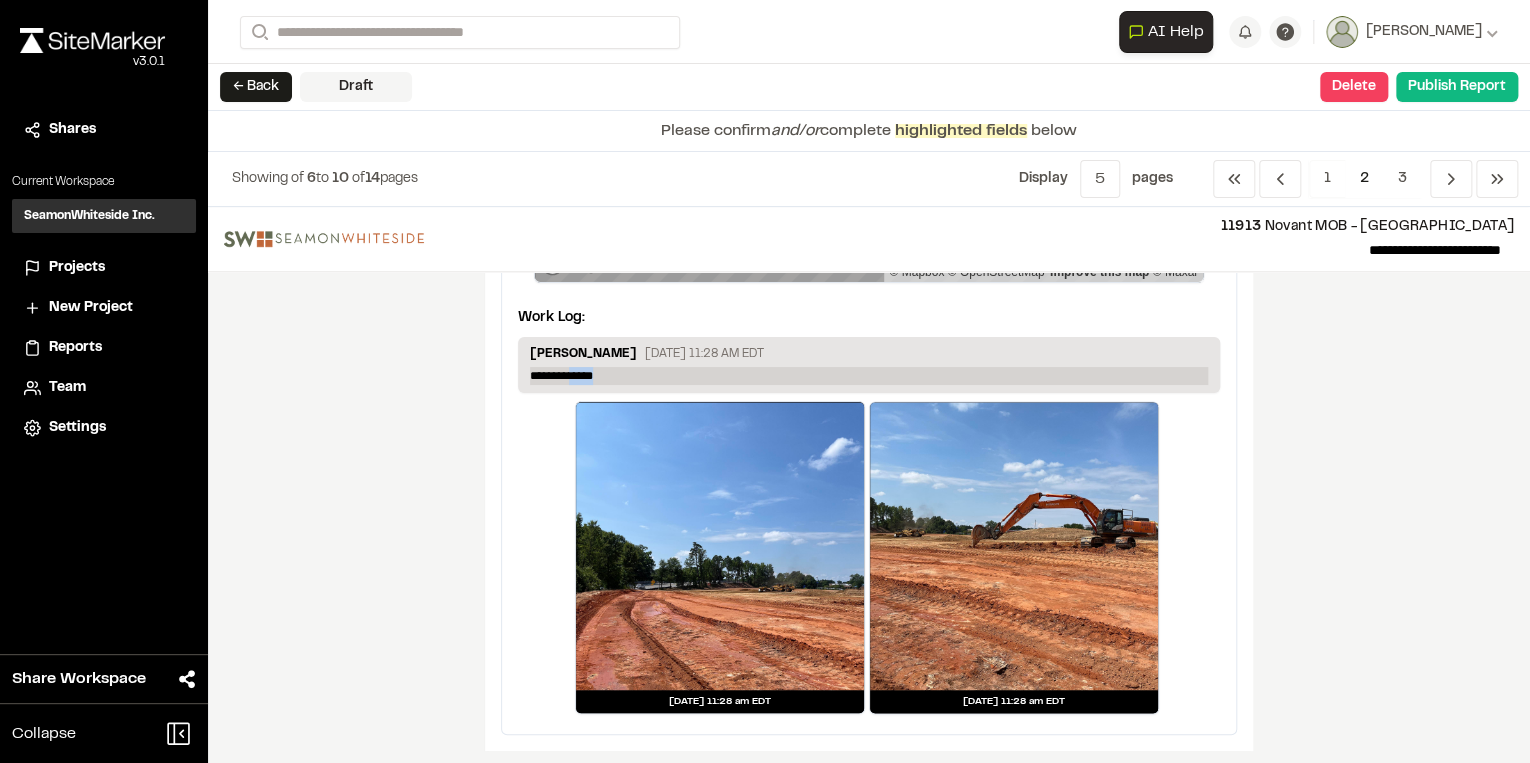 click on "**********" at bounding box center [869, 376] 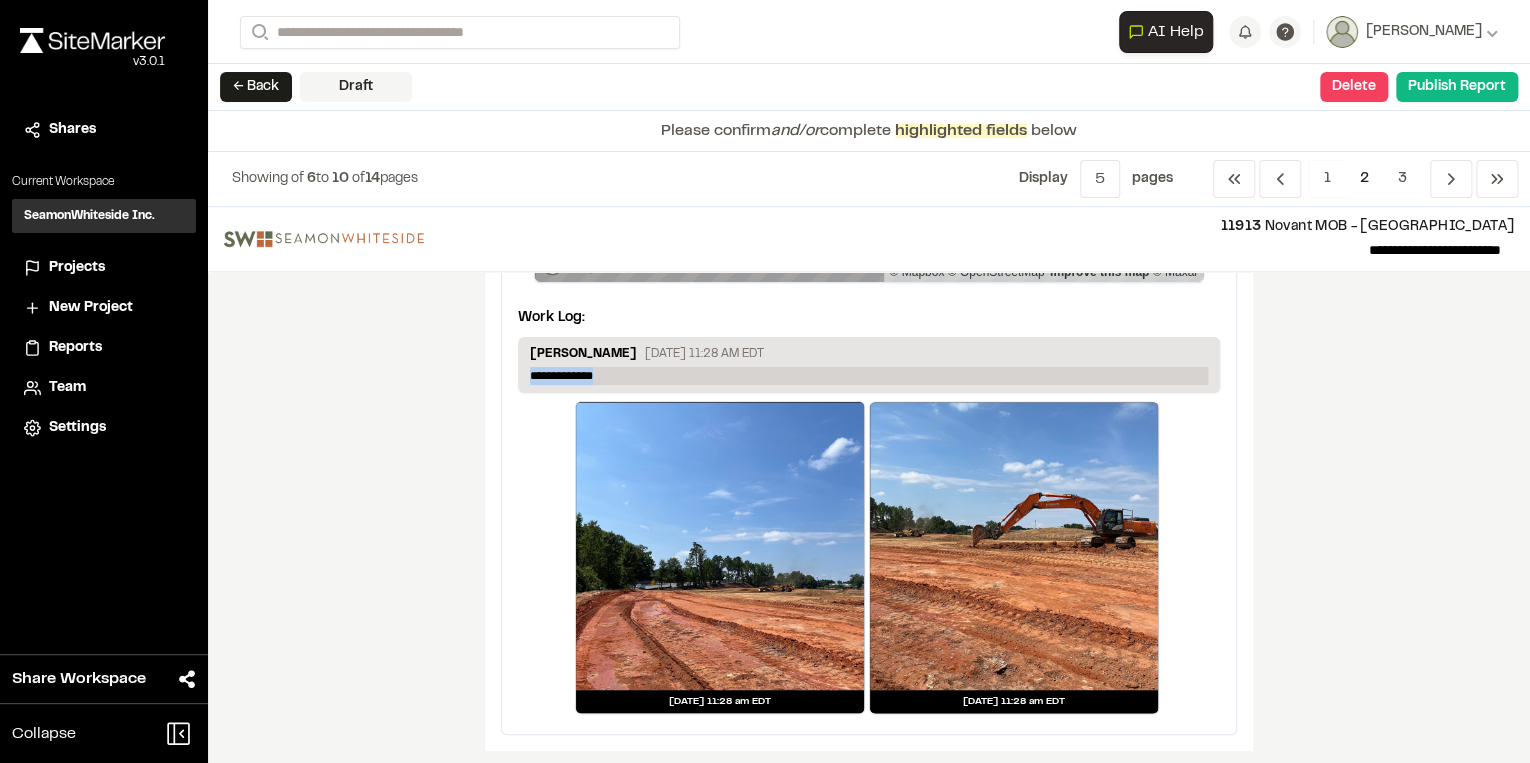 click on "**********" at bounding box center (869, 376) 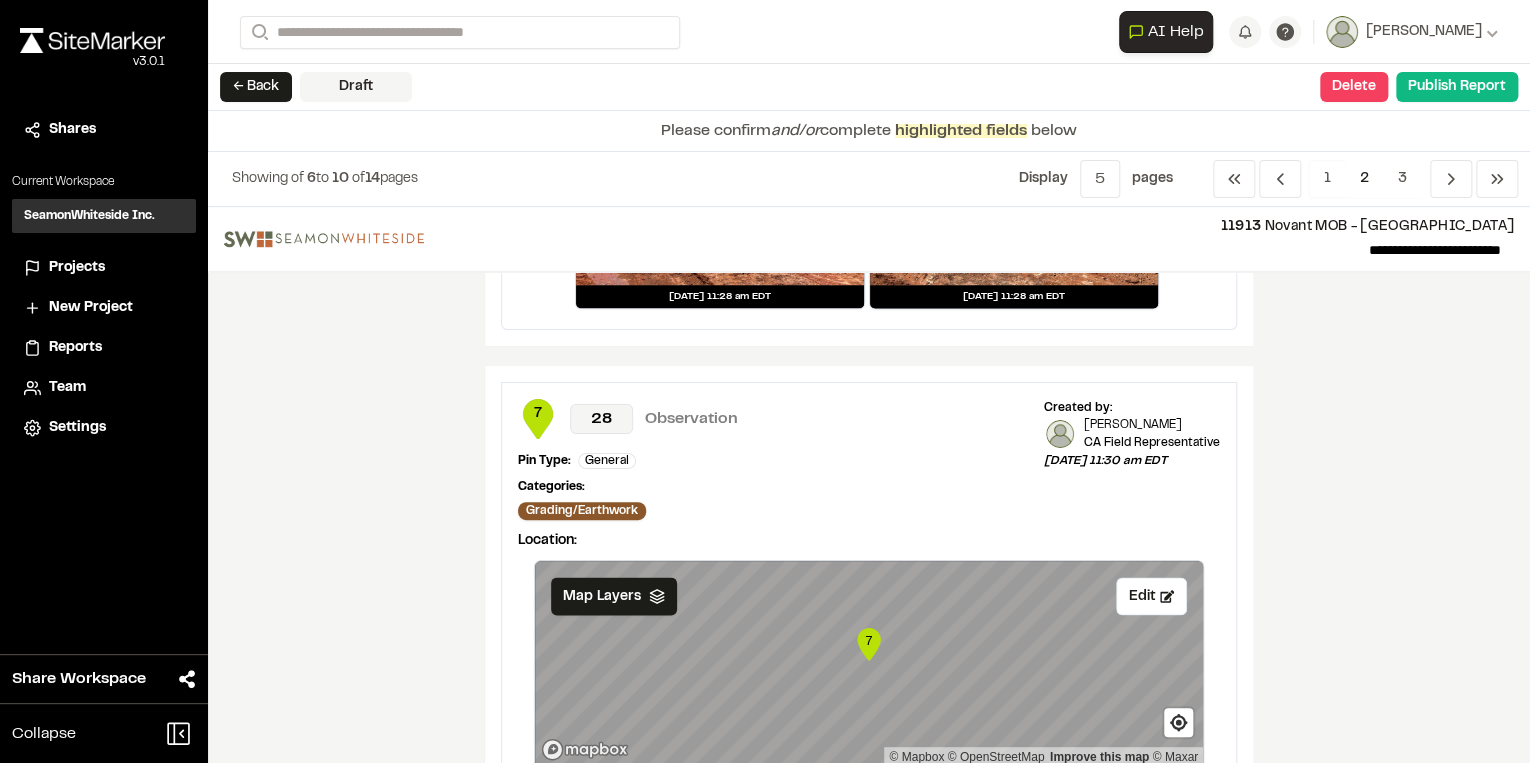 scroll, scrollTop: 1520, scrollLeft: 0, axis: vertical 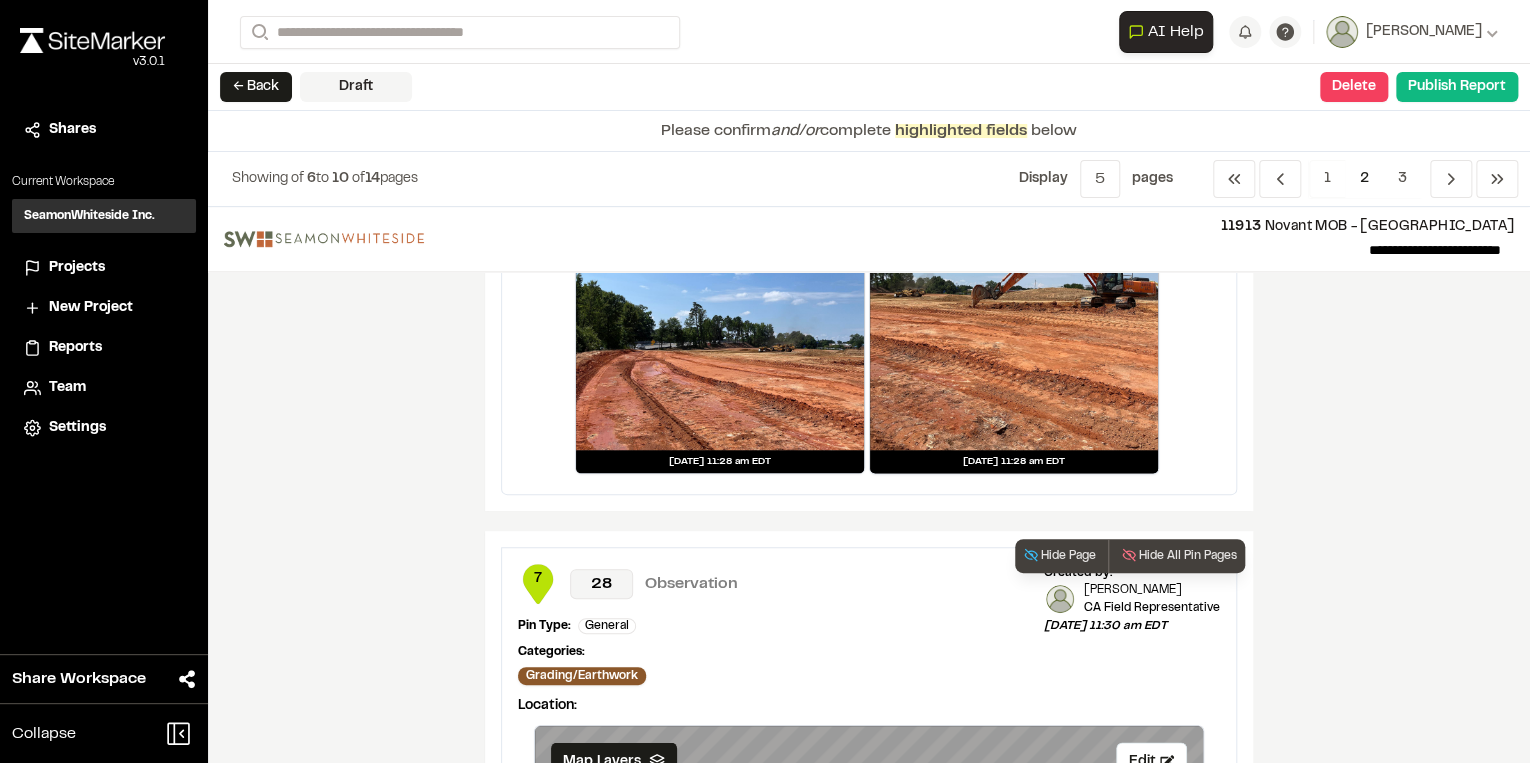 drag, startPoint x: 1041, startPoint y: 540, endPoint x: 1044, endPoint y: 551, distance: 11.401754 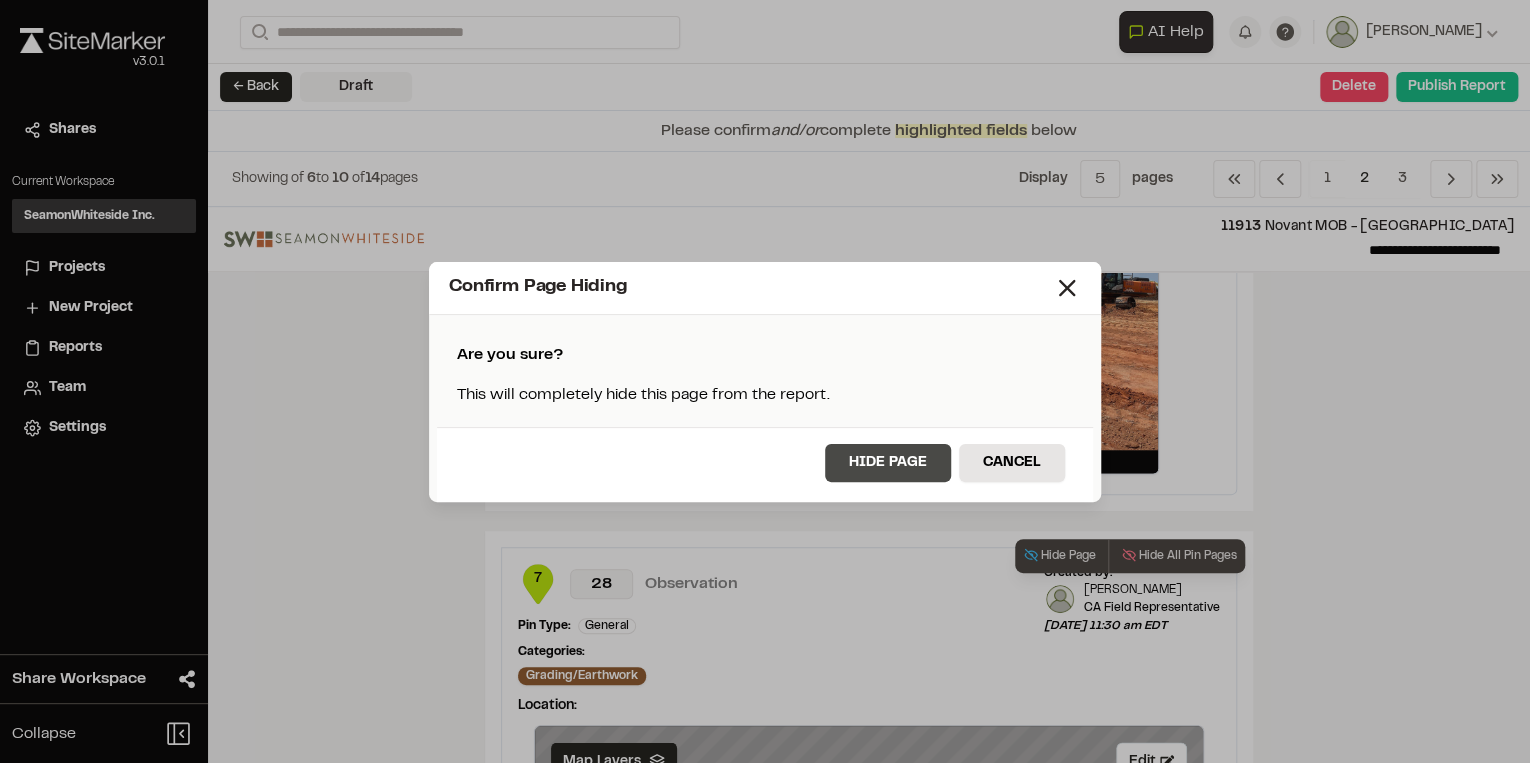 click on "Hide Page" at bounding box center [888, 463] 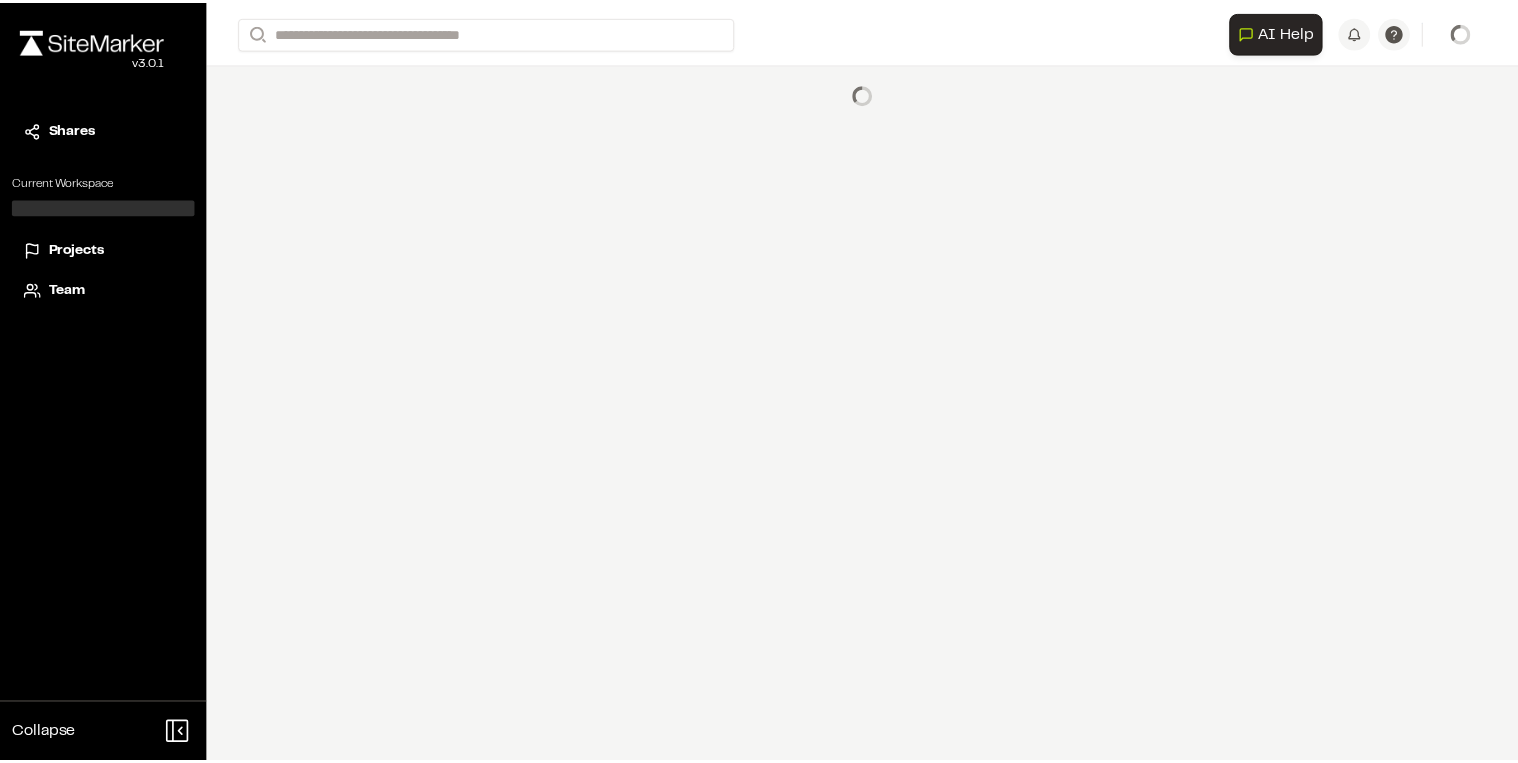 scroll, scrollTop: 0, scrollLeft: 0, axis: both 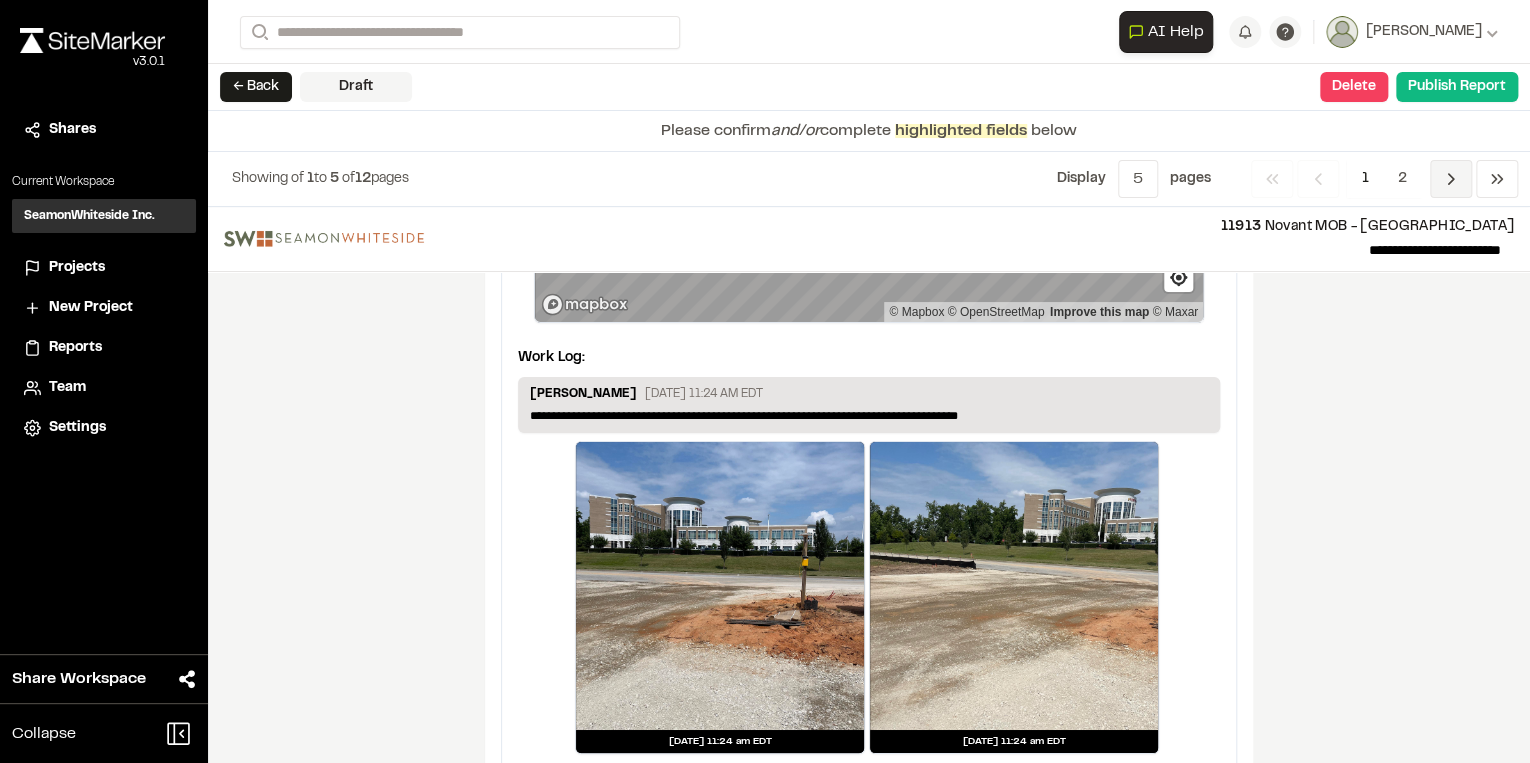 click 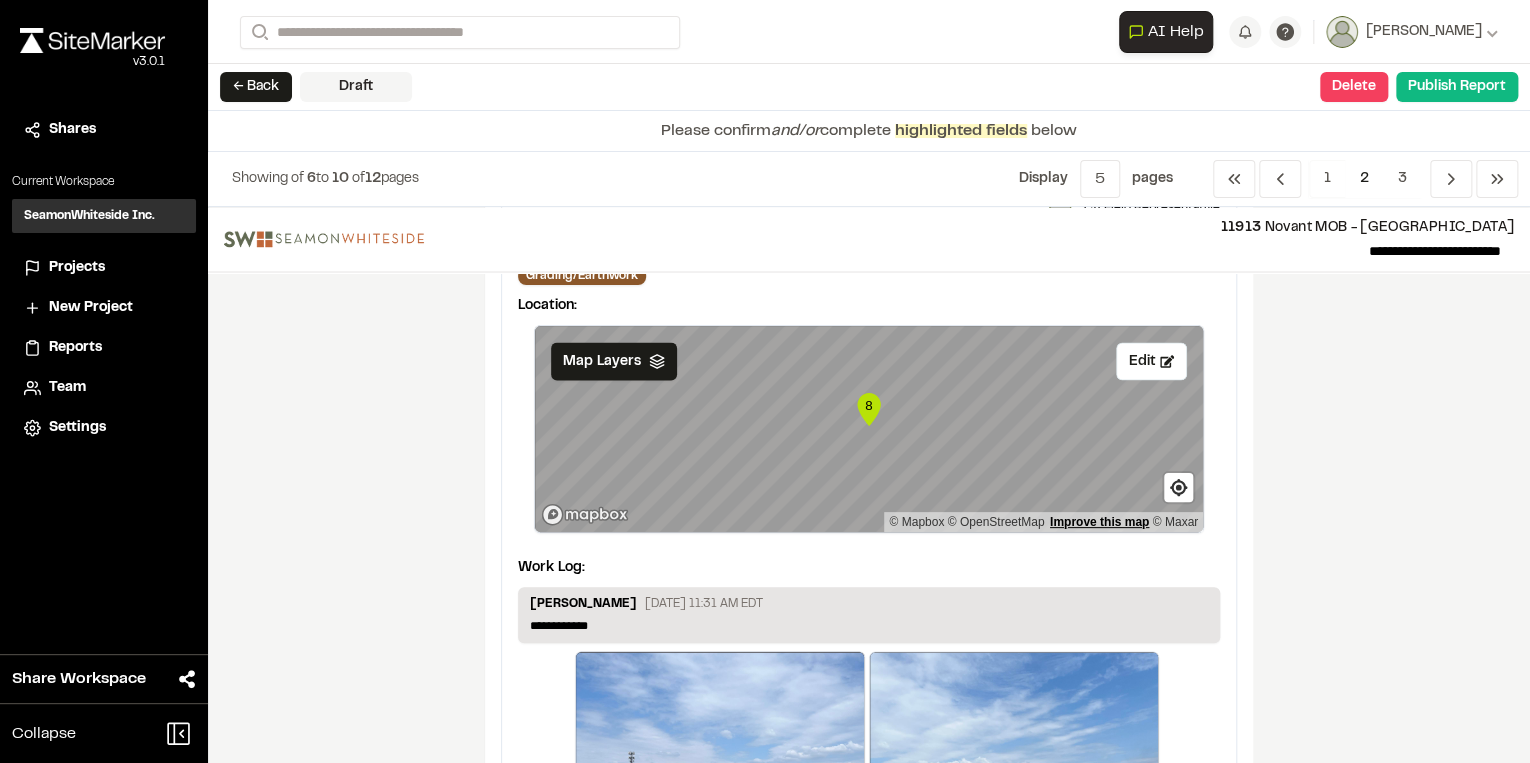 scroll, scrollTop: 1680, scrollLeft: 0, axis: vertical 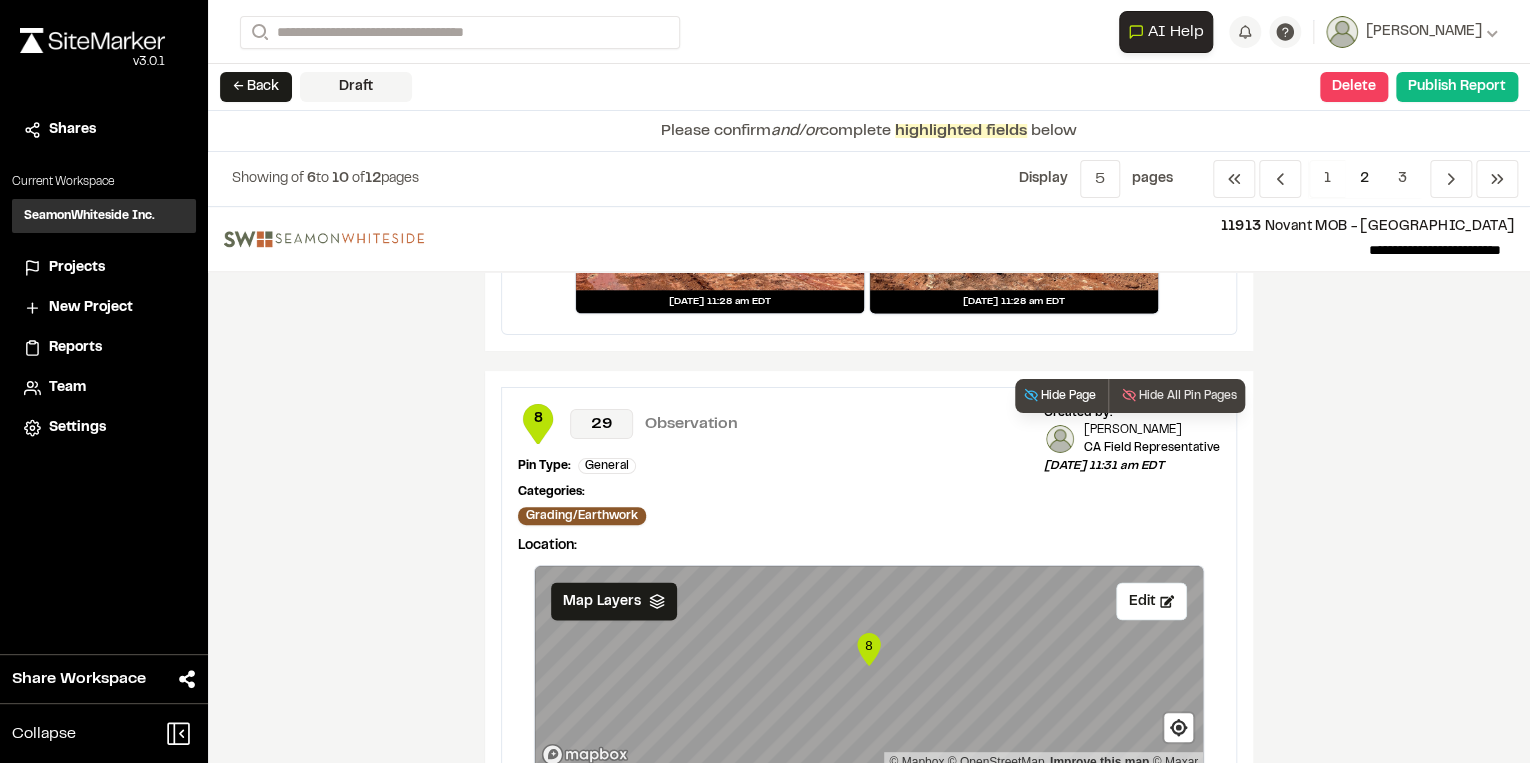 click on "Hide Page" at bounding box center (1059, 396) 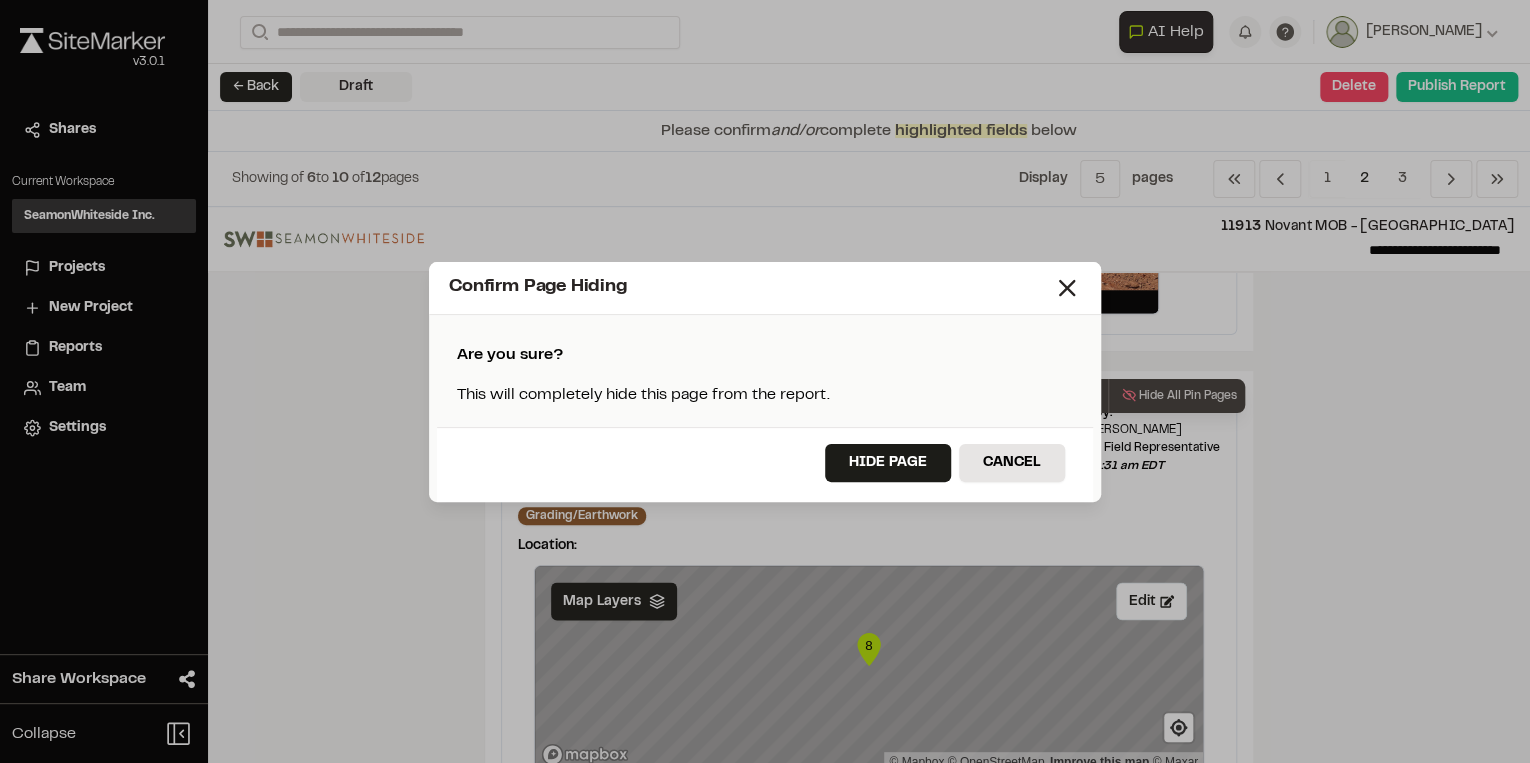 click on "Hide Page Cancel" at bounding box center [765, 464] 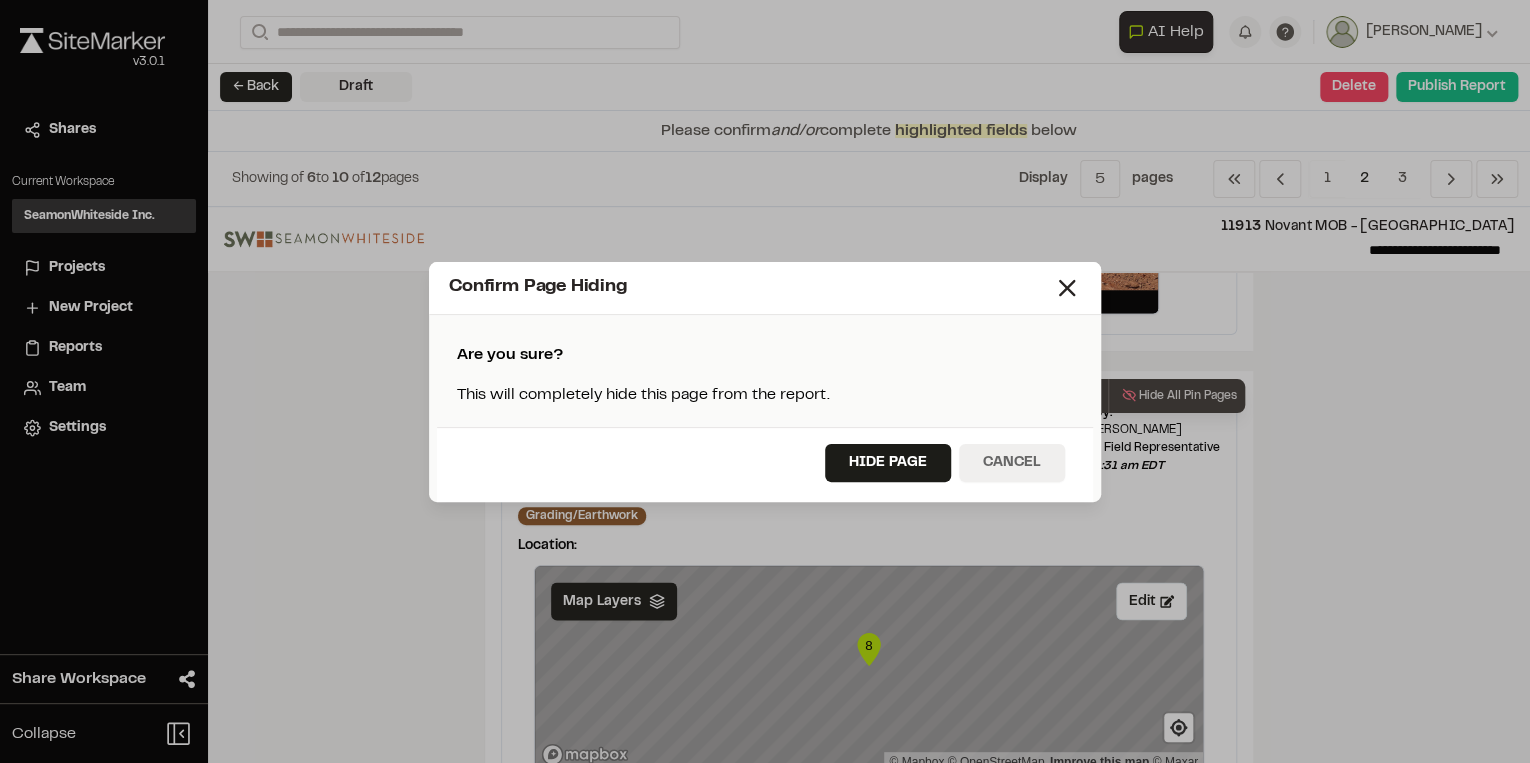 click on "Cancel" at bounding box center [1012, 463] 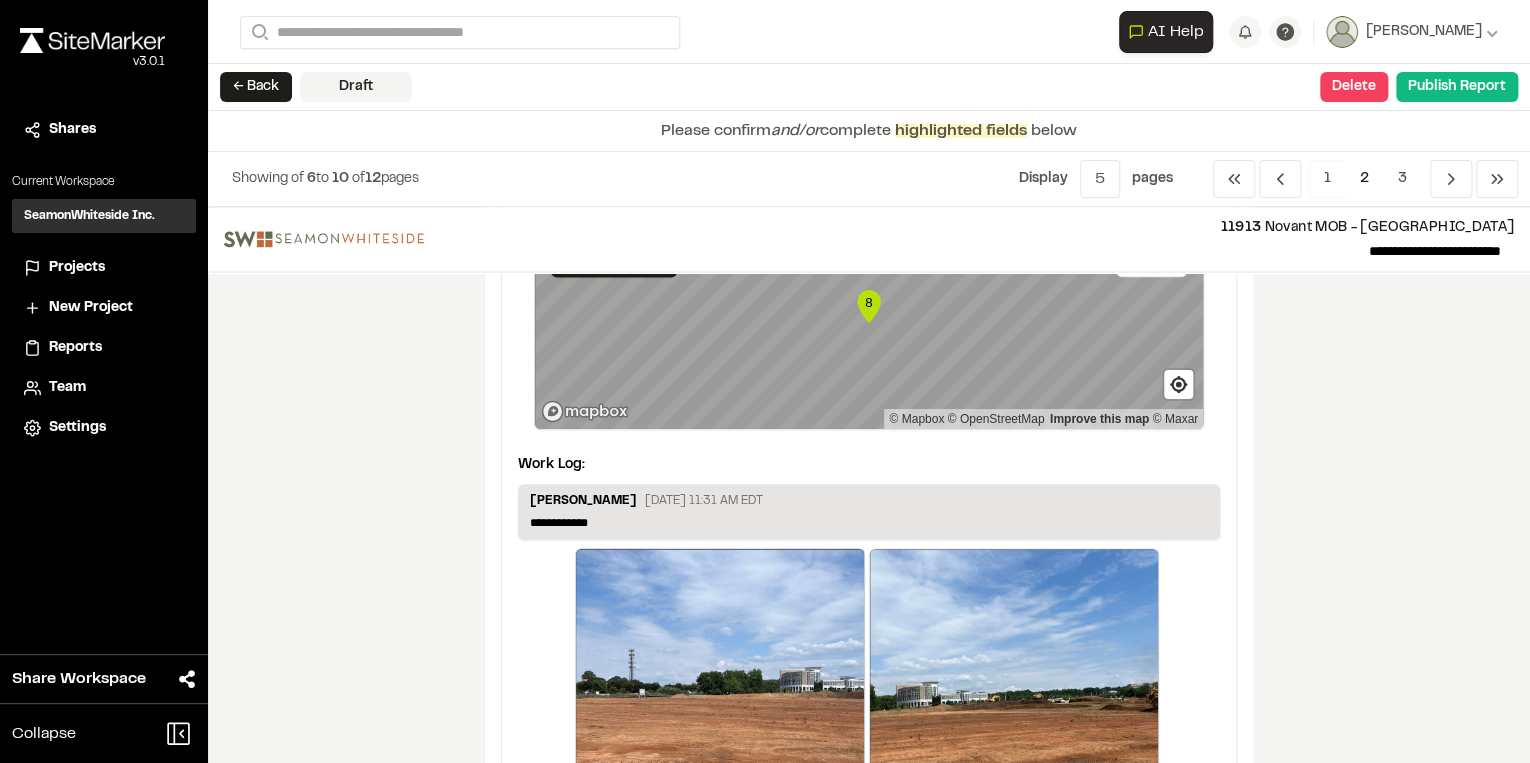 scroll, scrollTop: 2160, scrollLeft: 0, axis: vertical 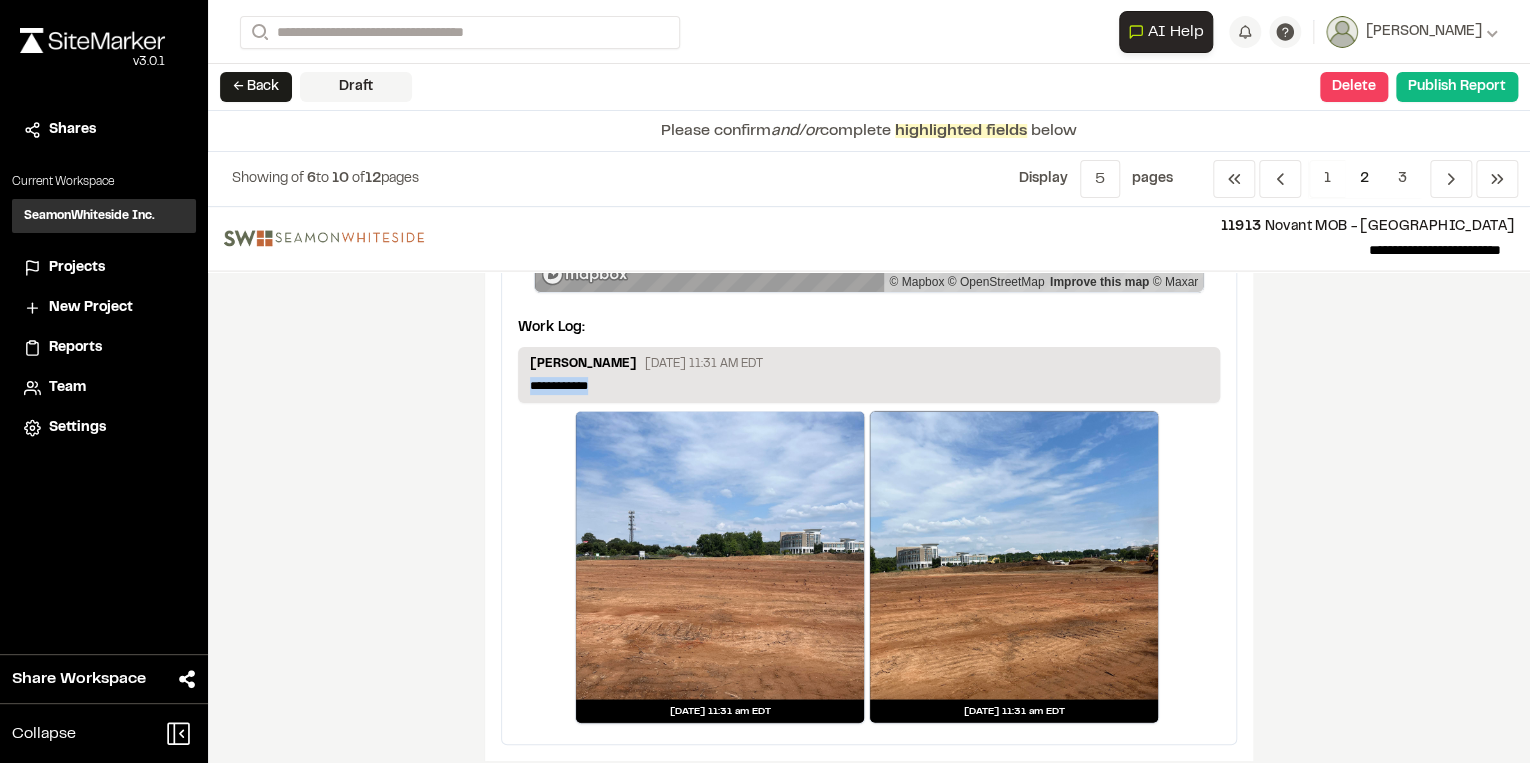 drag, startPoint x: 628, startPoint y: 381, endPoint x: 432, endPoint y: 390, distance: 196.20653 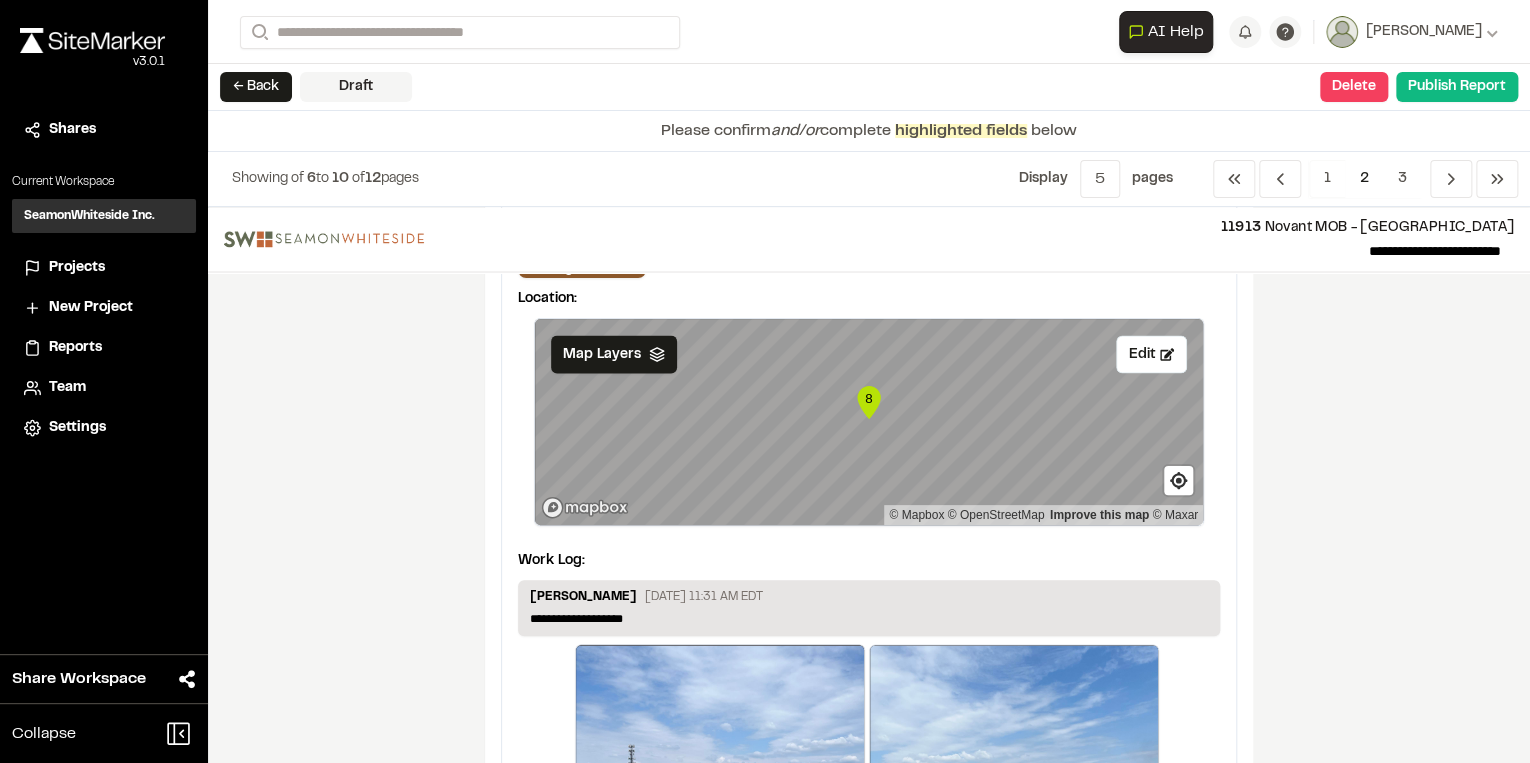 scroll, scrollTop: 1680, scrollLeft: 0, axis: vertical 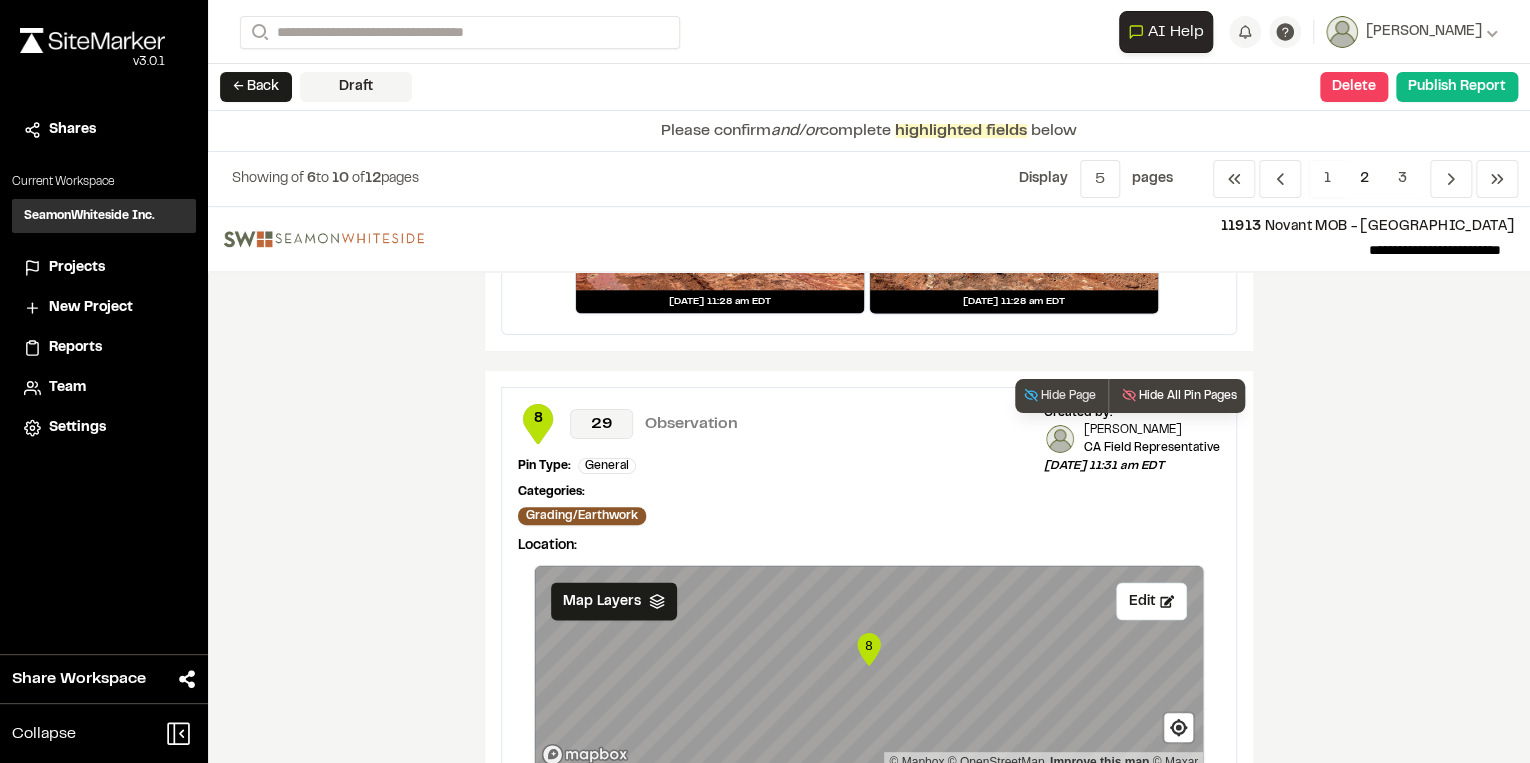 click on "Hide All Pin Pages" at bounding box center [1176, 396] 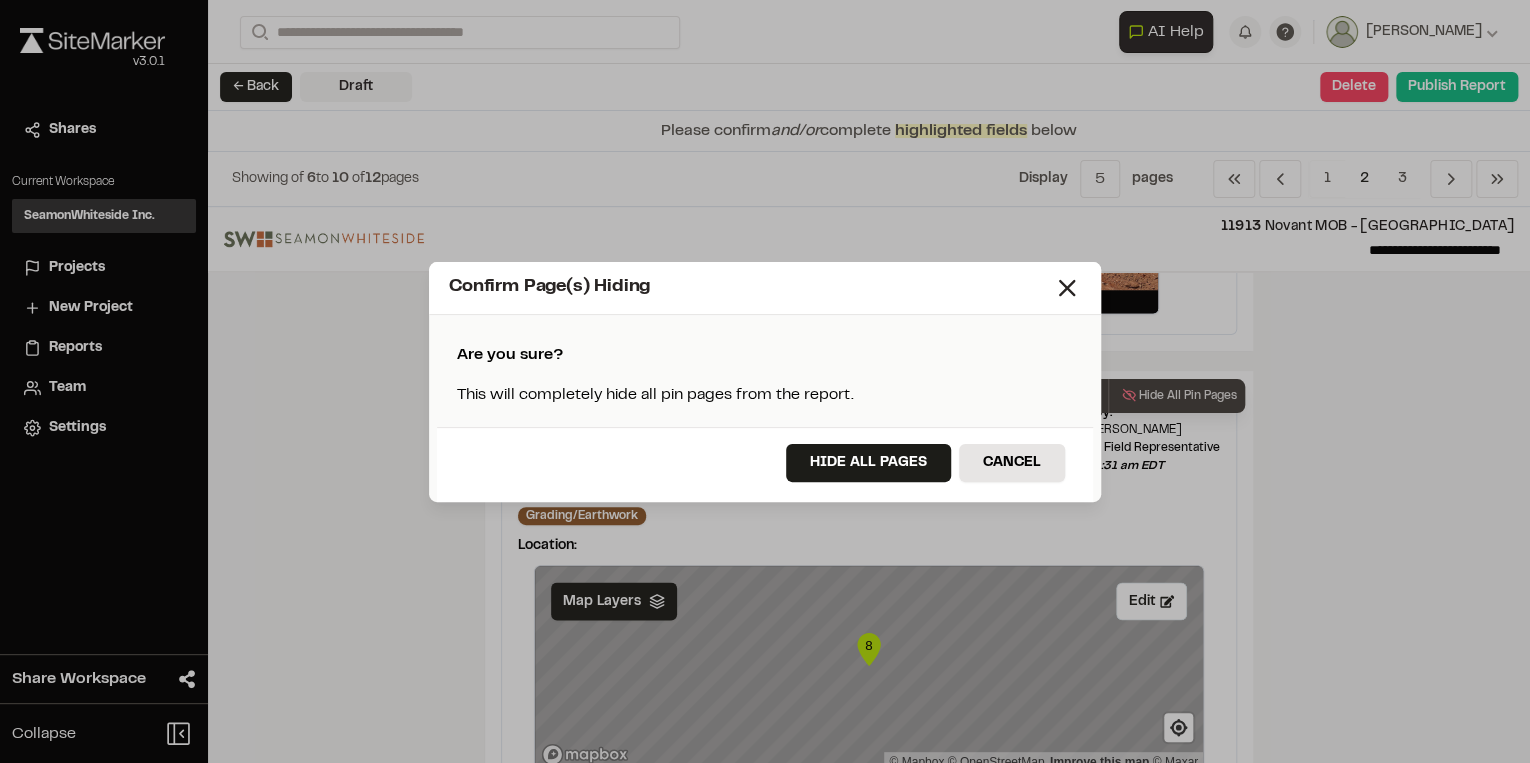 click on "Confirm Page(s) Hiding" at bounding box center (765, 288) 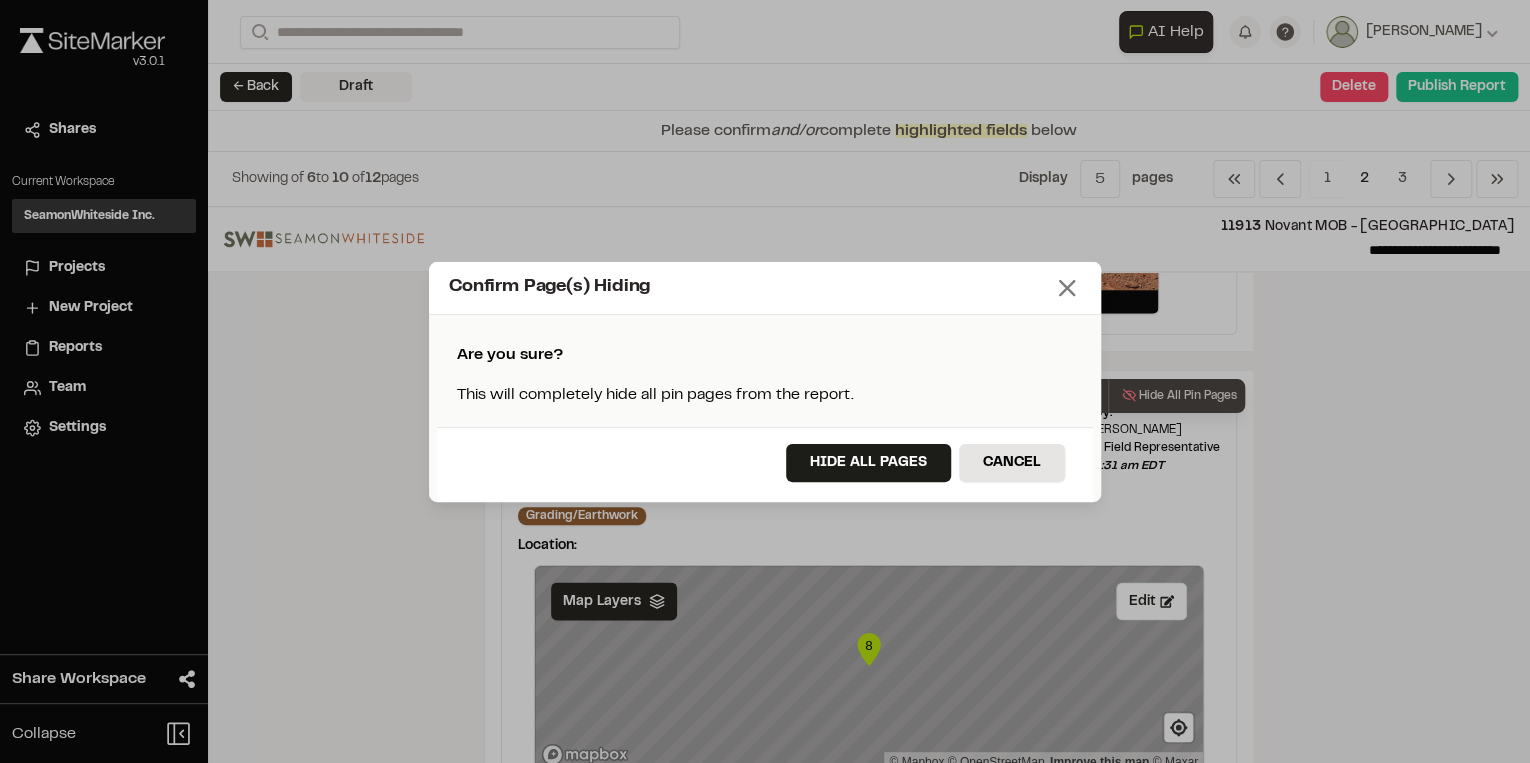 click 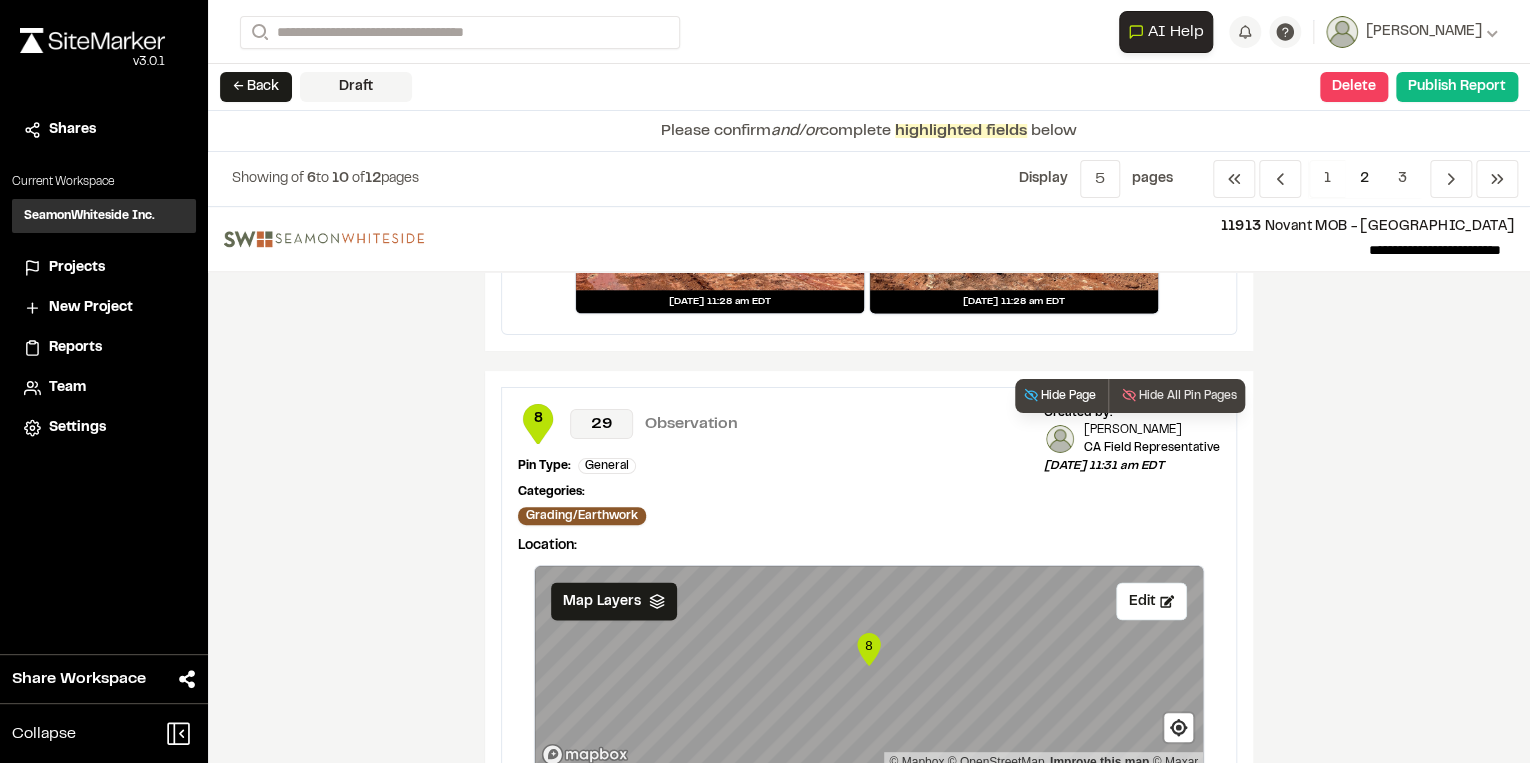 click on "Hide Page" at bounding box center (1059, 396) 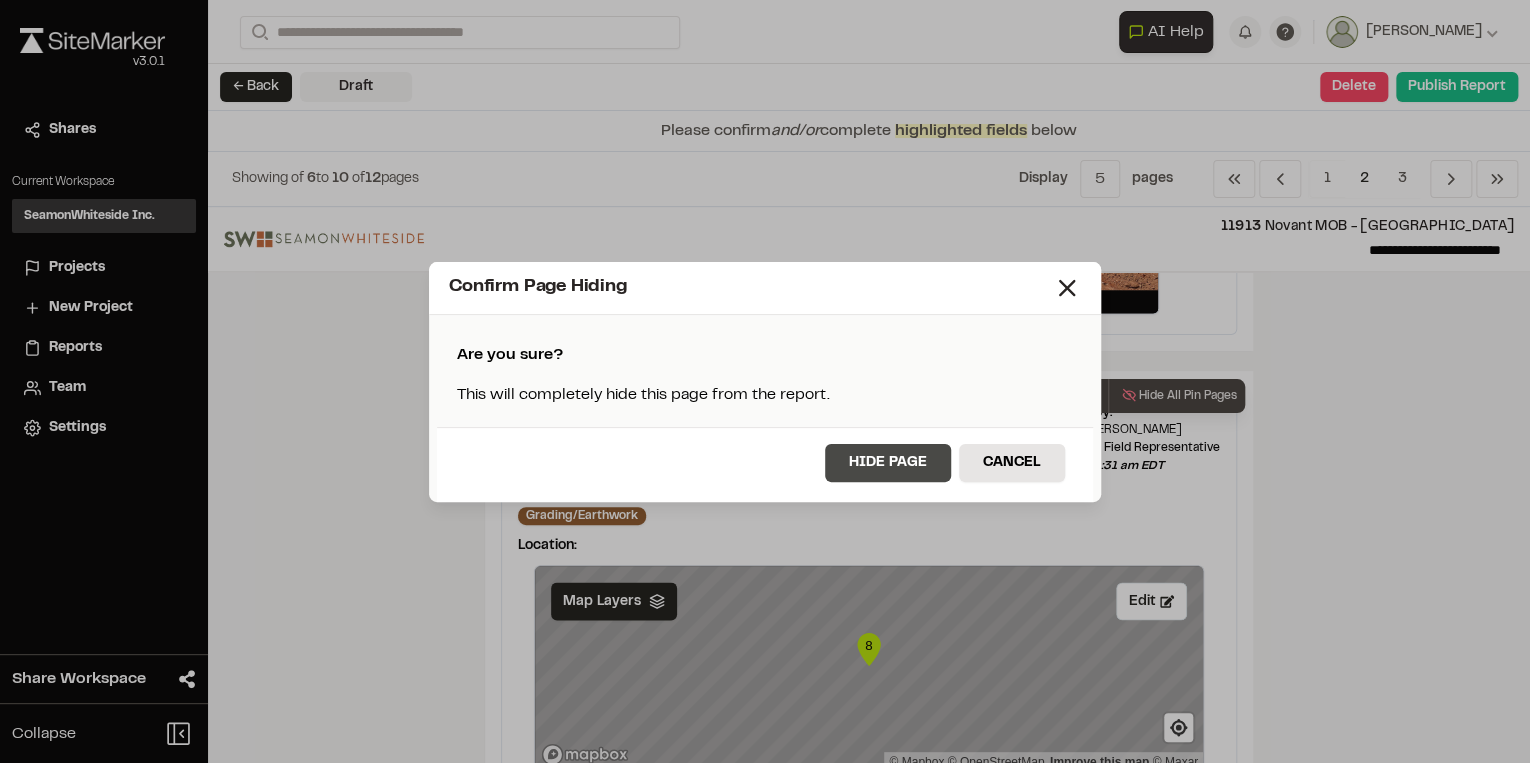 click on "Hide Page" at bounding box center [888, 463] 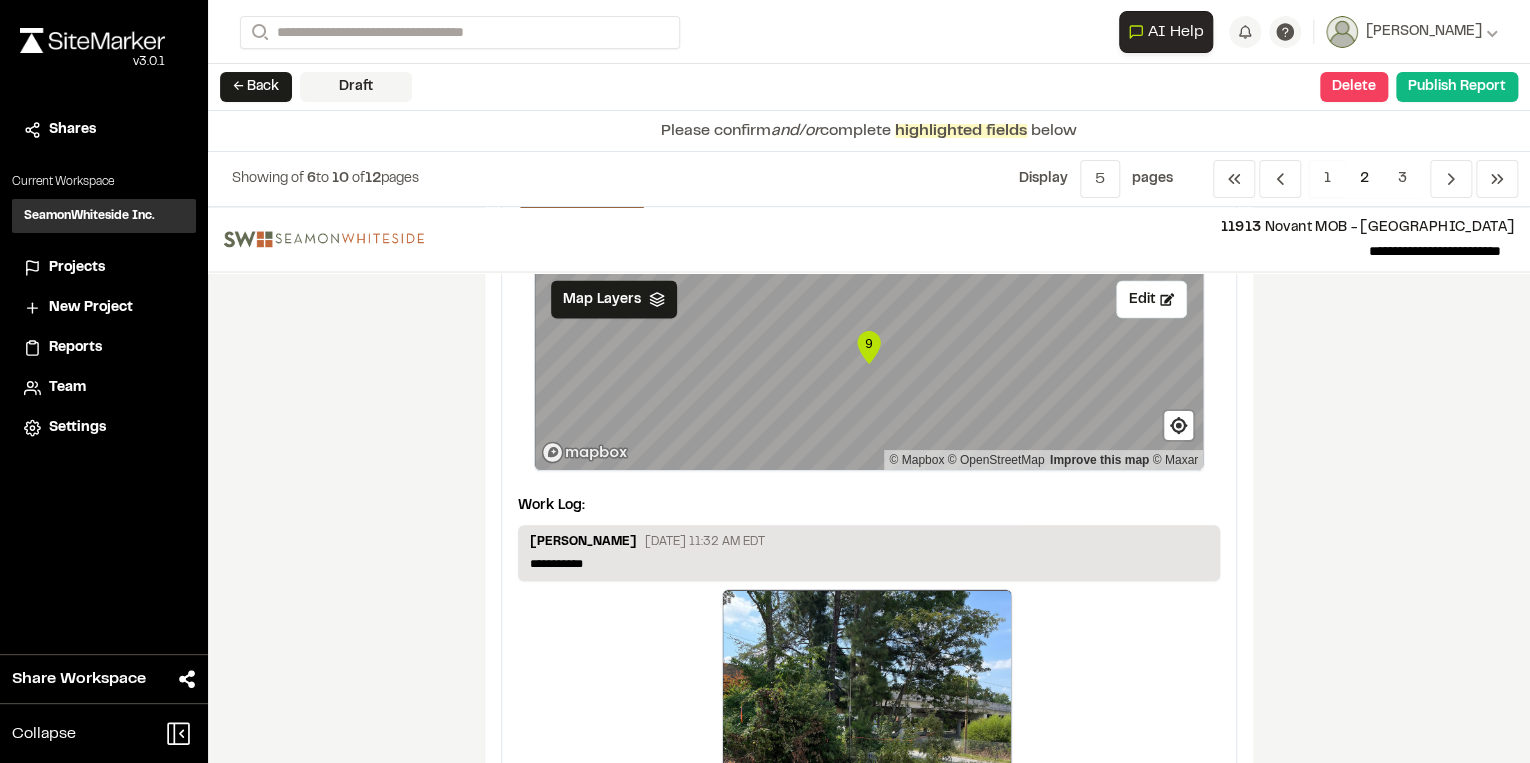 scroll, scrollTop: 1760, scrollLeft: 0, axis: vertical 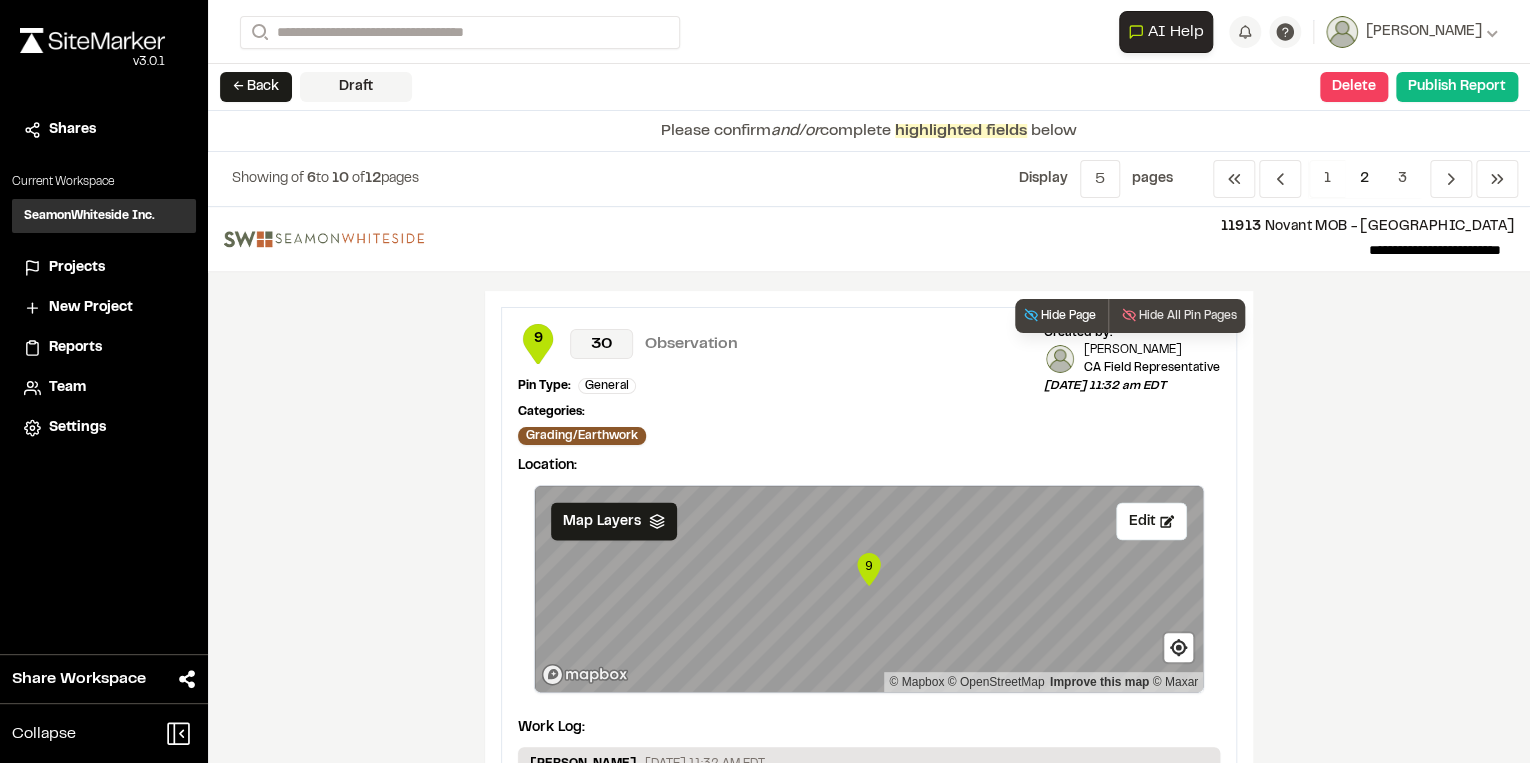 click on "Hide Page" at bounding box center (1059, 316) 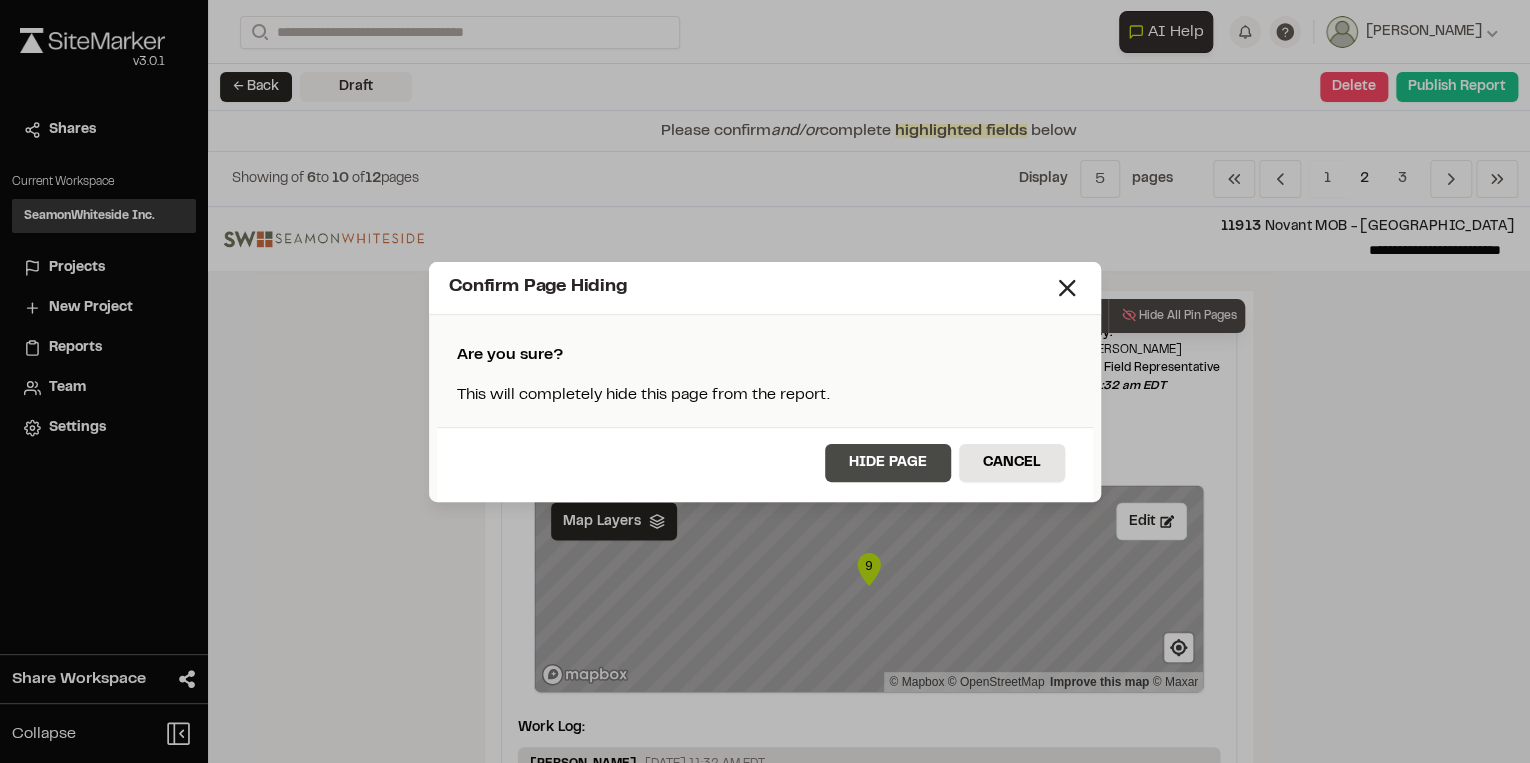 click on "Hide Page" at bounding box center [888, 463] 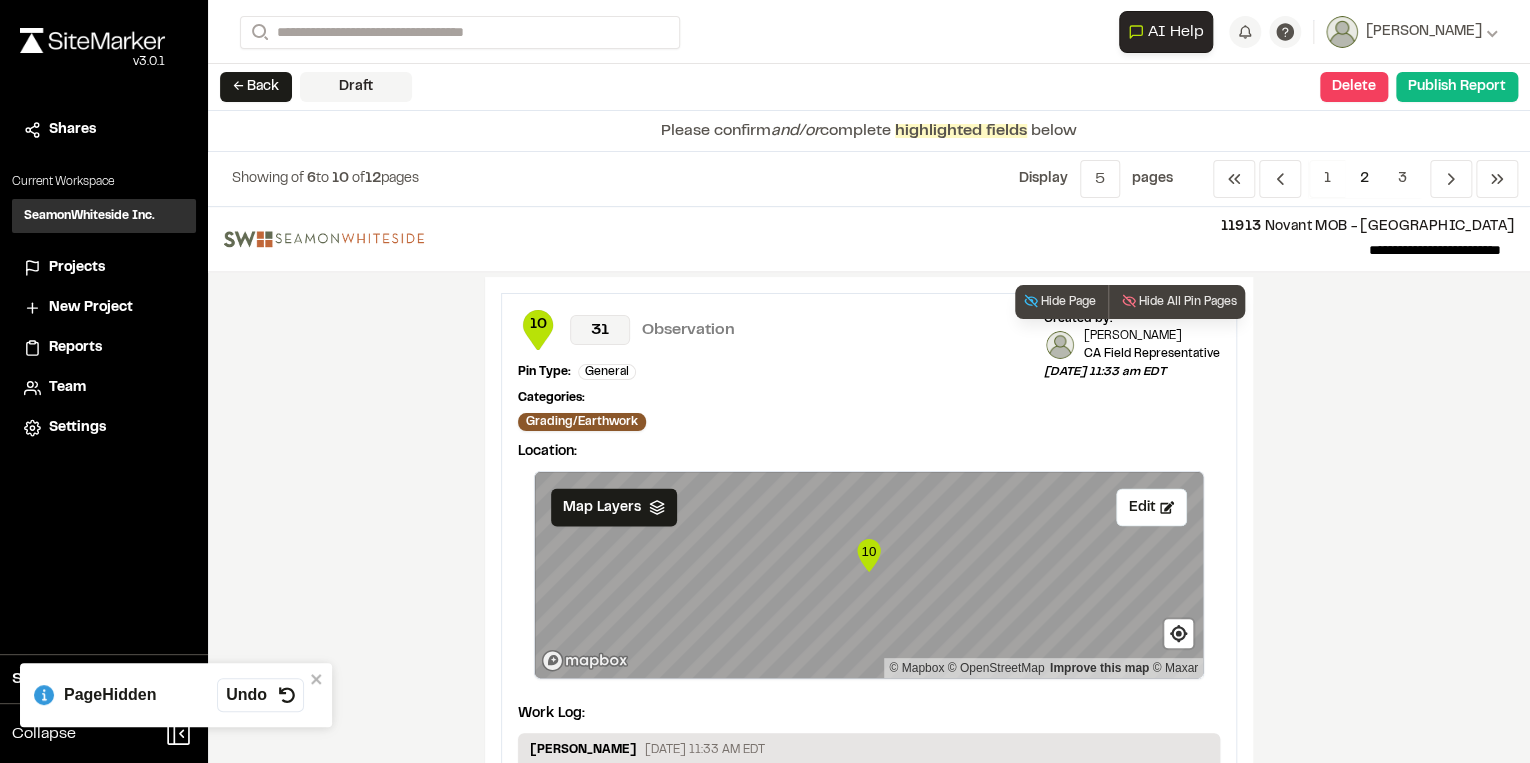 scroll, scrollTop: 1773, scrollLeft: 0, axis: vertical 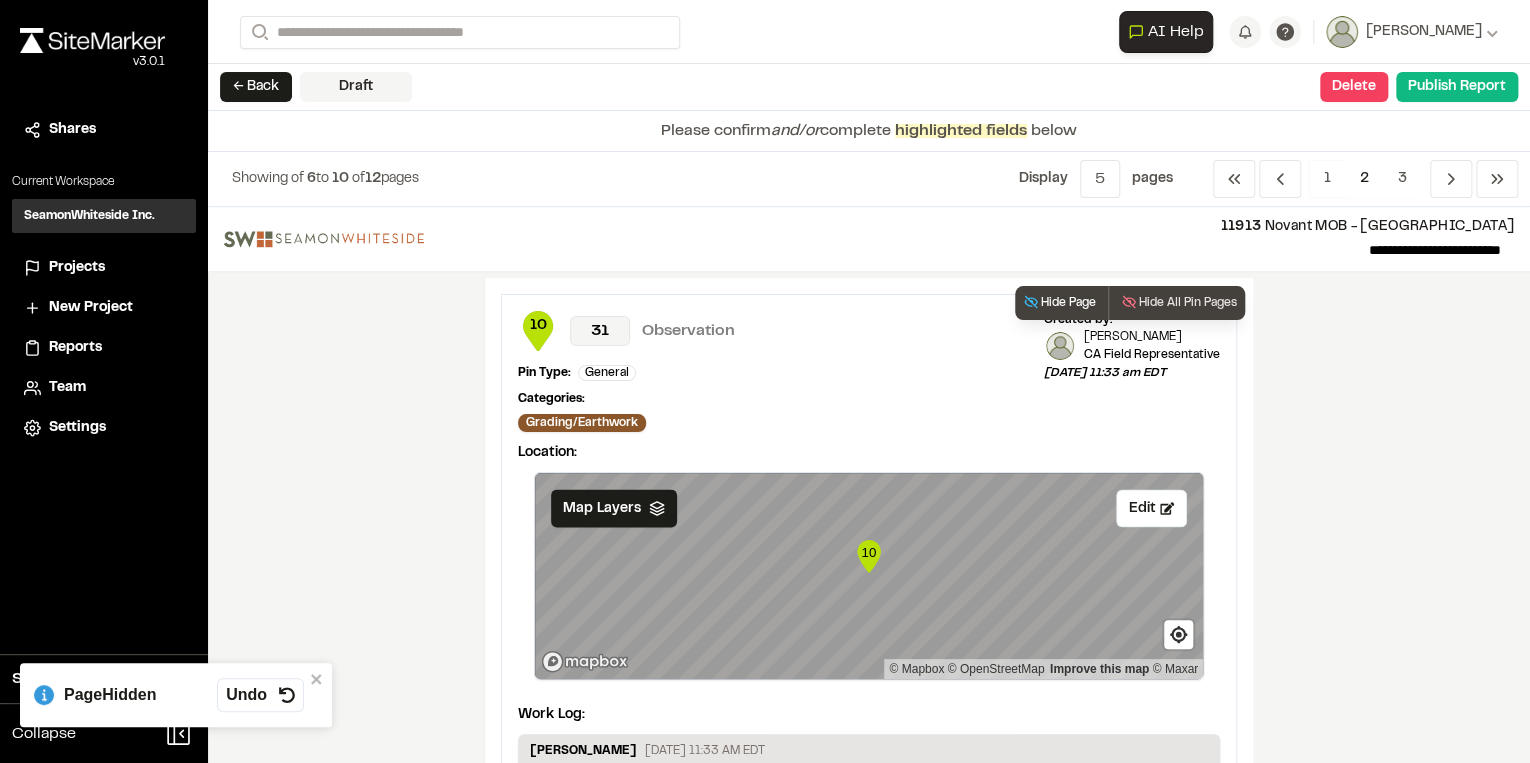 click on "Hide Page" at bounding box center [1059, 303] 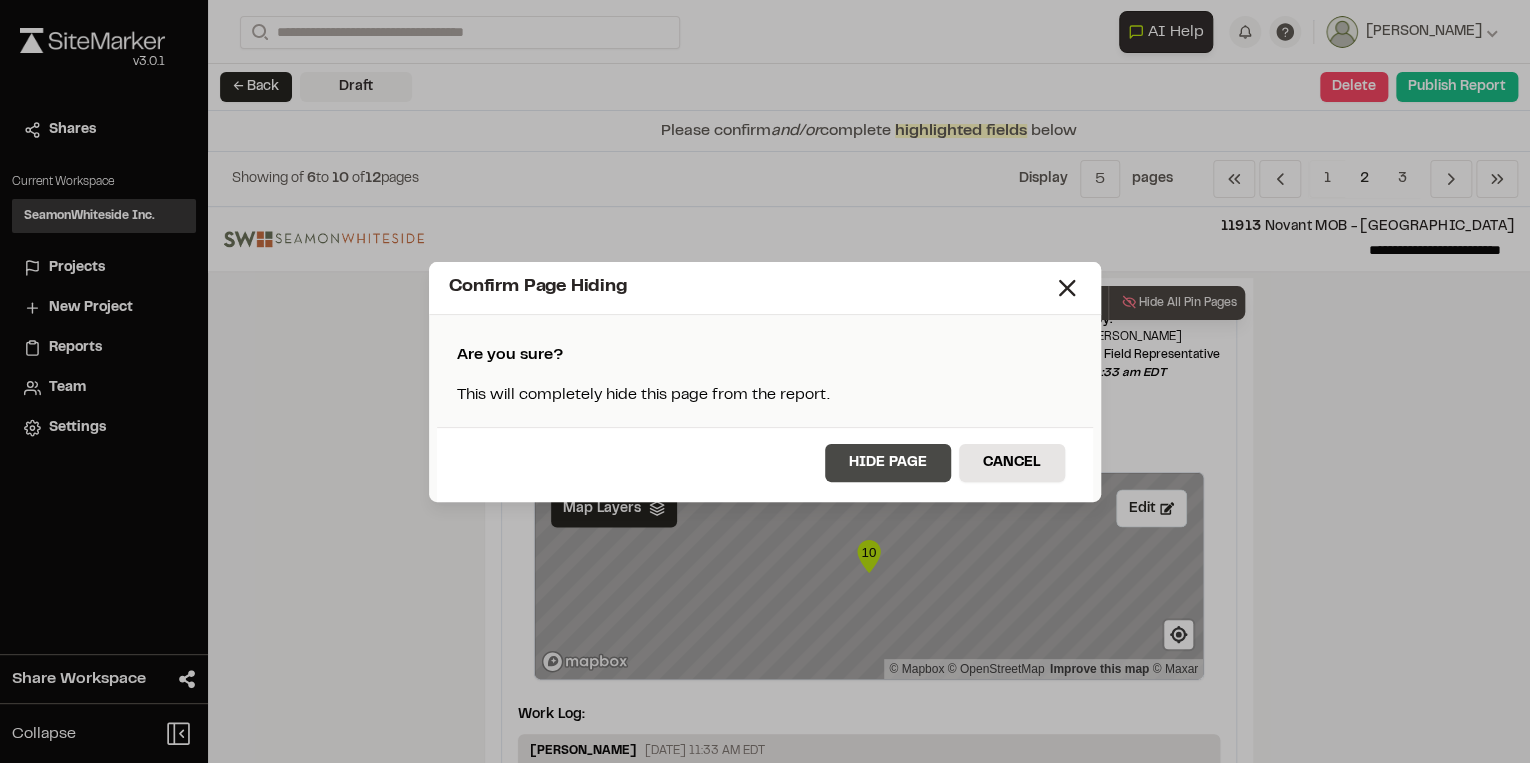 click on "Hide Page" at bounding box center (888, 463) 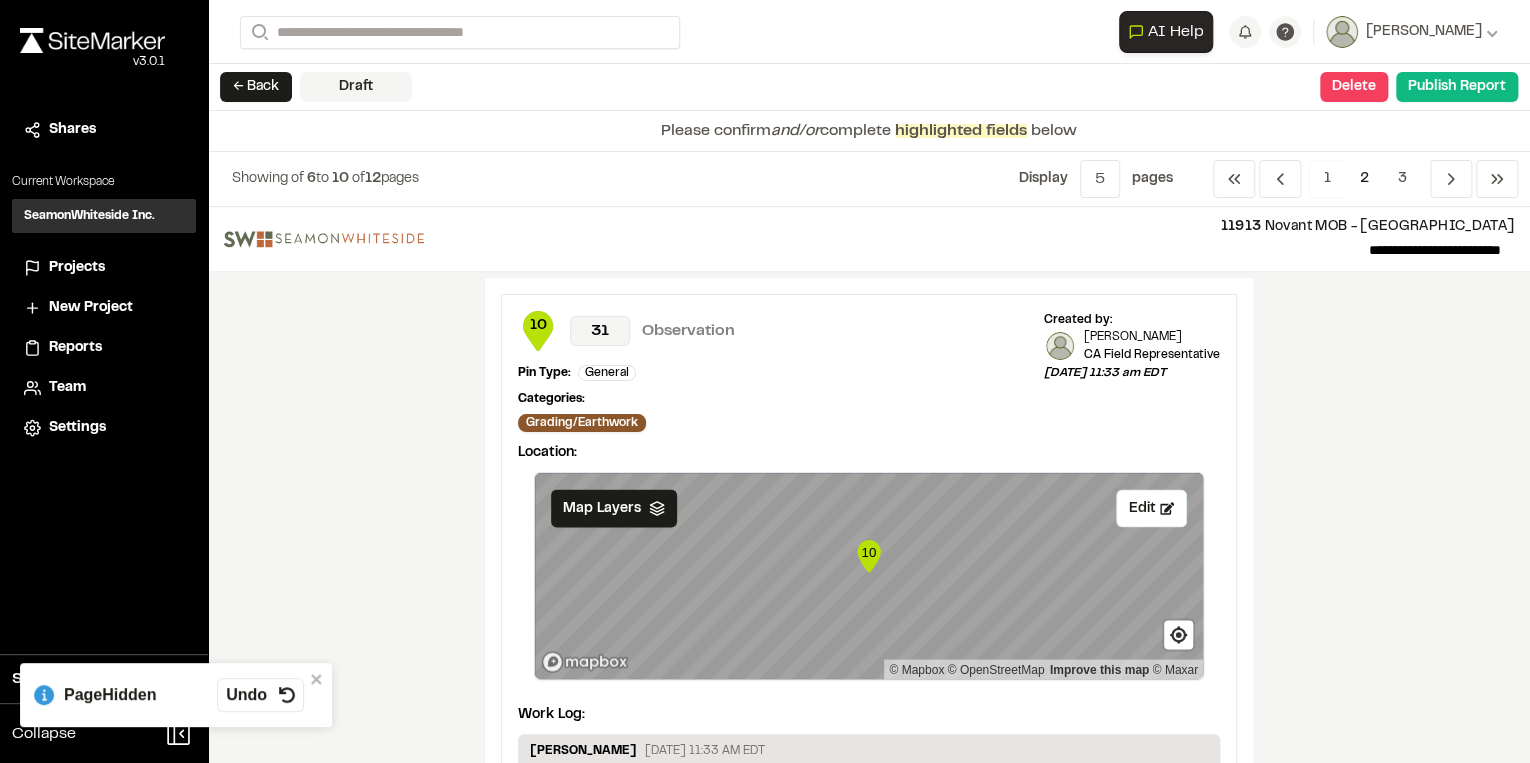 scroll, scrollTop: 1284, scrollLeft: 0, axis: vertical 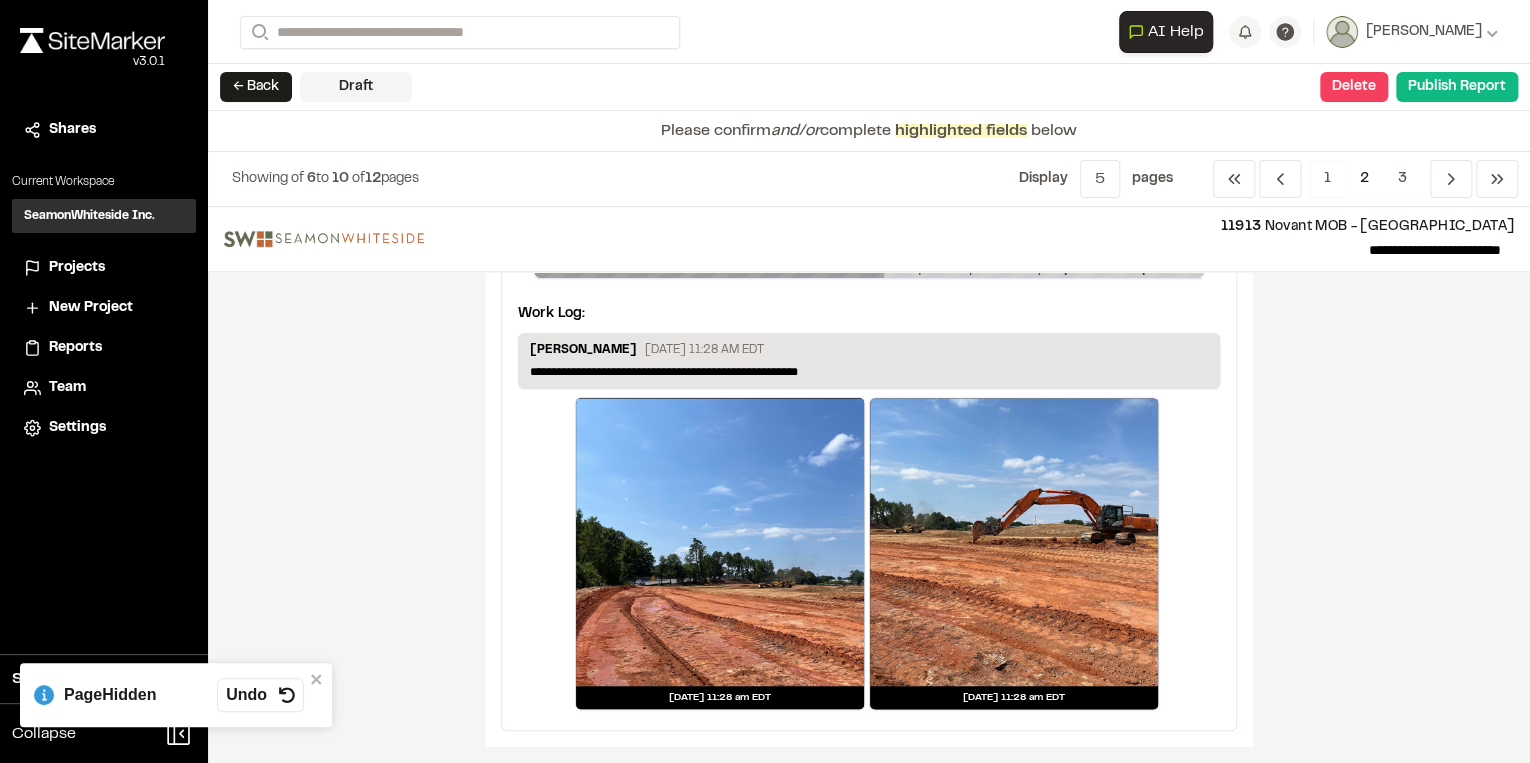 drag, startPoint x: 1455, startPoint y: 182, endPoint x: 1423, endPoint y: 183, distance: 32.01562 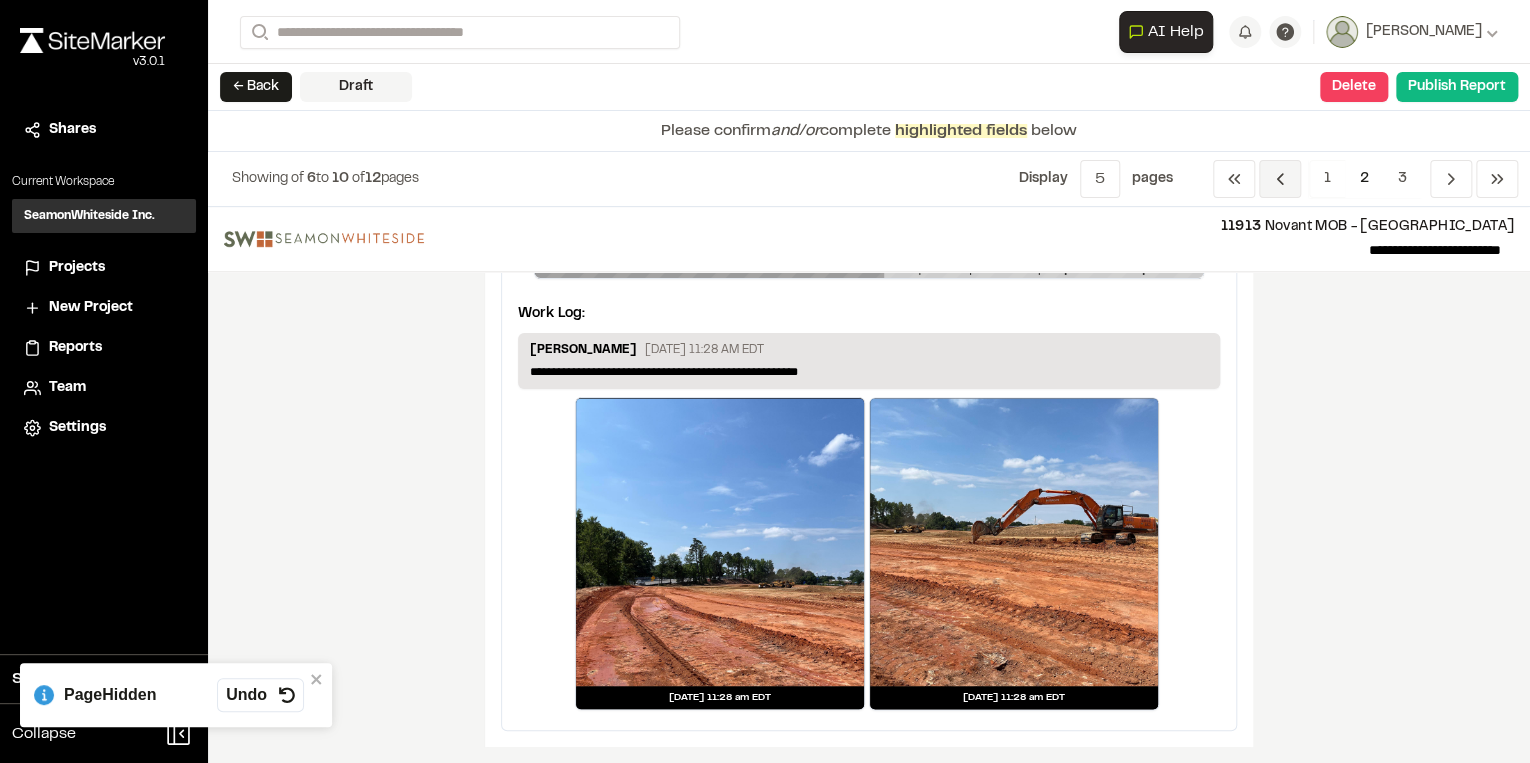 click 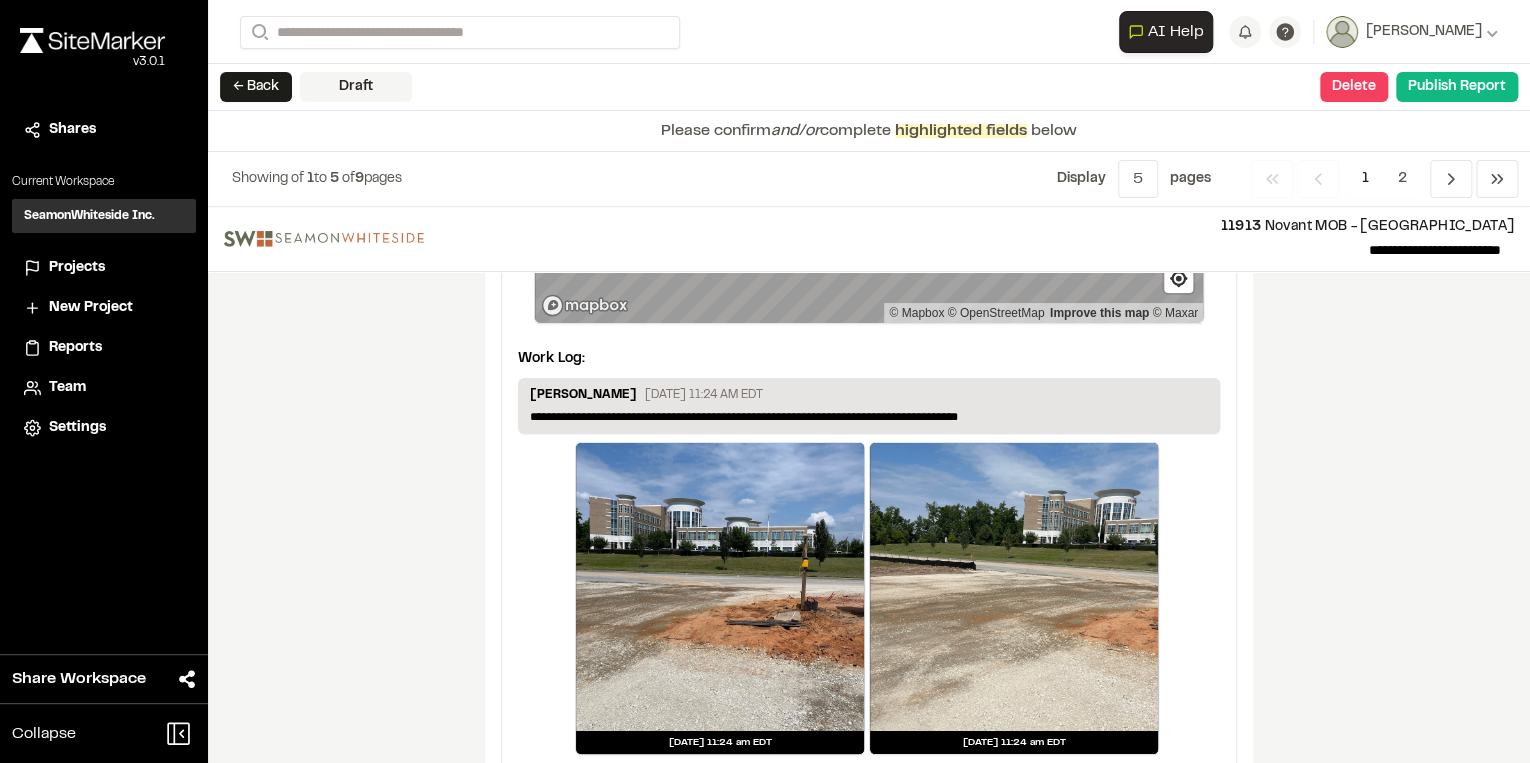 scroll, scrollTop: 3677, scrollLeft: 0, axis: vertical 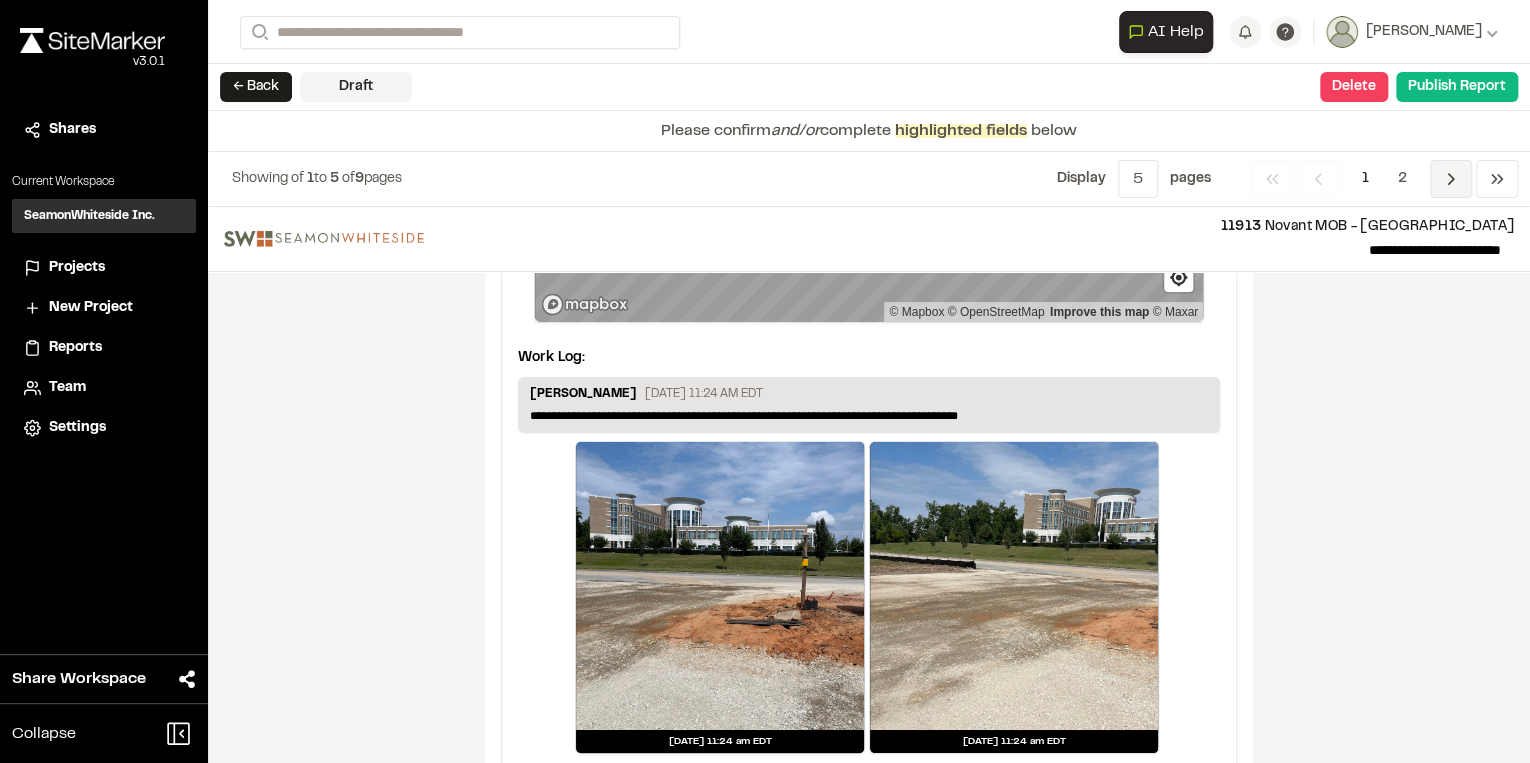 click on "Previous" at bounding box center [1451, 179] 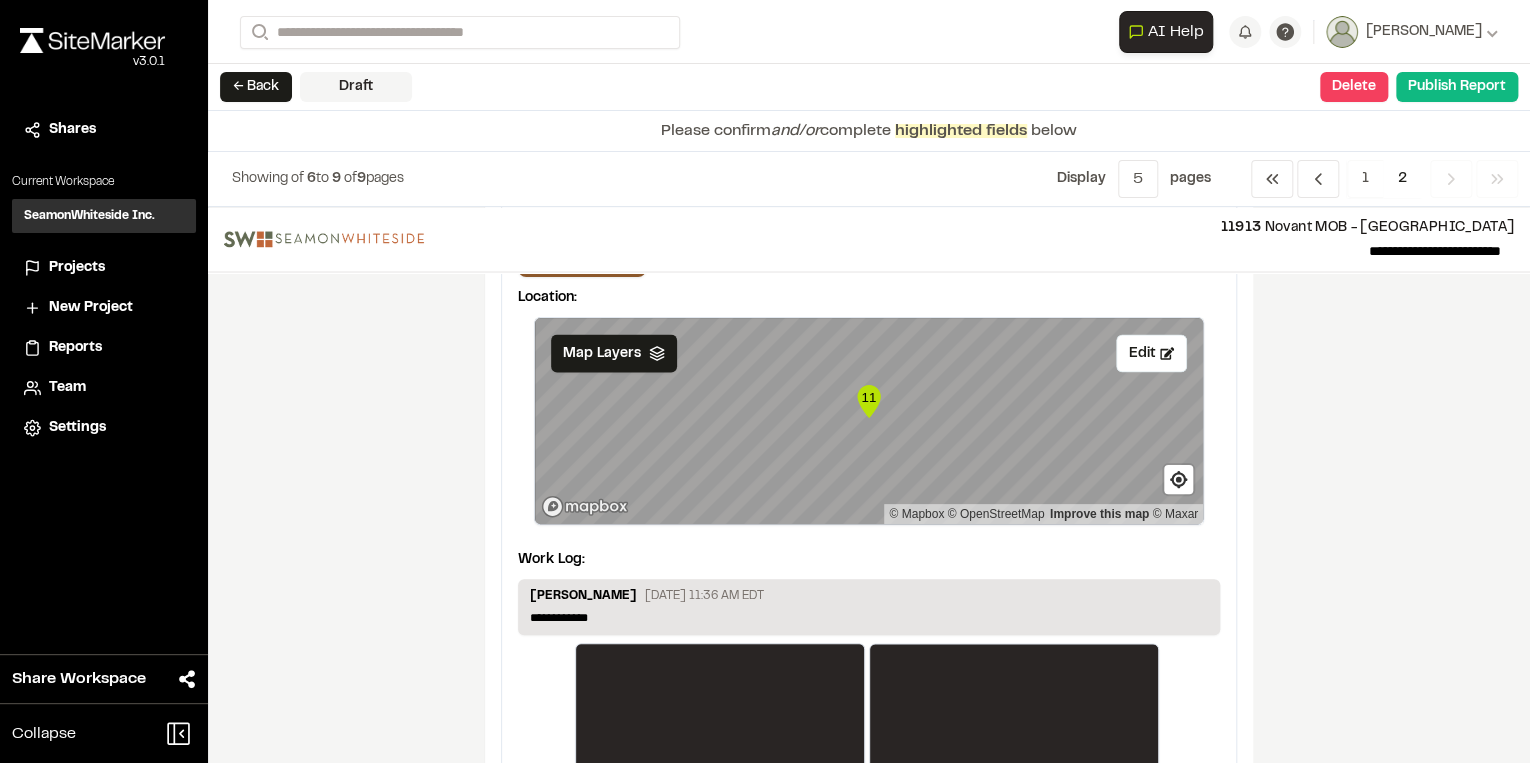 scroll, scrollTop: 1680, scrollLeft: 0, axis: vertical 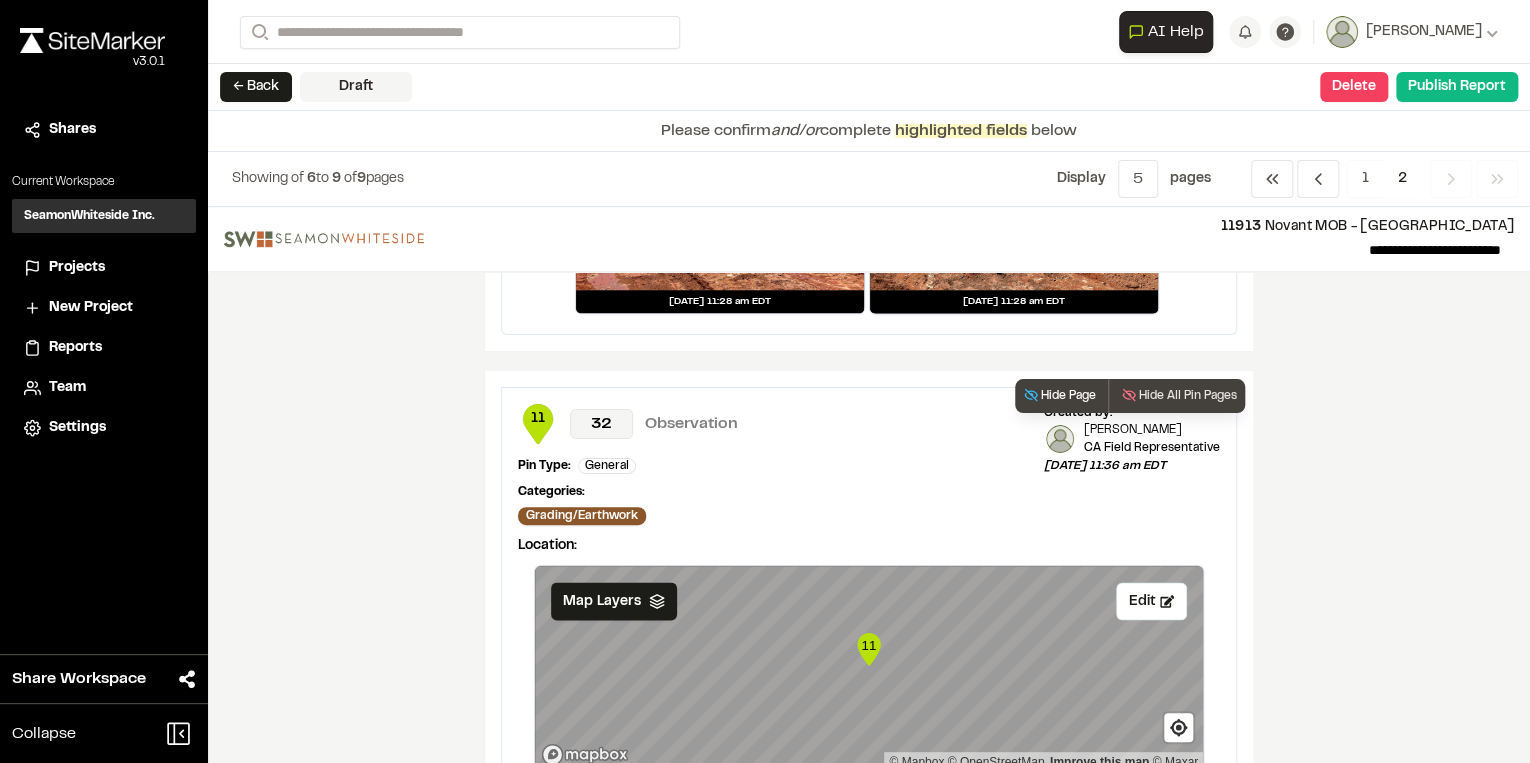 click on "Hide Page" at bounding box center (1059, 396) 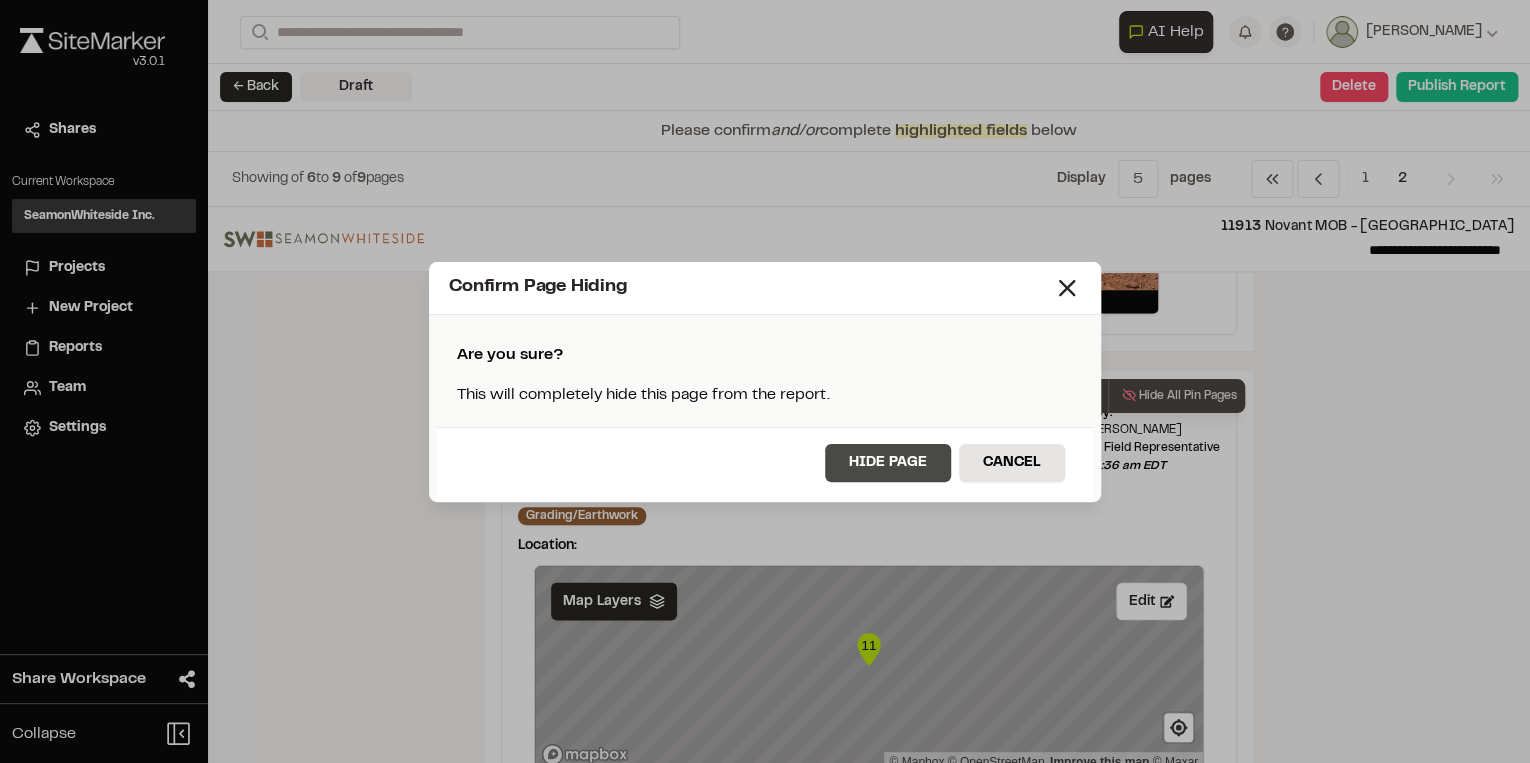 click on "Hide Page" at bounding box center [888, 463] 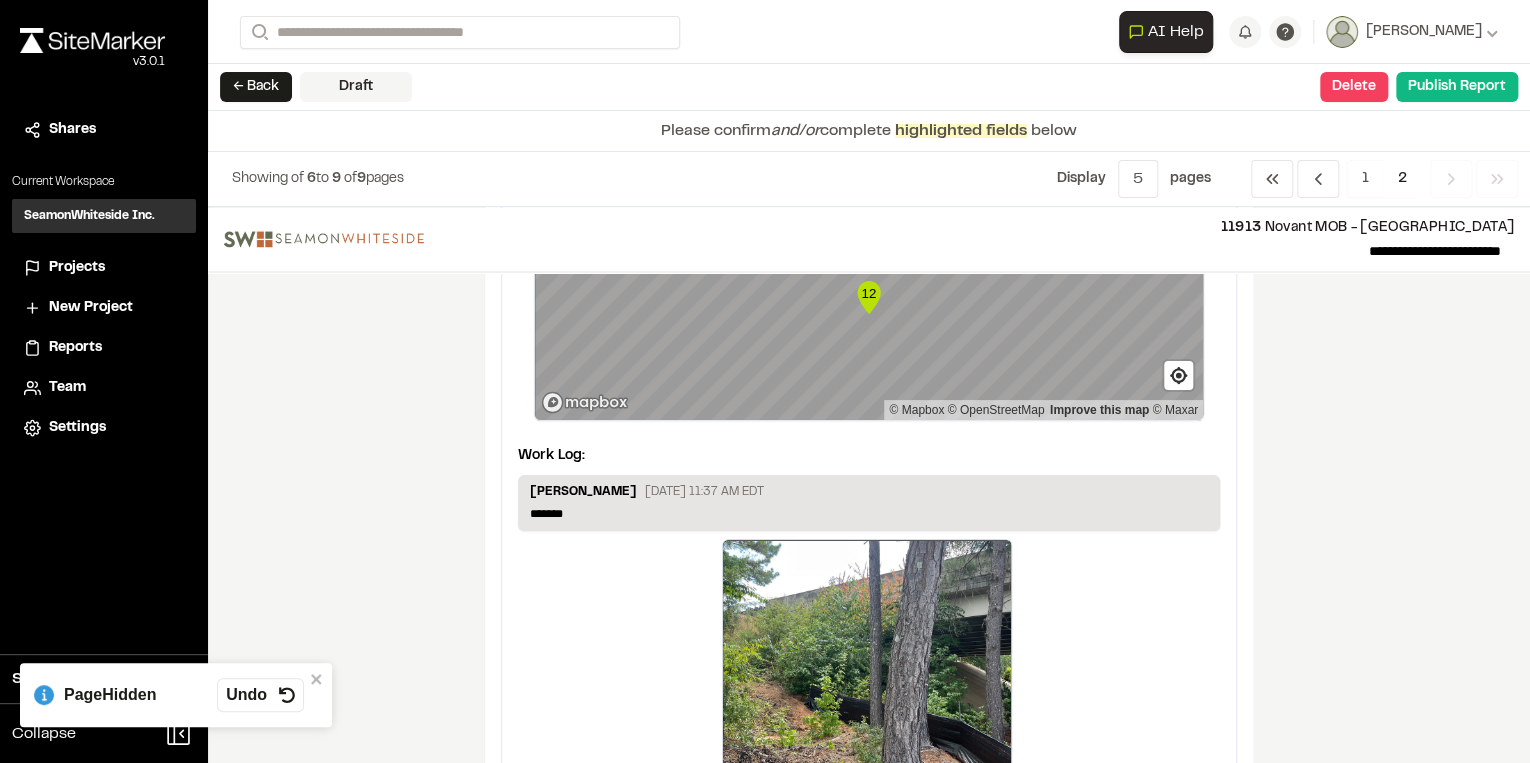 scroll, scrollTop: 1773, scrollLeft: 0, axis: vertical 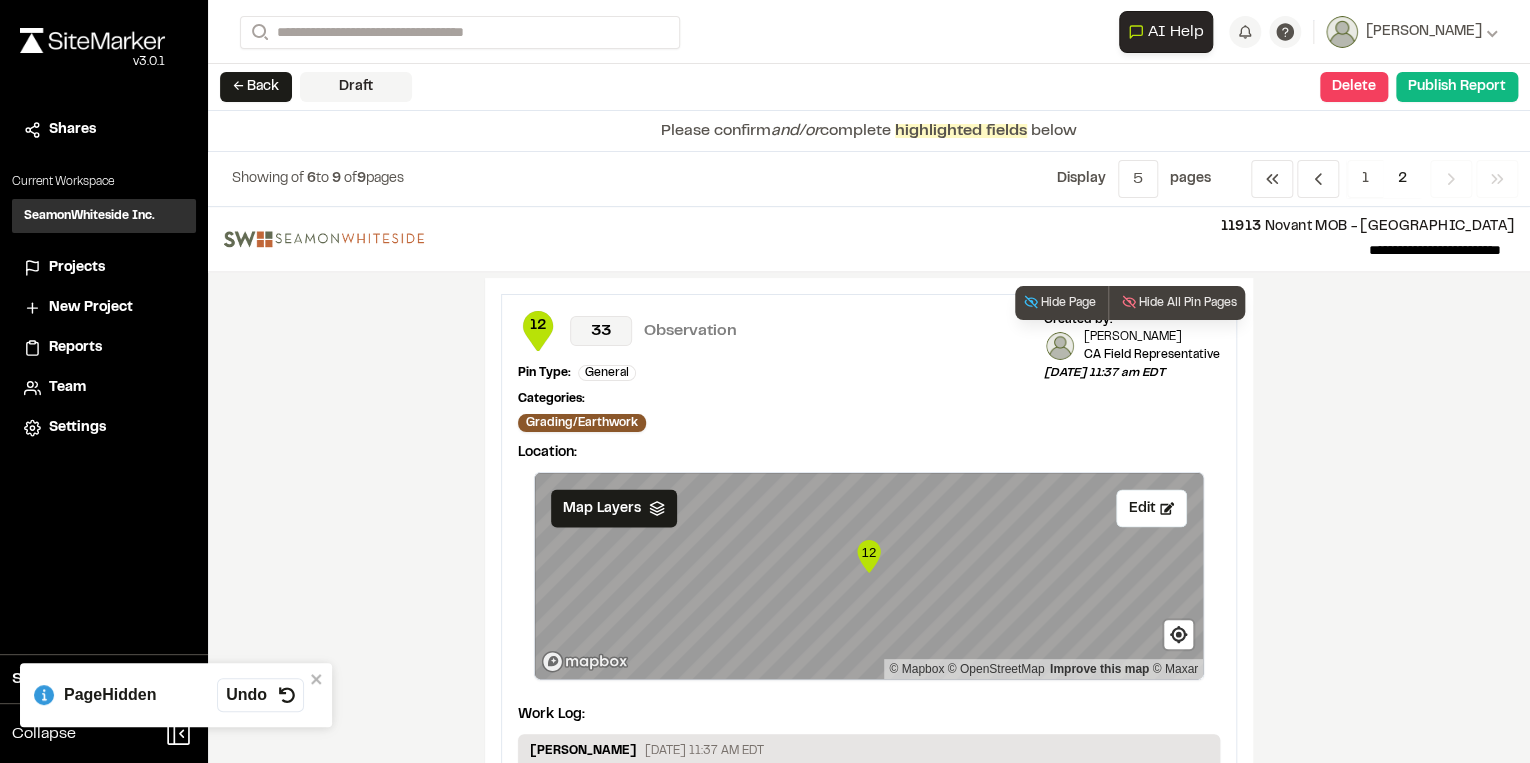 click on "12 33 Observation Pin Type:   General Created by: Katlyn Thomasson CA Field Representative  Jul 23, 2025 at 11:37 am EDT Categories: Grading/Earthwork Location: Save Edit Map Layers 12 © Mapbox   © OpenStreetMap   Improve this map   © Maxar Work Log: Katlyn Thomasson July 23, 2025 11:37 AM EDT ******* Update Note Click to upload photos or drag and drop Save Cancel Confirm delete Not currently attached to any reports This will remove note from  any reports it's attached on. Cancel Confirm Jul 23, 2025 at 11:36 am EDT  Hide Page Confirm Page Hiding Are you sure? This will completely hide this page from the report. Hide Page Cancel  Hide All Pin Pages Confirm Page(s) Hiding Are you sure? This will completely hide all pin pages from the report. Hide All Pages Cancel" at bounding box center [869, 713] 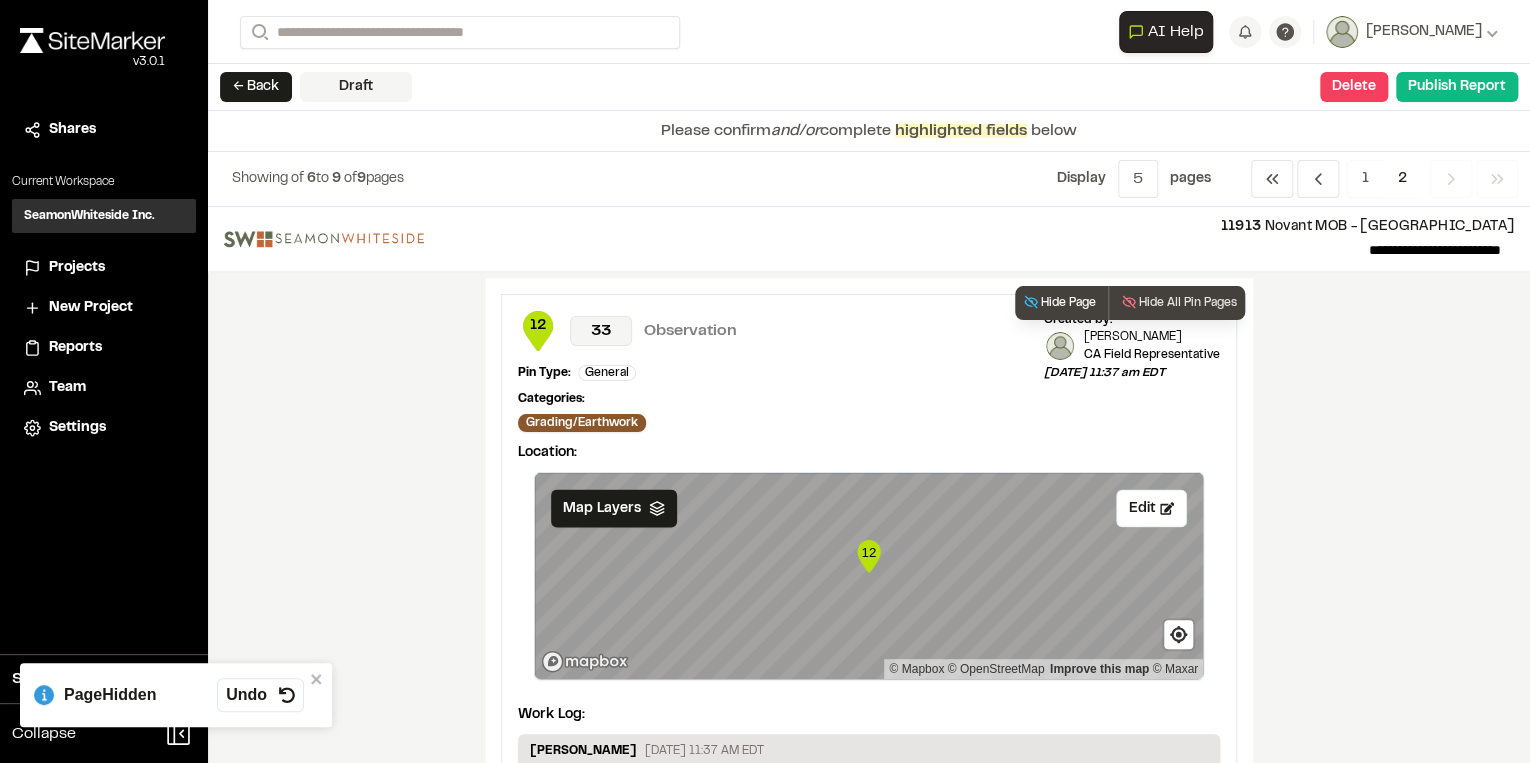 click on "Hide Page" at bounding box center (1059, 303) 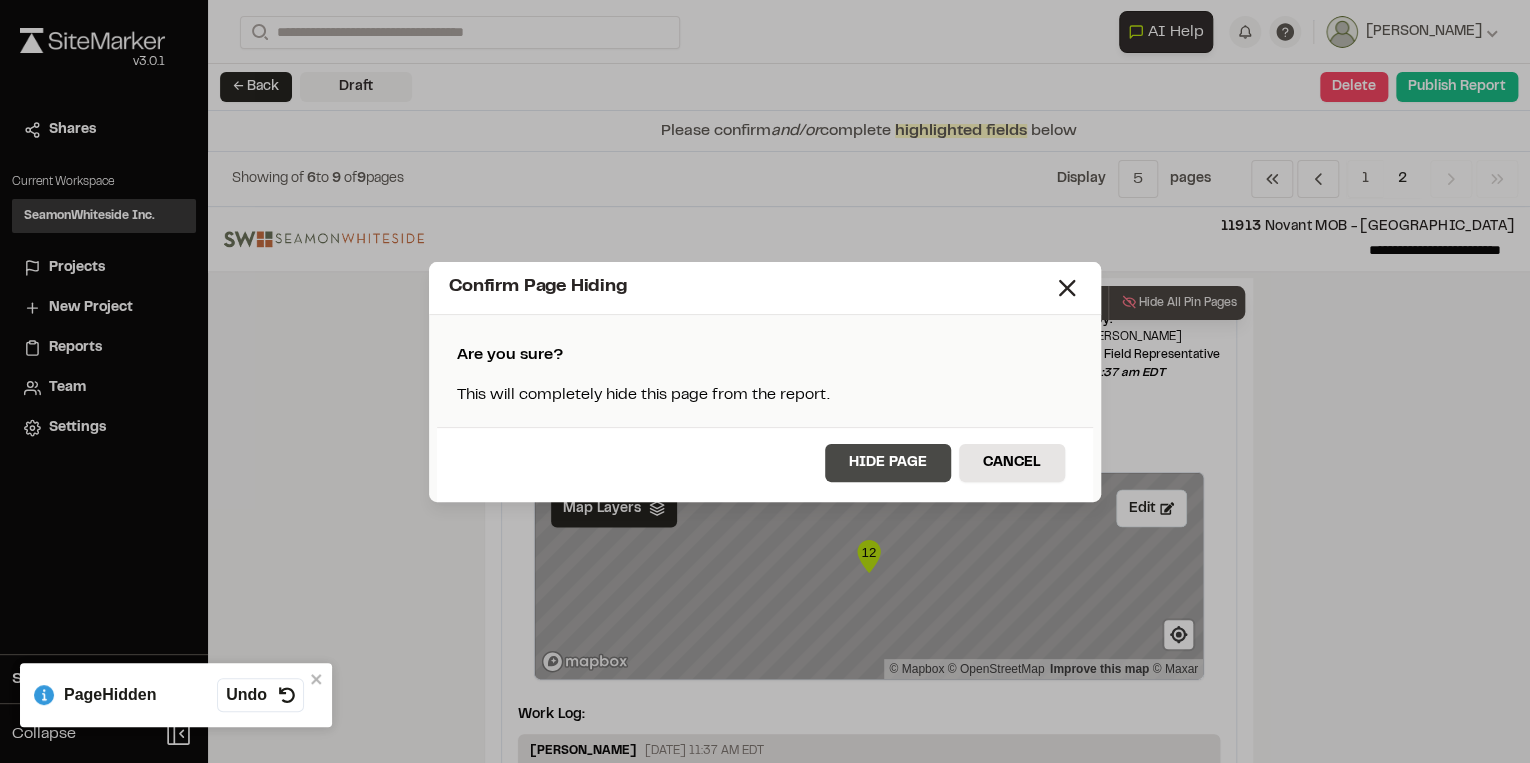 click on "Hide Page" at bounding box center (888, 463) 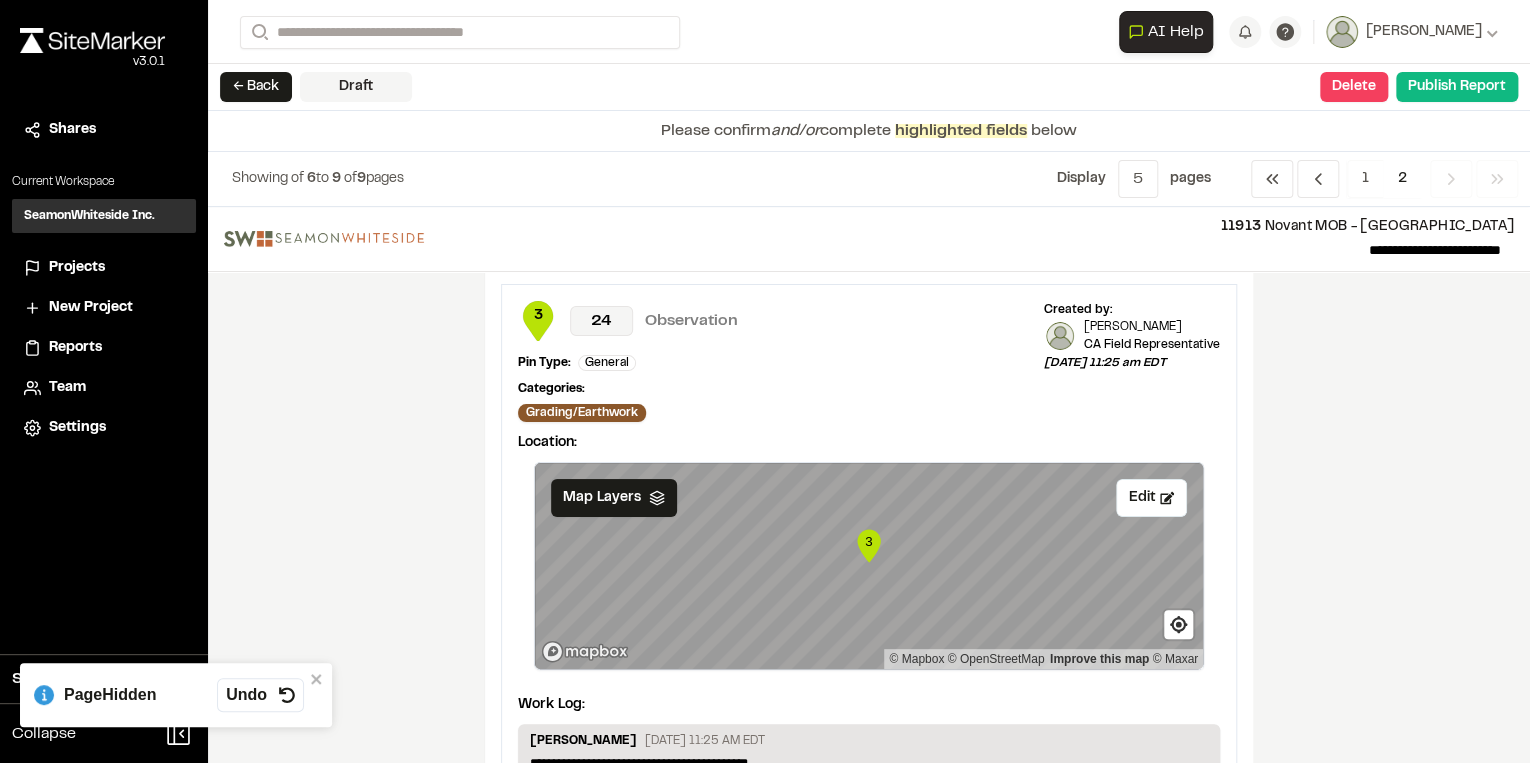 scroll, scrollTop: 0, scrollLeft: 0, axis: both 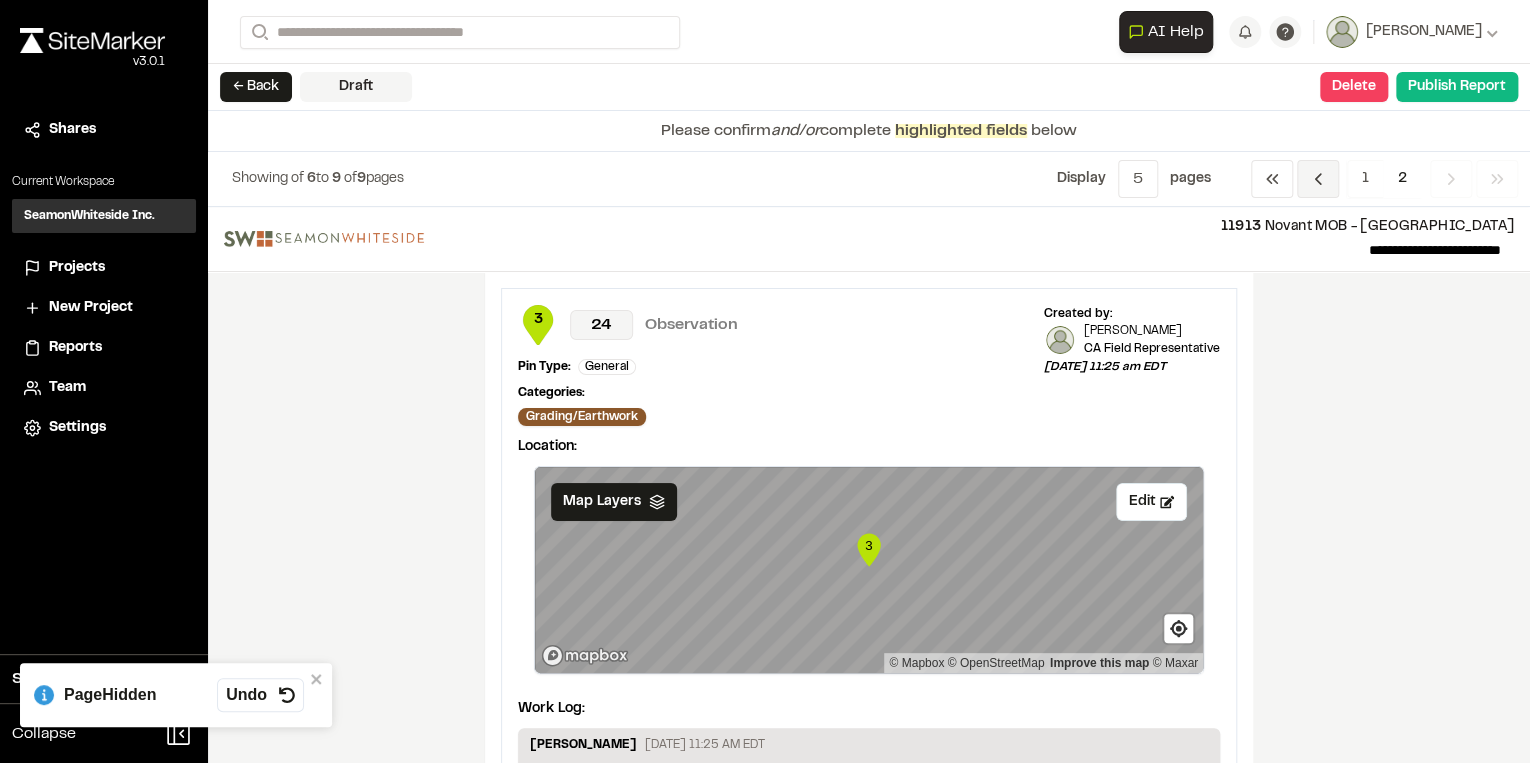 click on "Previous" at bounding box center (1318, 179) 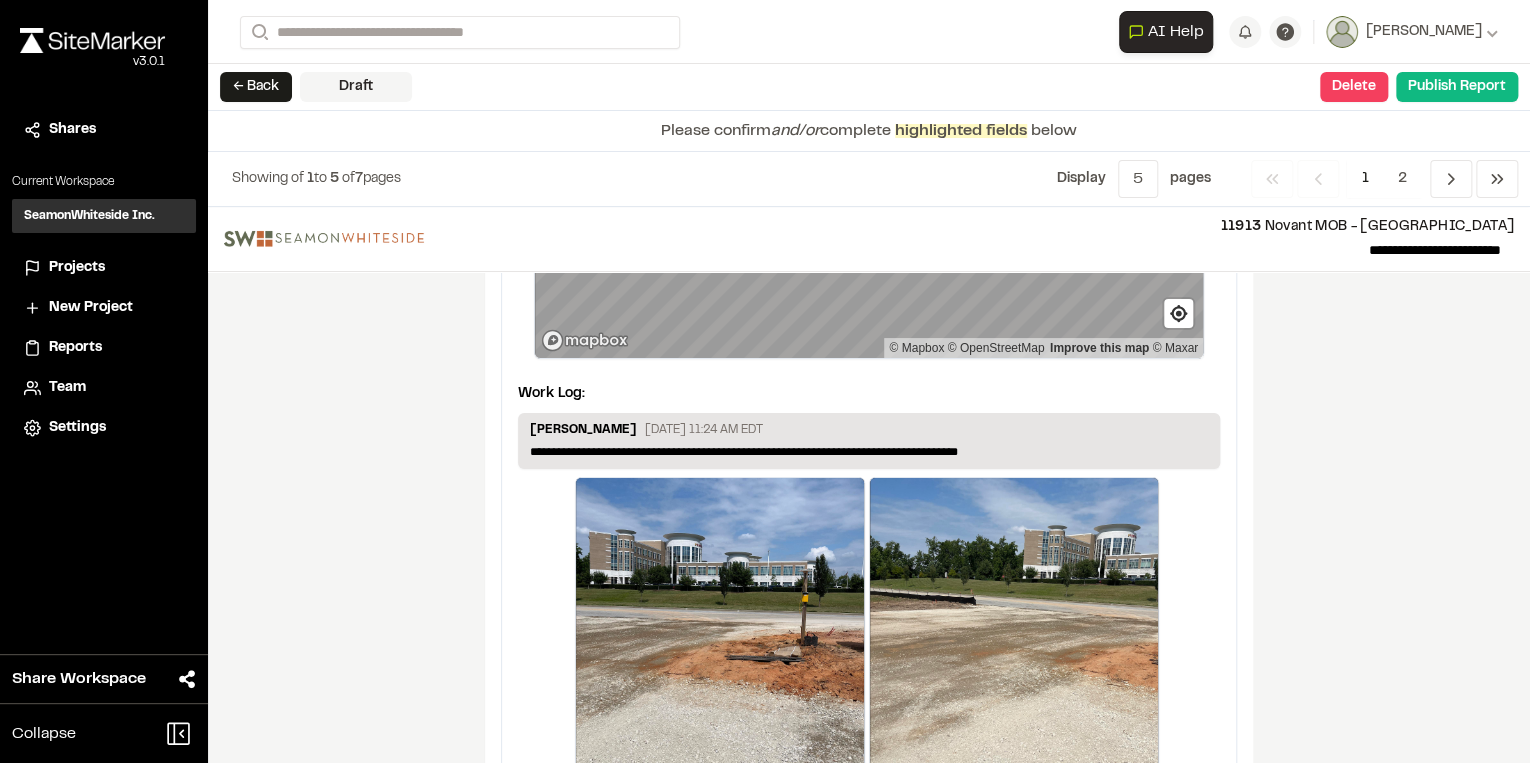 scroll, scrollTop: 3677, scrollLeft: 0, axis: vertical 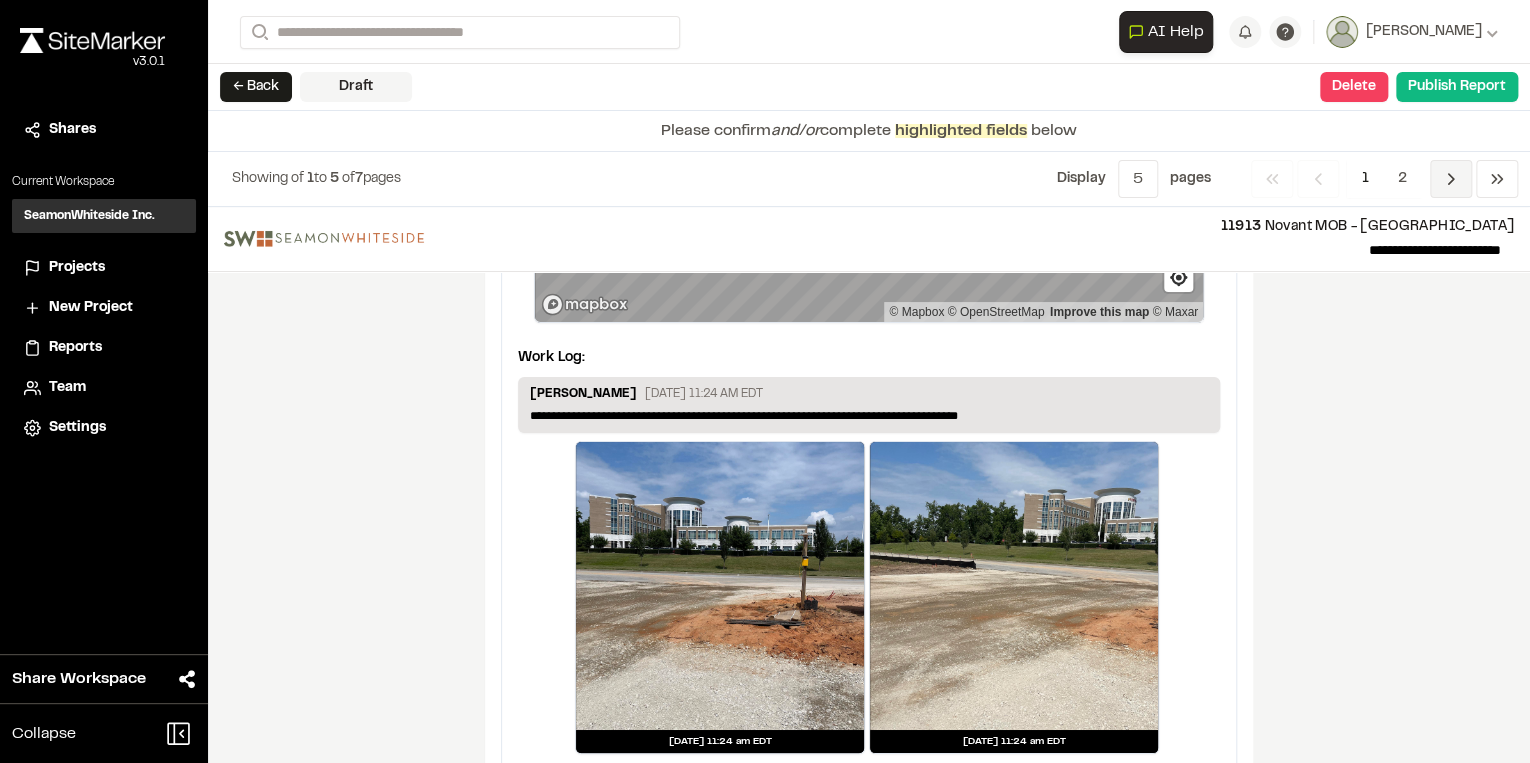 click 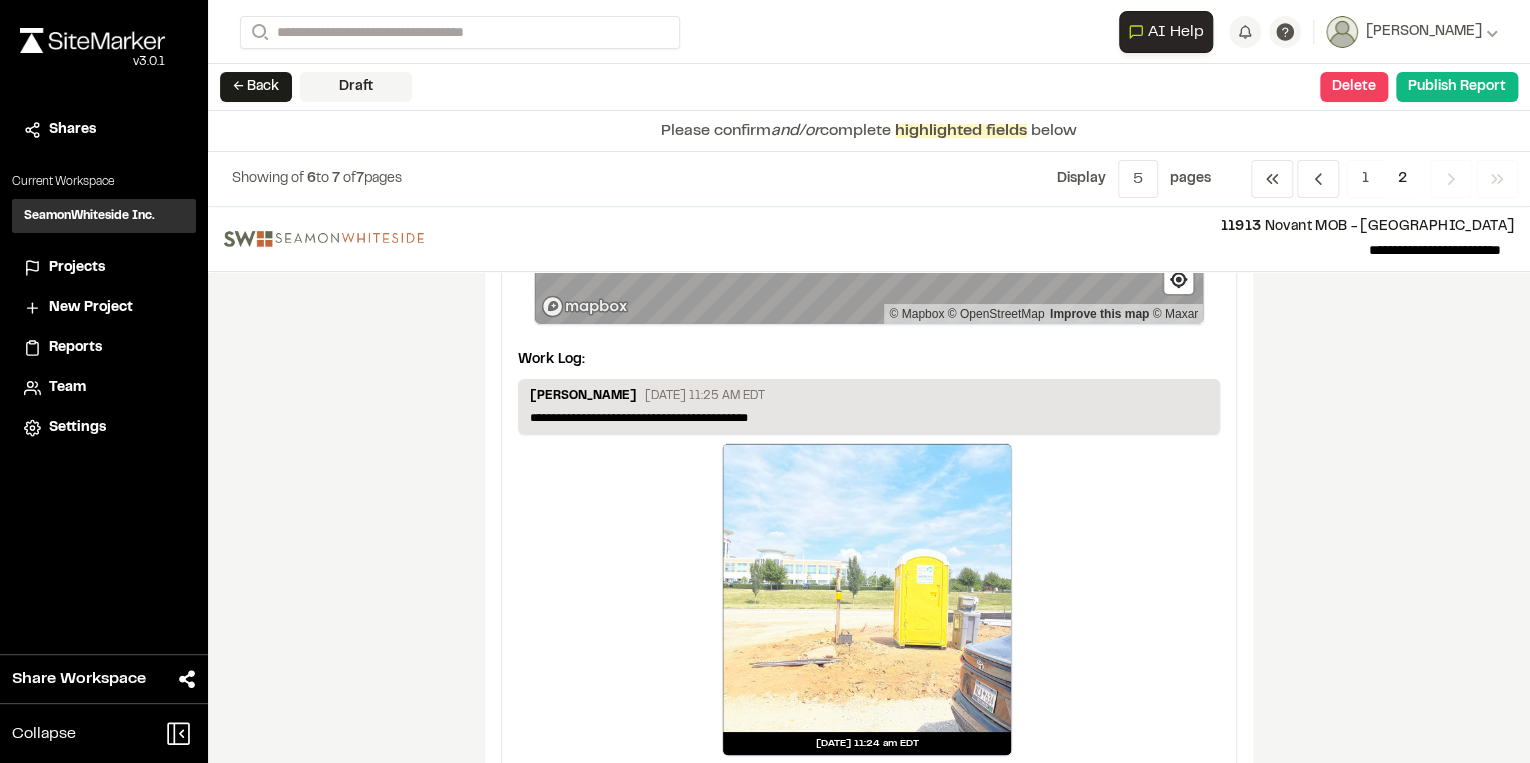scroll, scrollTop: 0, scrollLeft: 0, axis: both 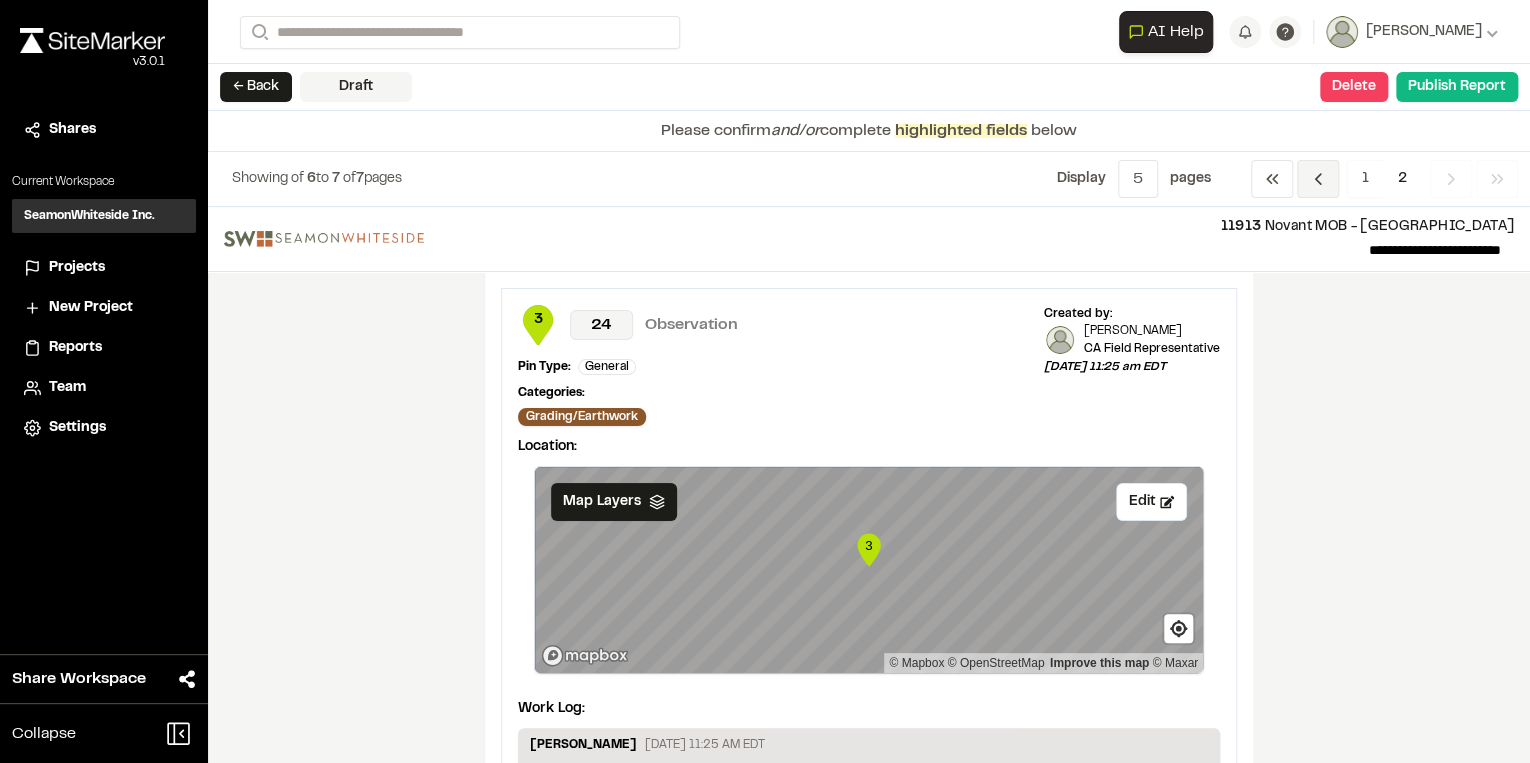 click on "Previous" at bounding box center [1318, 179] 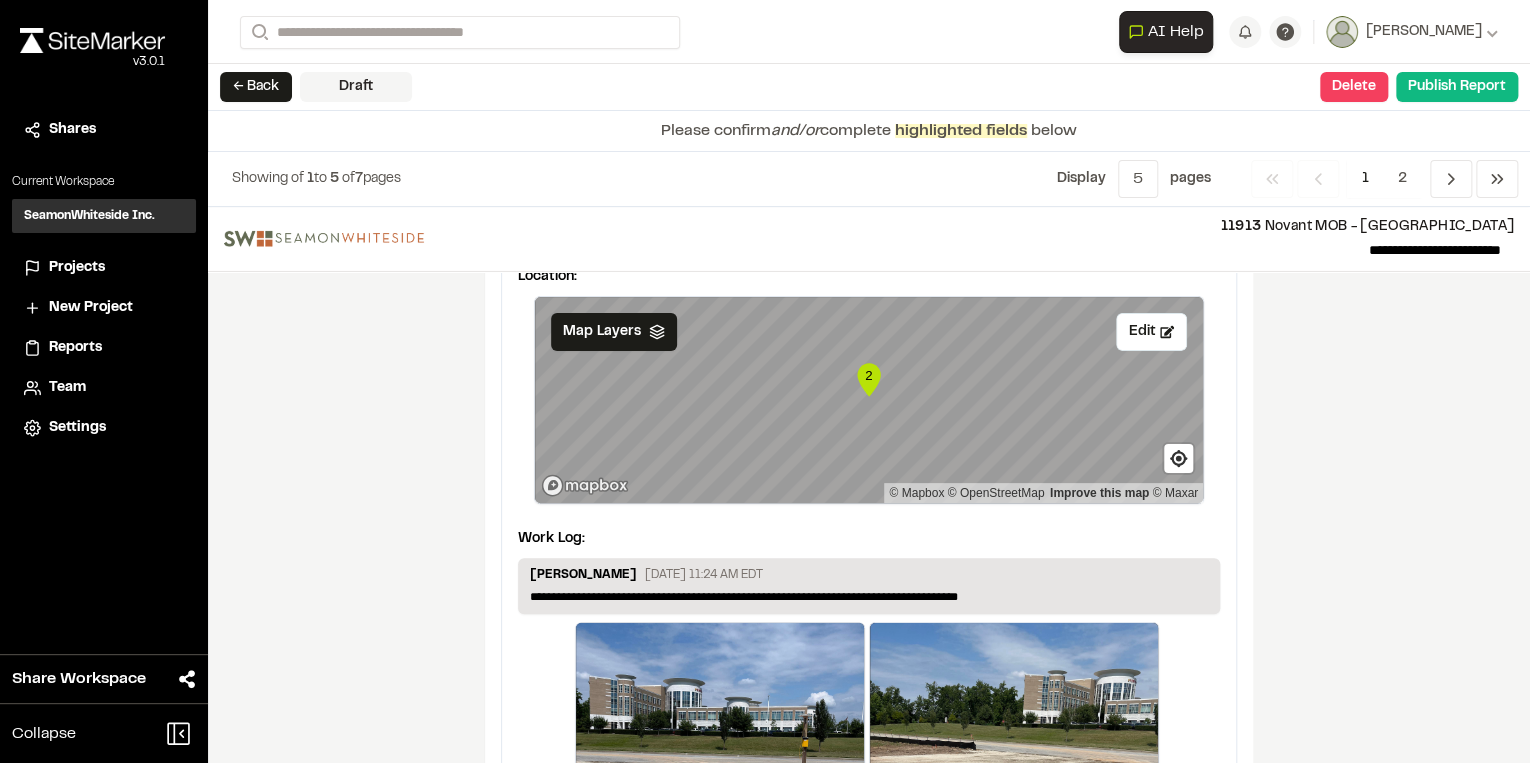 scroll, scrollTop: 3677, scrollLeft: 0, axis: vertical 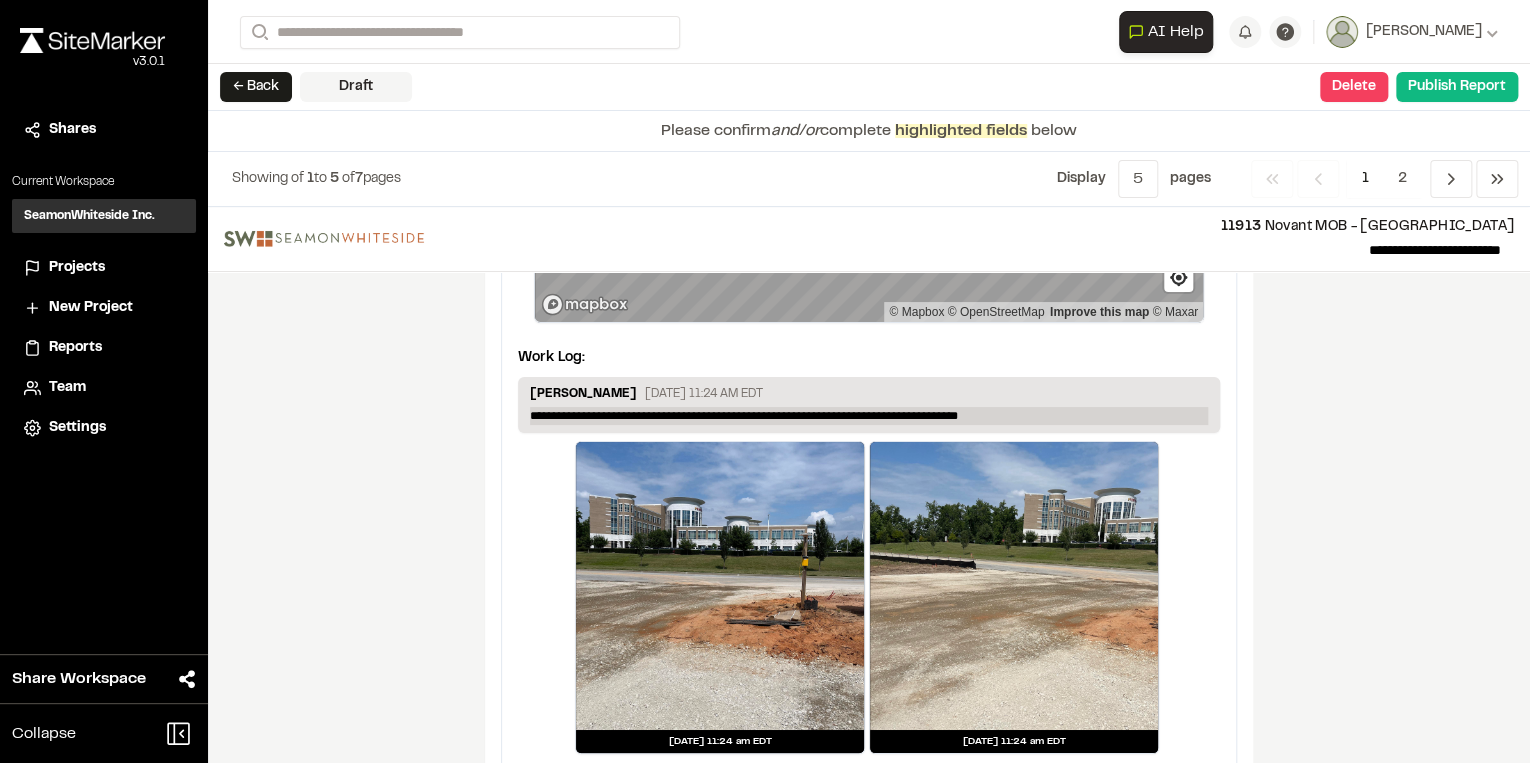 click on "**********" at bounding box center (869, 416) 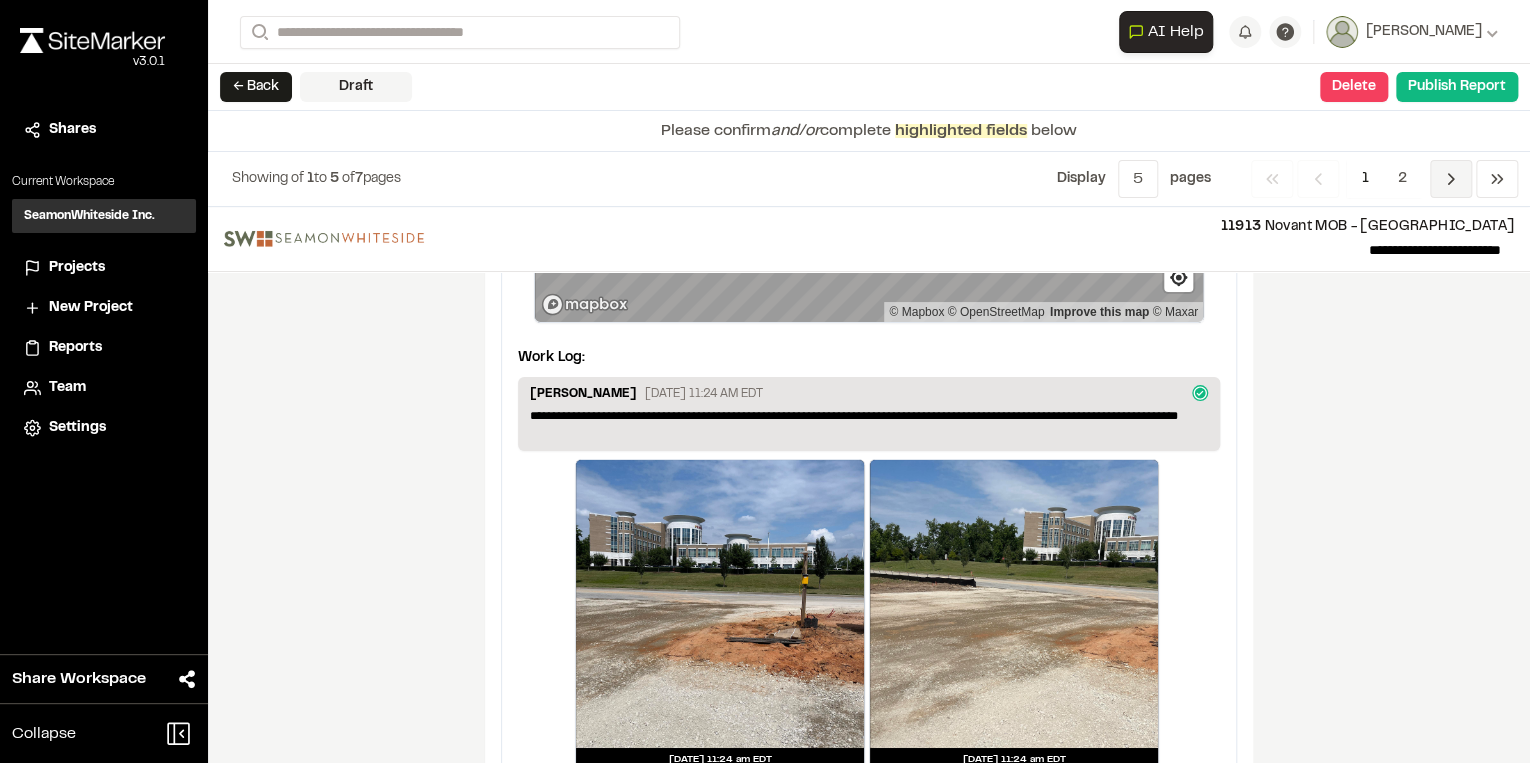 click 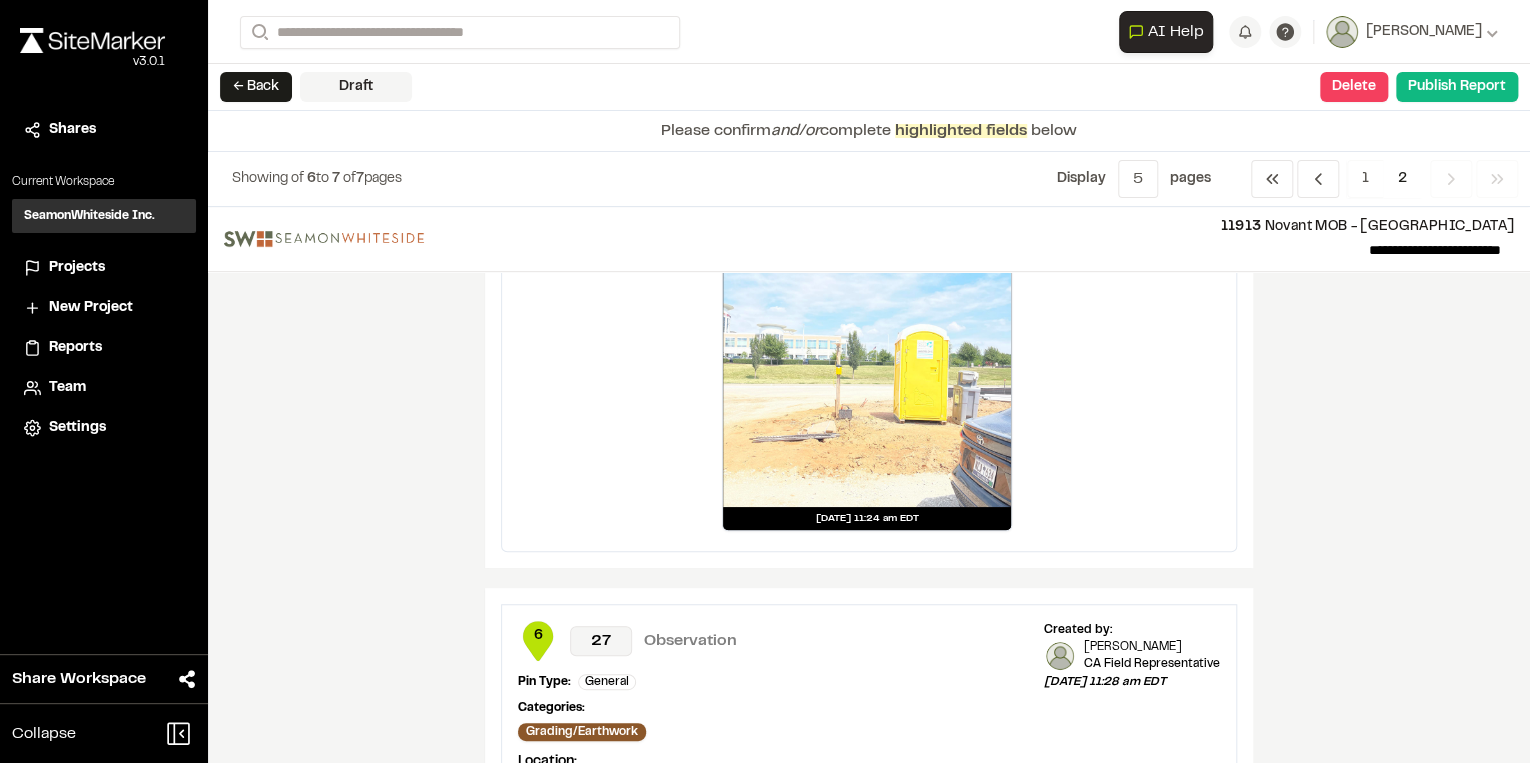 scroll, scrollTop: 564, scrollLeft: 0, axis: vertical 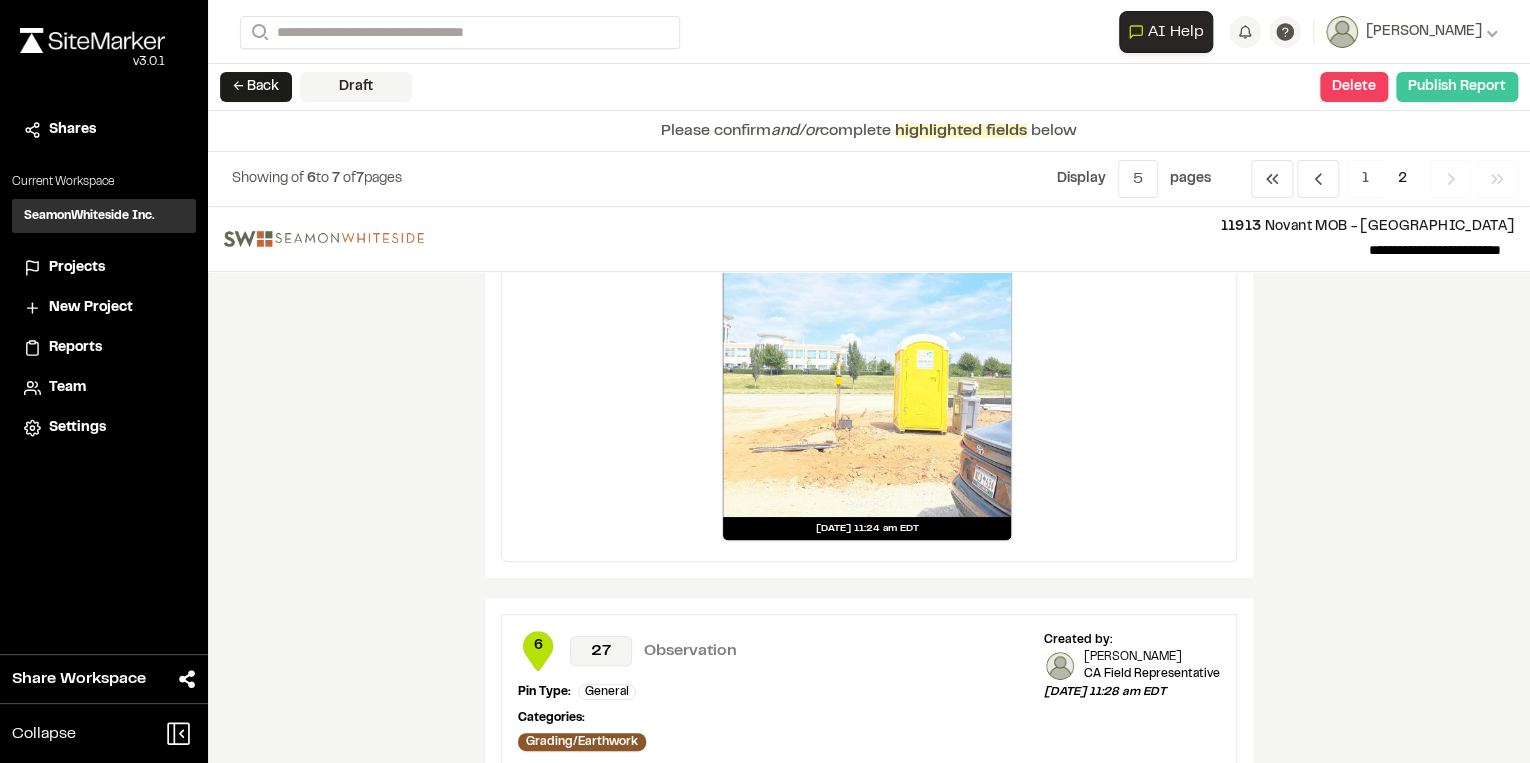 click on "Publish Report" at bounding box center (1457, 87) 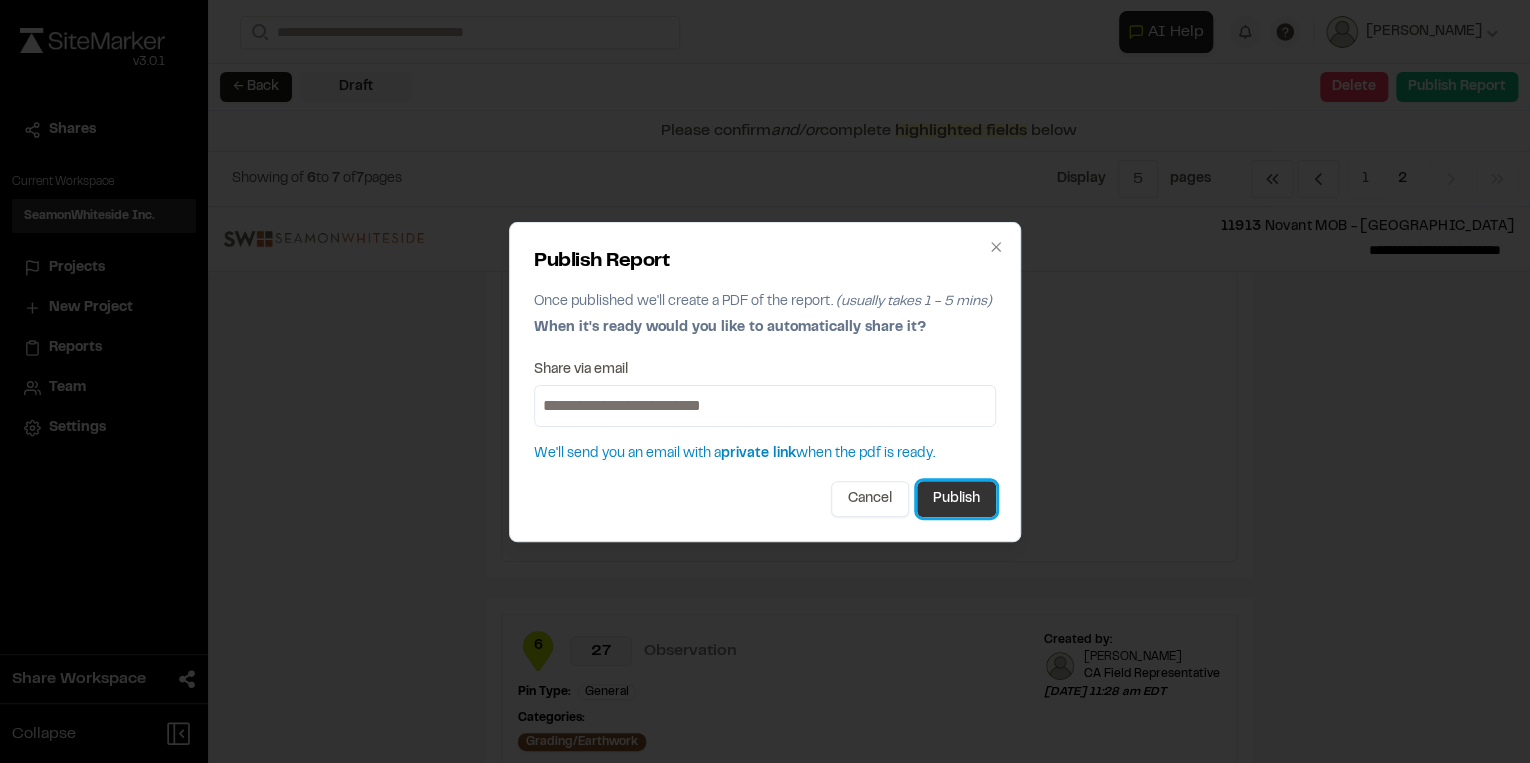 click on "Publish" at bounding box center (956, 499) 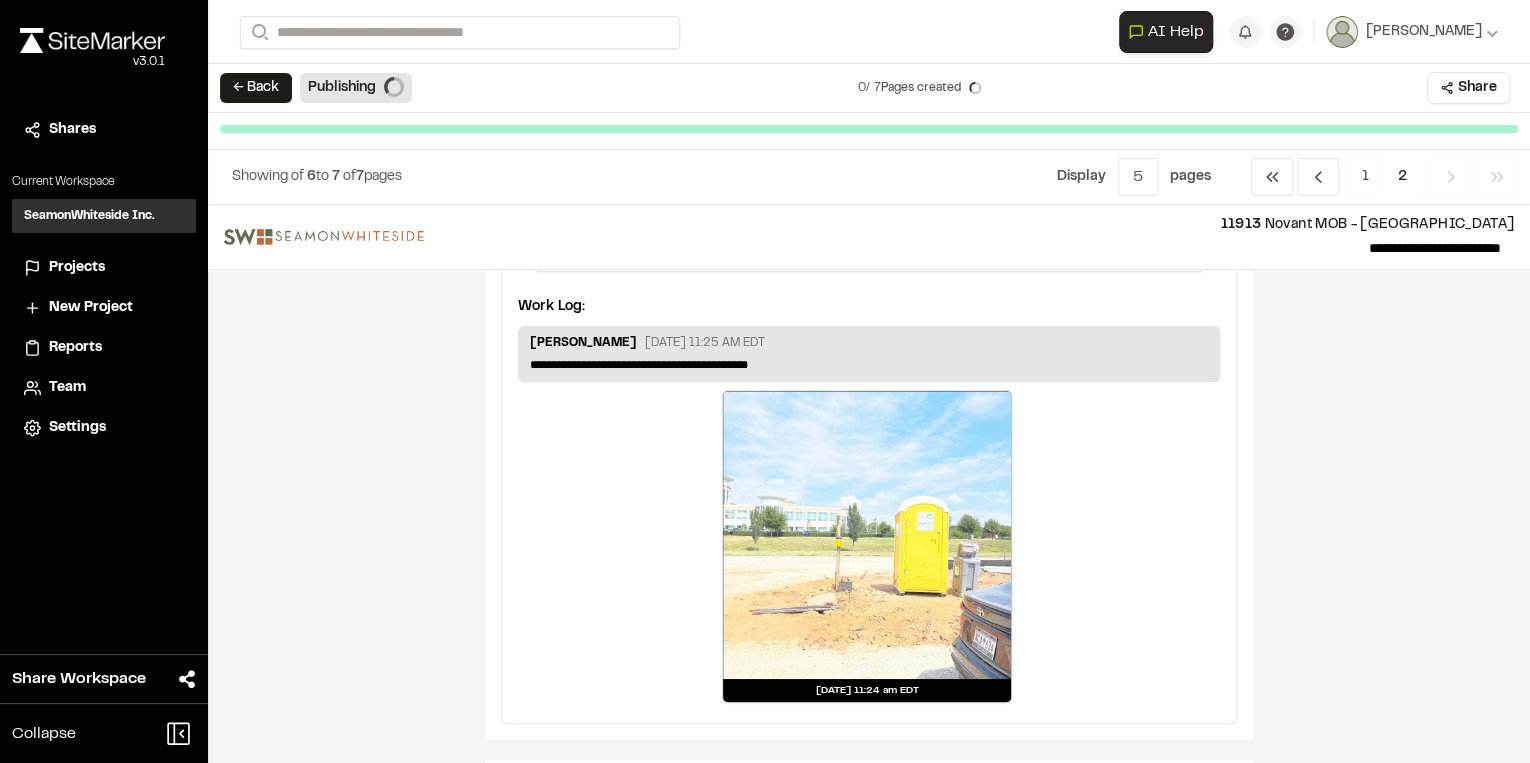 scroll, scrollTop: 404, scrollLeft: 0, axis: vertical 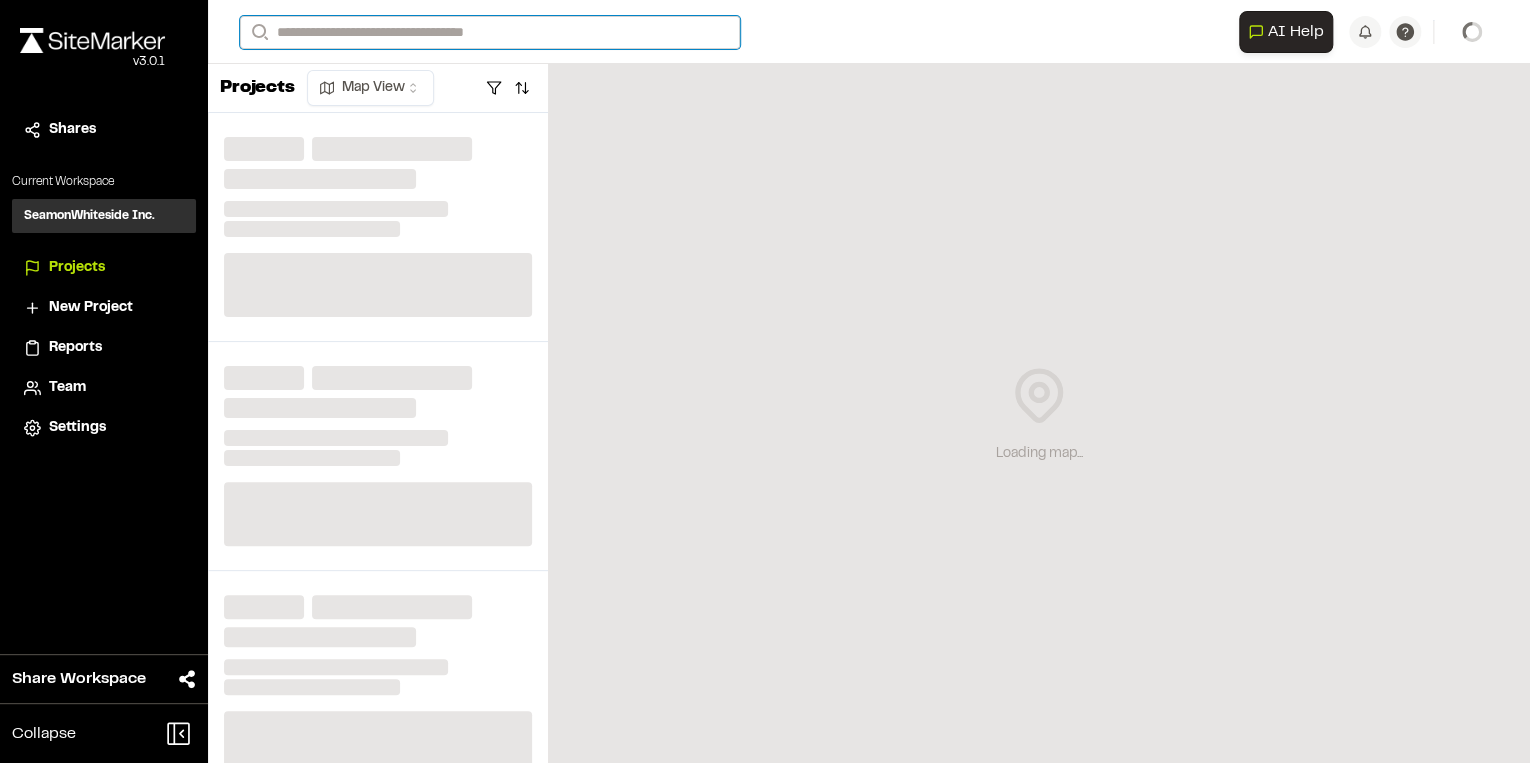 click on "Search" at bounding box center (490, 32) 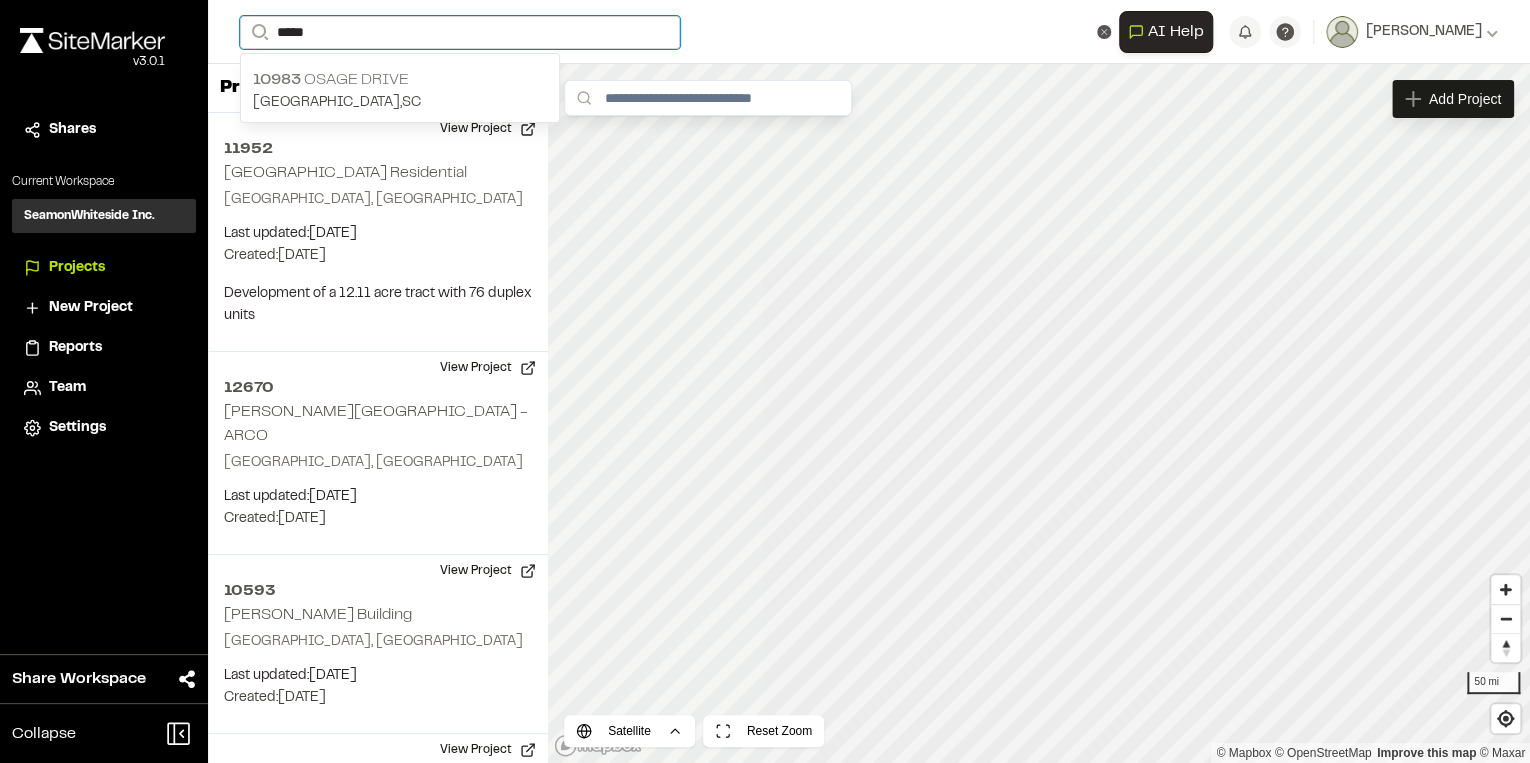 type on "*****" 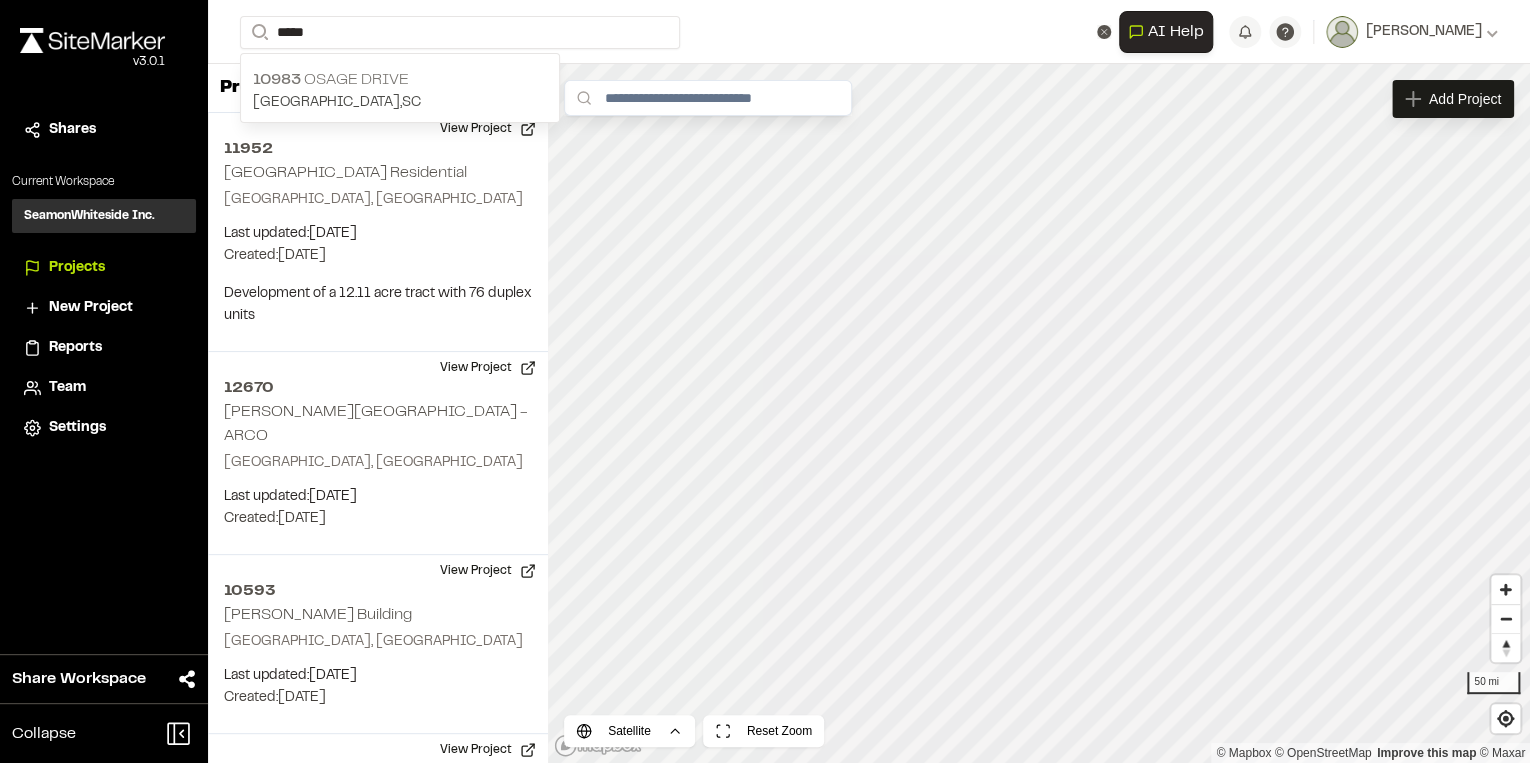 click on "10983   Osage Drive Greenville ,  SC" at bounding box center (400, 91) 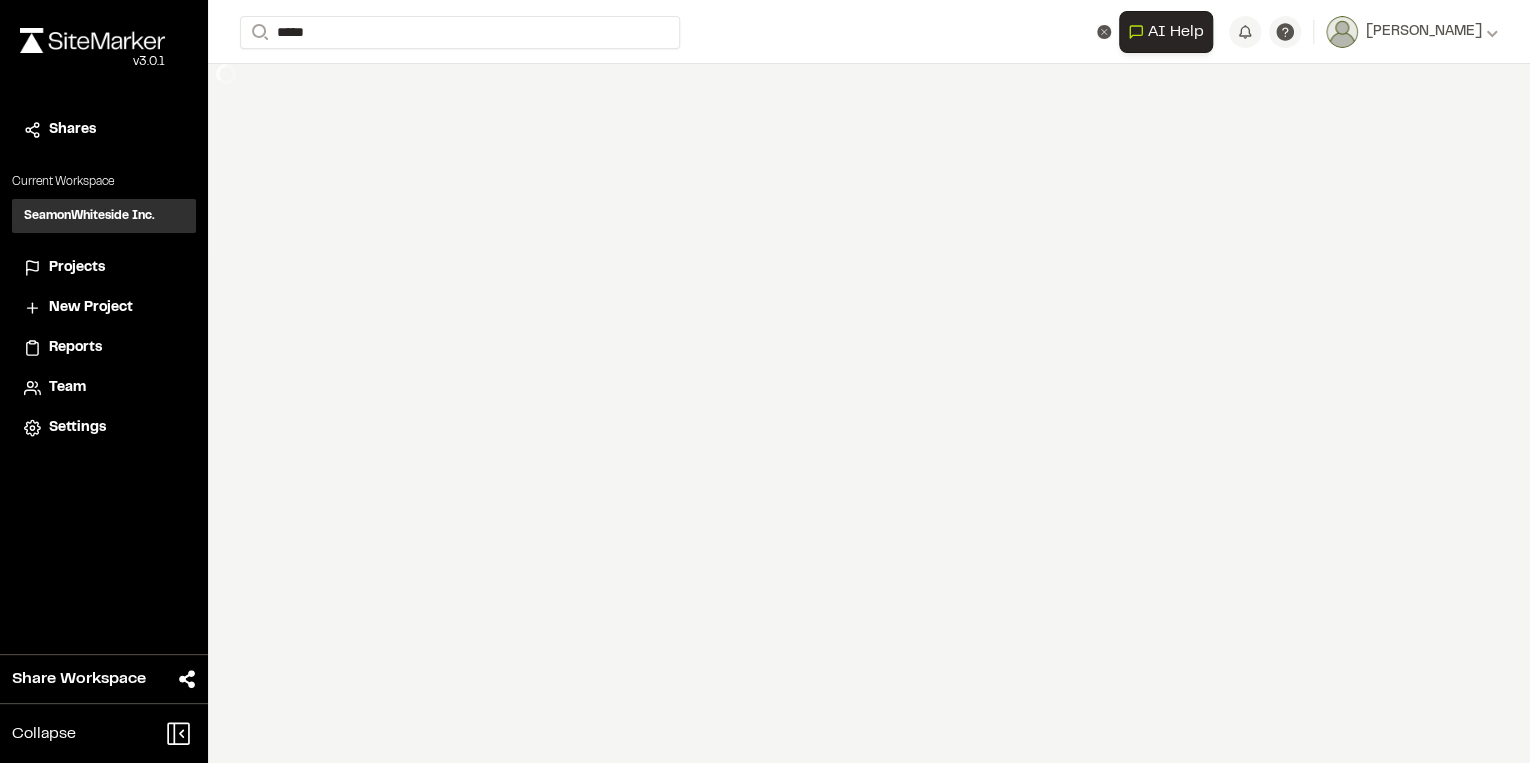 type 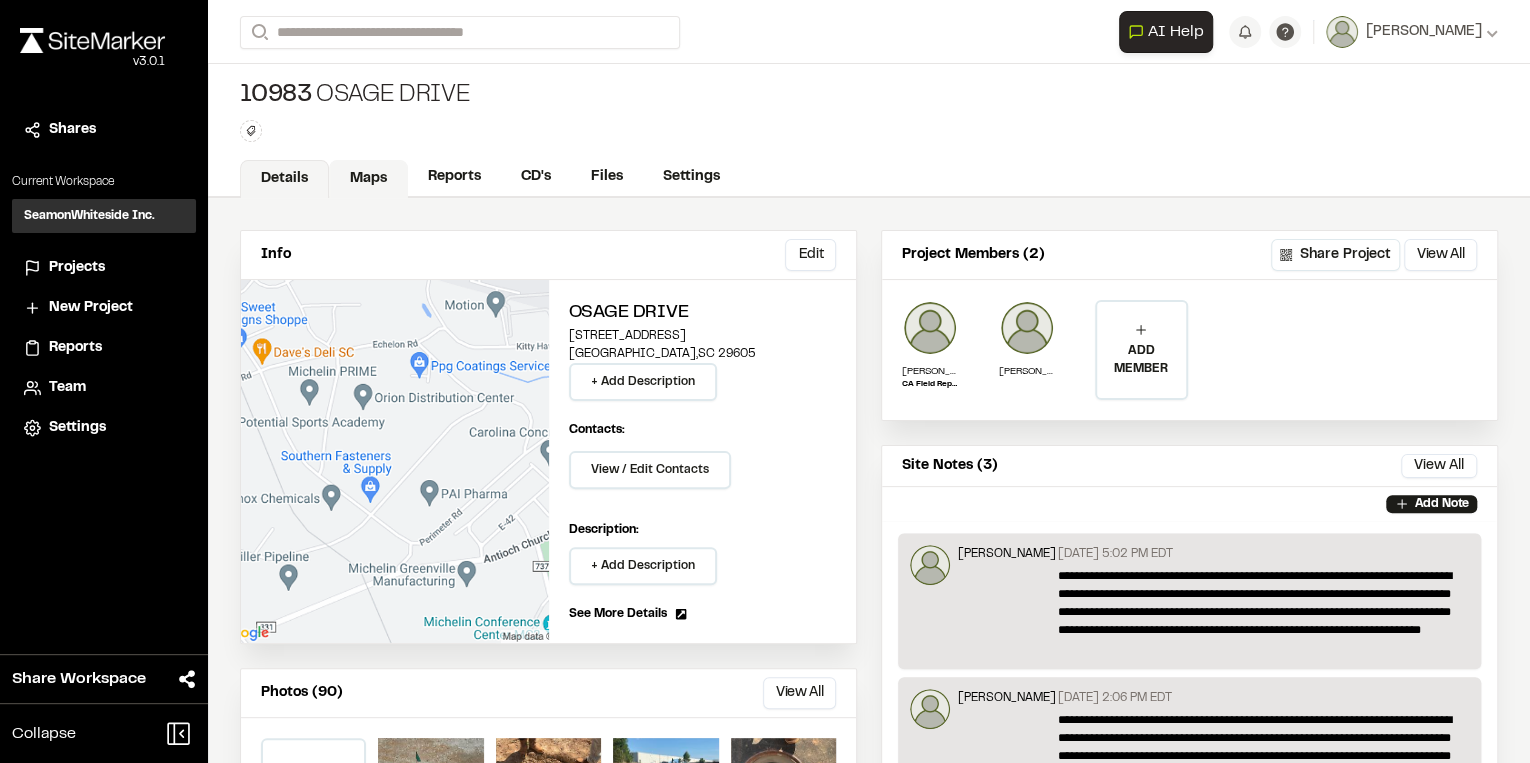 click on "Maps" at bounding box center (368, 179) 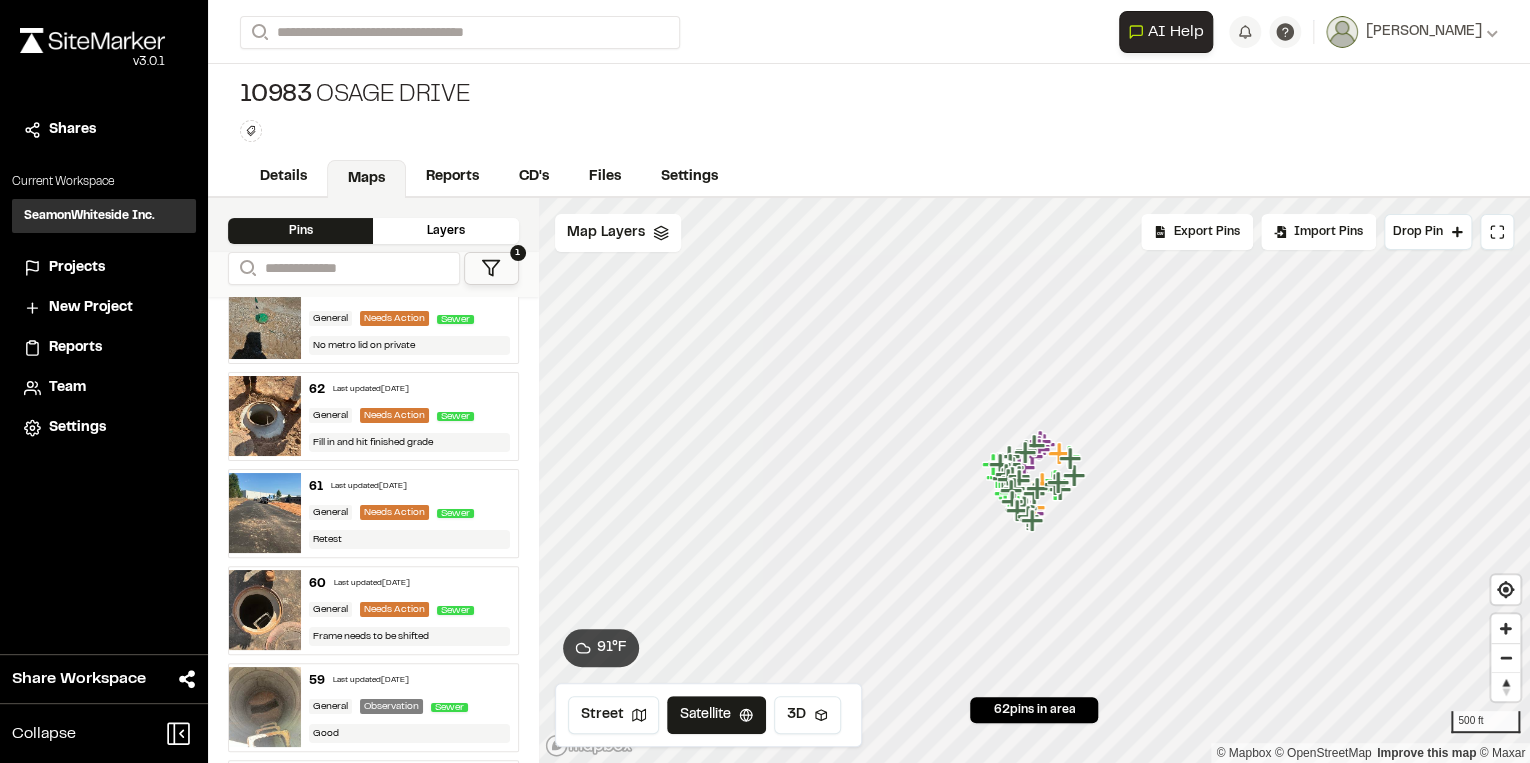 scroll, scrollTop: 80, scrollLeft: 0, axis: vertical 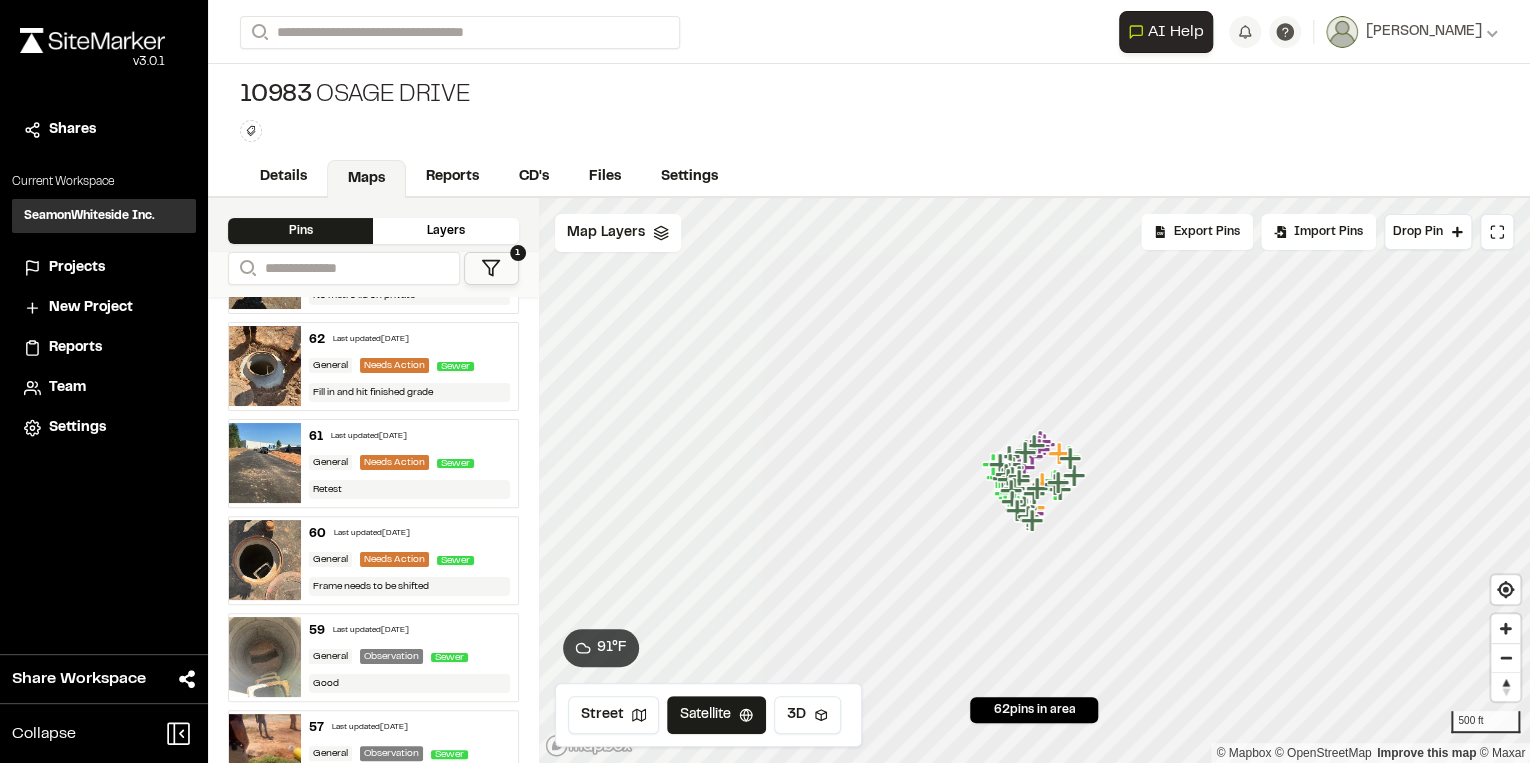 click on "Fill in and hit finished grade" at bounding box center [409, 392] 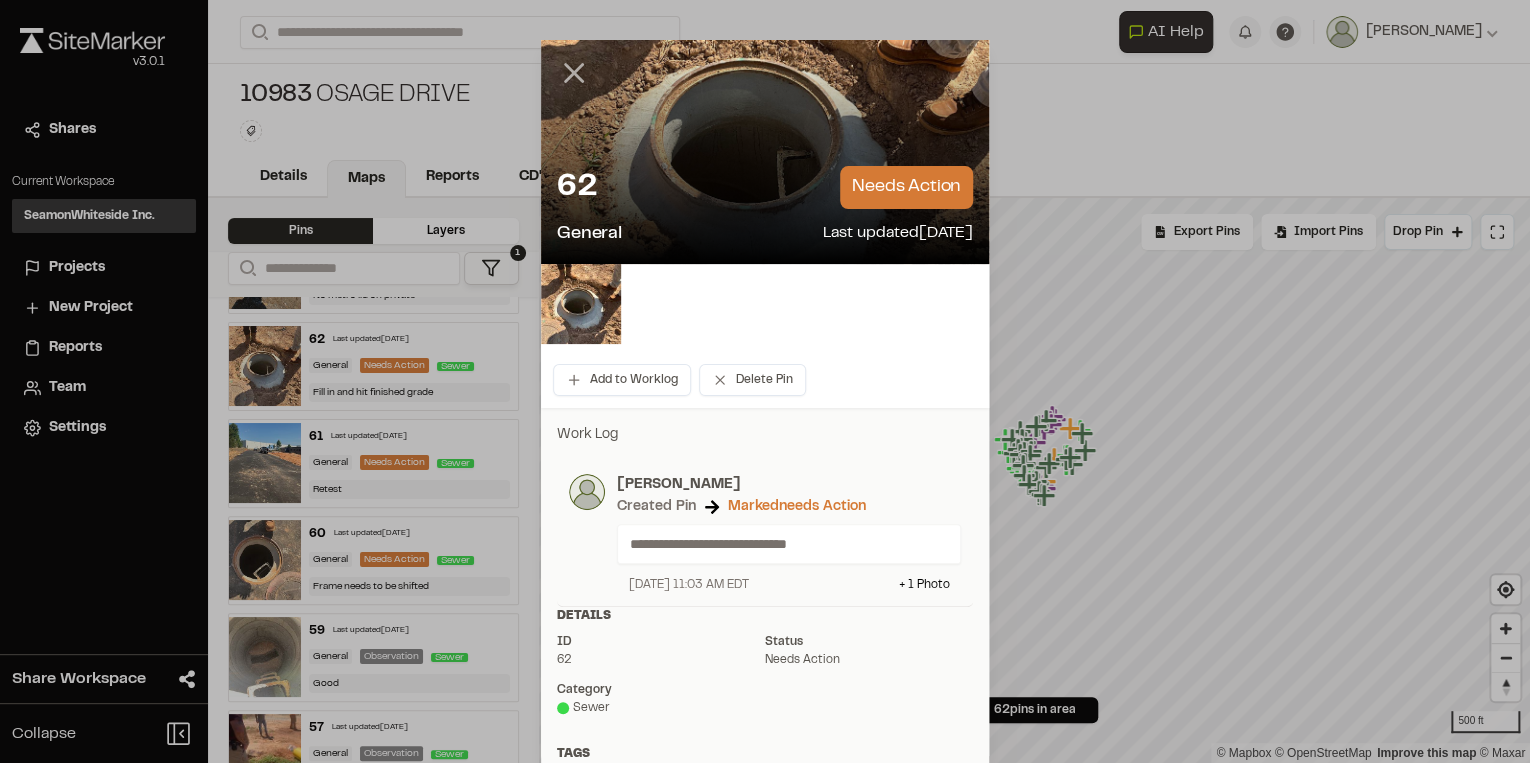 click 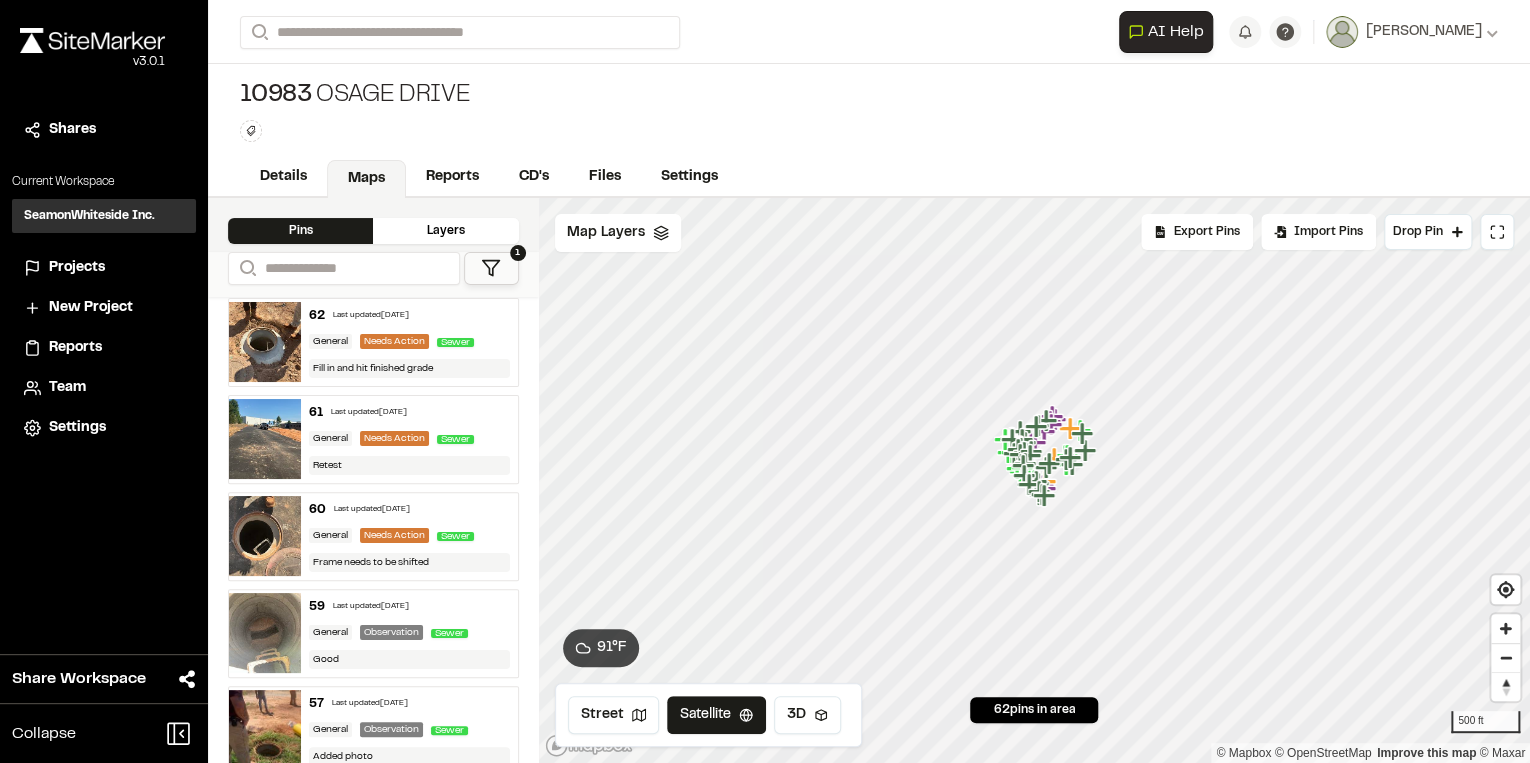 scroll, scrollTop: 80, scrollLeft: 0, axis: vertical 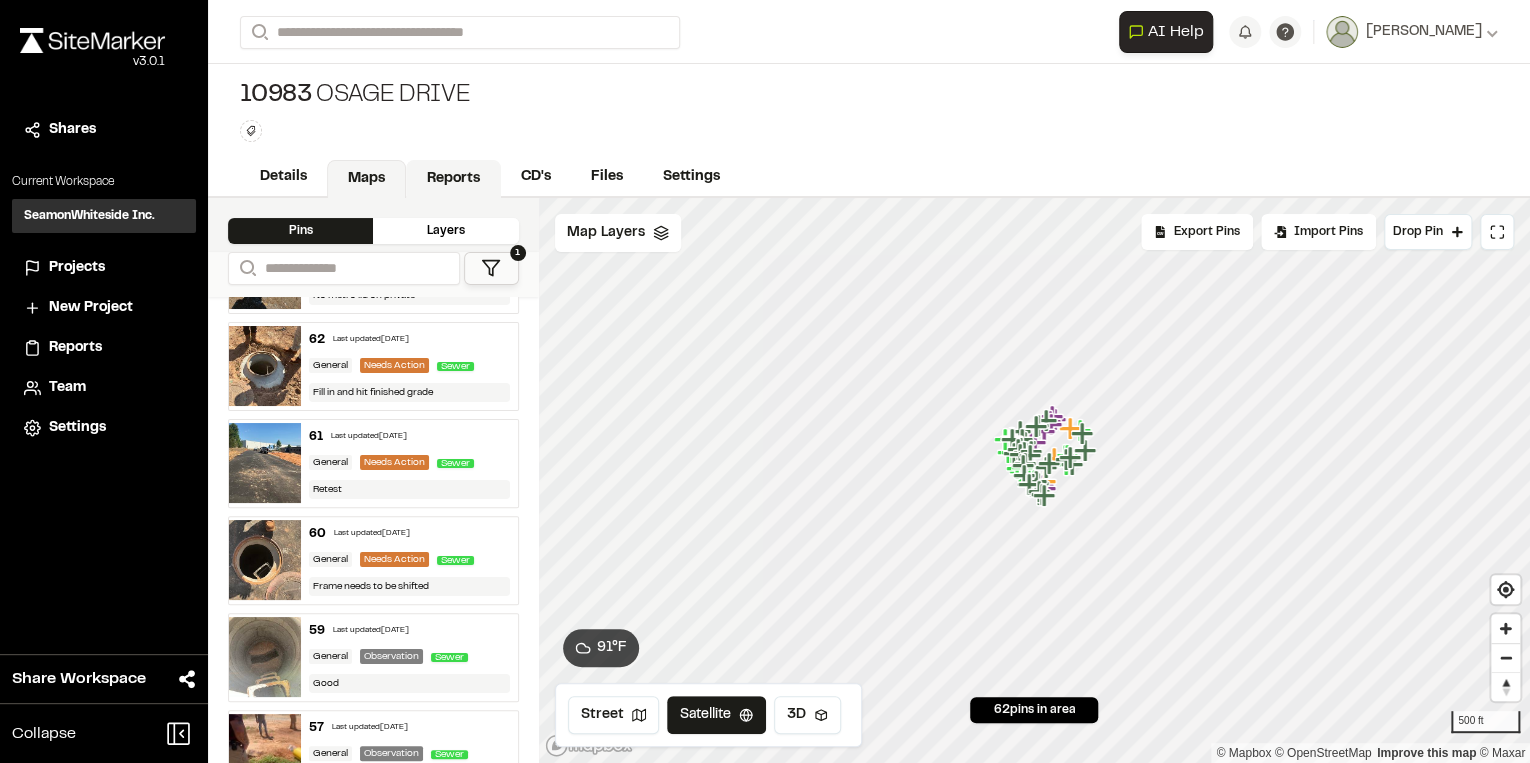 click on "Reports" at bounding box center [453, 179] 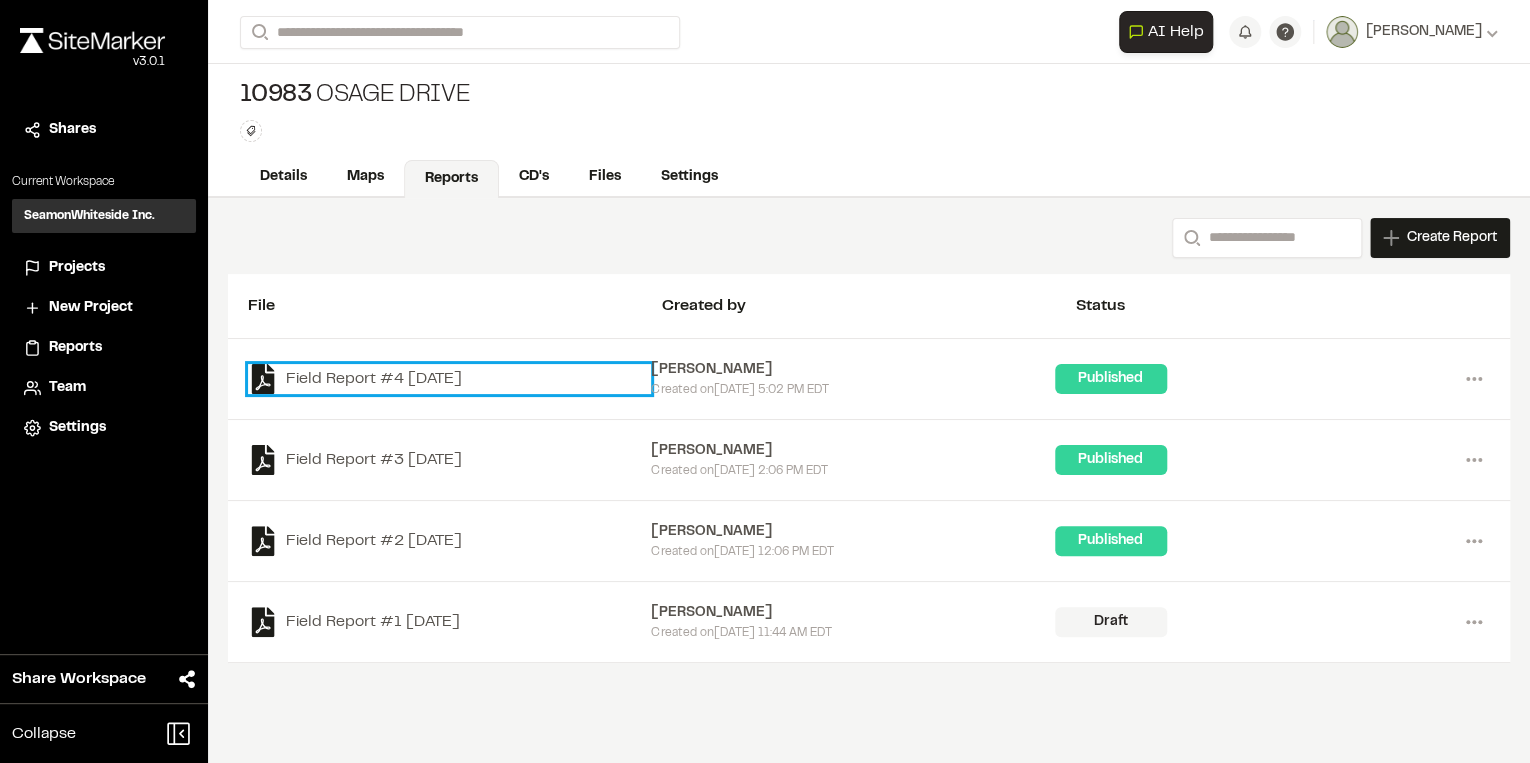 click on "Field Report #4 2025-07-21" at bounding box center (449, 379) 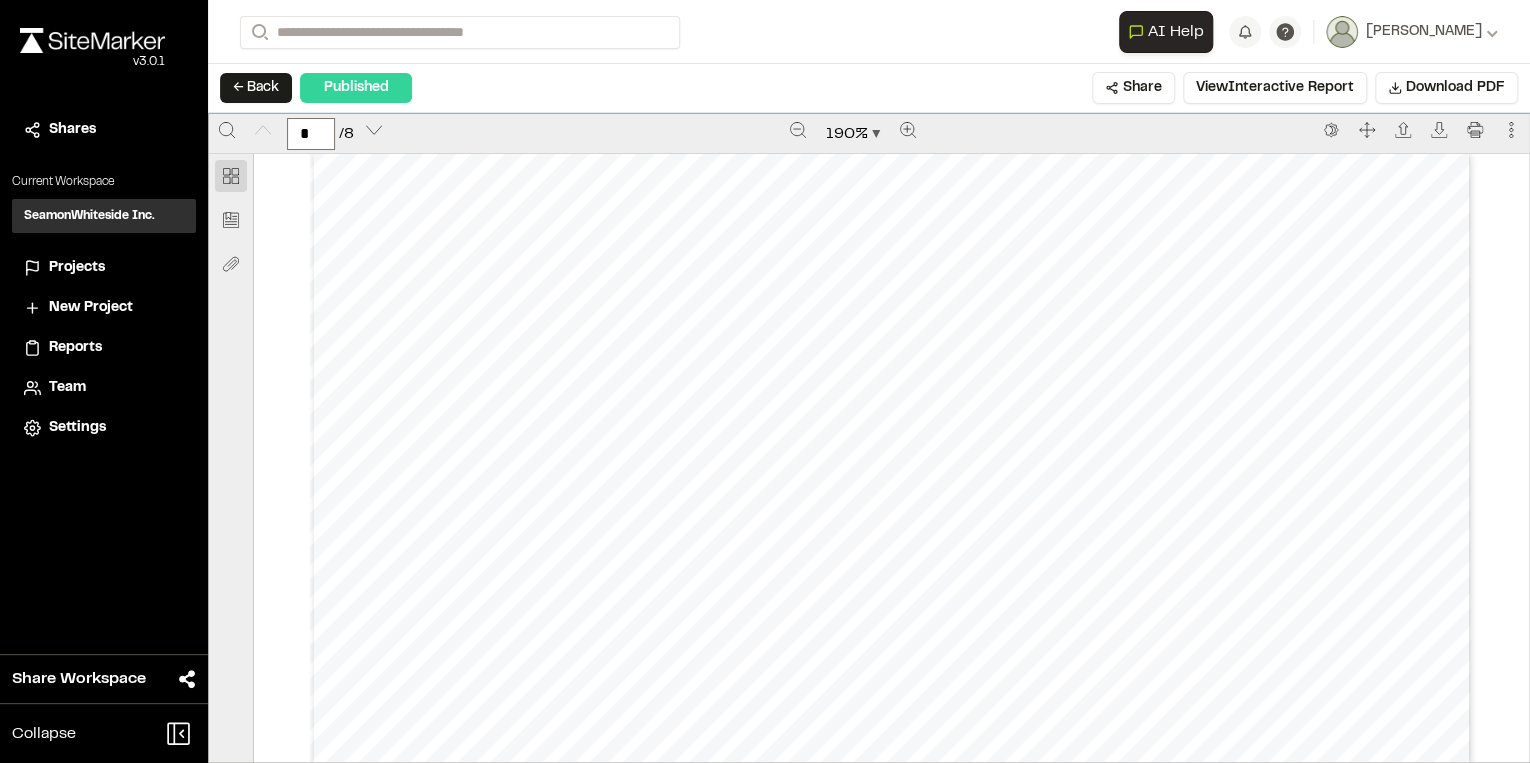 scroll, scrollTop: 0, scrollLeft: 0, axis: both 